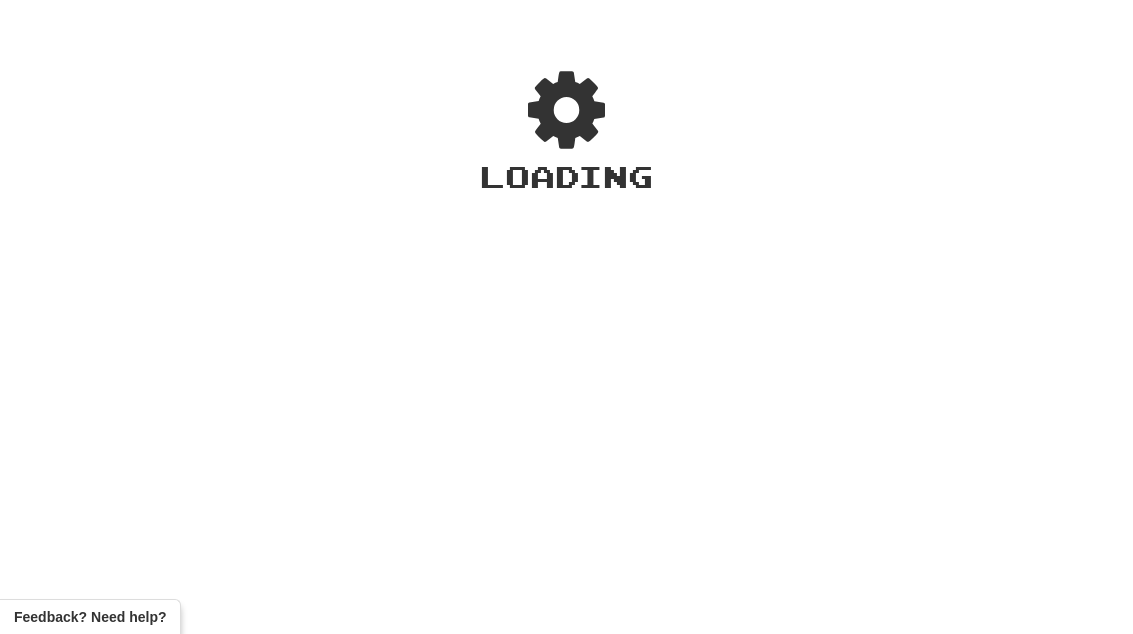 scroll, scrollTop: 0, scrollLeft: 0, axis: both 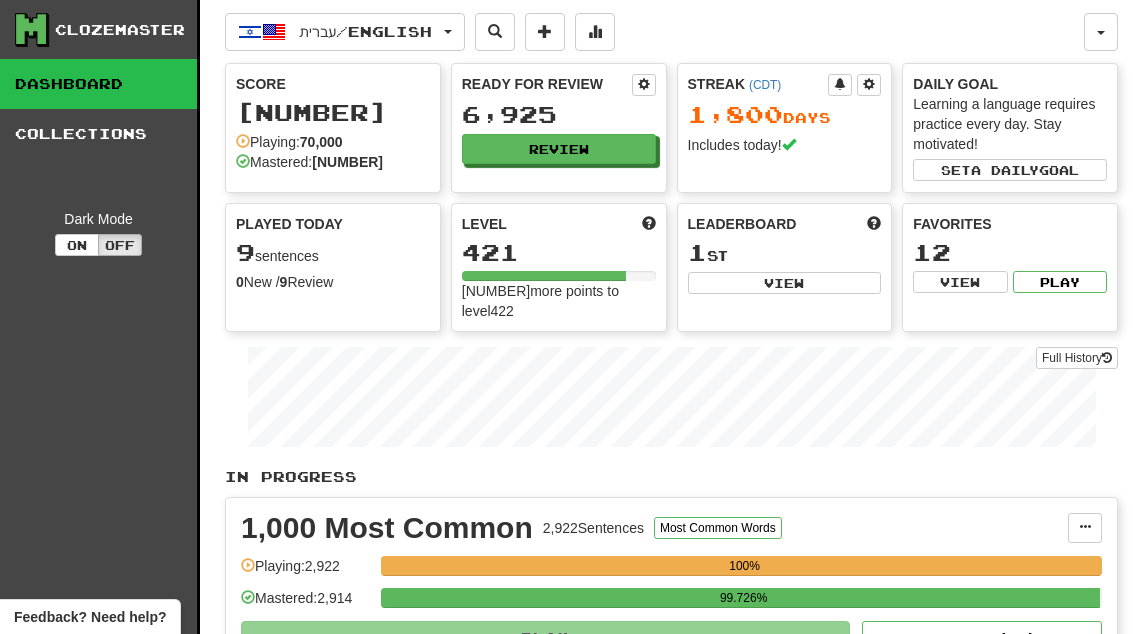 click on "Review" at bounding box center [559, 149] 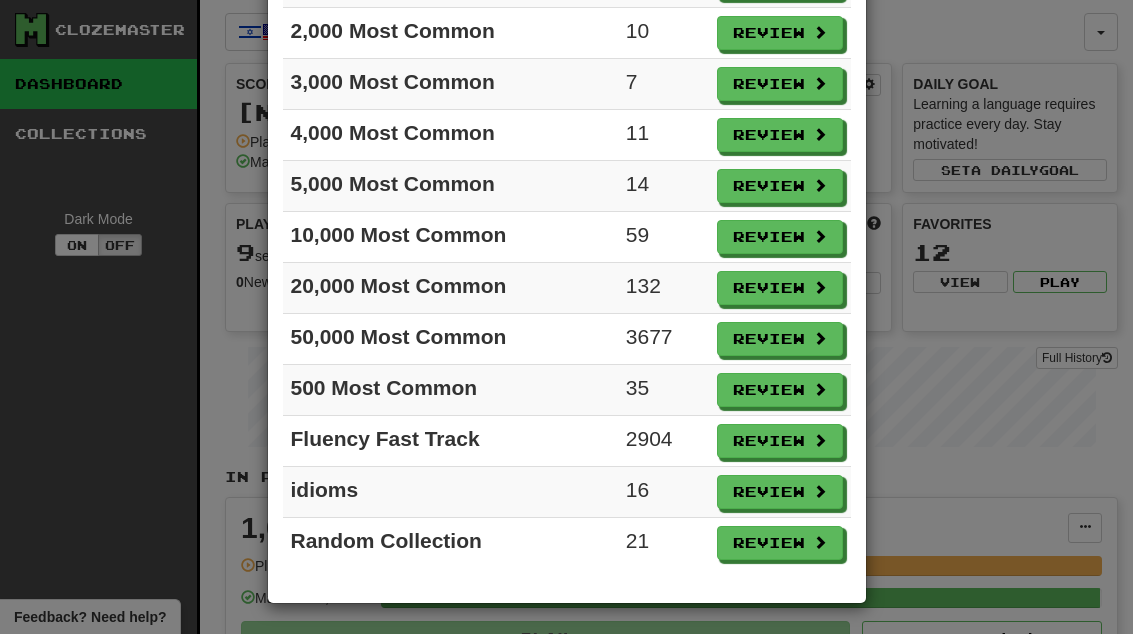 scroll, scrollTop: 224, scrollLeft: 0, axis: vertical 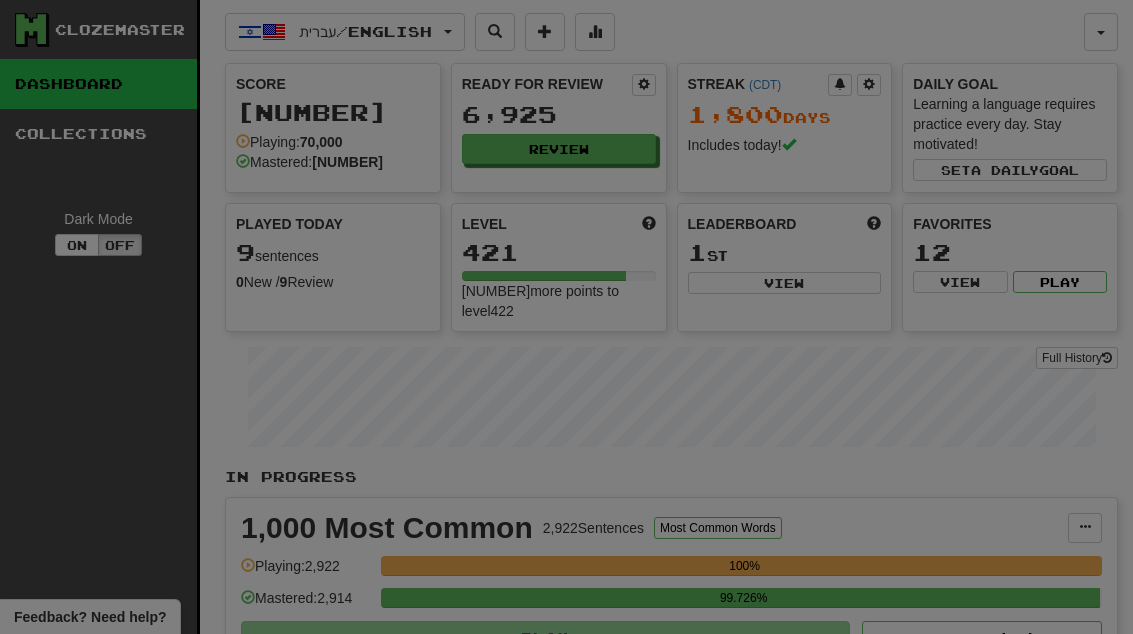 select on "**" 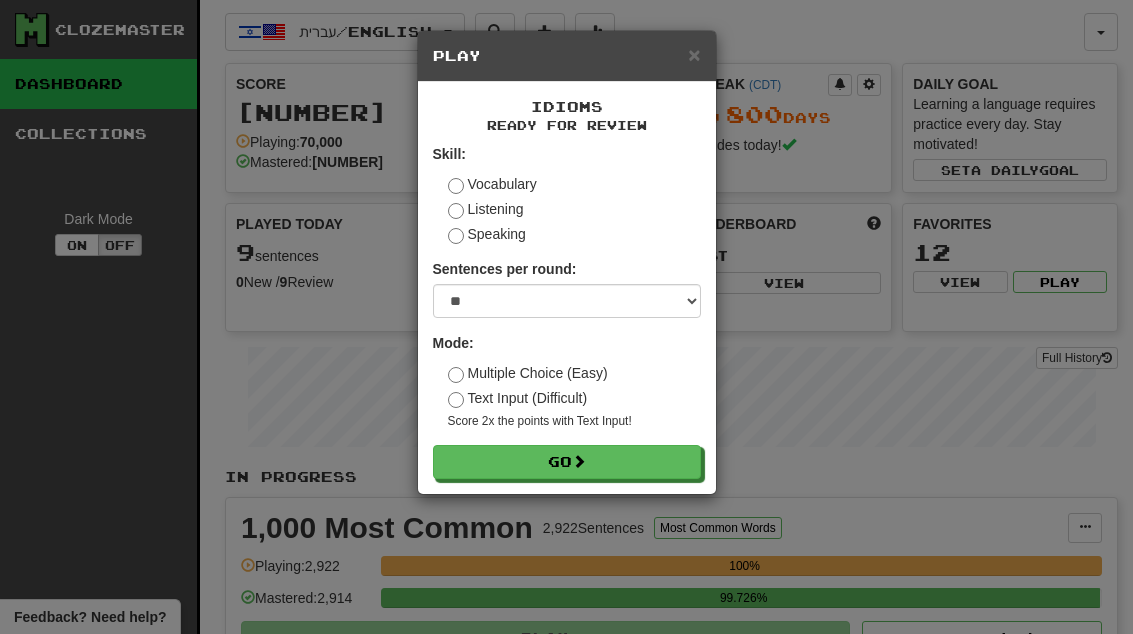 click on "Go" at bounding box center (567, 462) 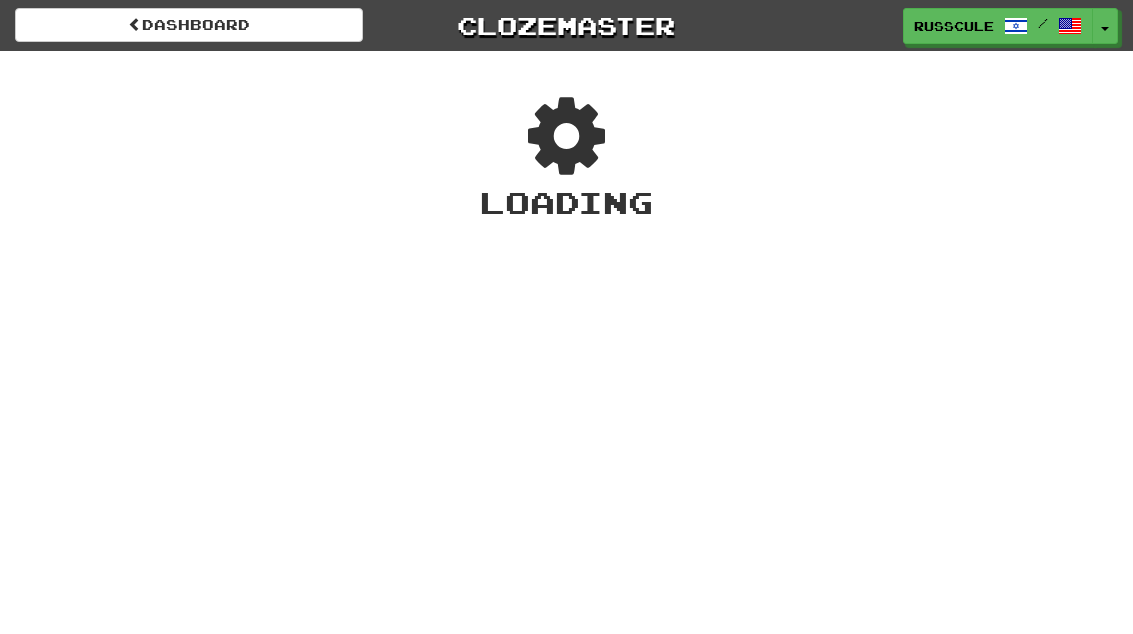 scroll, scrollTop: 0, scrollLeft: 0, axis: both 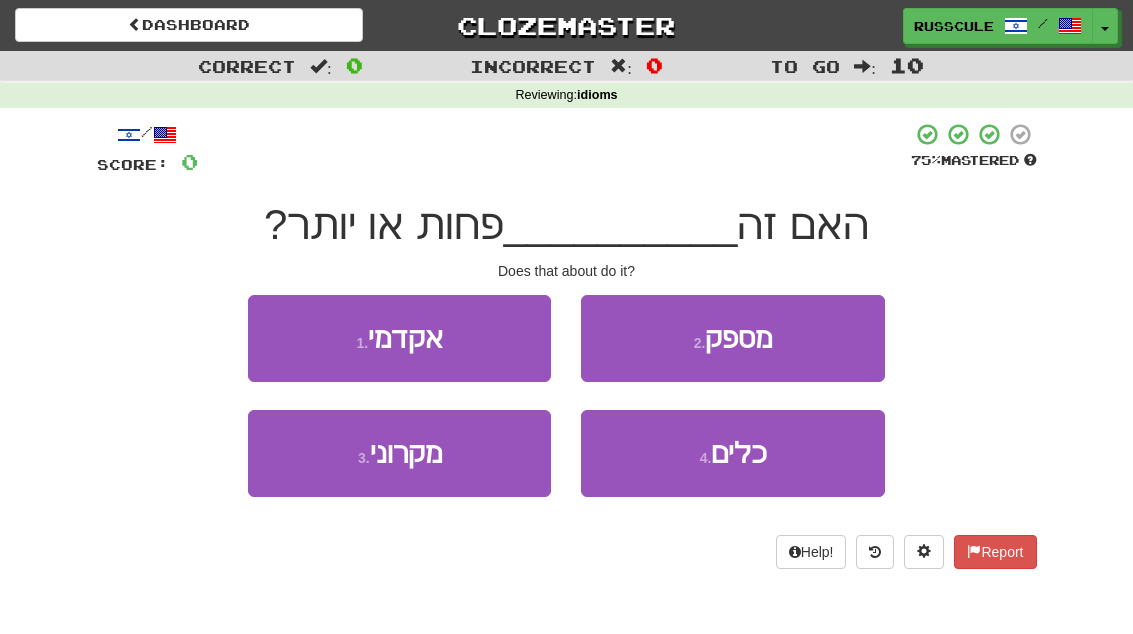 click on "2 .  מספק" at bounding box center (732, 338) 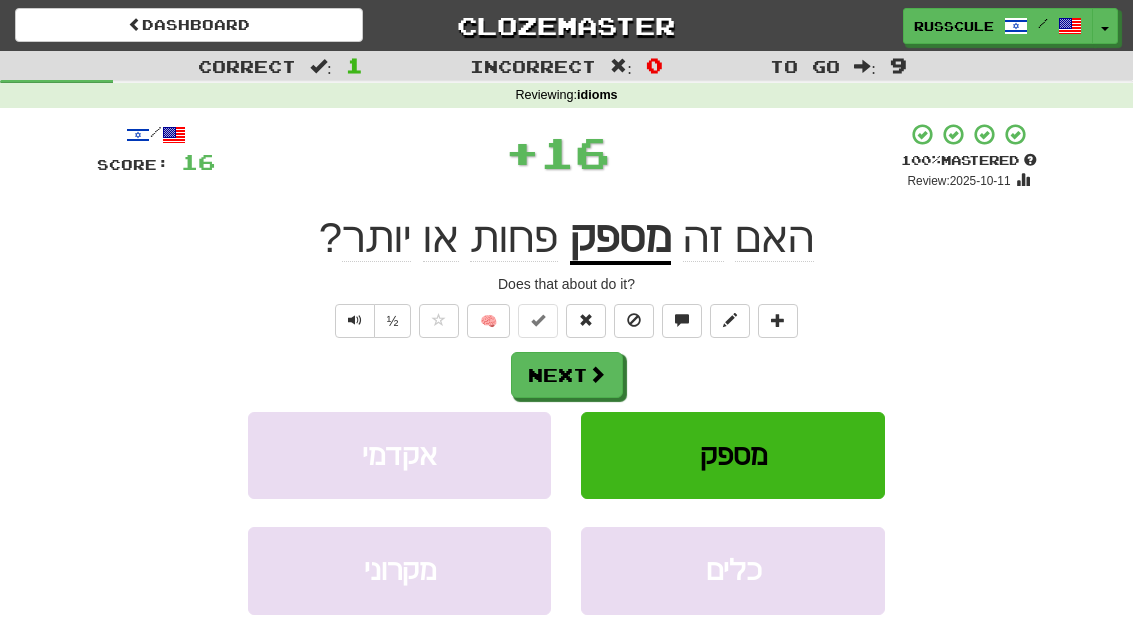 click on "Next" at bounding box center (567, 375) 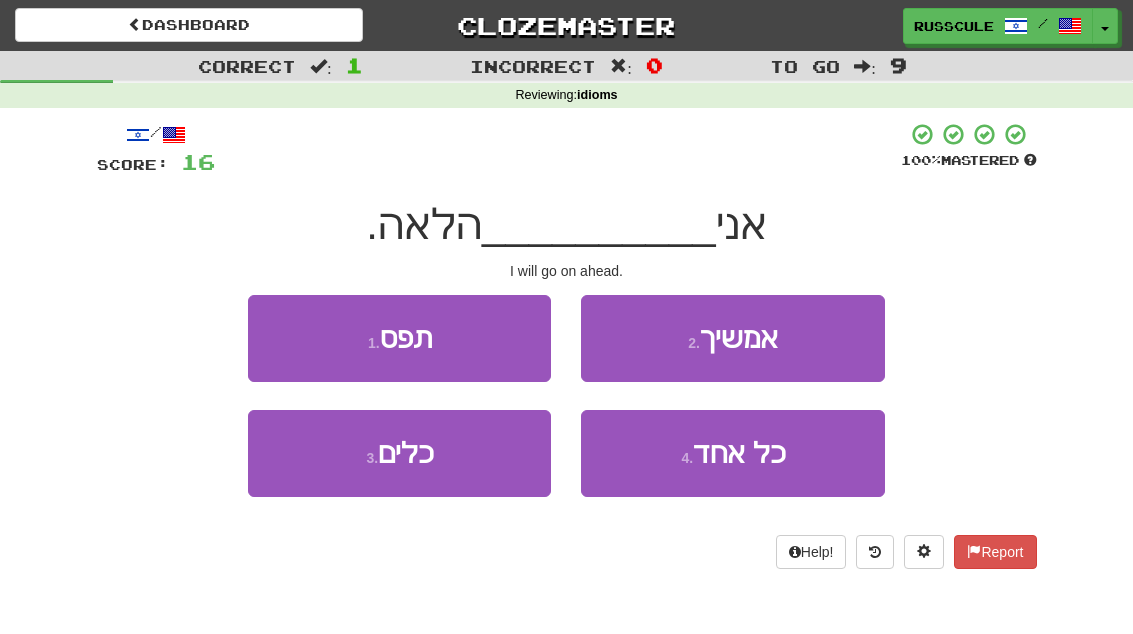 click on "2 .  אמשיך" at bounding box center [732, 338] 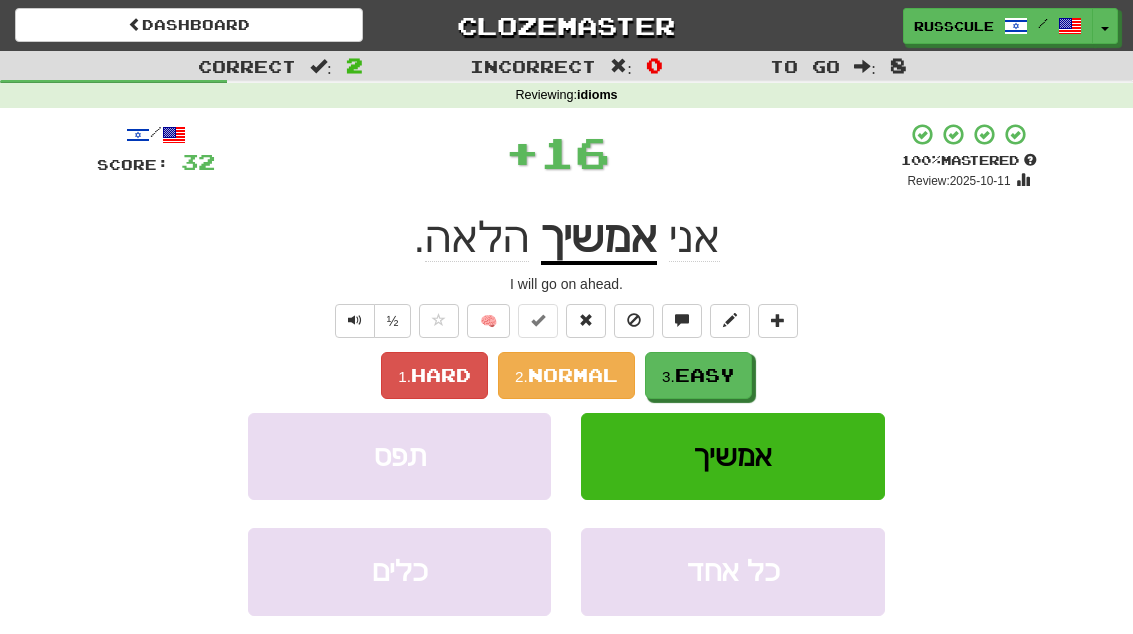 click on "3.  Easy" at bounding box center (698, 375) 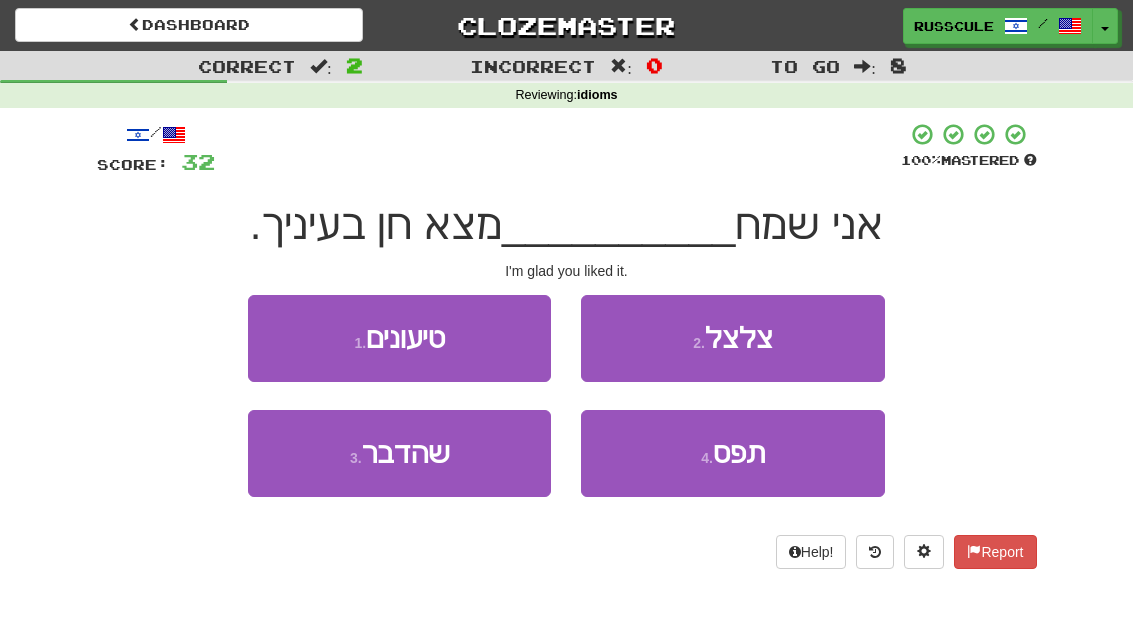 click on "3 .  שהדבר" at bounding box center (399, 453) 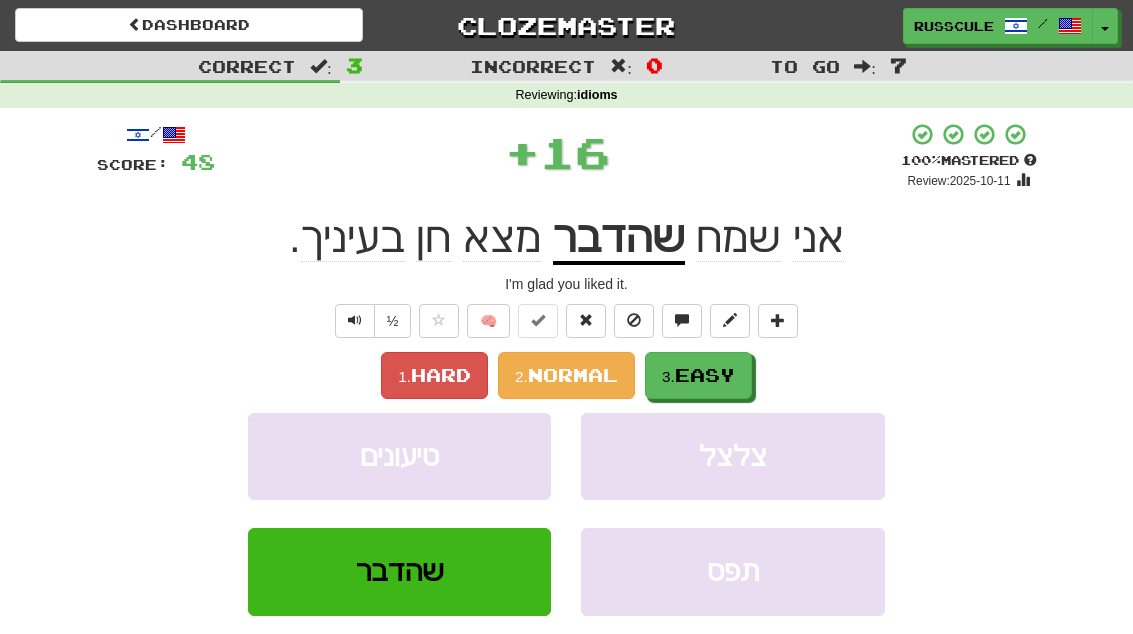 click on "3.  Easy" at bounding box center (698, 375) 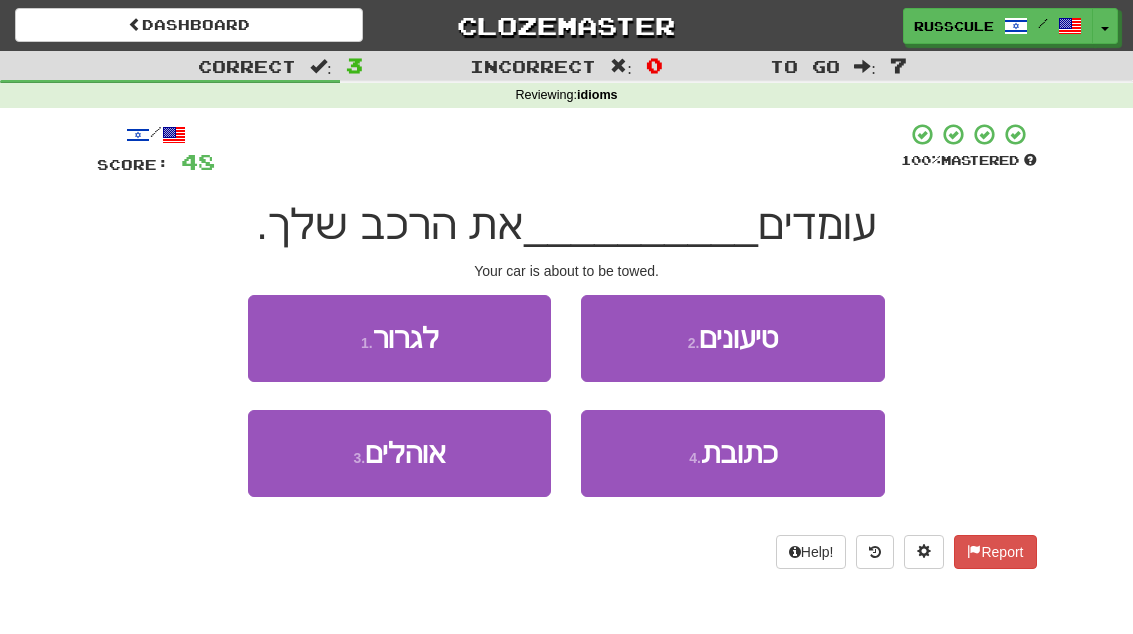 click on "1 .  לגרור" at bounding box center (399, 338) 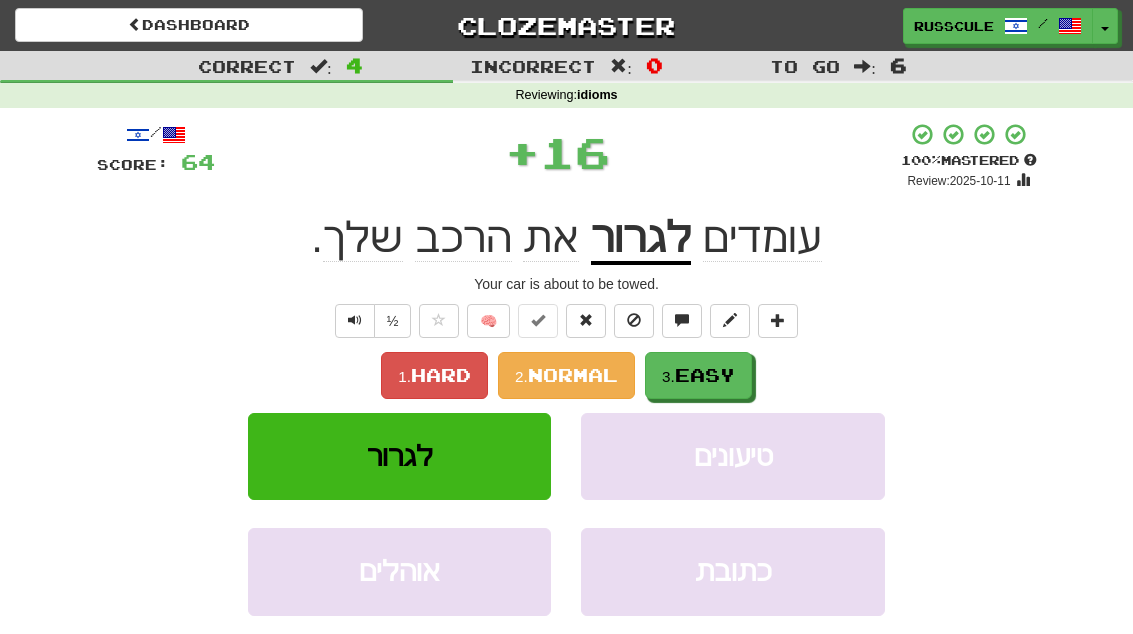 click on "3.  Easy" at bounding box center (698, 375) 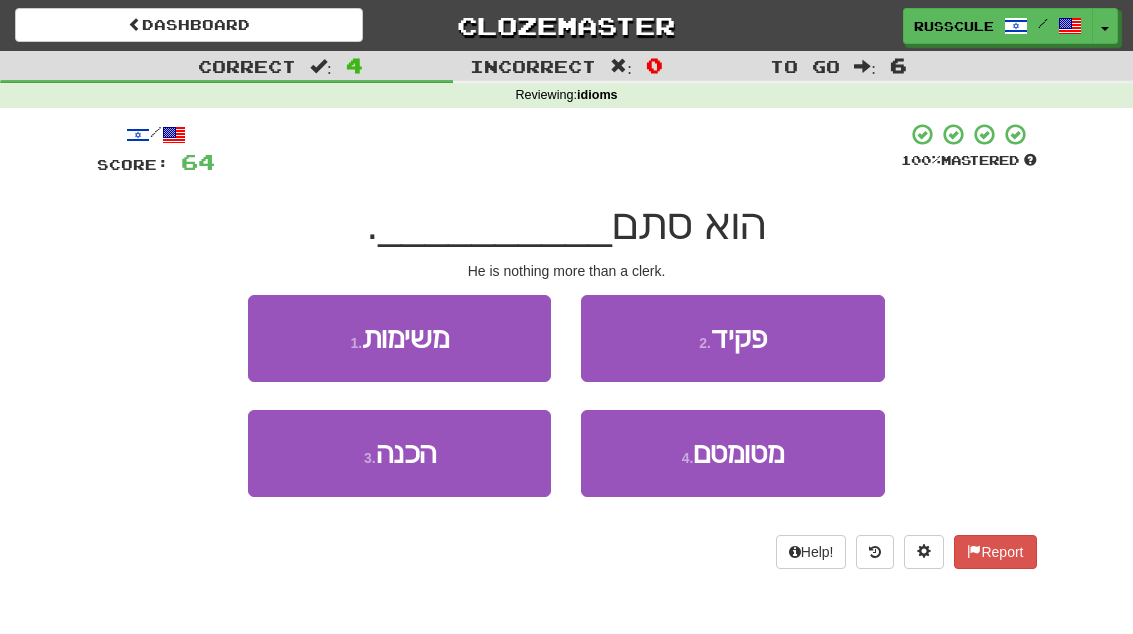 click on "2 .  פקיד" at bounding box center (732, 338) 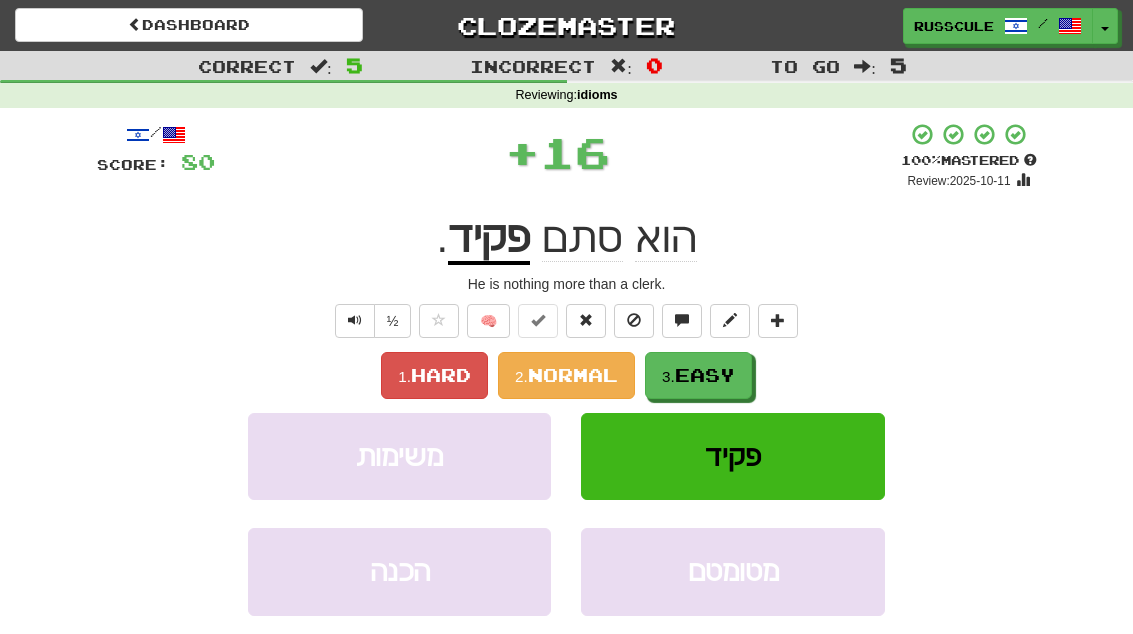 click on "Easy" at bounding box center (705, 375) 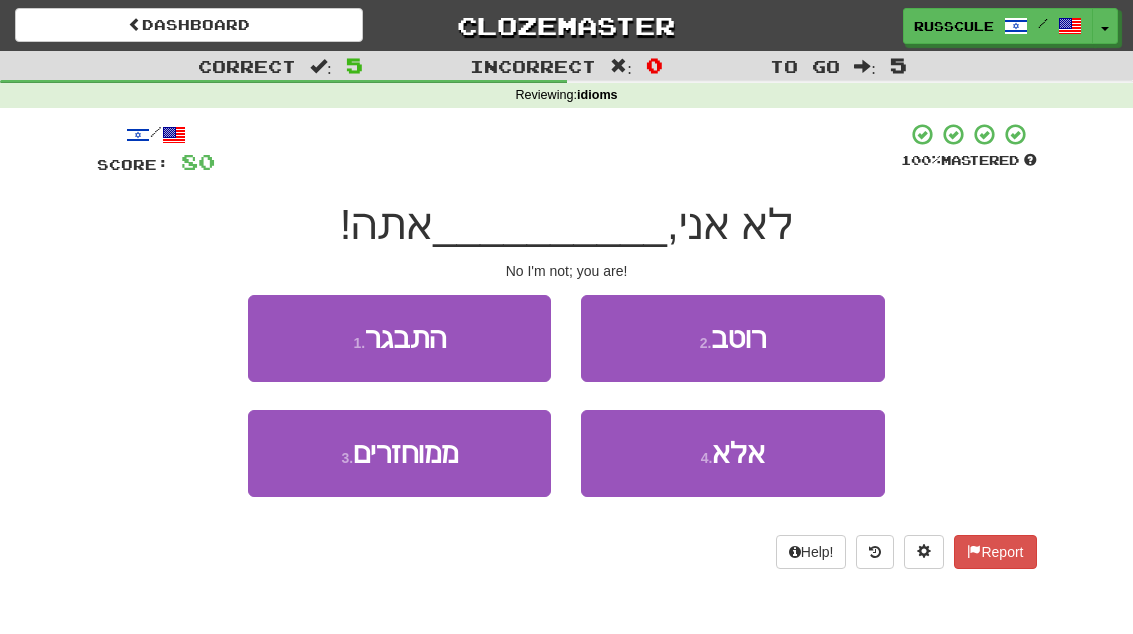 click on "4 .  אלא" at bounding box center [732, 453] 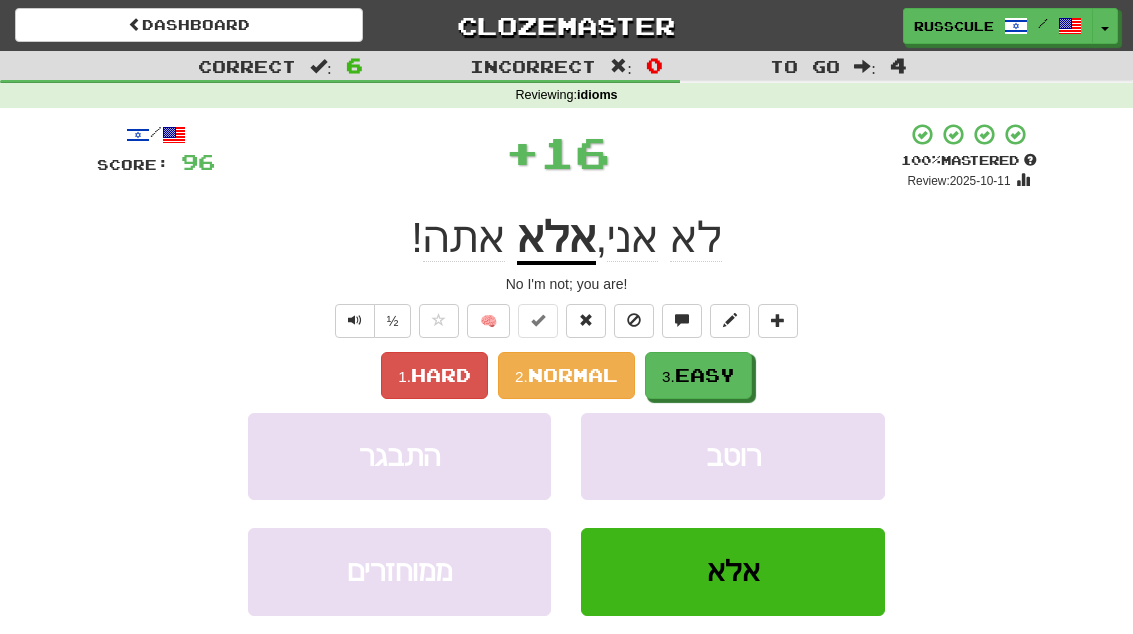 click on "1.  Hard 2.  Normal 3.  Easy" at bounding box center (567, 375) 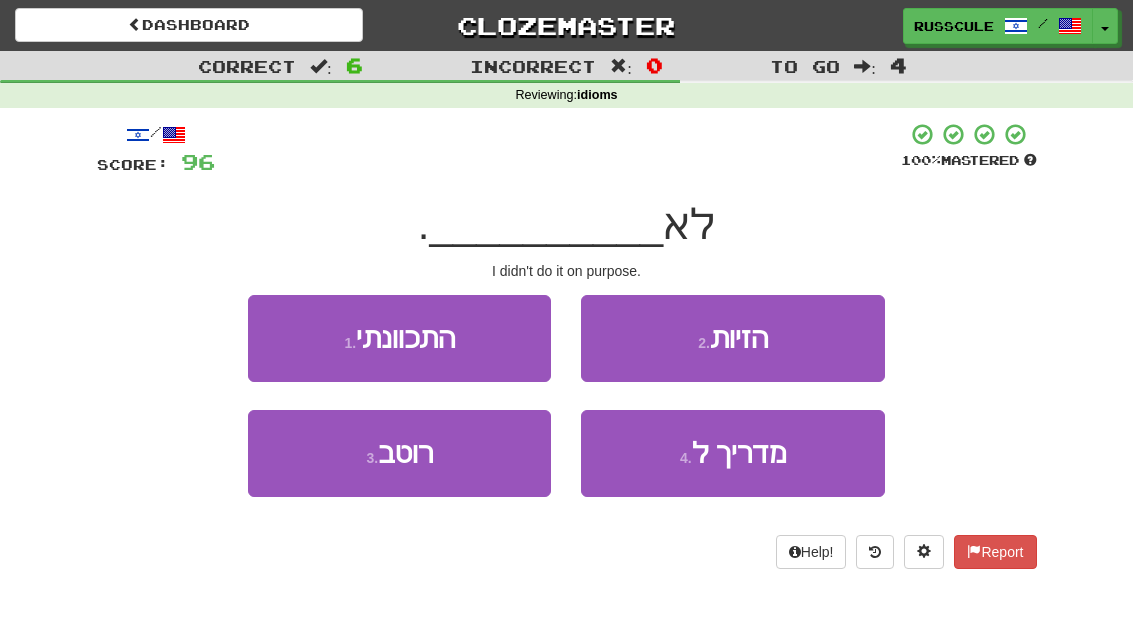 click on "1 .  התכוונתי" at bounding box center [399, 338] 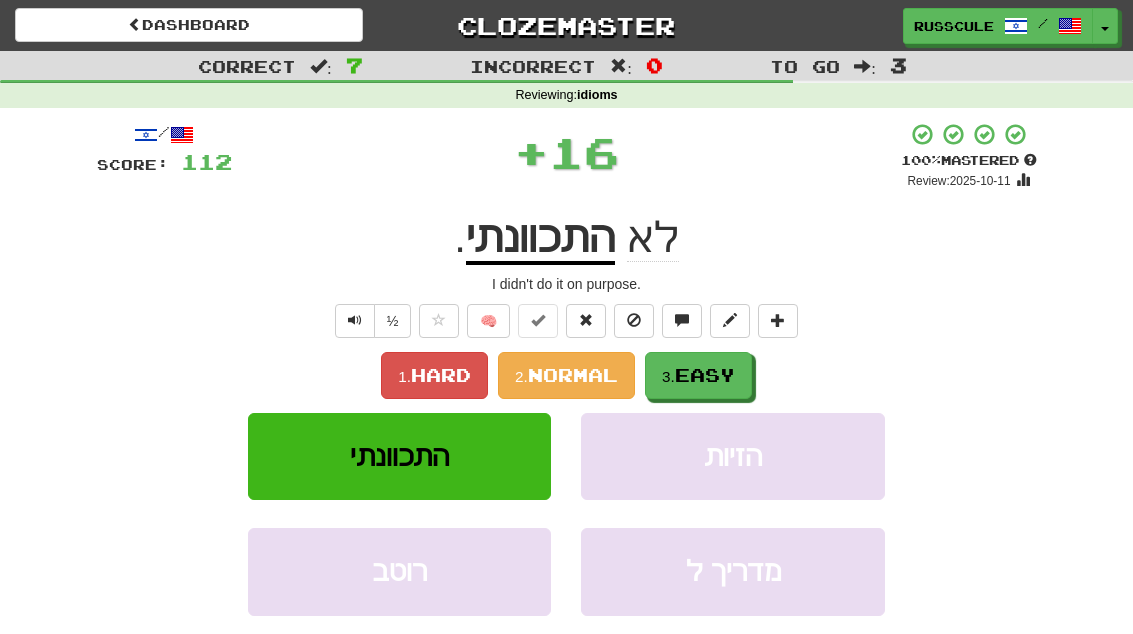 click on "3.  Easy" at bounding box center [698, 375] 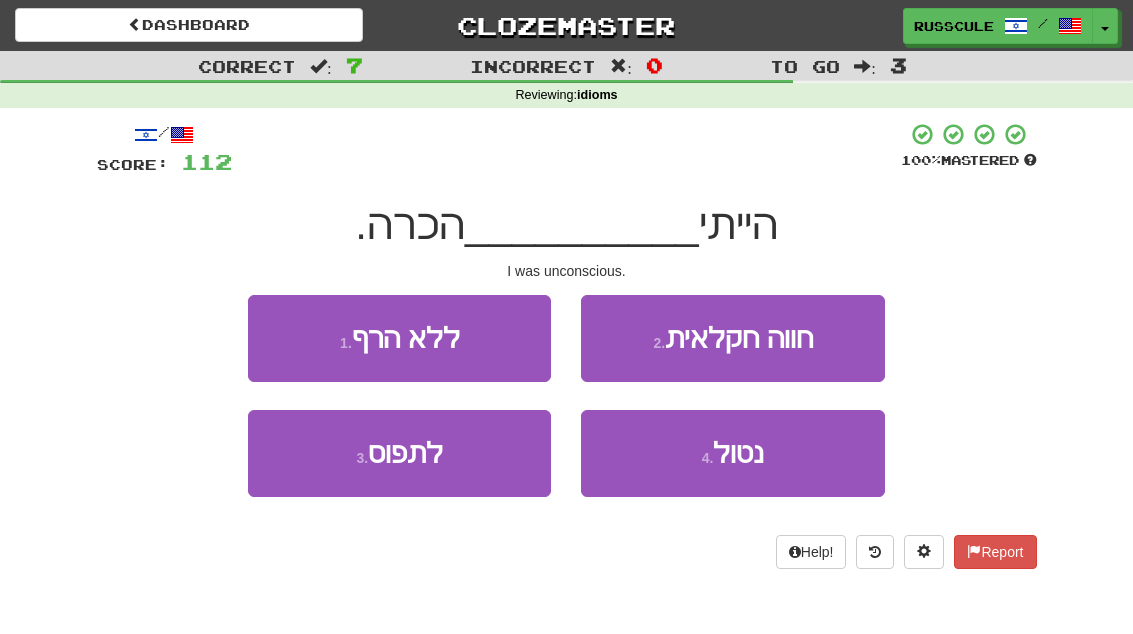 click on "4 .  נטול" at bounding box center [732, 453] 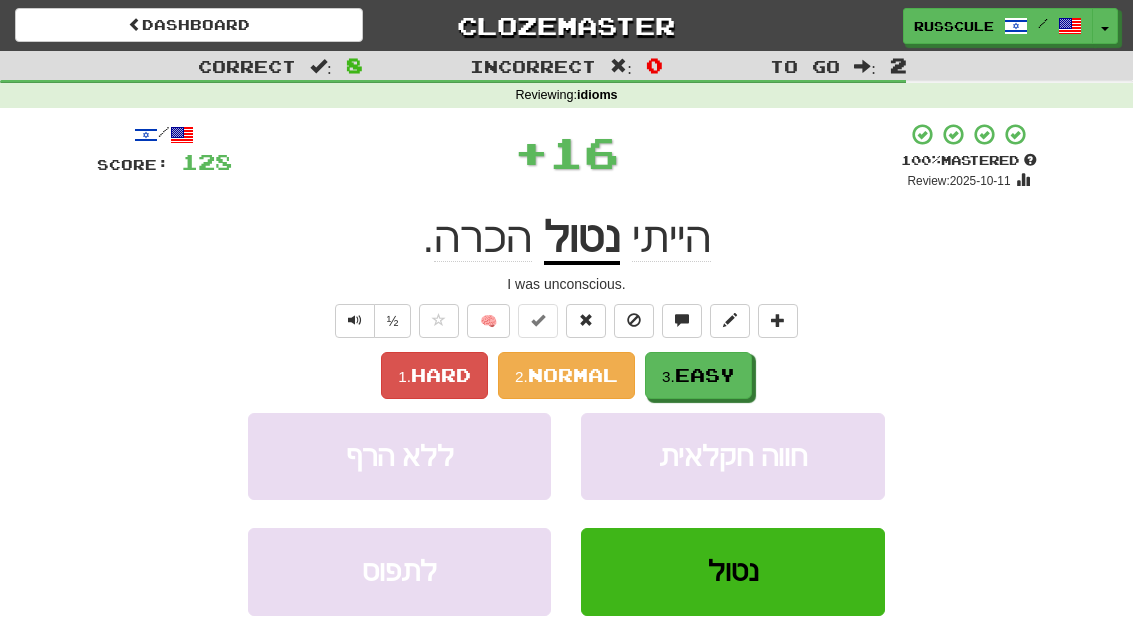 click on "3.  Easy" at bounding box center [698, 375] 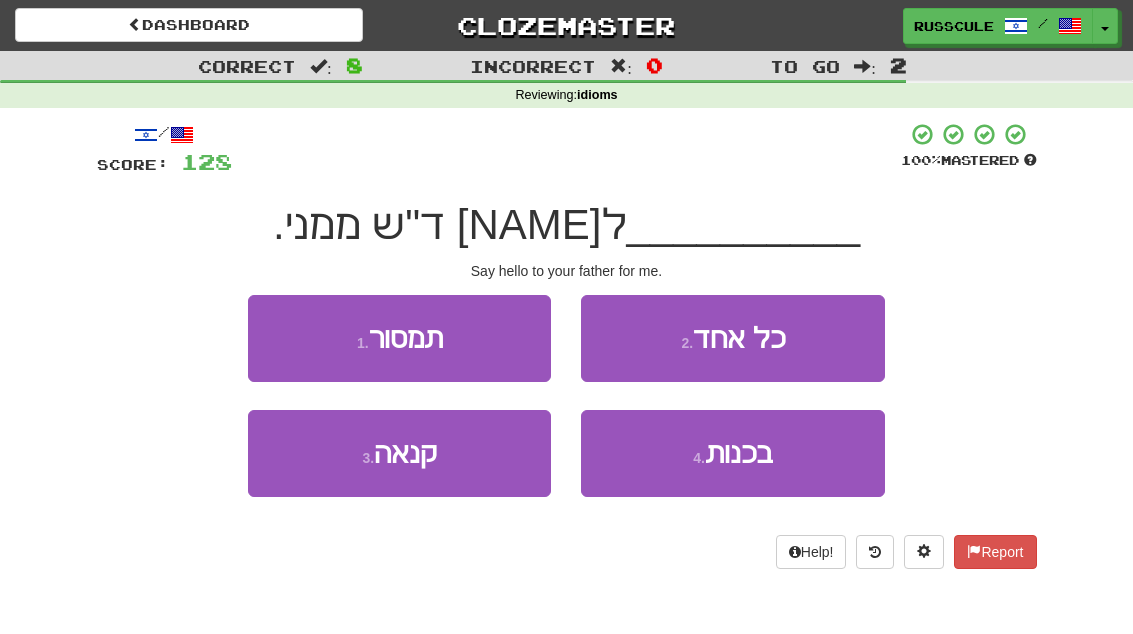 click on "1 .  תמסור" at bounding box center (399, 338) 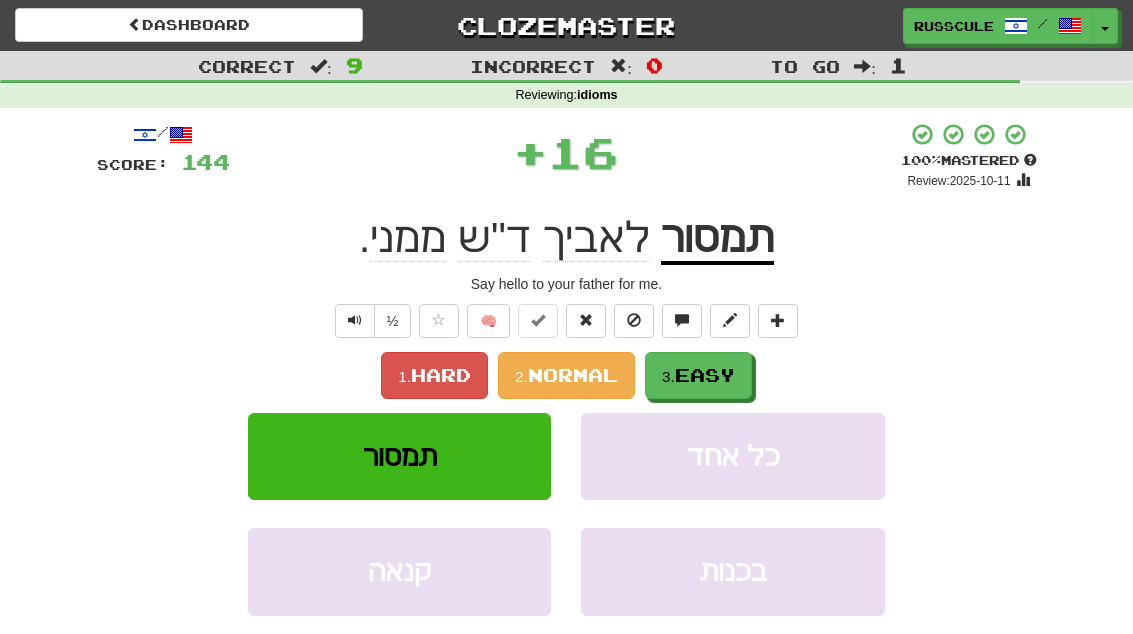 click on "1.  Hard 2.  Normal 3.  Easy" at bounding box center (567, 375) 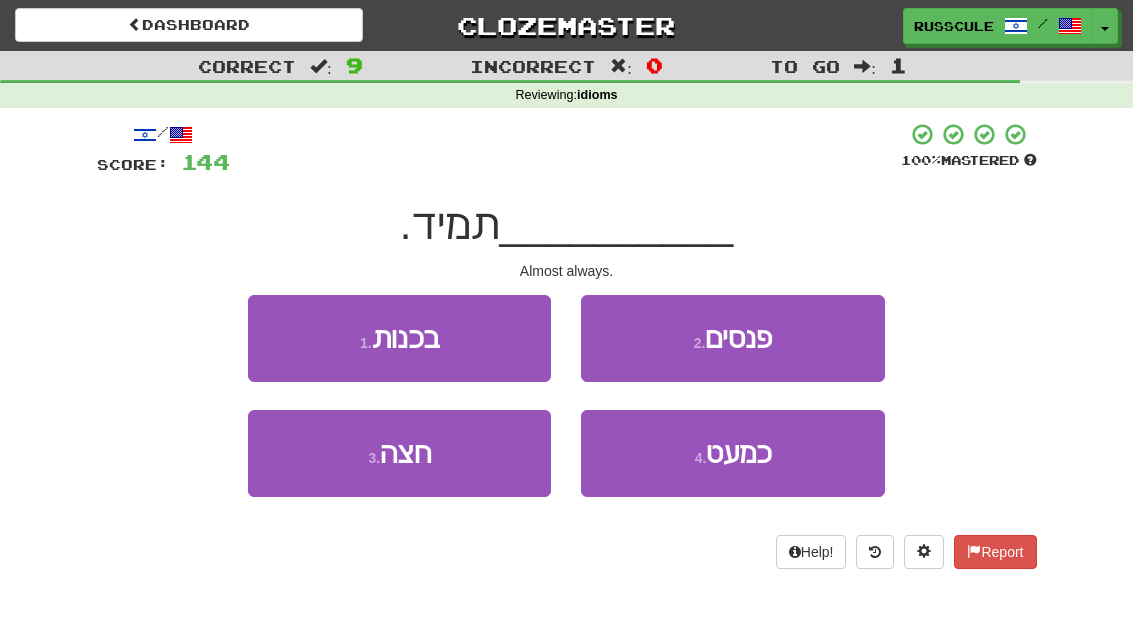 click on "כמעט" at bounding box center [738, 453] 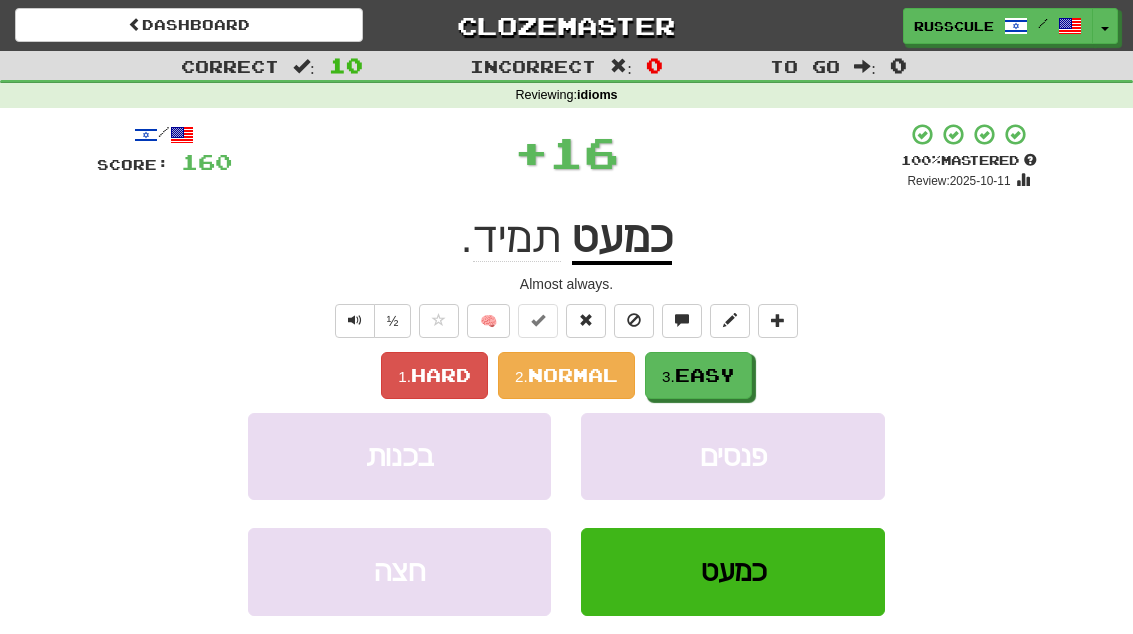 click on "3.  Easy" at bounding box center (698, 375) 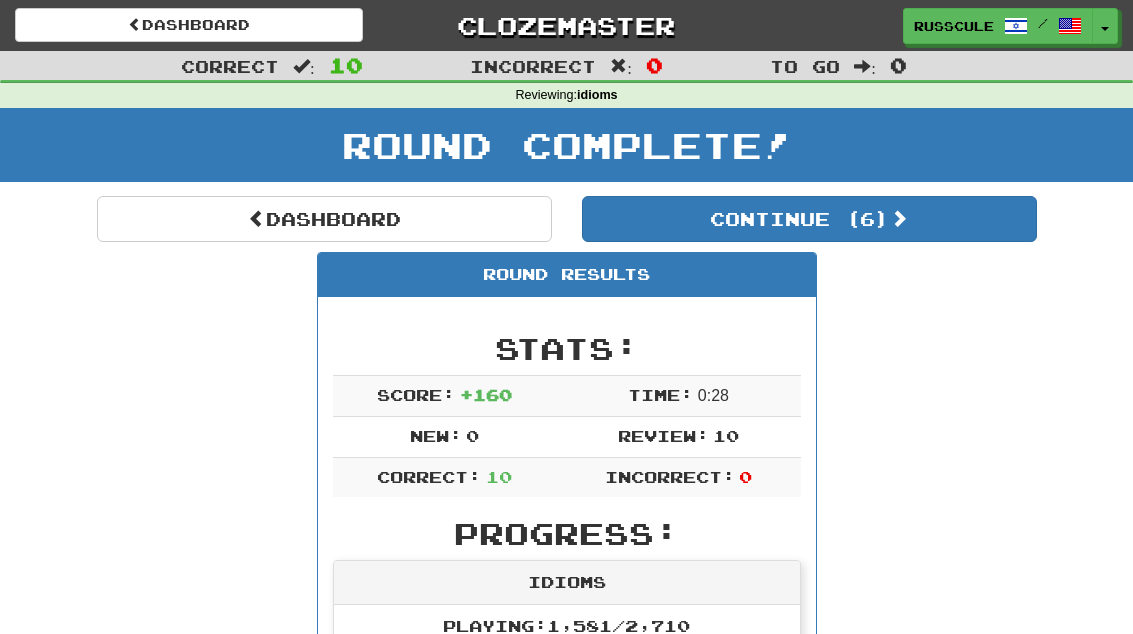 click on "Continue ( 6 )" at bounding box center (809, 219) 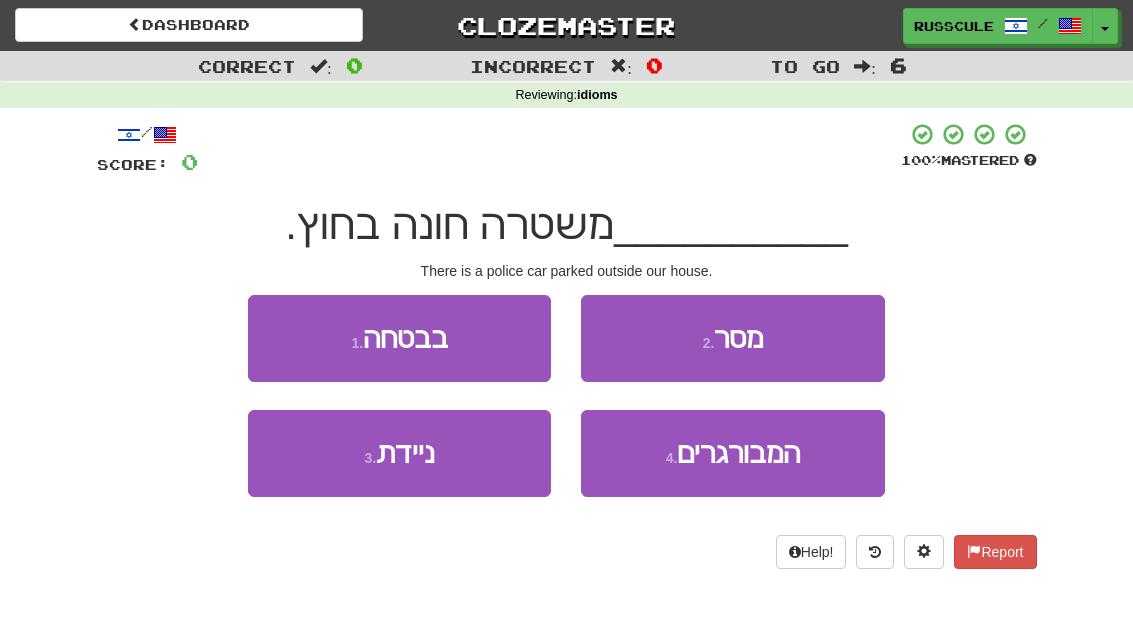 click on "3 .  ניידת" at bounding box center (399, 453) 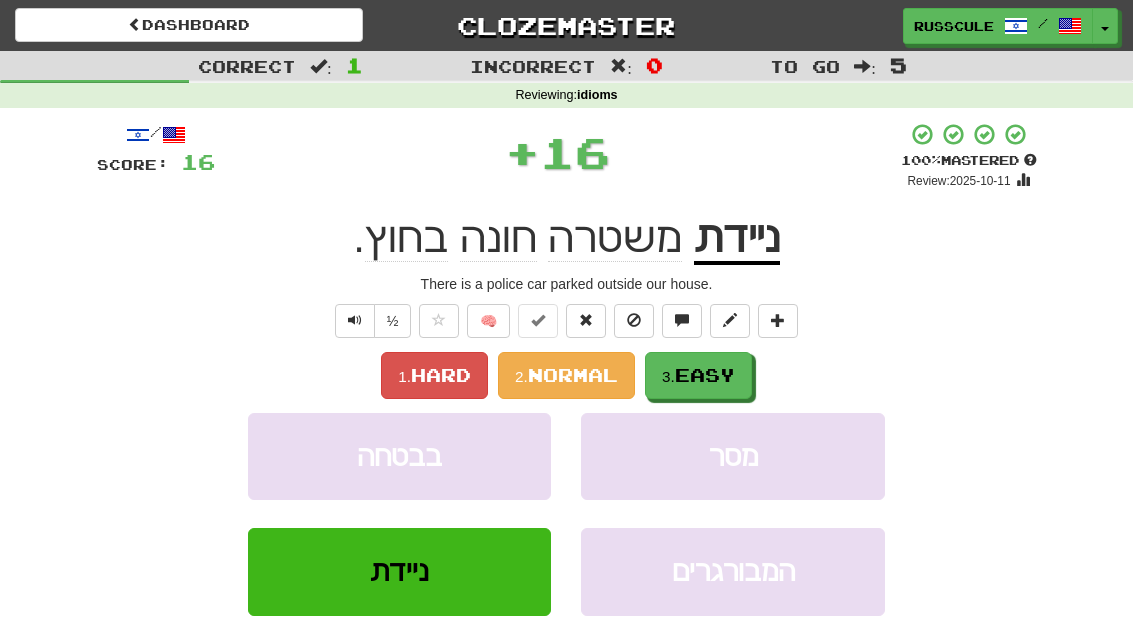 click on "Easy" at bounding box center (705, 375) 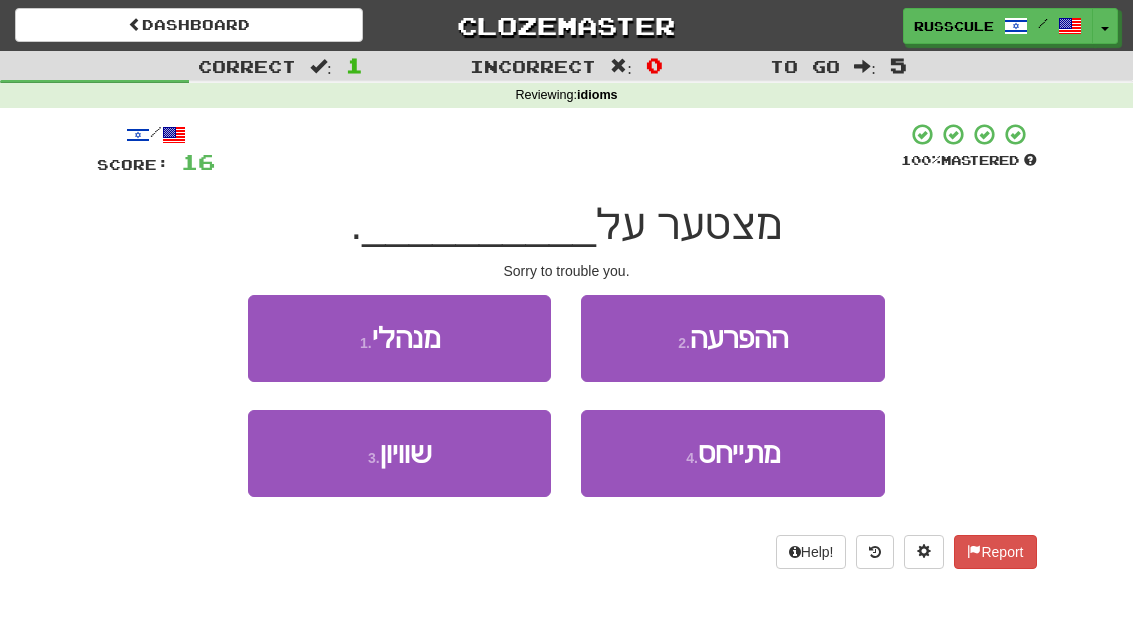 click on "2 .  ההפרעה" at bounding box center [732, 338] 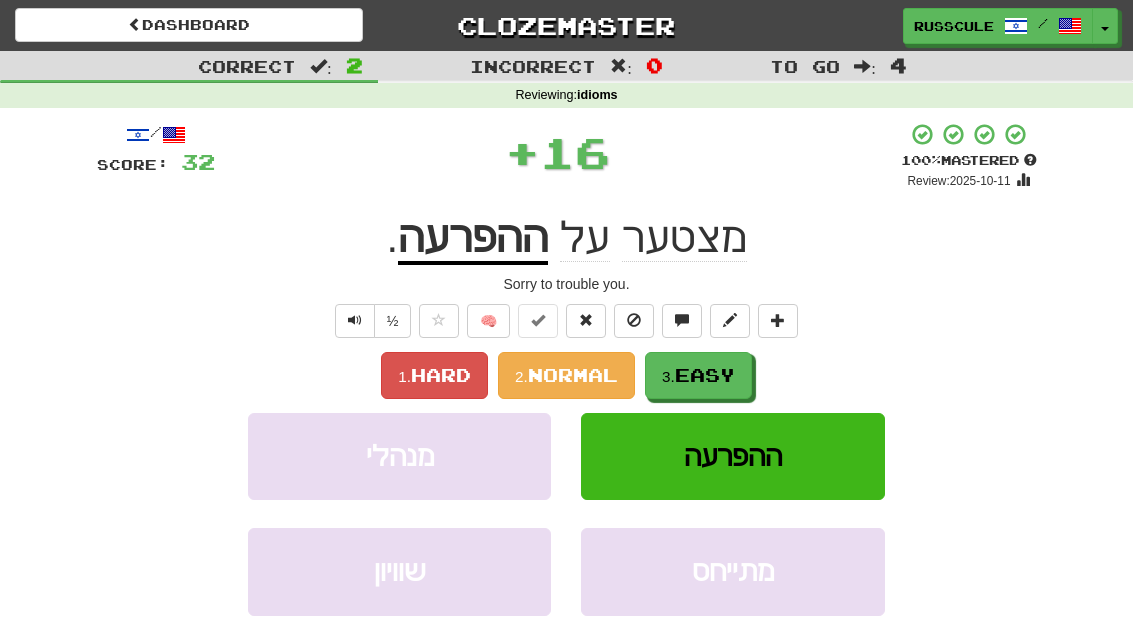 click on "3.  Easy" at bounding box center (698, 375) 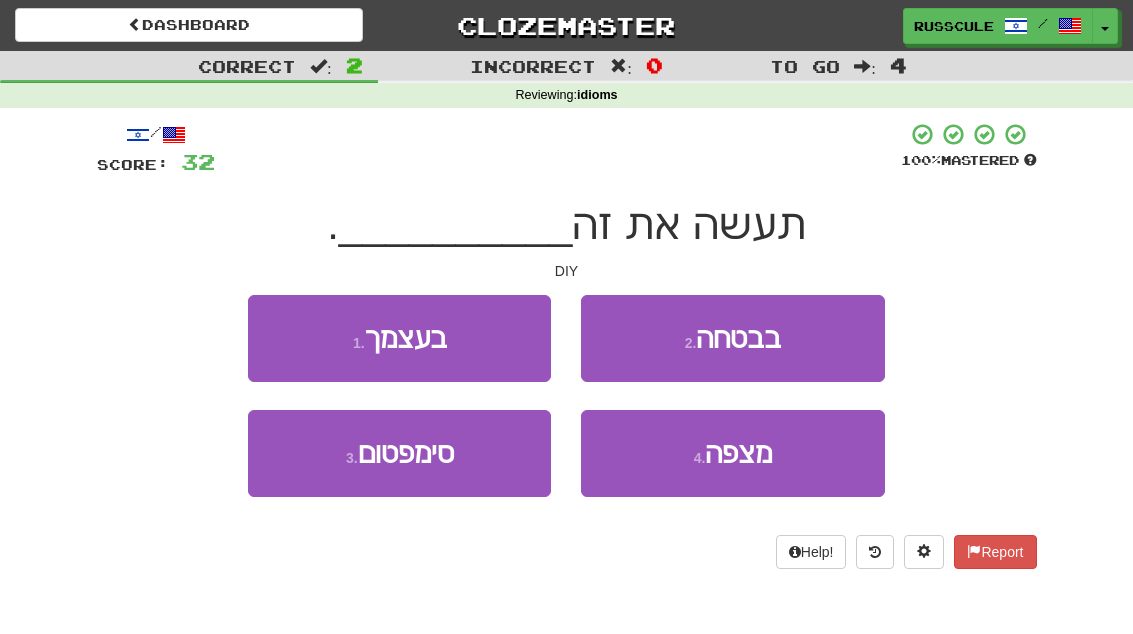 click on "1 .  בעצמך" at bounding box center [399, 338] 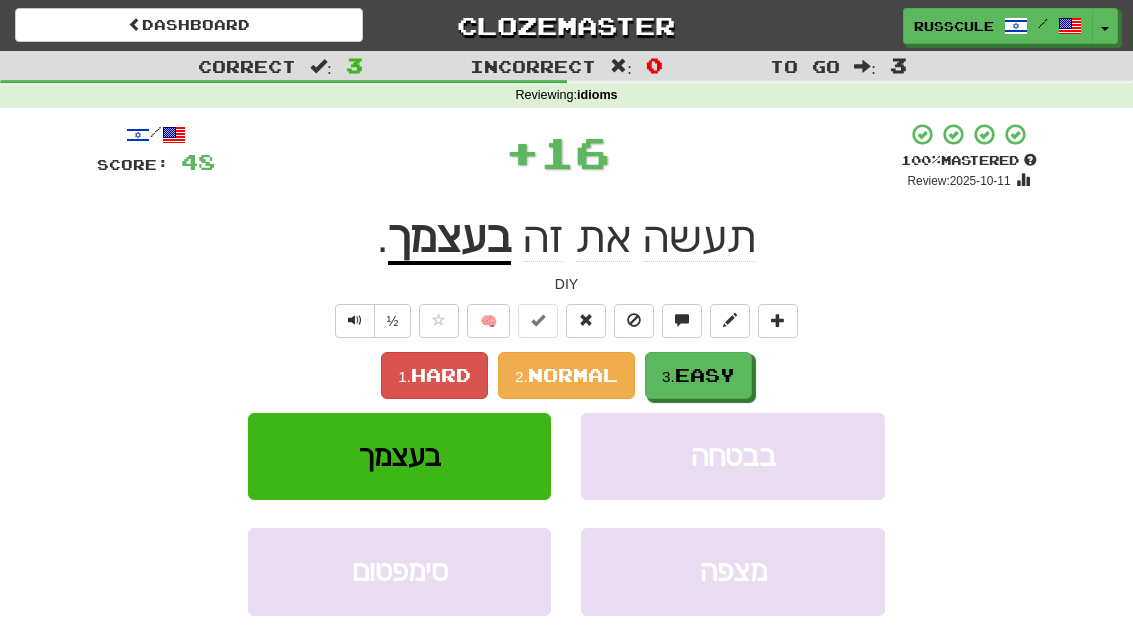click on "Easy" at bounding box center [705, 375] 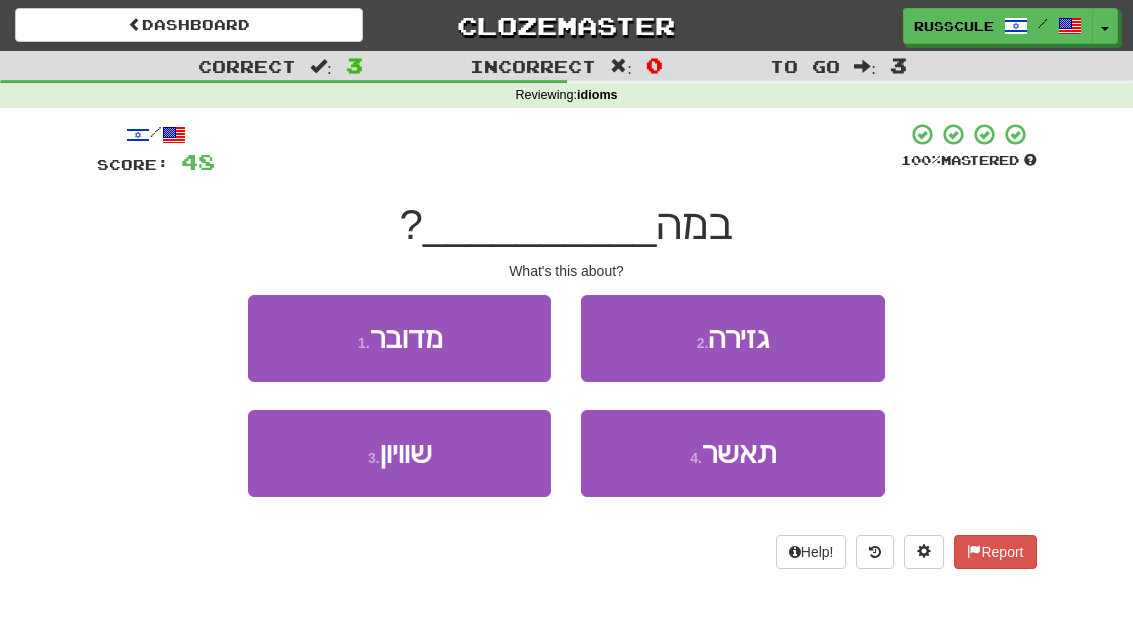 click on "1 .  מדובר" at bounding box center (399, 338) 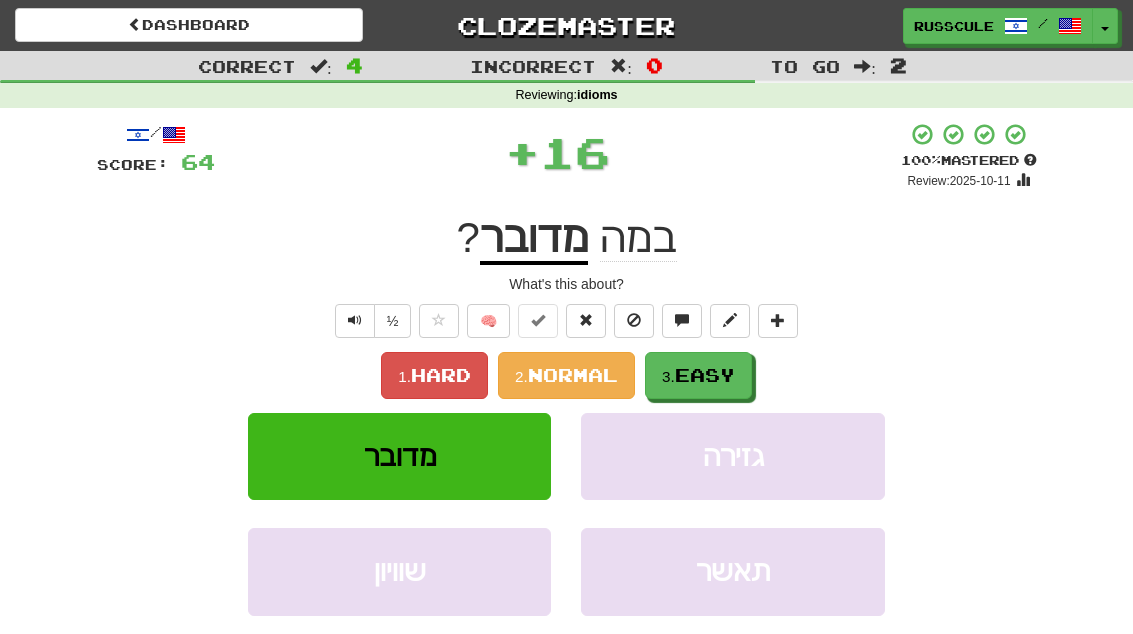 click on "3.  Easy" at bounding box center [698, 375] 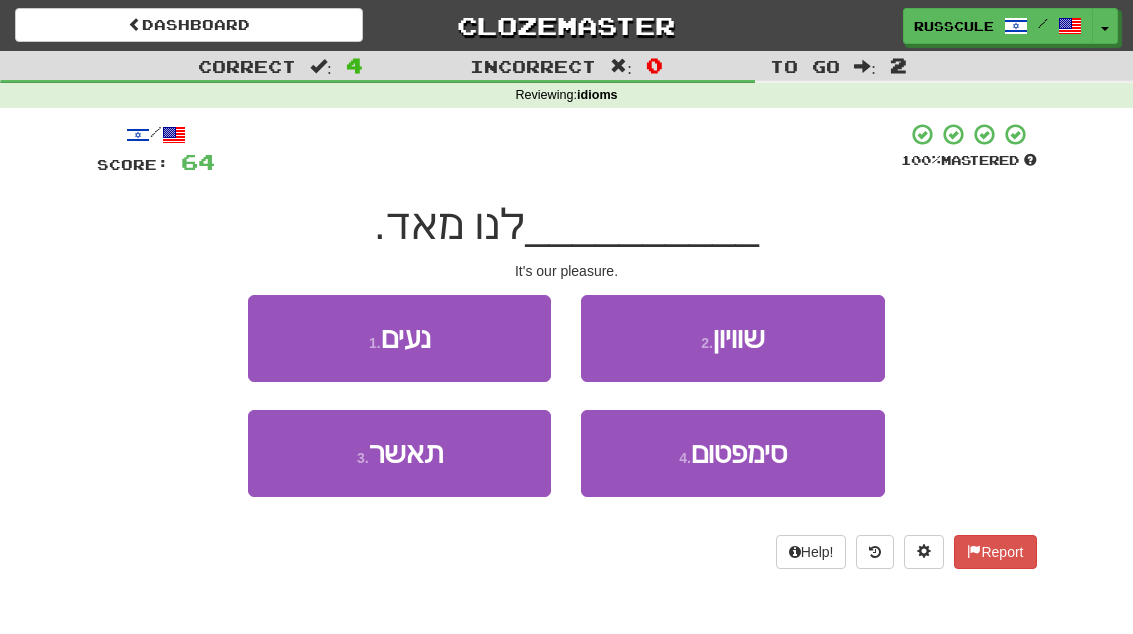 click on "1 .  נעים" at bounding box center [399, 338] 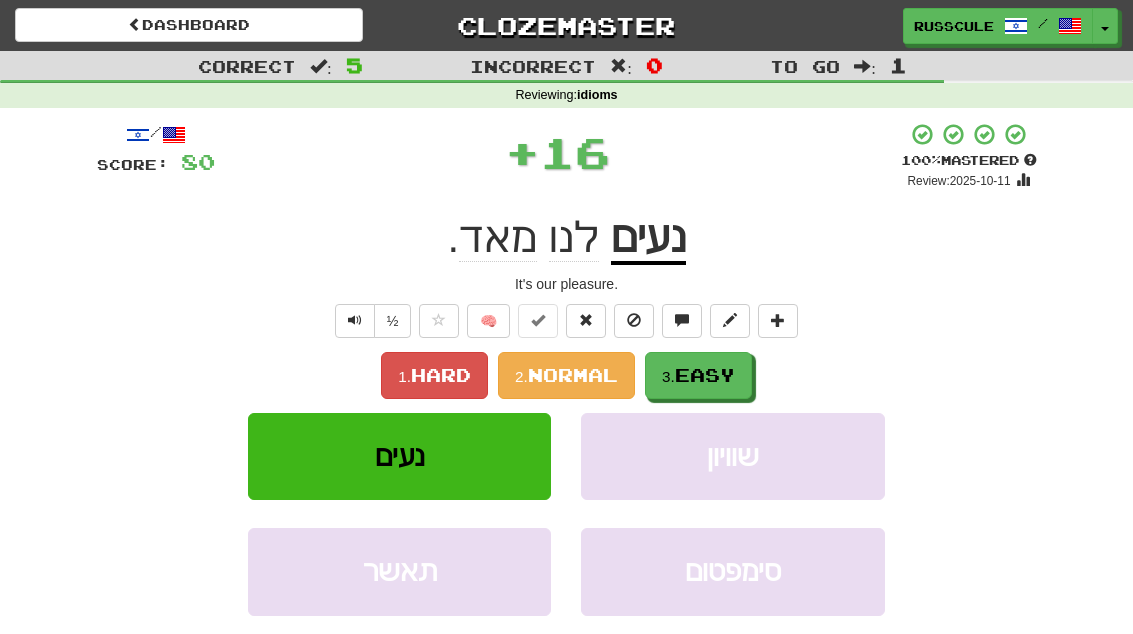 click on "3.  Easy" at bounding box center (698, 375) 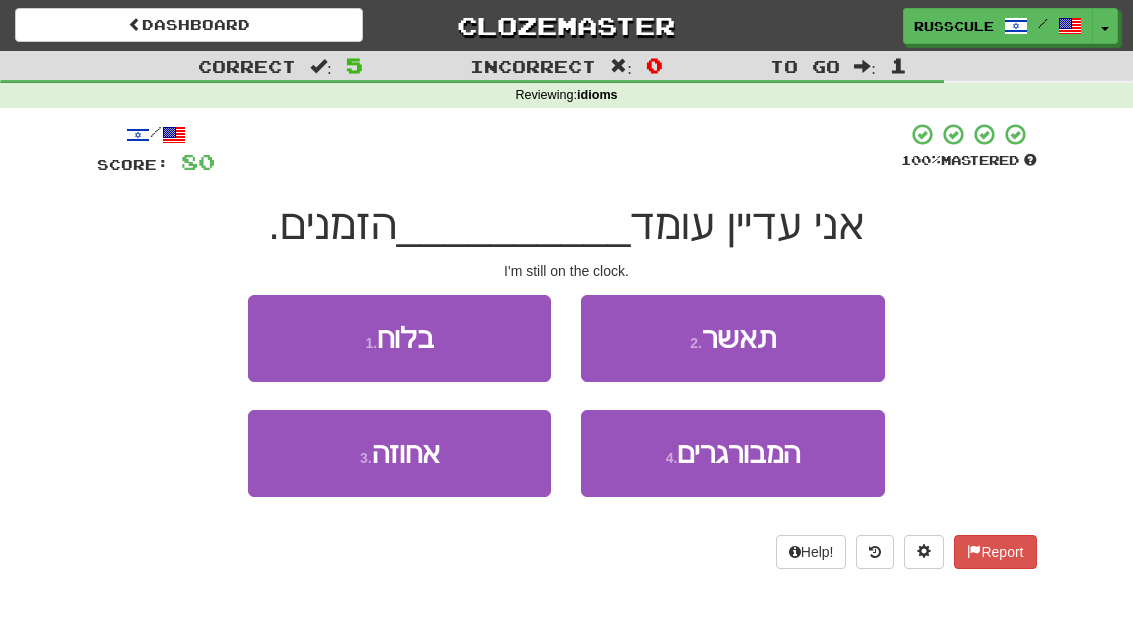 click on "1 .  בלוח" at bounding box center [399, 338] 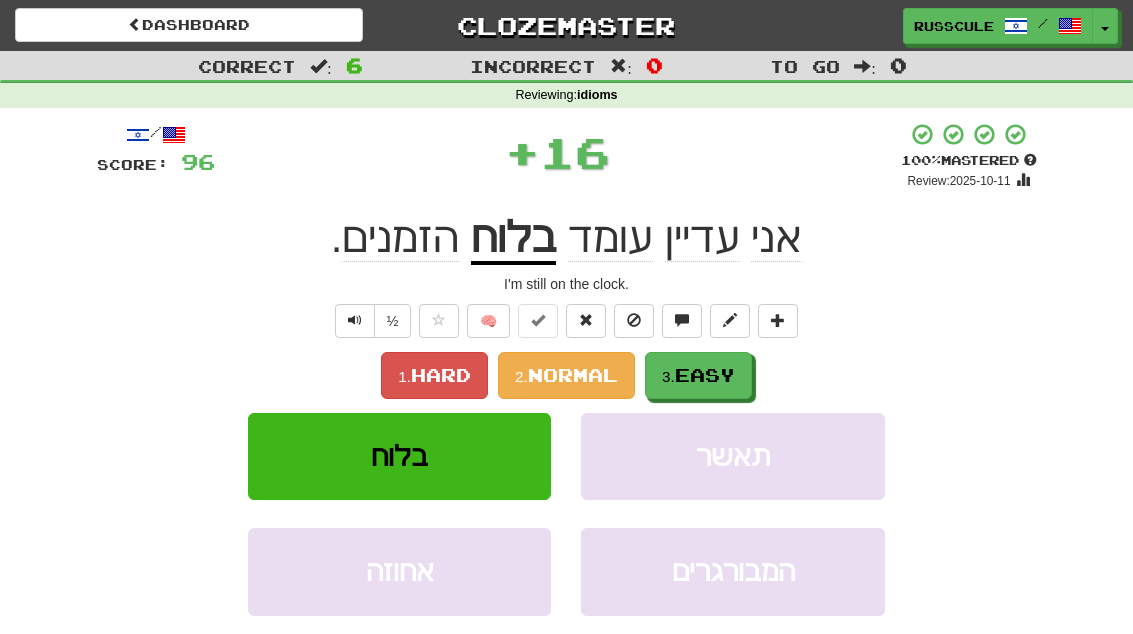 click on "Easy" at bounding box center [705, 375] 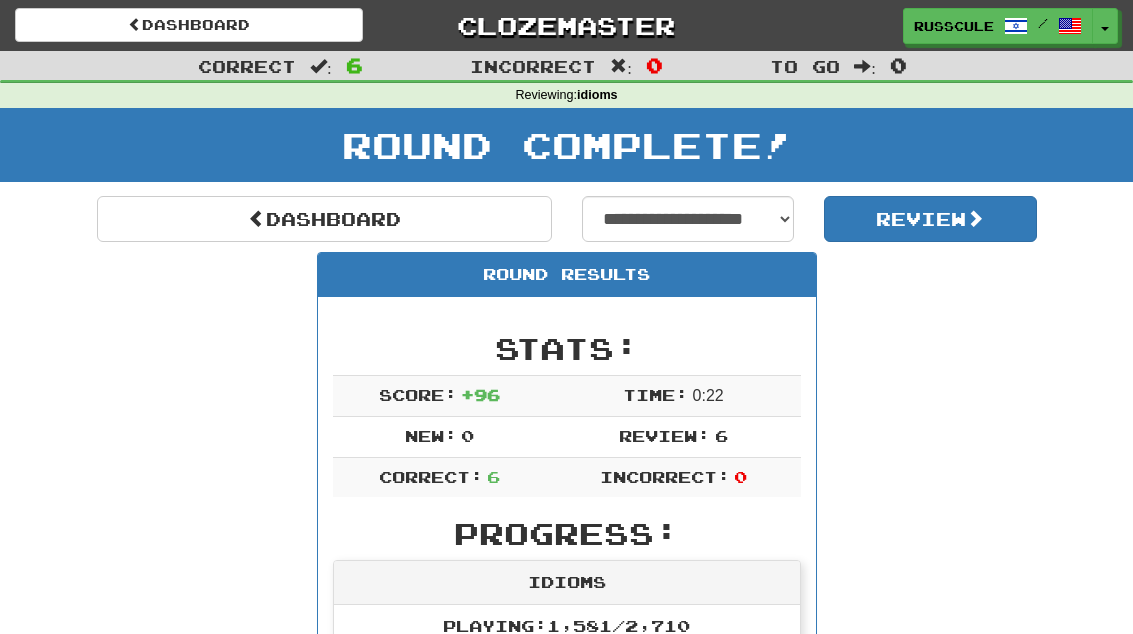 click on "Dashboard" at bounding box center (324, 219) 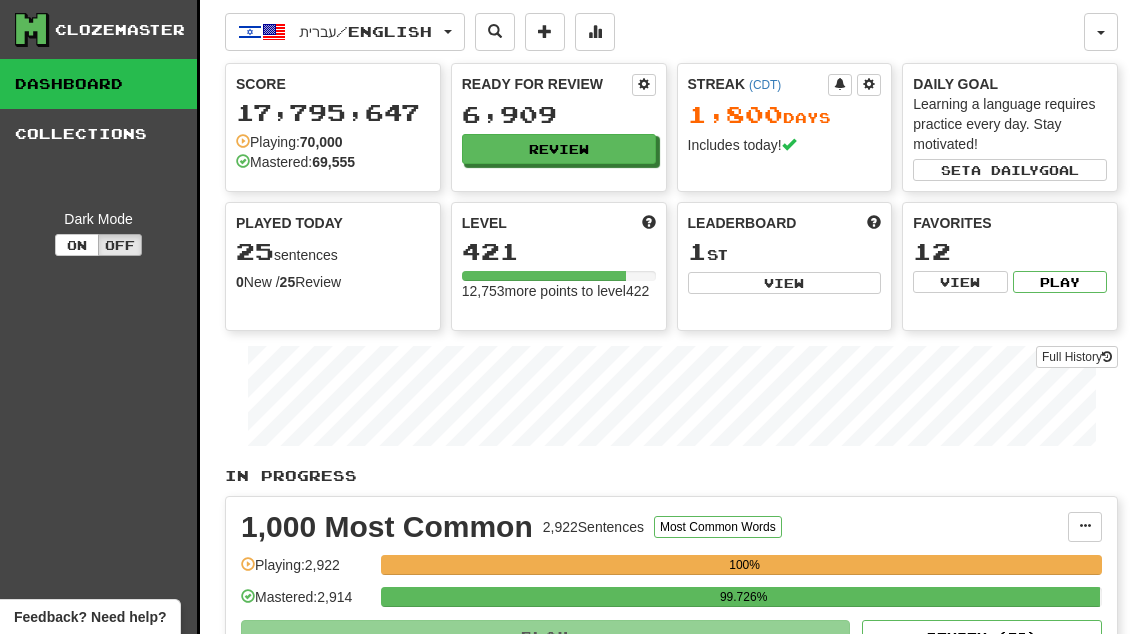 scroll, scrollTop: 0, scrollLeft: 0, axis: both 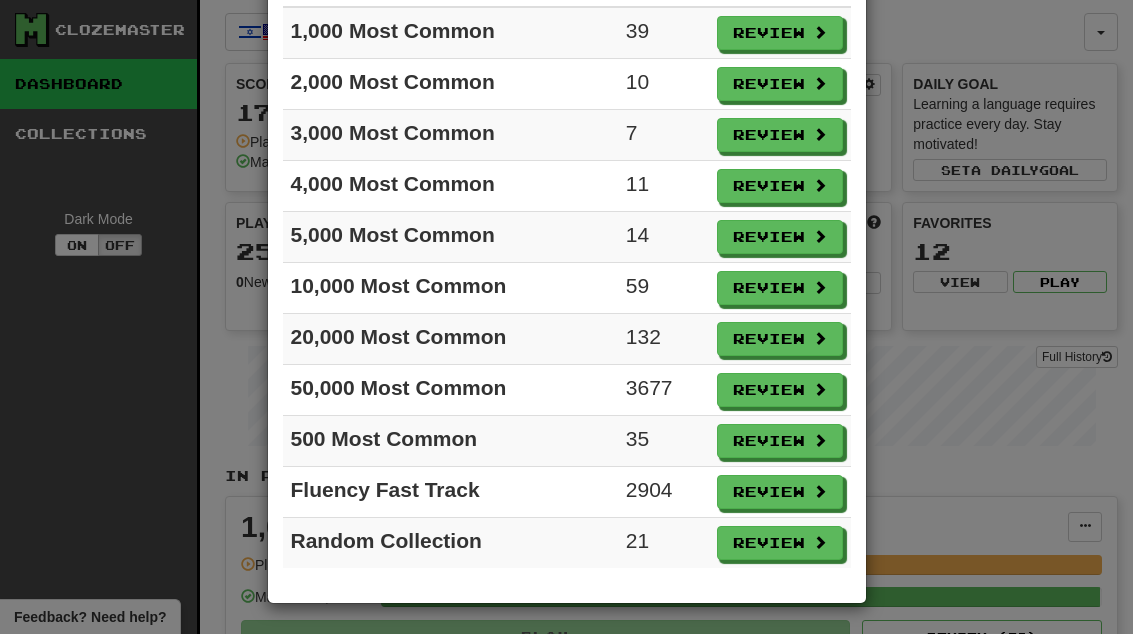 click at bounding box center [820, 542] 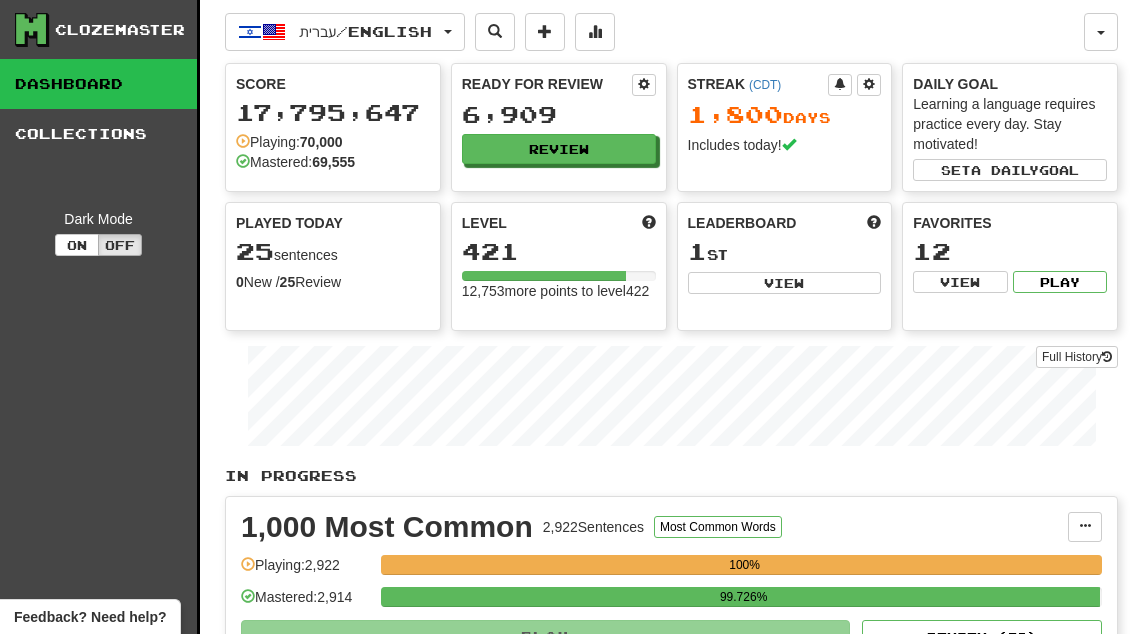 select on "**" 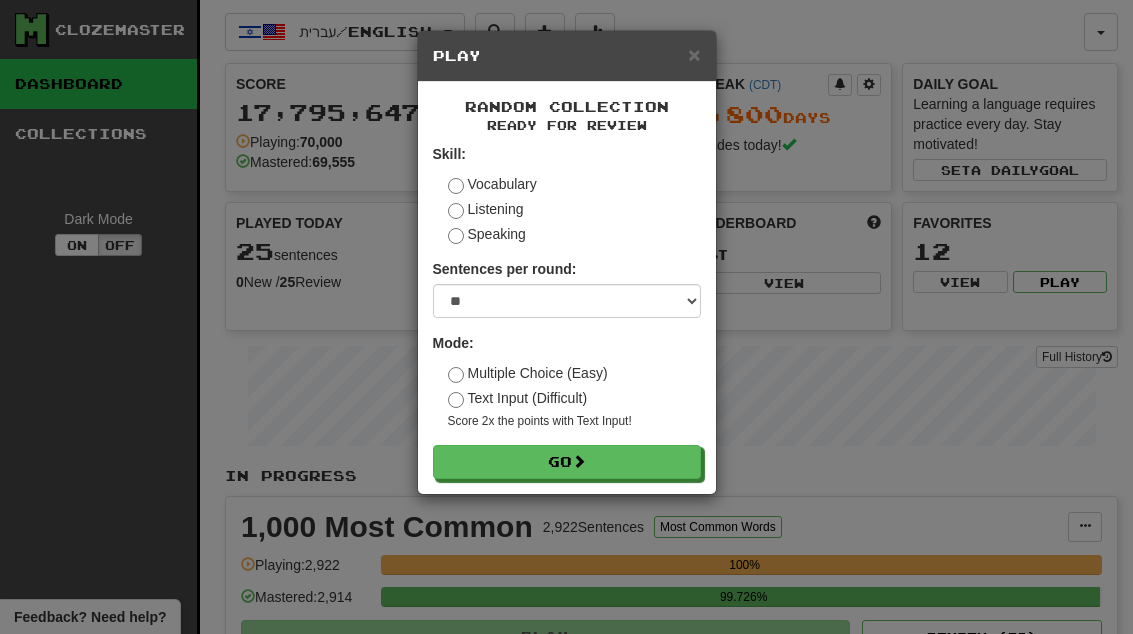 click on "Go" at bounding box center (567, 462) 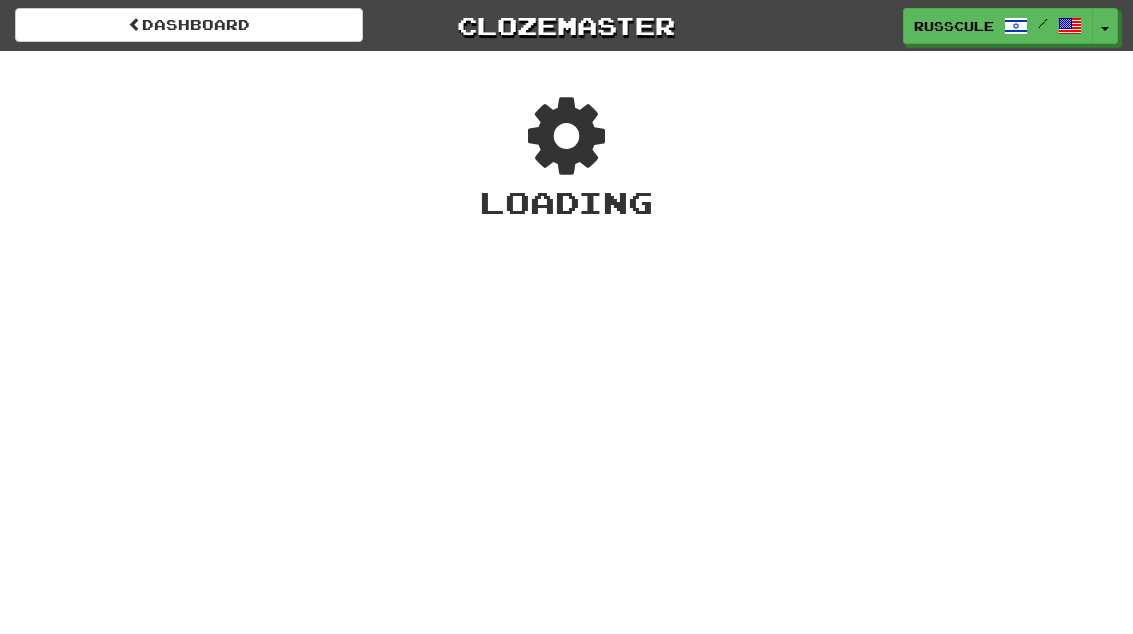 scroll, scrollTop: 0, scrollLeft: 0, axis: both 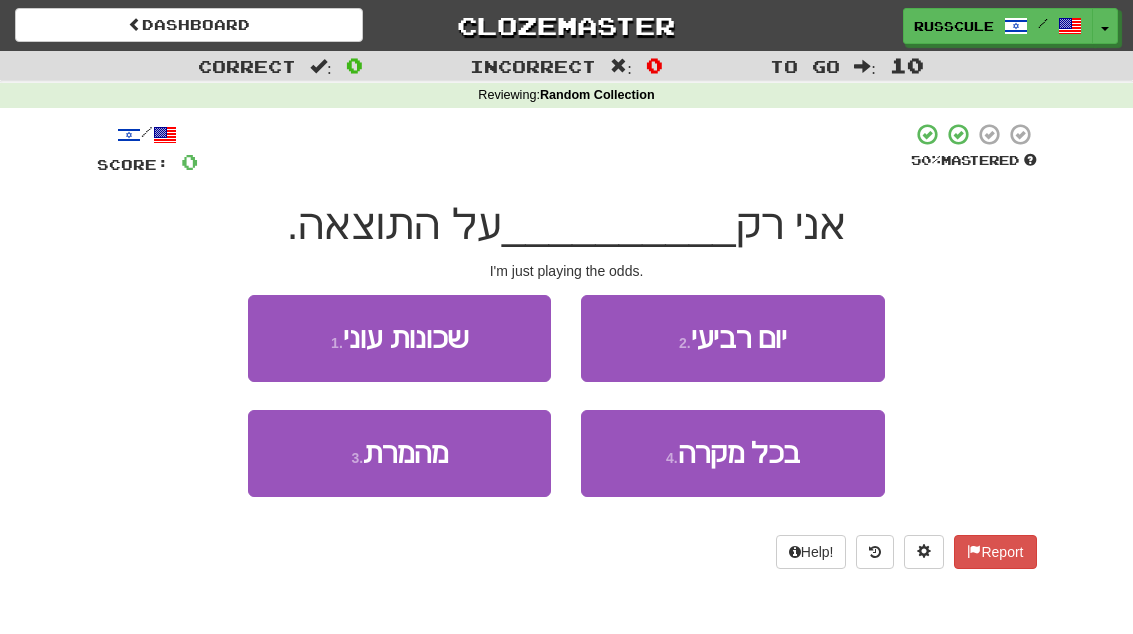 click on "3 .  מהמרת" at bounding box center [399, 453] 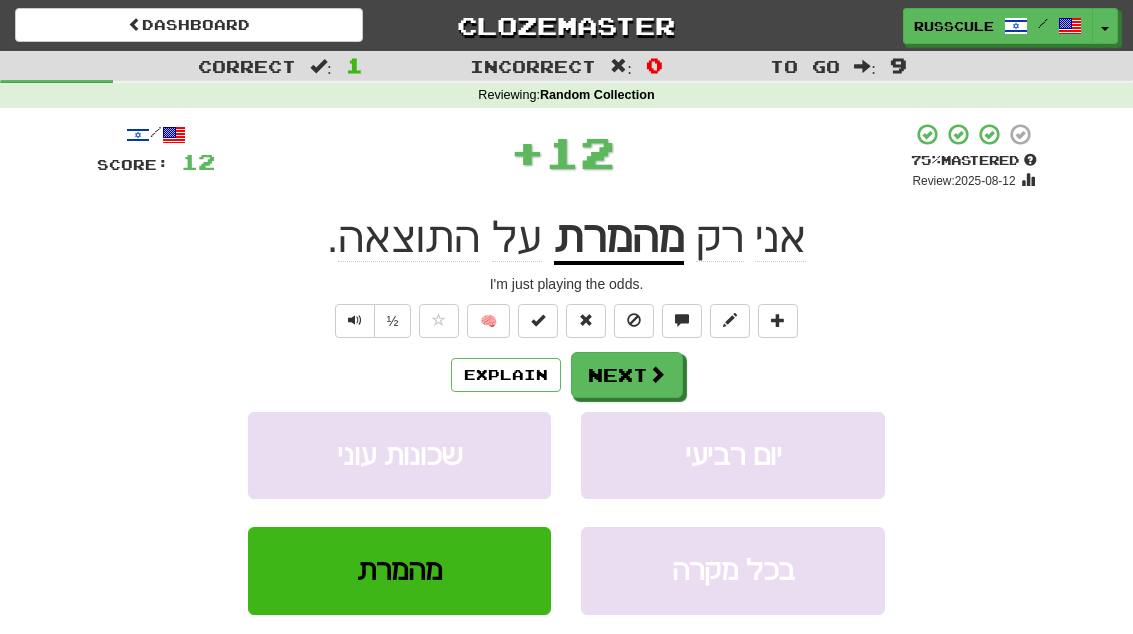 click on "Next" at bounding box center (627, 375) 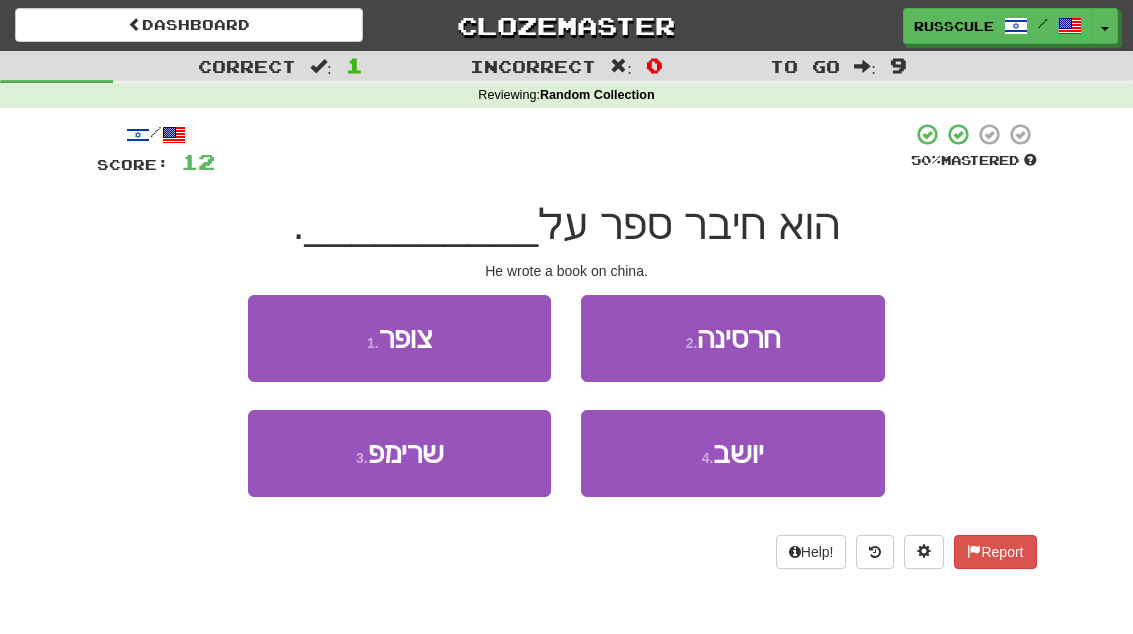 click on "2 .  חרסינה" at bounding box center (732, 338) 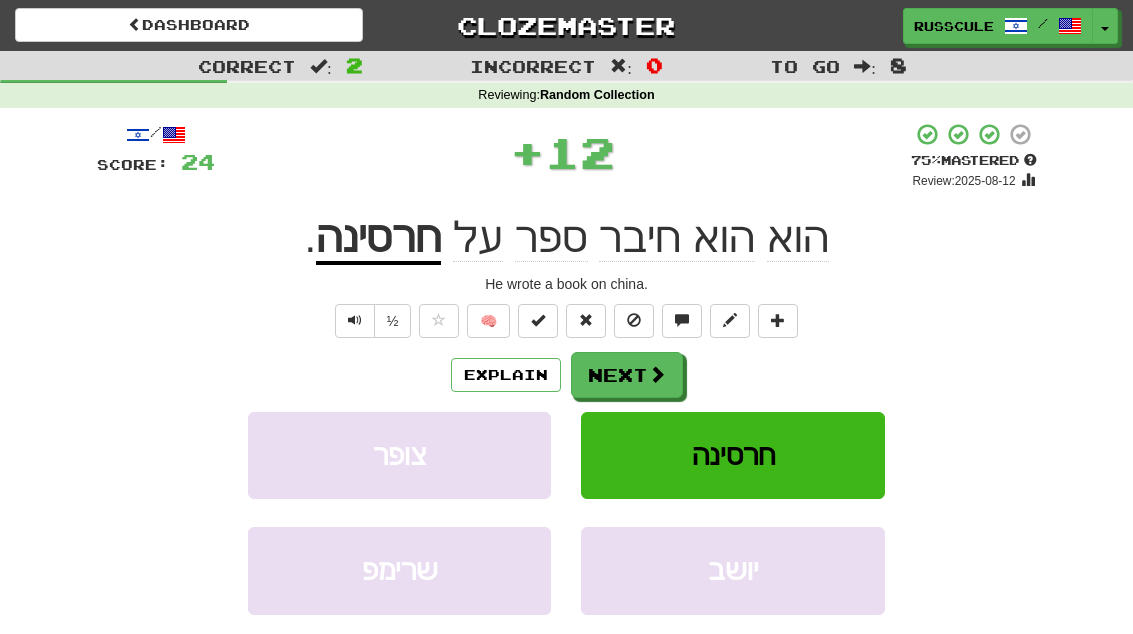 click at bounding box center [657, 374] 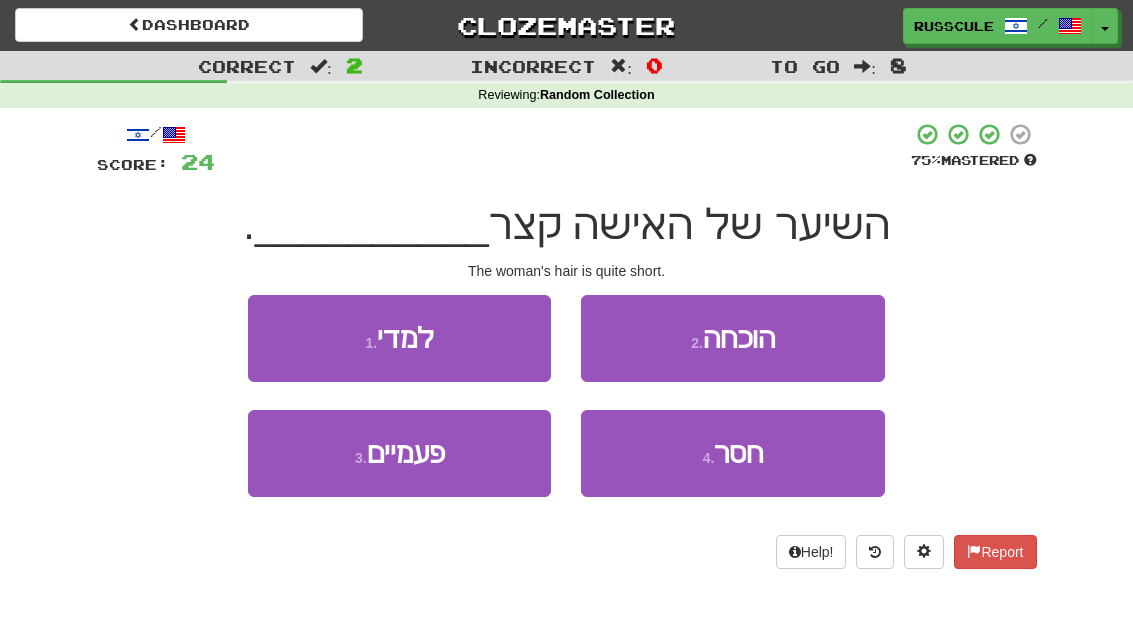 click on "1 .  למדי" at bounding box center [399, 338] 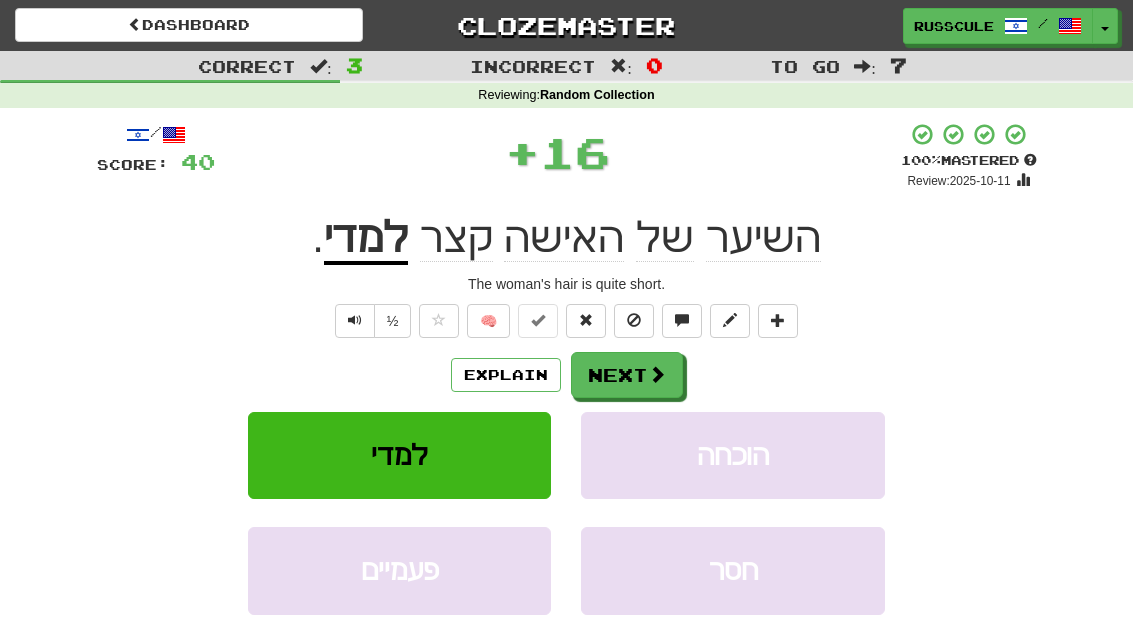 click at bounding box center (657, 374) 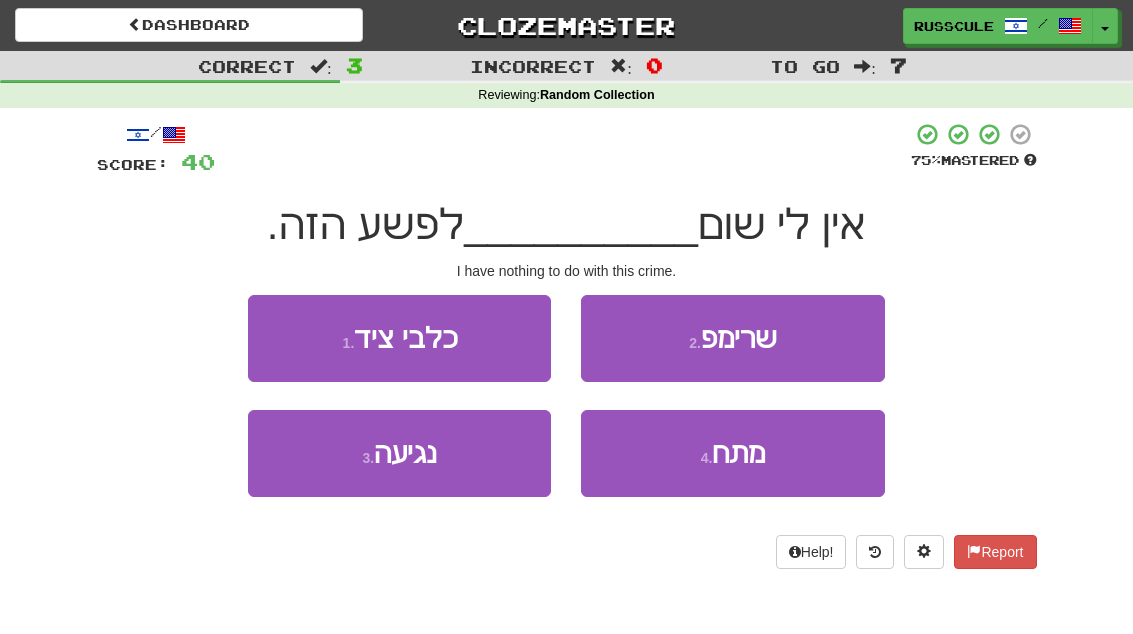 click on "3 .  נגיעה" at bounding box center (399, 453) 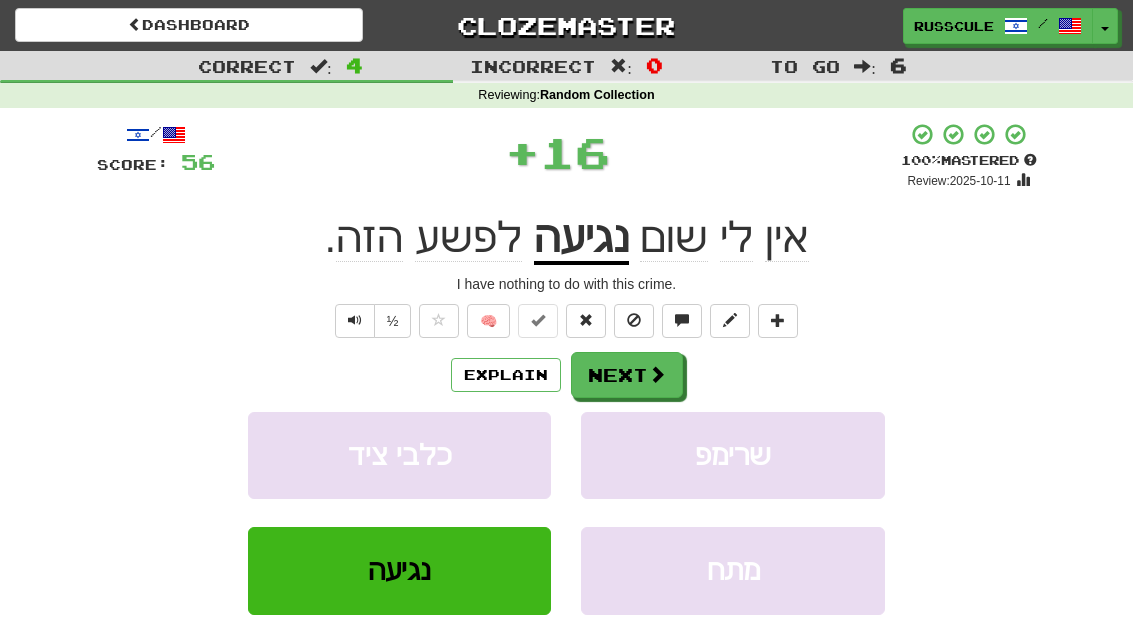 click at bounding box center (657, 374) 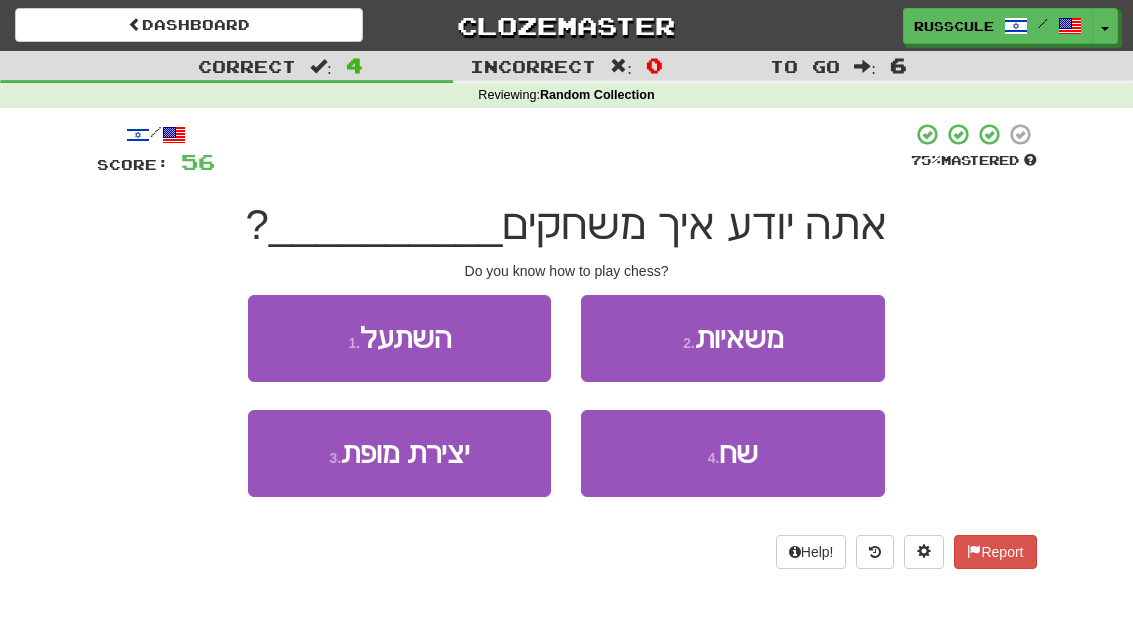 click on "4 .  שח" at bounding box center (732, 453) 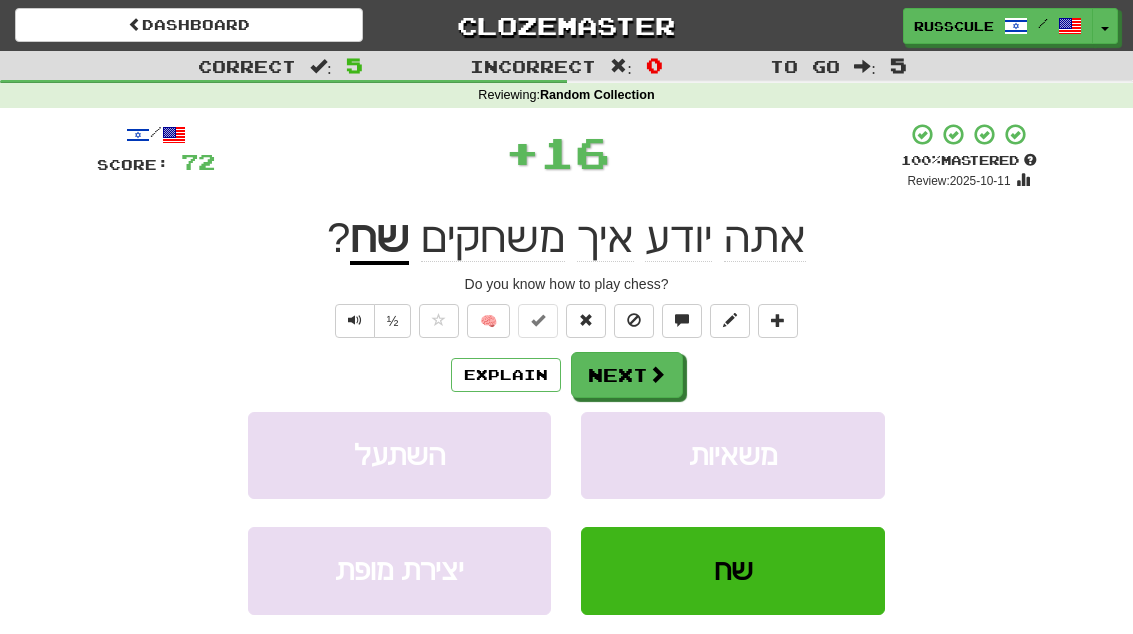 click on "Next" at bounding box center (627, 375) 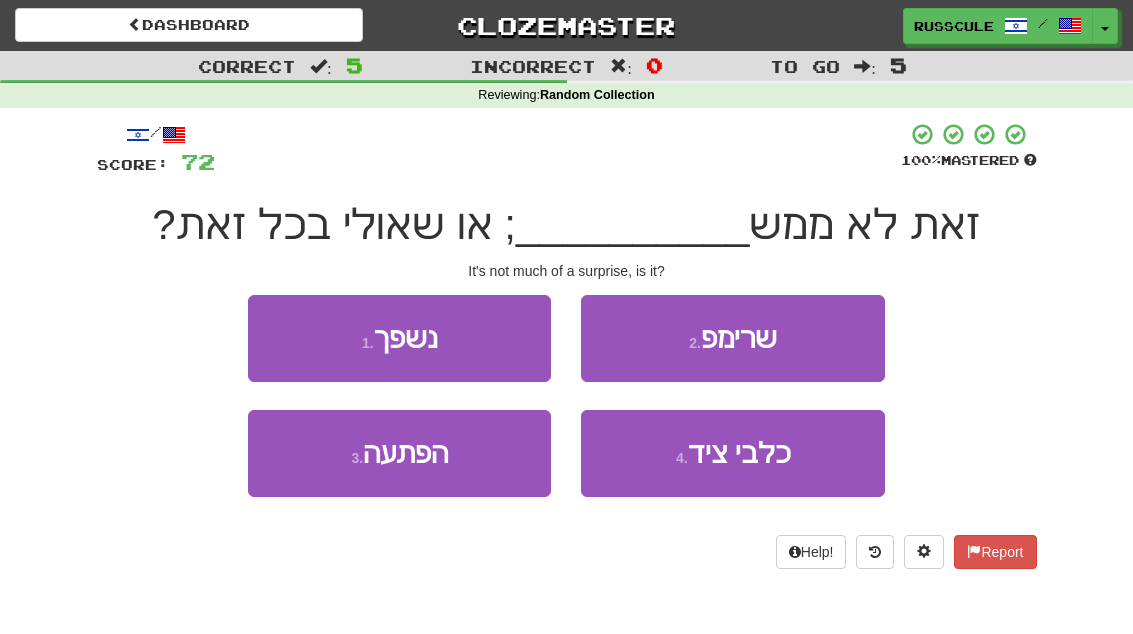 click on "3 .  הפתעה" at bounding box center (399, 453) 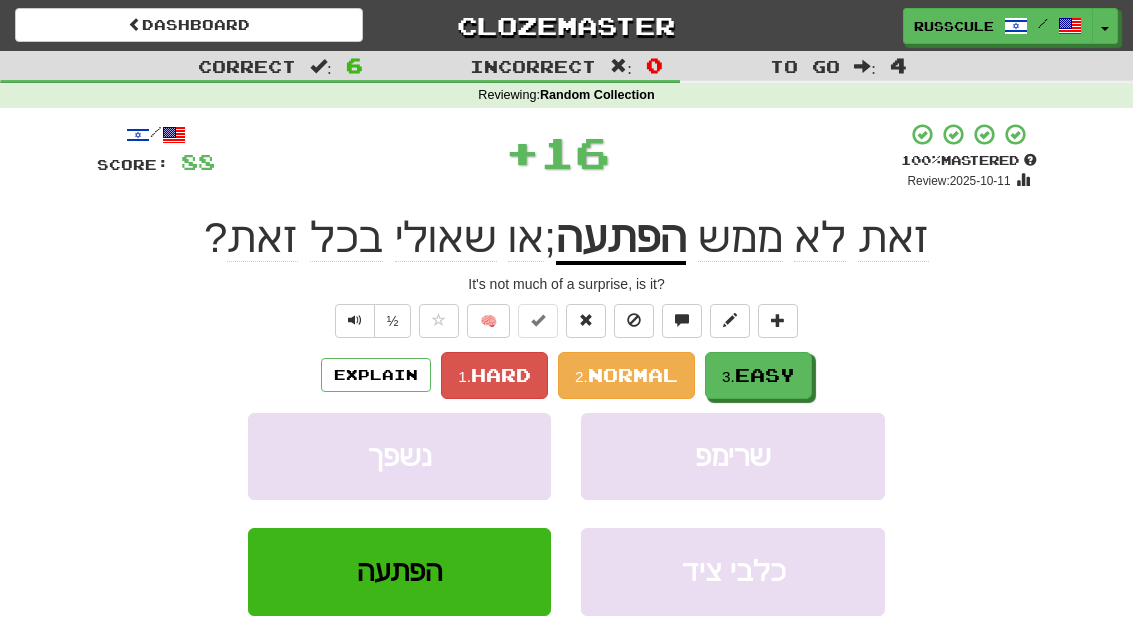 click on "Easy" at bounding box center [765, 375] 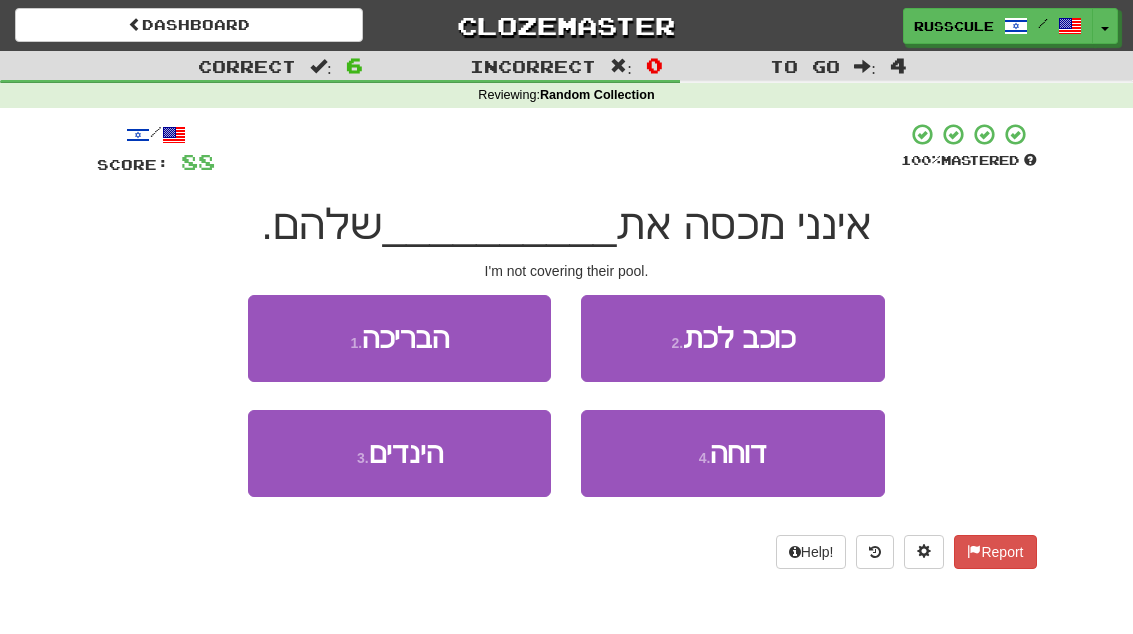 click on "1 .  הבריכה" at bounding box center [399, 338] 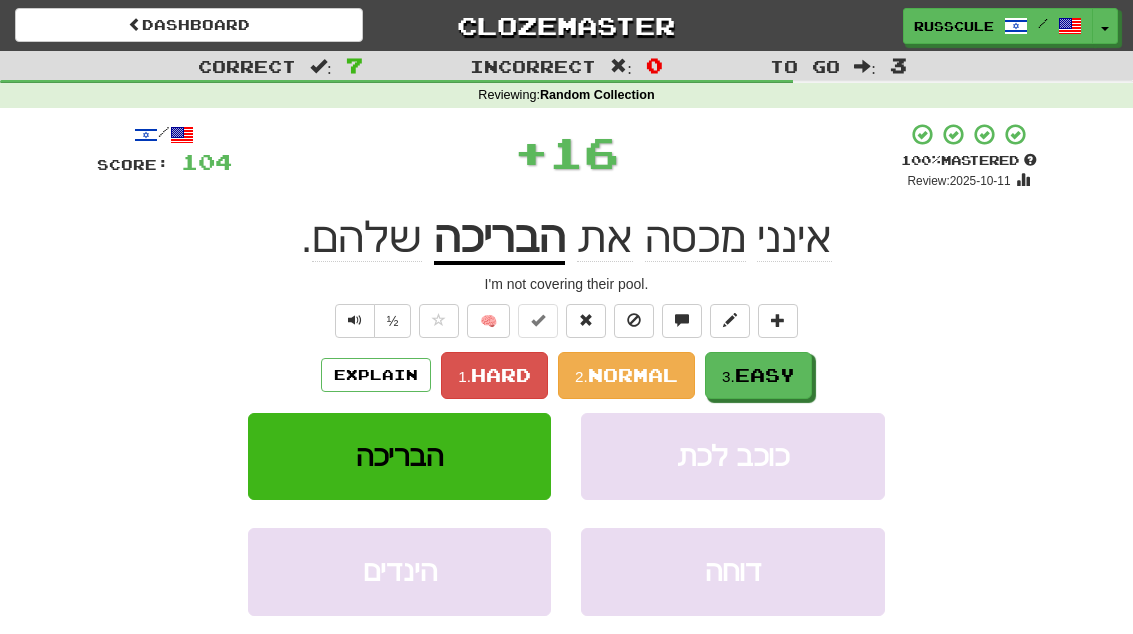 click on "Easy" at bounding box center [765, 375] 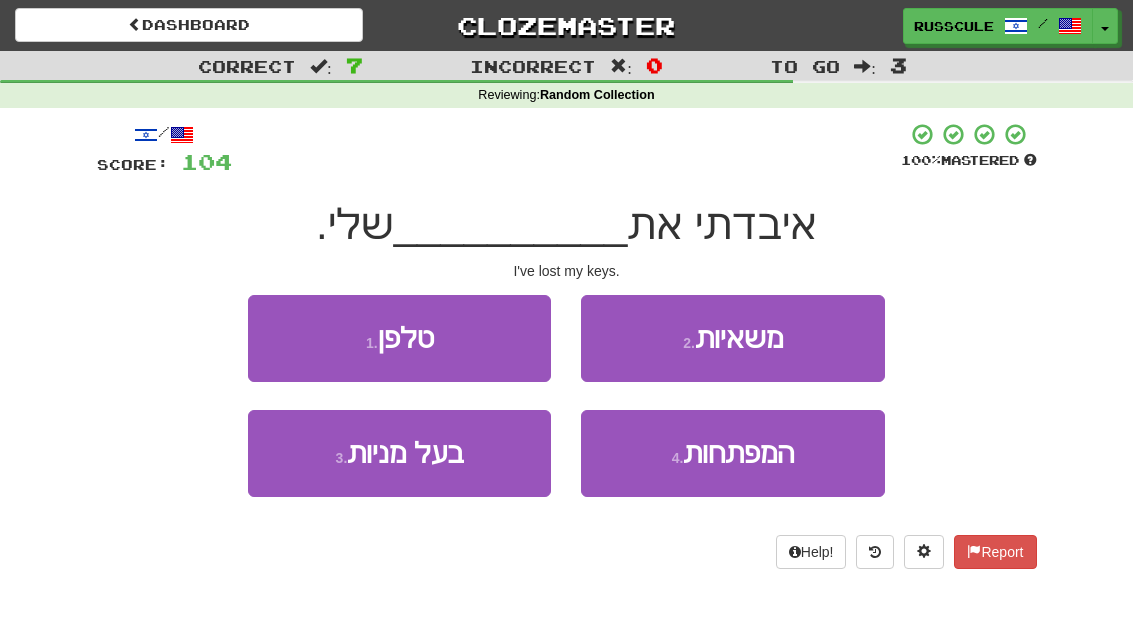 click on "4 .  המפתחות" at bounding box center (732, 453) 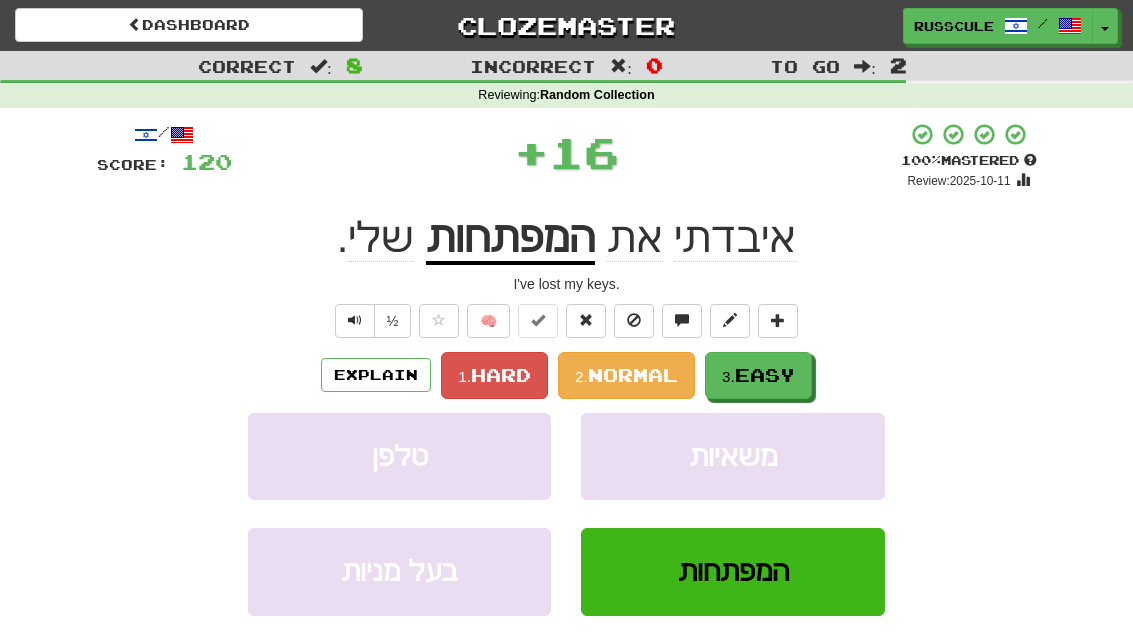 click on "Easy" at bounding box center [765, 375] 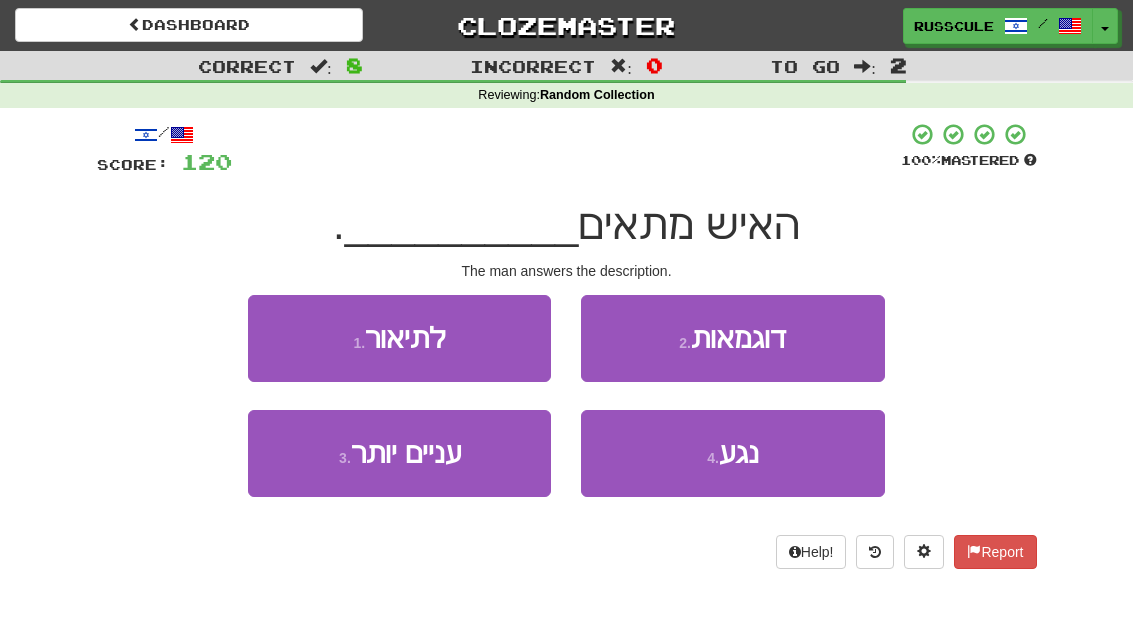 click on "1 .  לתיאור" at bounding box center [399, 338] 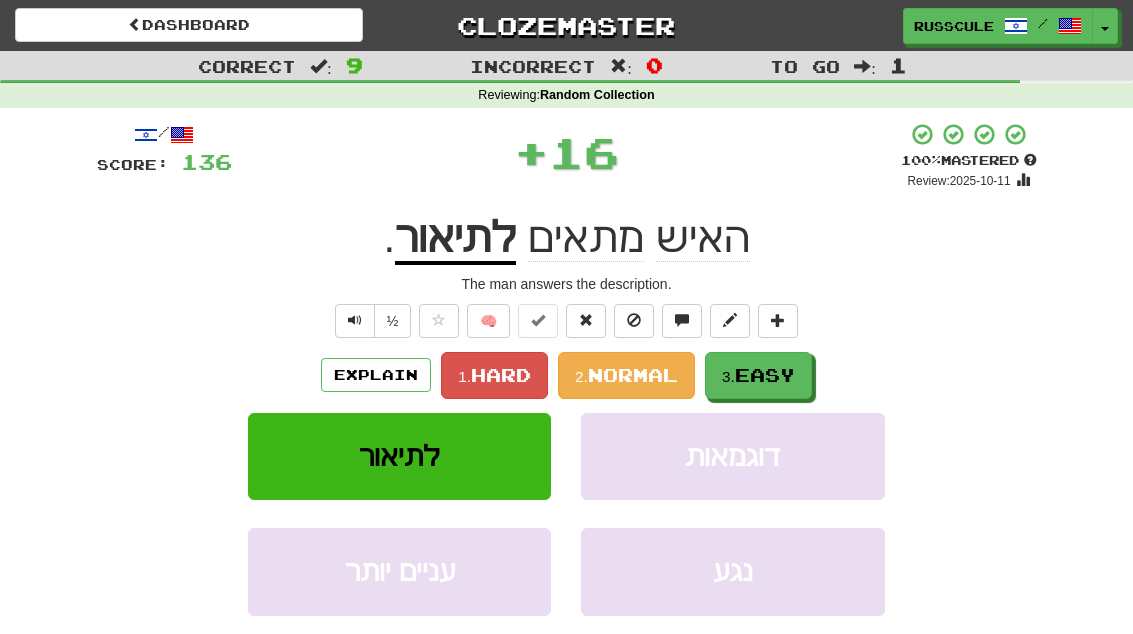 click on "Easy" at bounding box center [765, 375] 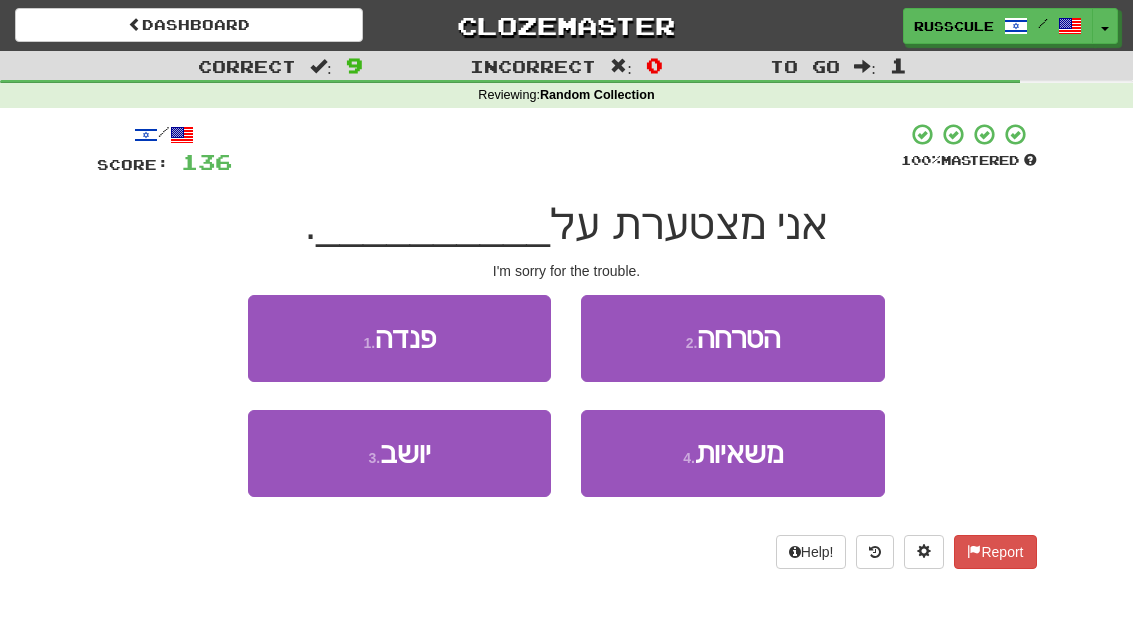 click on "2 .  הטרחה" at bounding box center [732, 338] 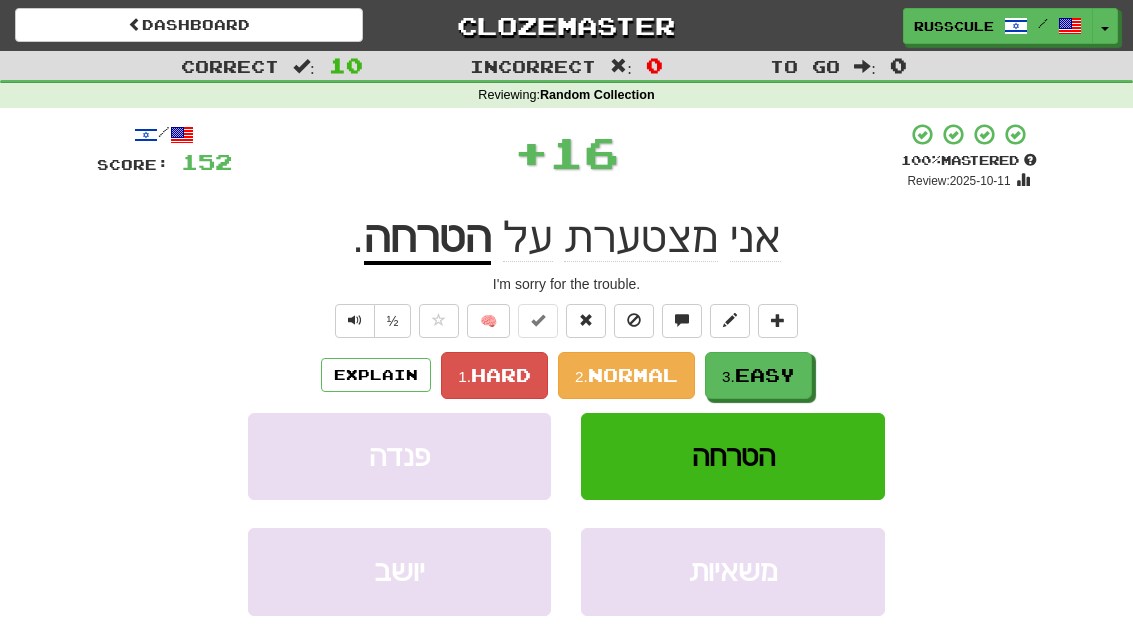 click on "Easy" at bounding box center [765, 375] 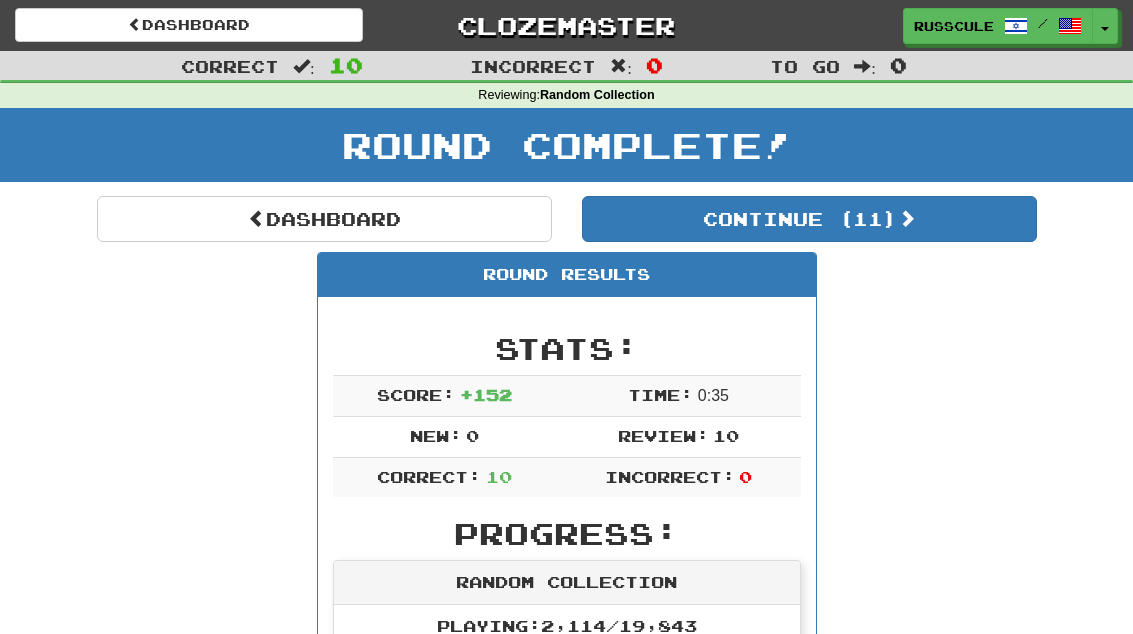 click on "Continue ( 11 )" at bounding box center [809, 219] 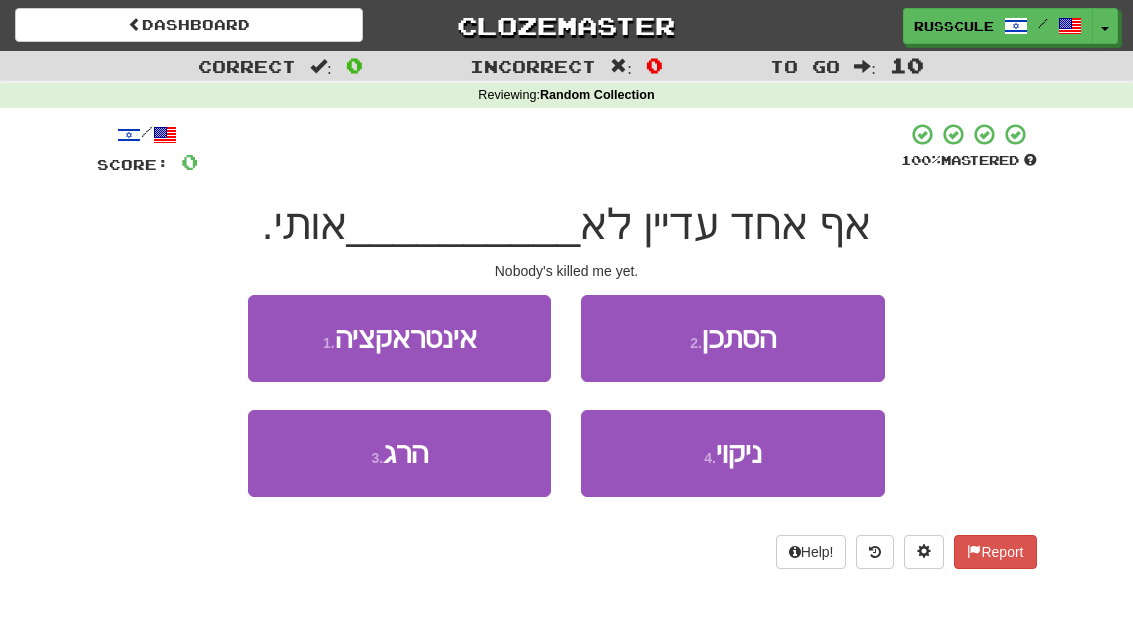 click on "3 .  הרג" at bounding box center [399, 453] 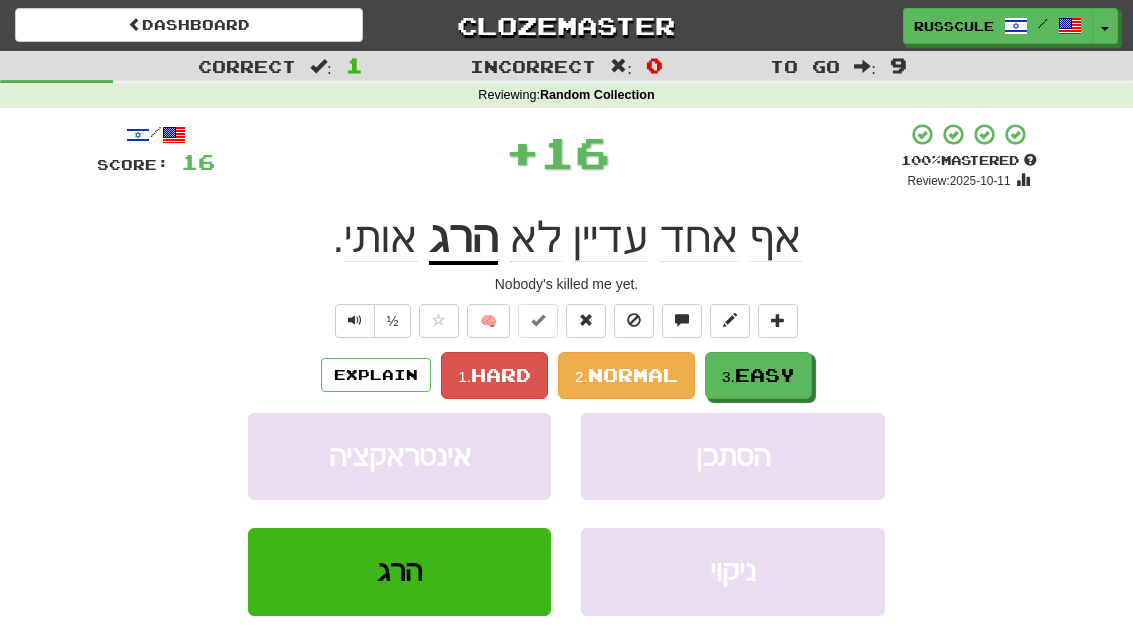 click on "3.  Easy" at bounding box center (758, 375) 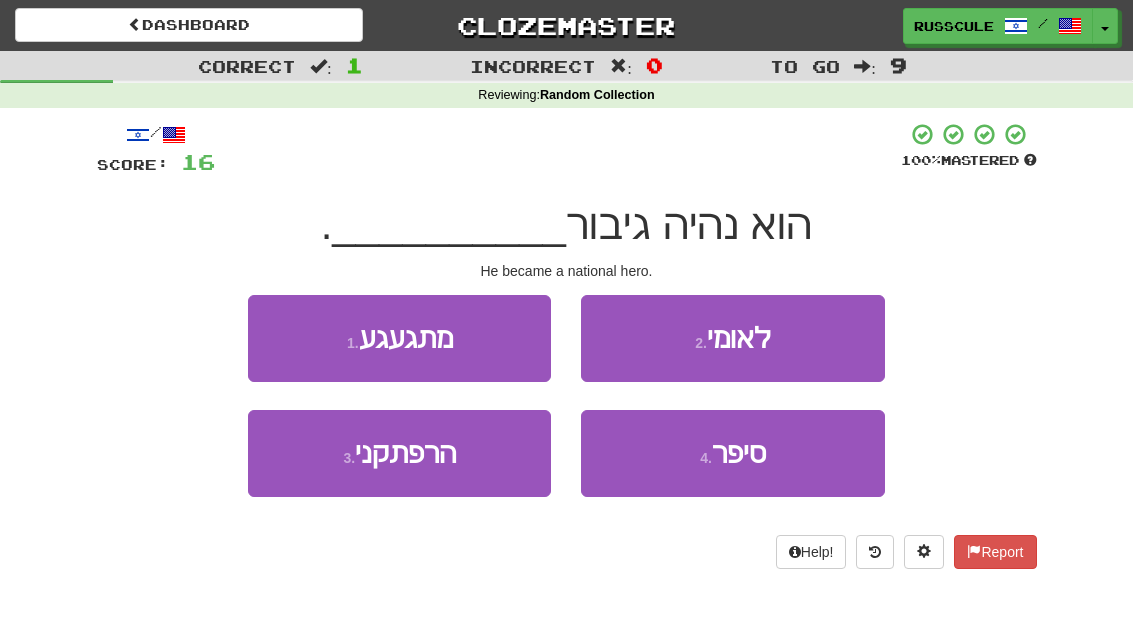 click on "2 .  לאומי" at bounding box center [732, 338] 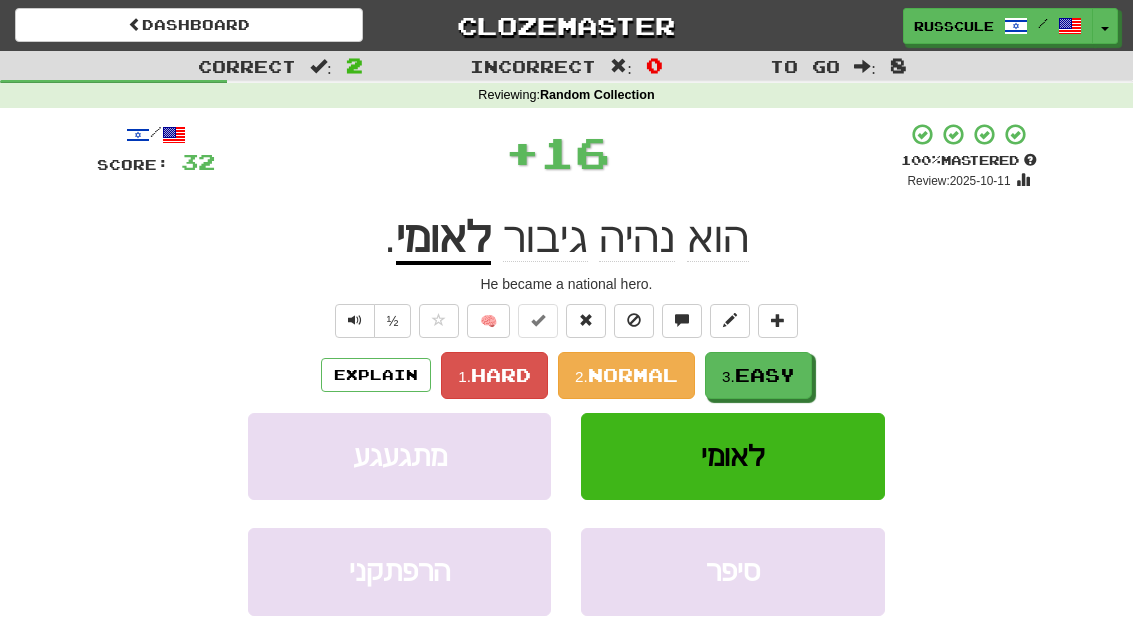 click on "3.  Easy" at bounding box center [758, 375] 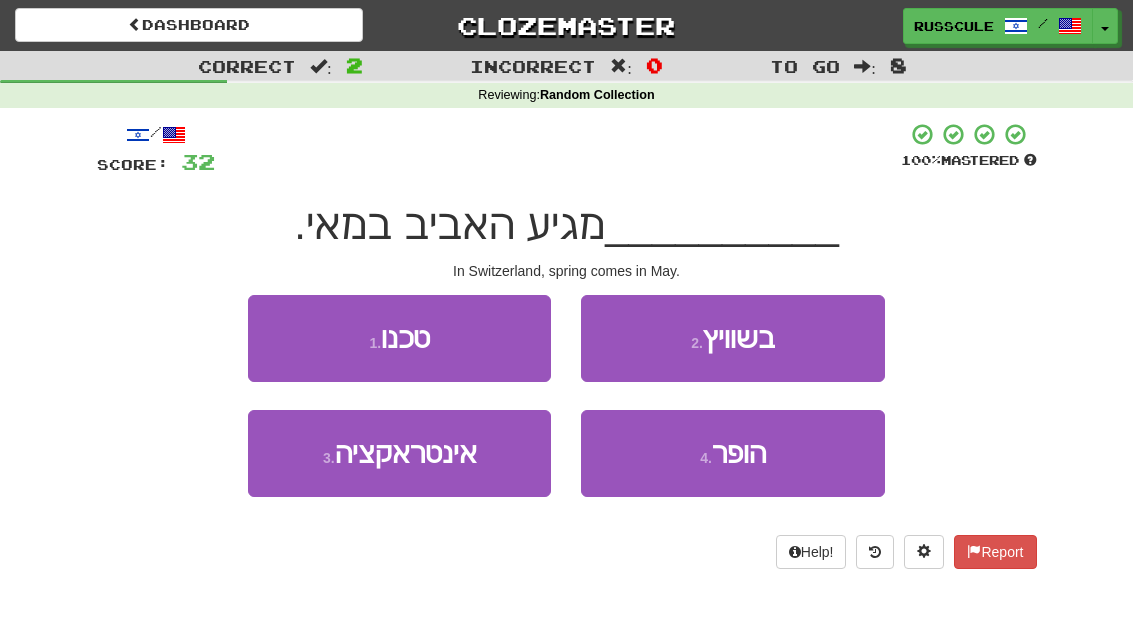 click on "2 .  בשוויץ" at bounding box center [732, 338] 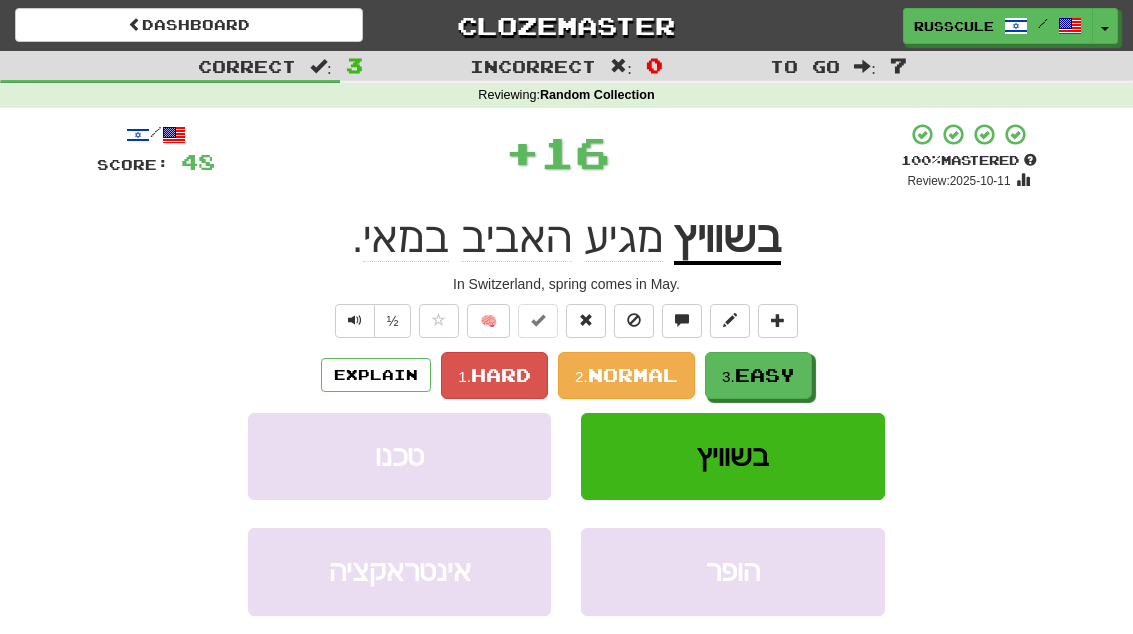 click on "Easy" at bounding box center (765, 375) 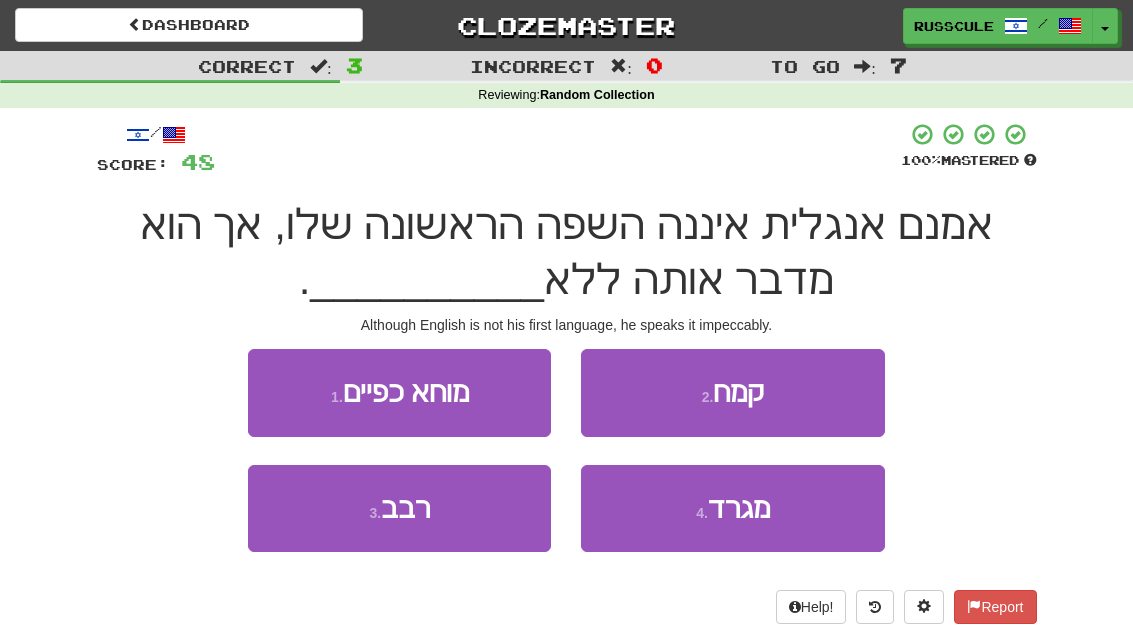 click on "3 .  רבב" at bounding box center (399, 508) 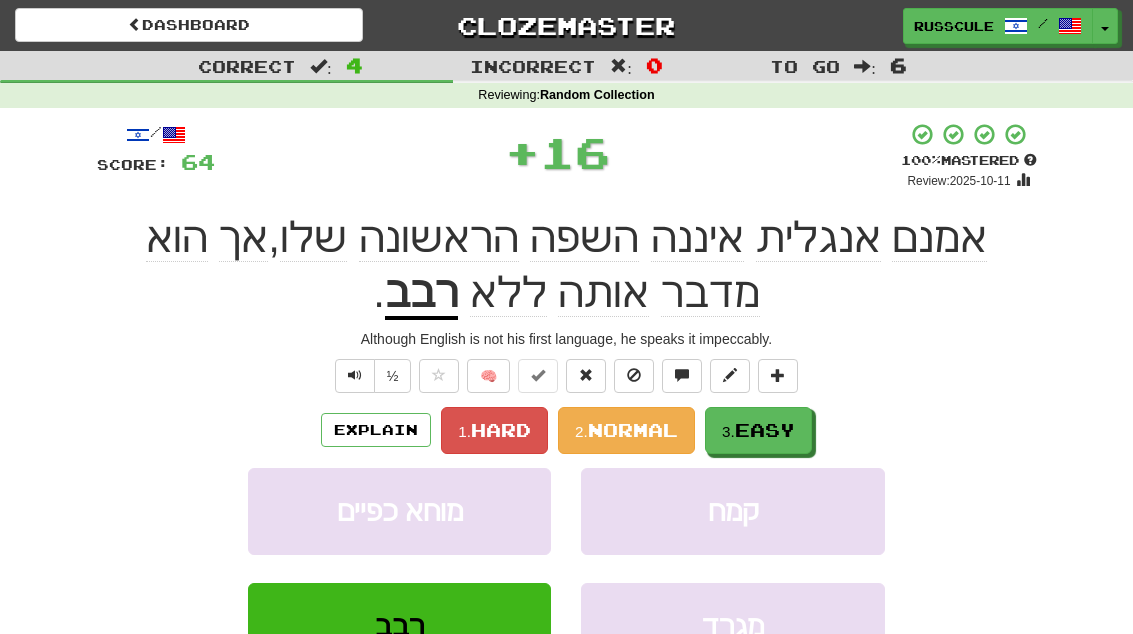 click on "3.  Easy" at bounding box center (758, 430) 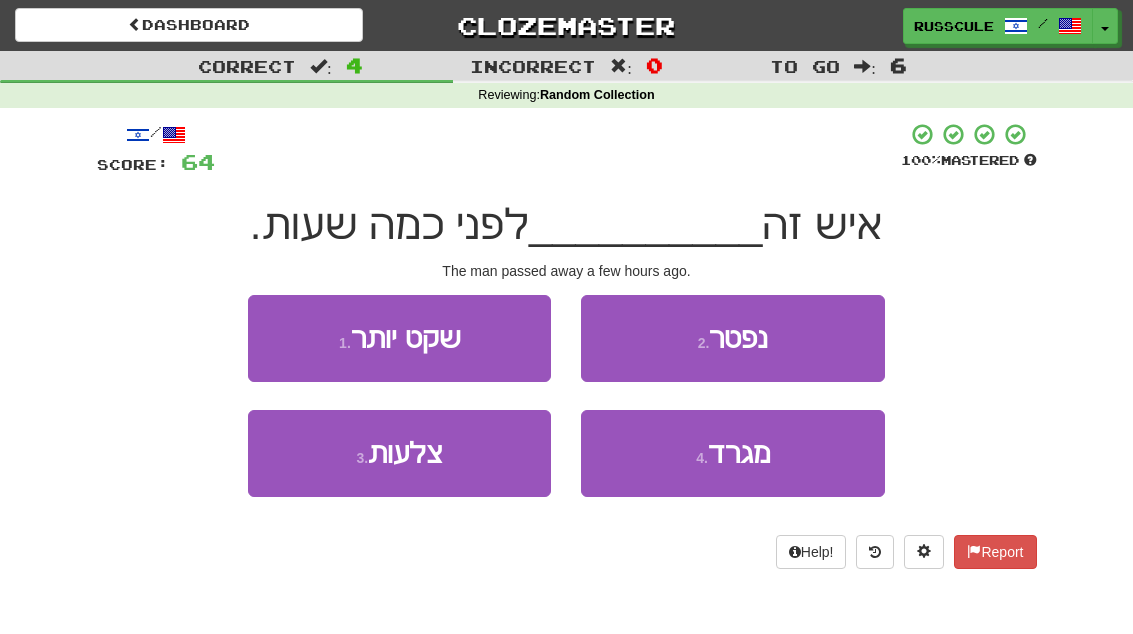 click on "2 .  נפטר" at bounding box center [732, 338] 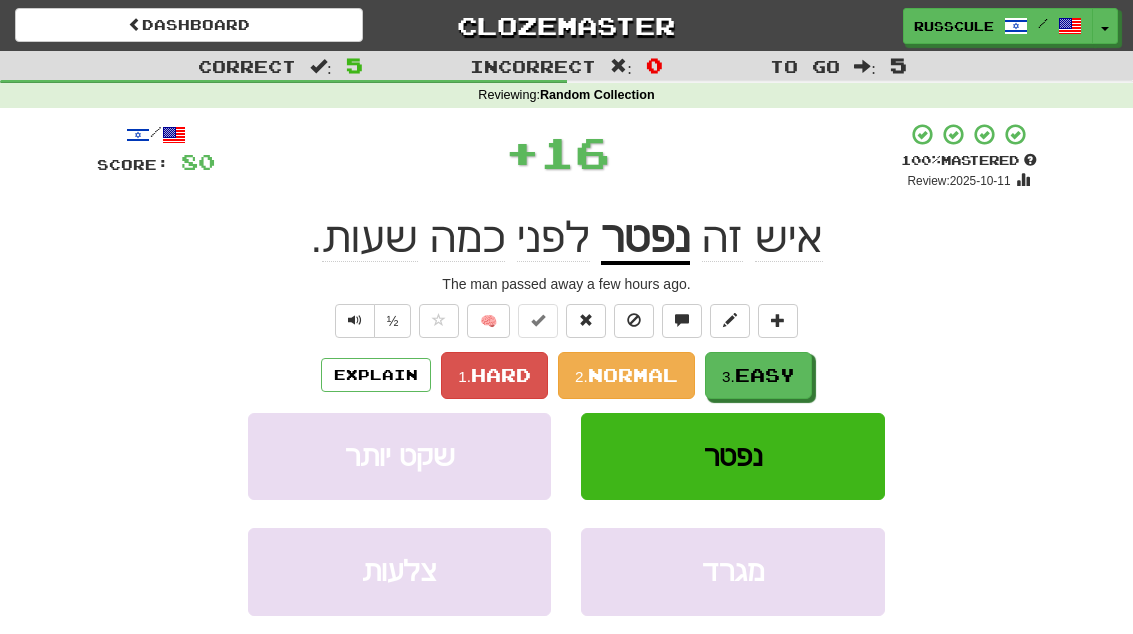click on "Easy" at bounding box center [765, 375] 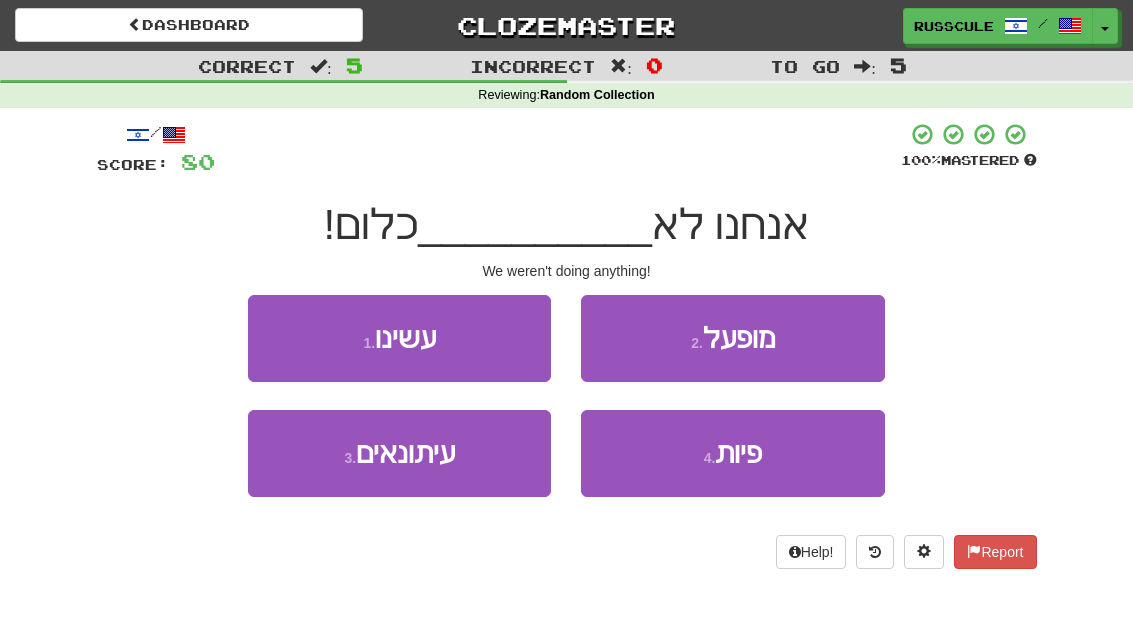 click on "1 .  עשינו" at bounding box center [399, 338] 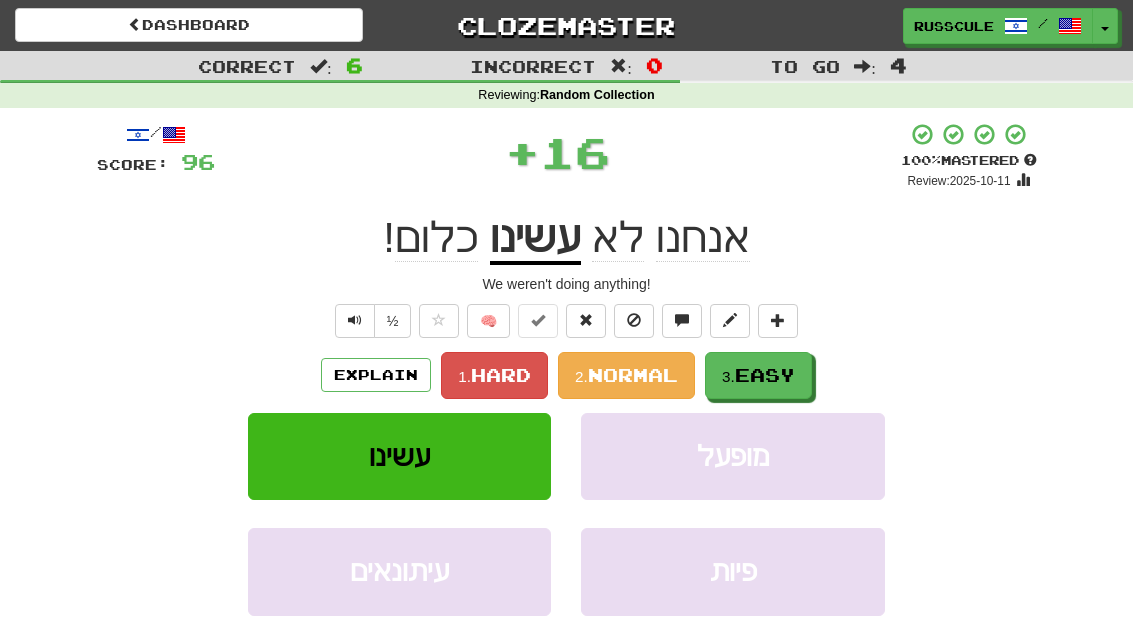 click on "Easy" at bounding box center [765, 375] 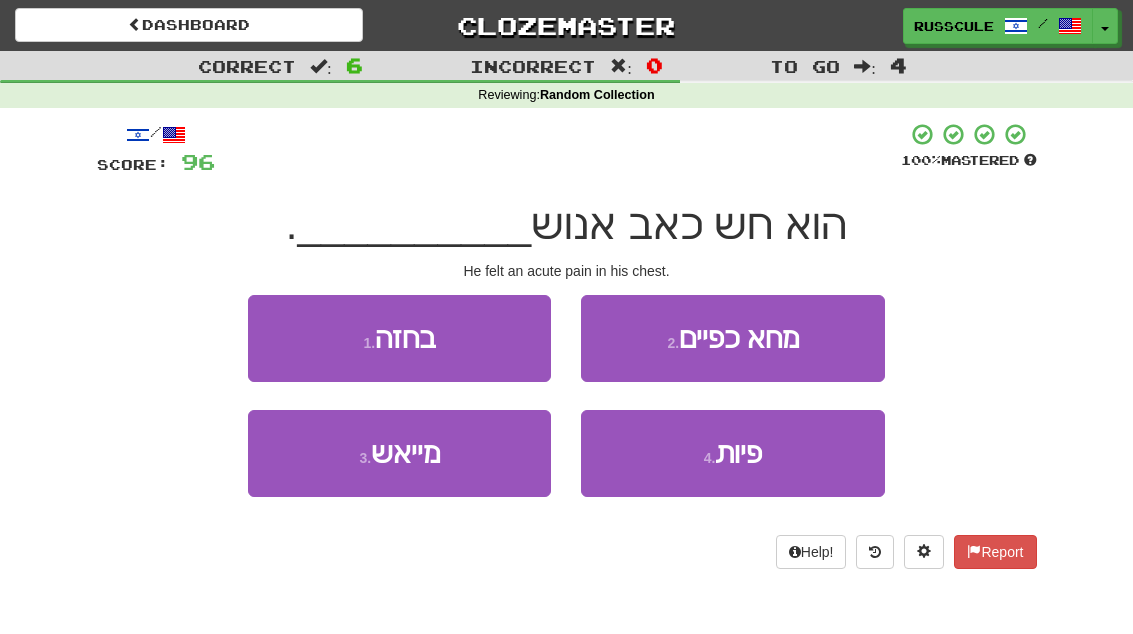 click on "1 .  בחזה" at bounding box center [399, 338] 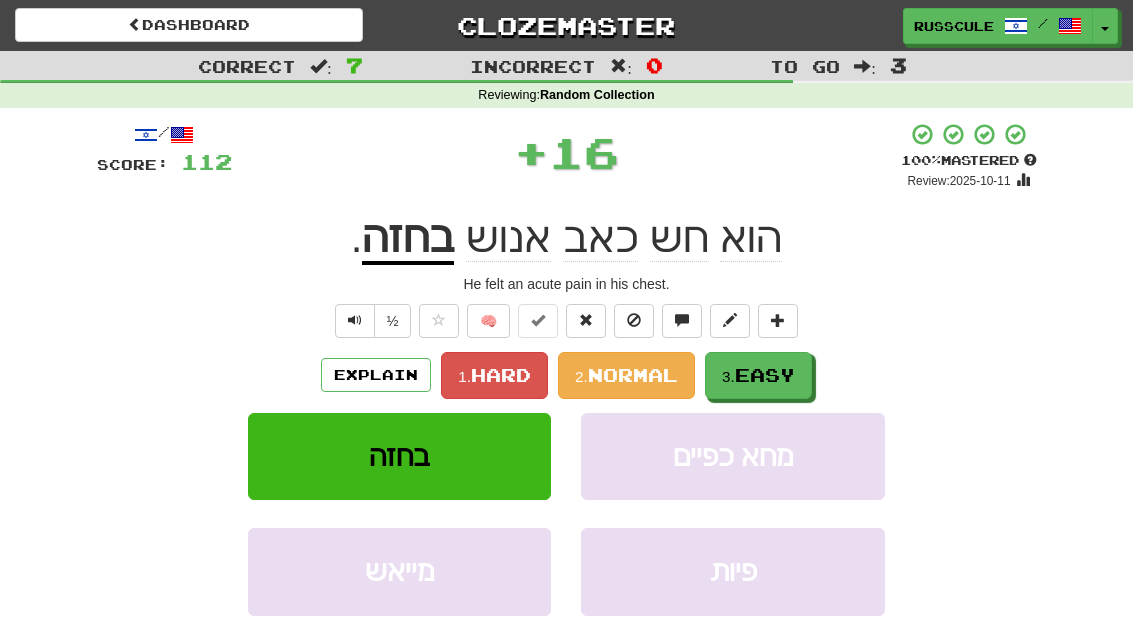 click on "Easy" at bounding box center (765, 375) 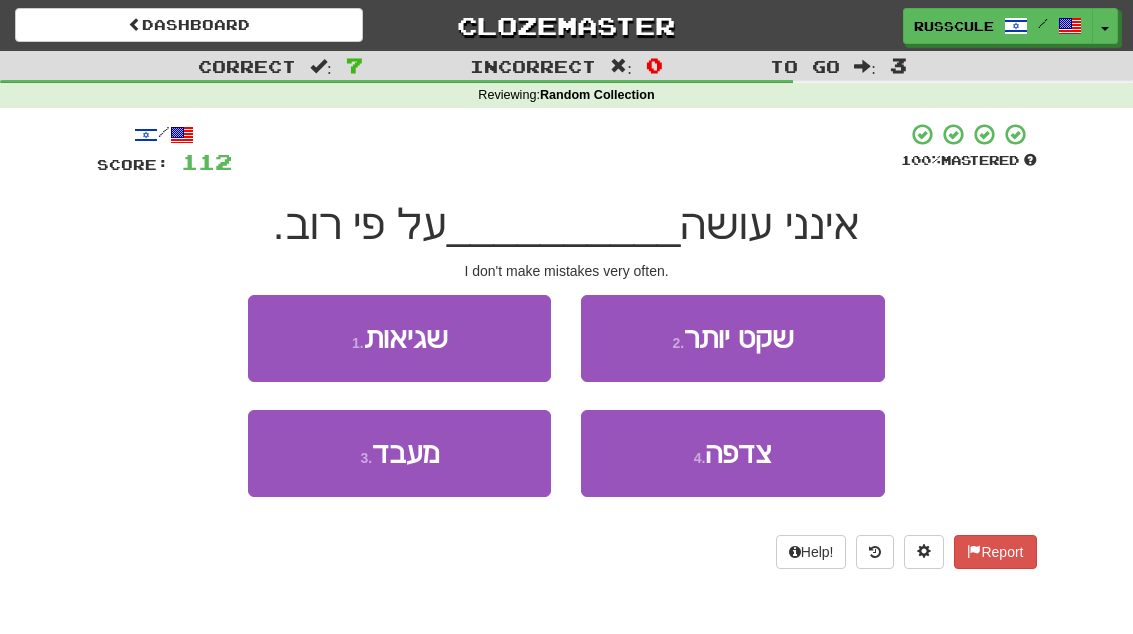 click on "1 .  שגיאות" at bounding box center [399, 338] 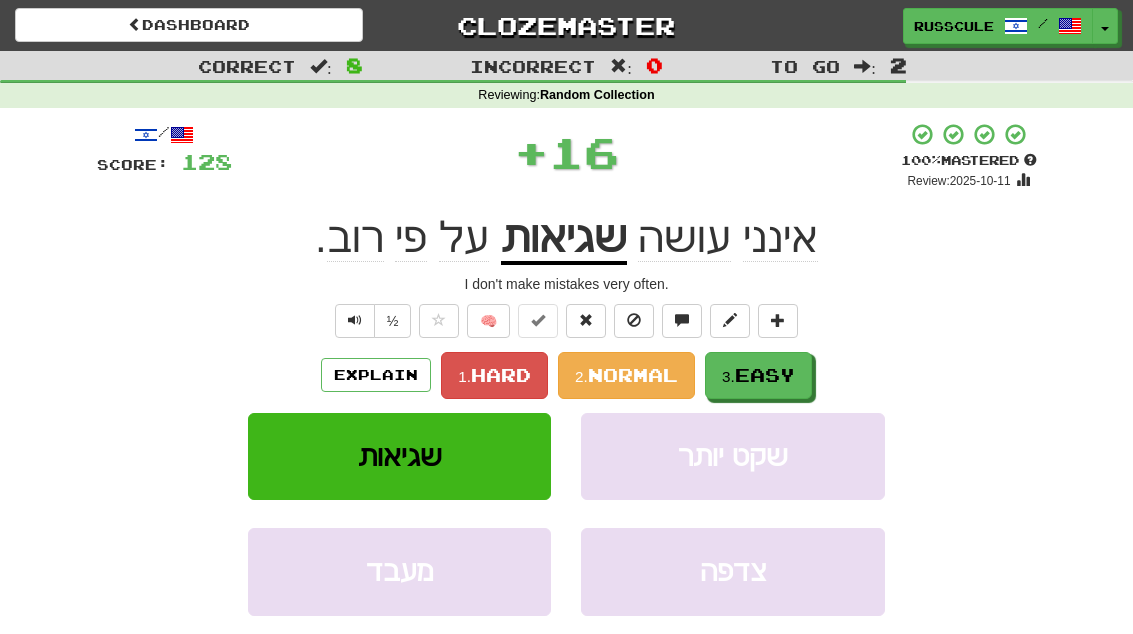 click on "Easy" at bounding box center [765, 375] 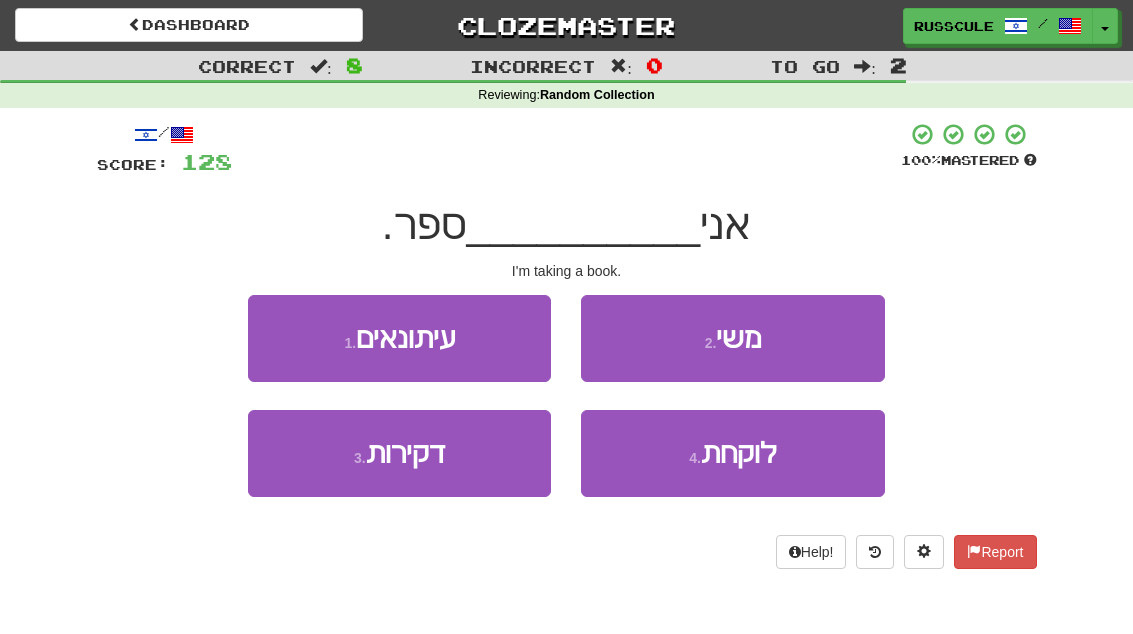 click on "4 .  לוקחת" at bounding box center (732, 453) 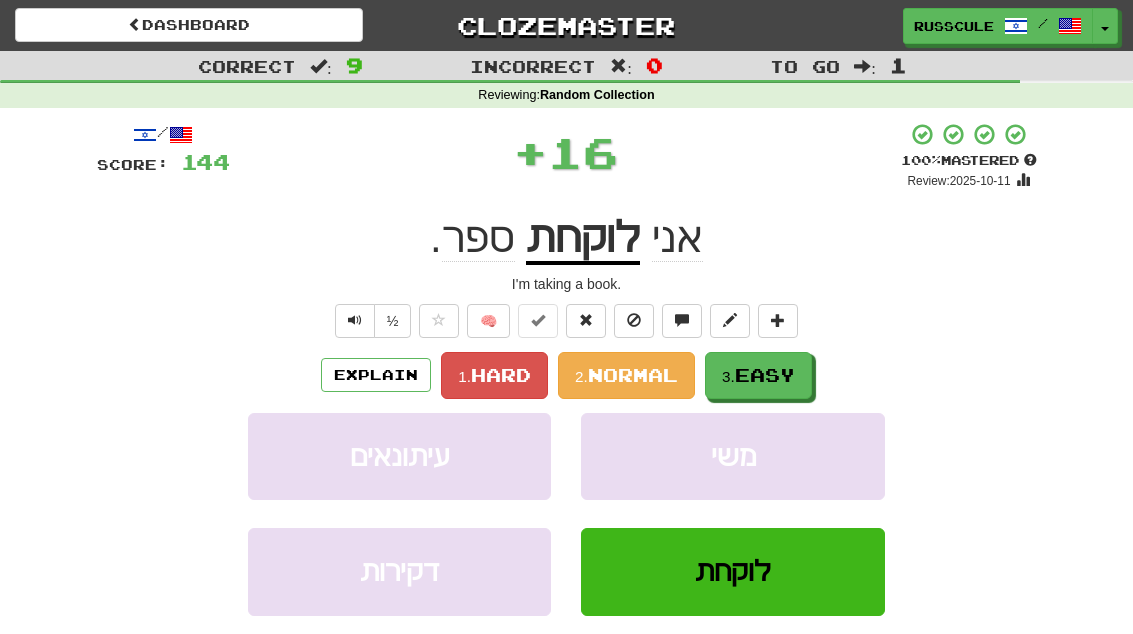 click on "3.  Easy" at bounding box center (758, 375) 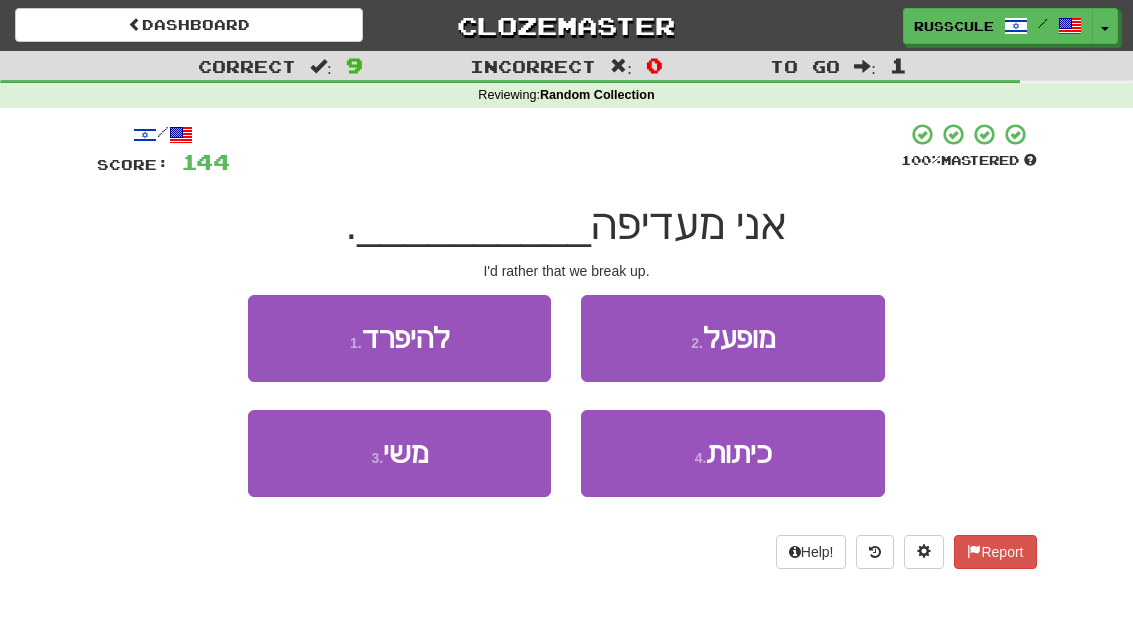 click on "1 .  להיפרד" at bounding box center (399, 338) 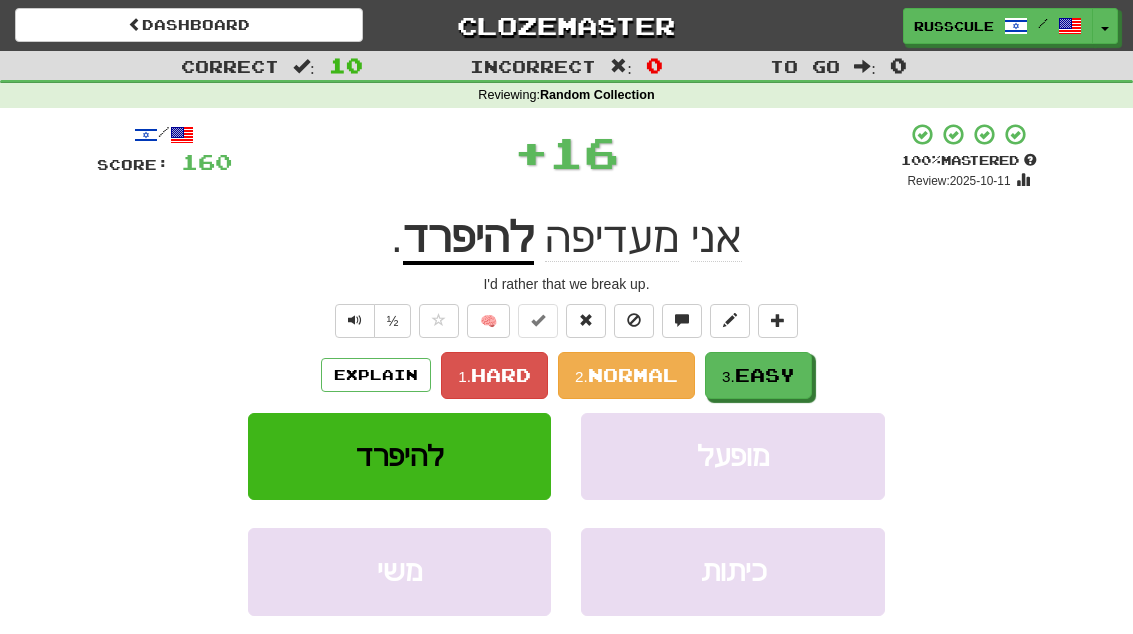 click on "Easy" at bounding box center [765, 375] 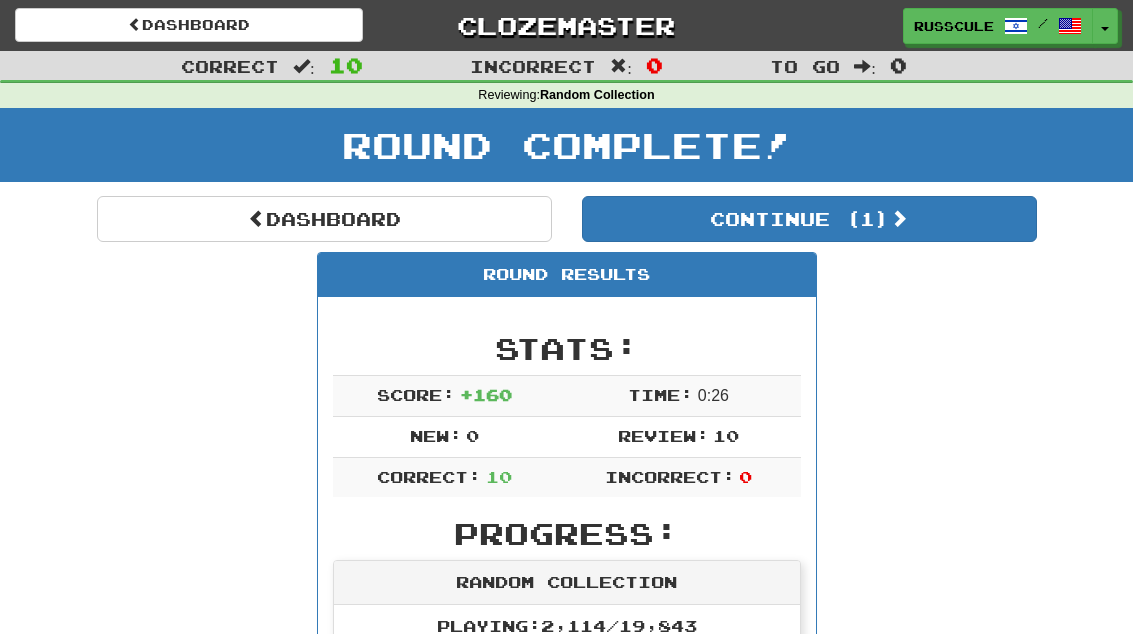 click on "Continue ( 1 )" at bounding box center (809, 219) 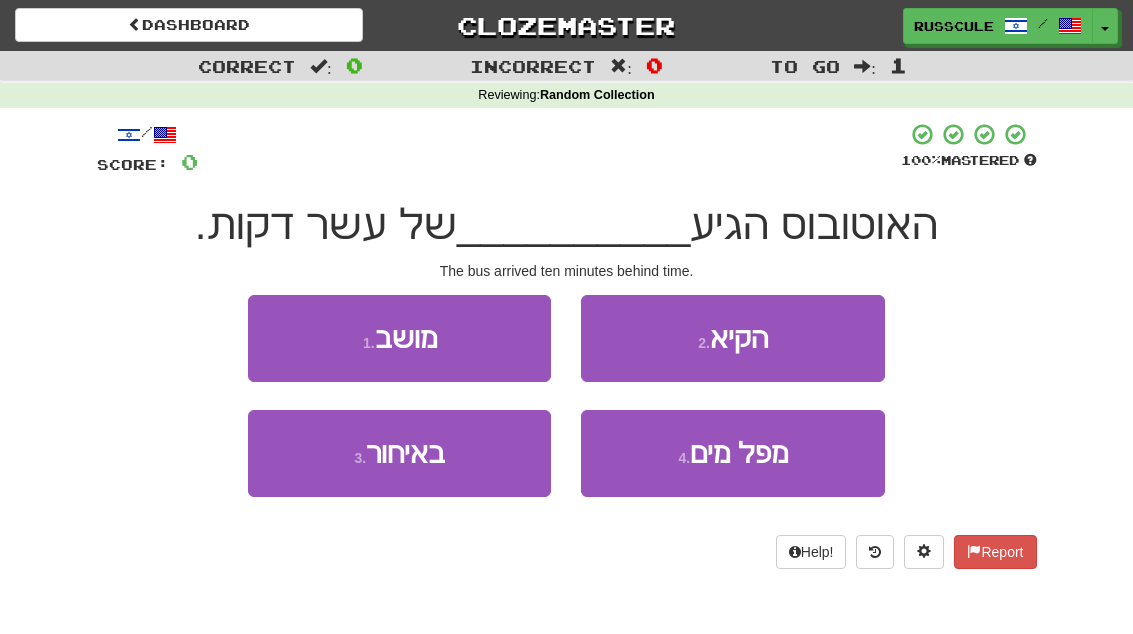 click on "3 .  באיחור" at bounding box center [399, 453] 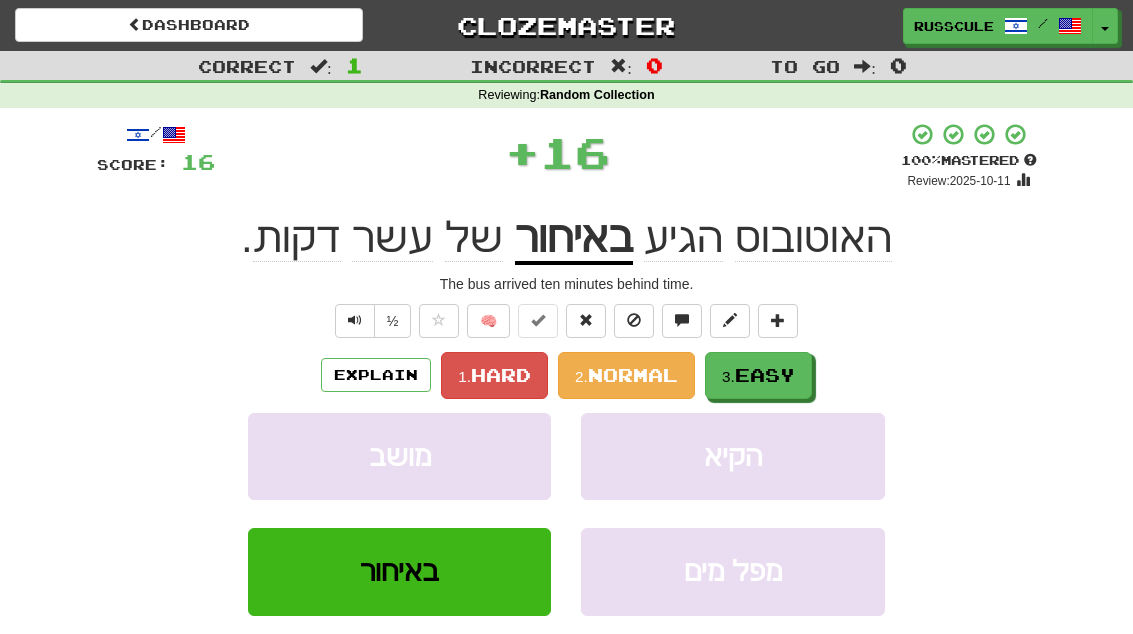 click on "Easy" at bounding box center [765, 375] 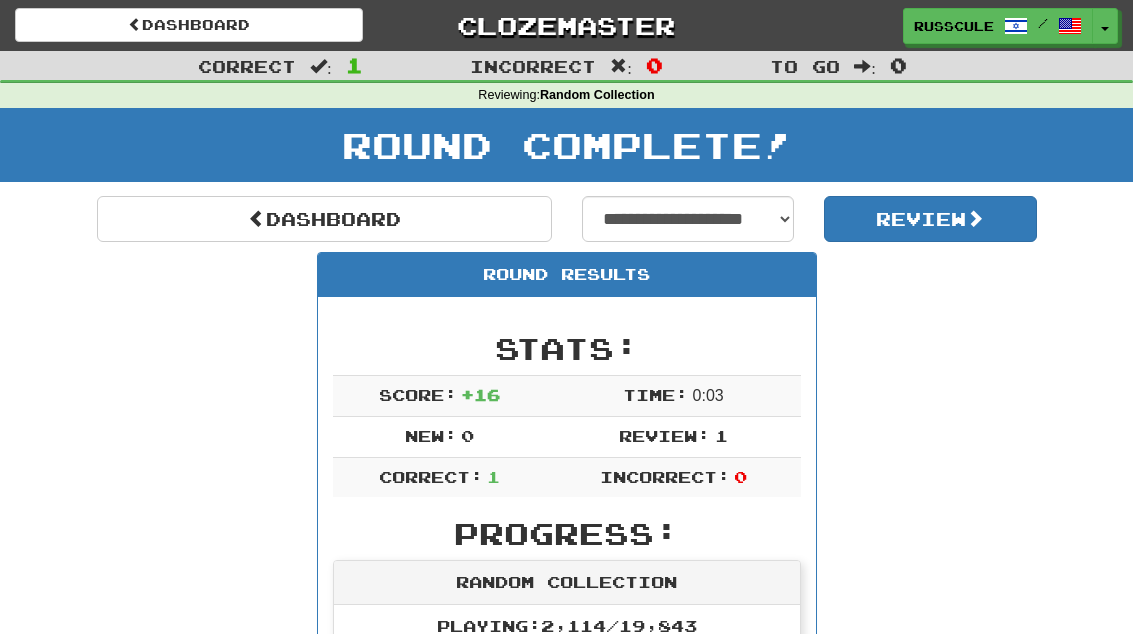 click on "Dashboard" at bounding box center (324, 219) 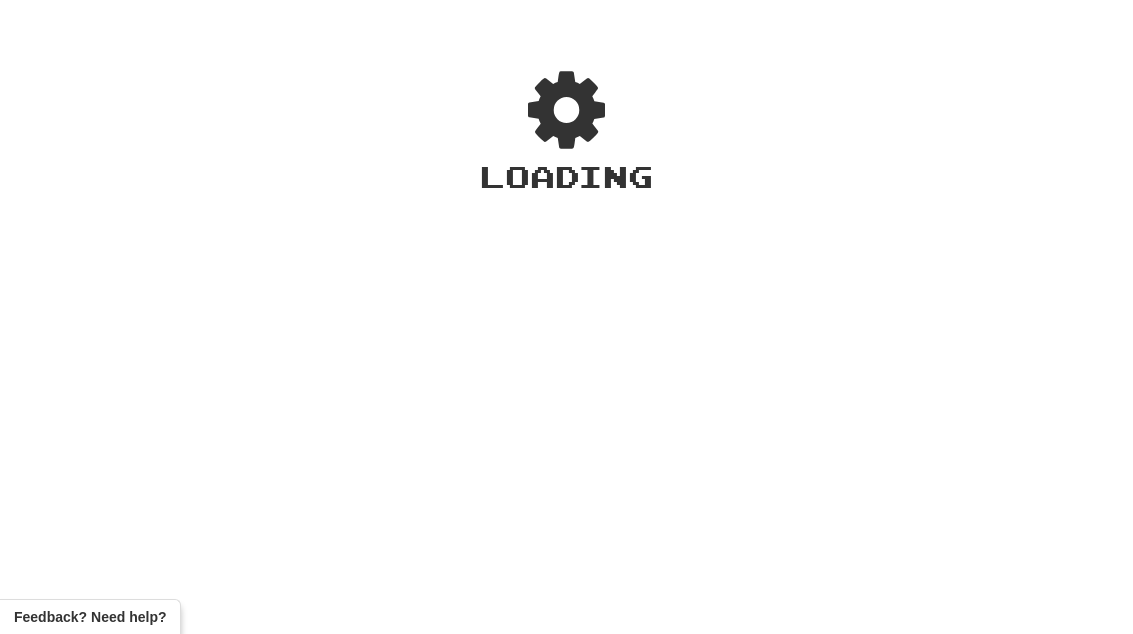 scroll, scrollTop: 0, scrollLeft: 0, axis: both 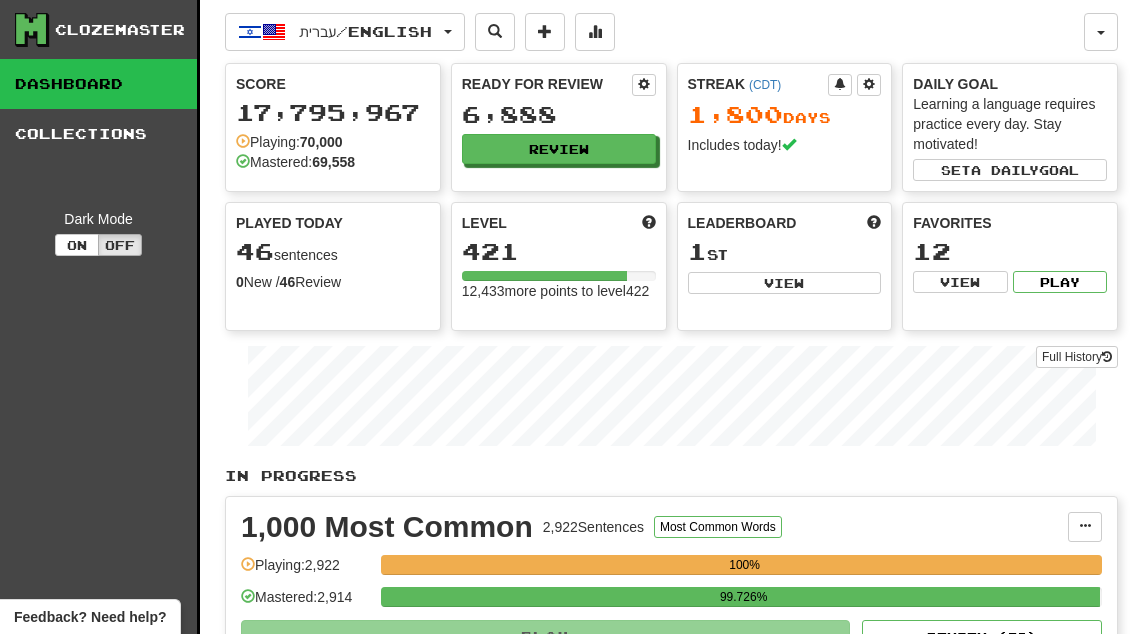 click on "Review" at bounding box center [559, 149] 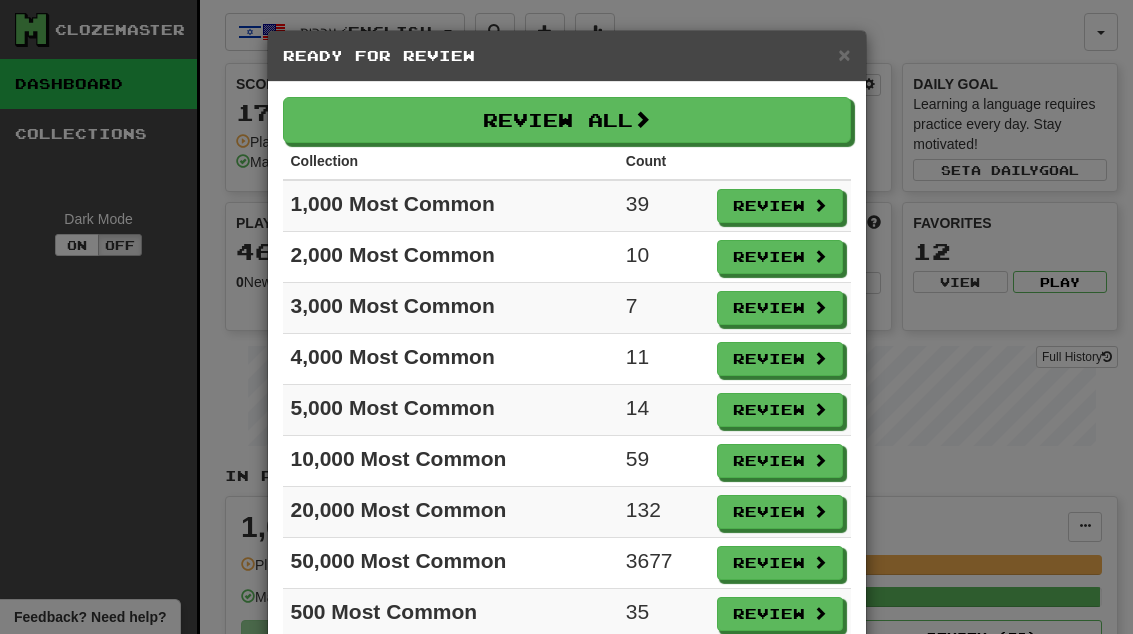 scroll, scrollTop: 0, scrollLeft: 0, axis: both 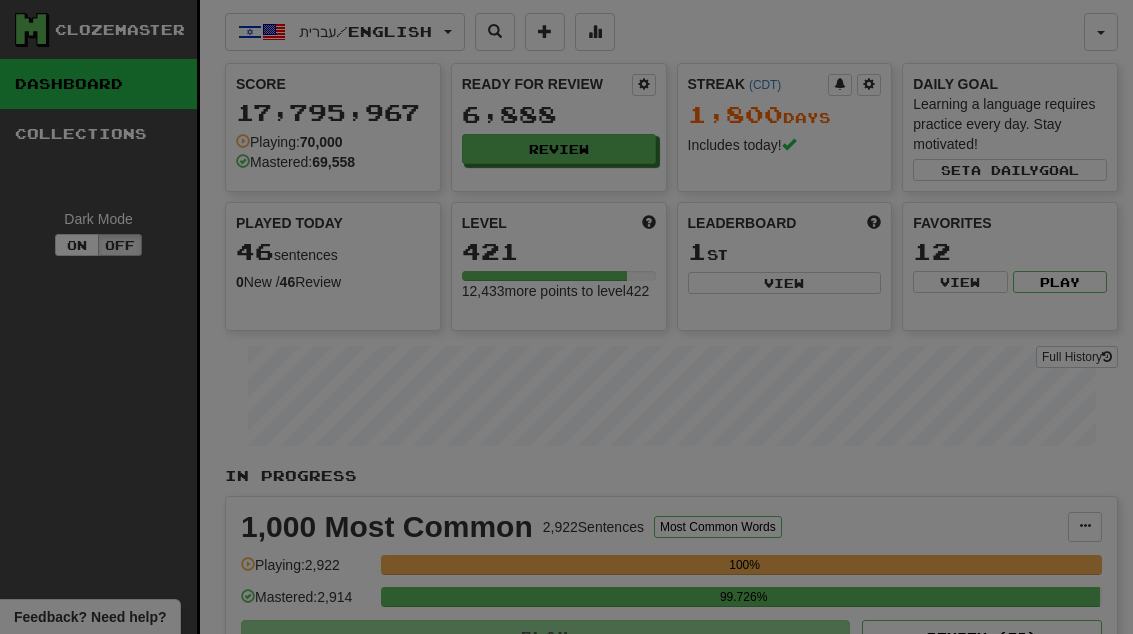 select on "**" 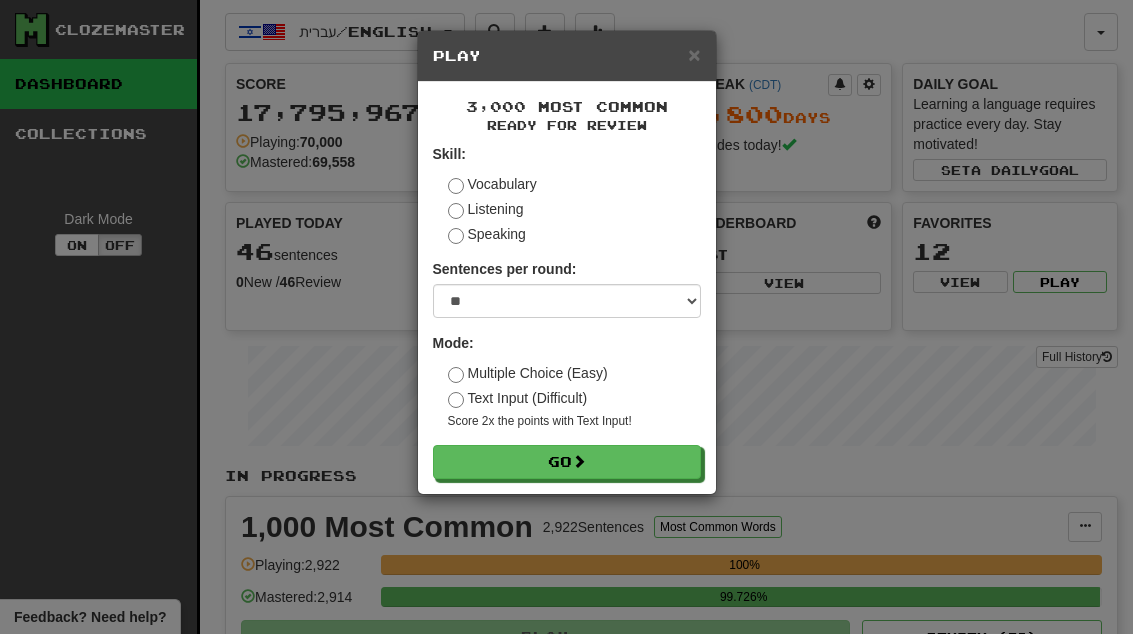 click on "Go" at bounding box center [567, 462] 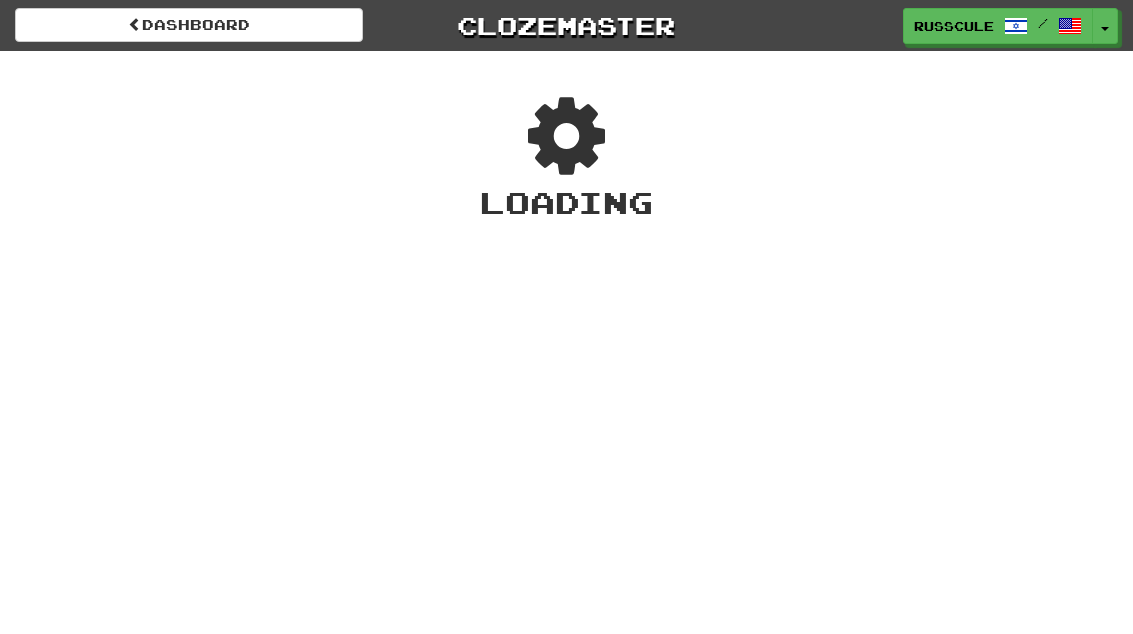 scroll, scrollTop: 0, scrollLeft: 0, axis: both 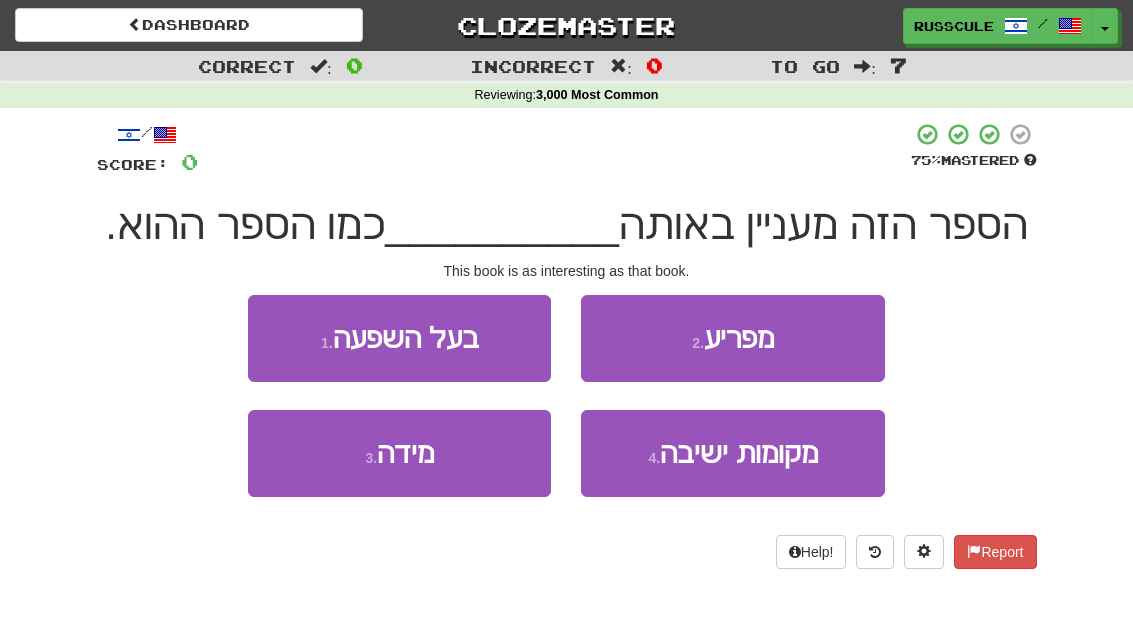 click on "3 .  מידה" at bounding box center [399, 453] 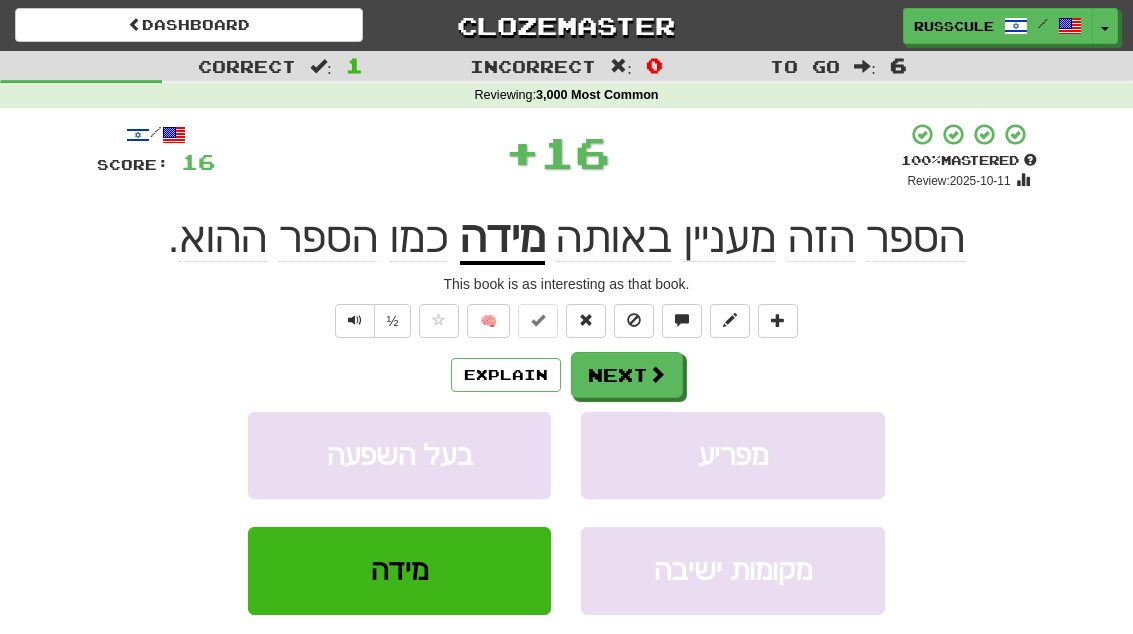 click at bounding box center (657, 374) 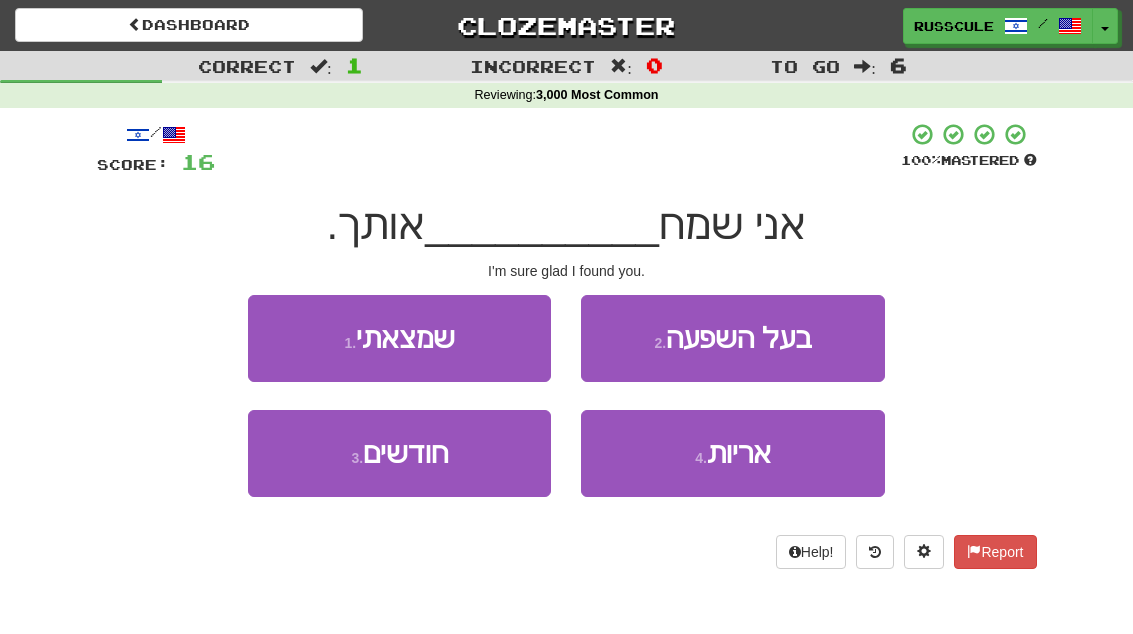 click on "1 .  שמצאתי" at bounding box center (399, 338) 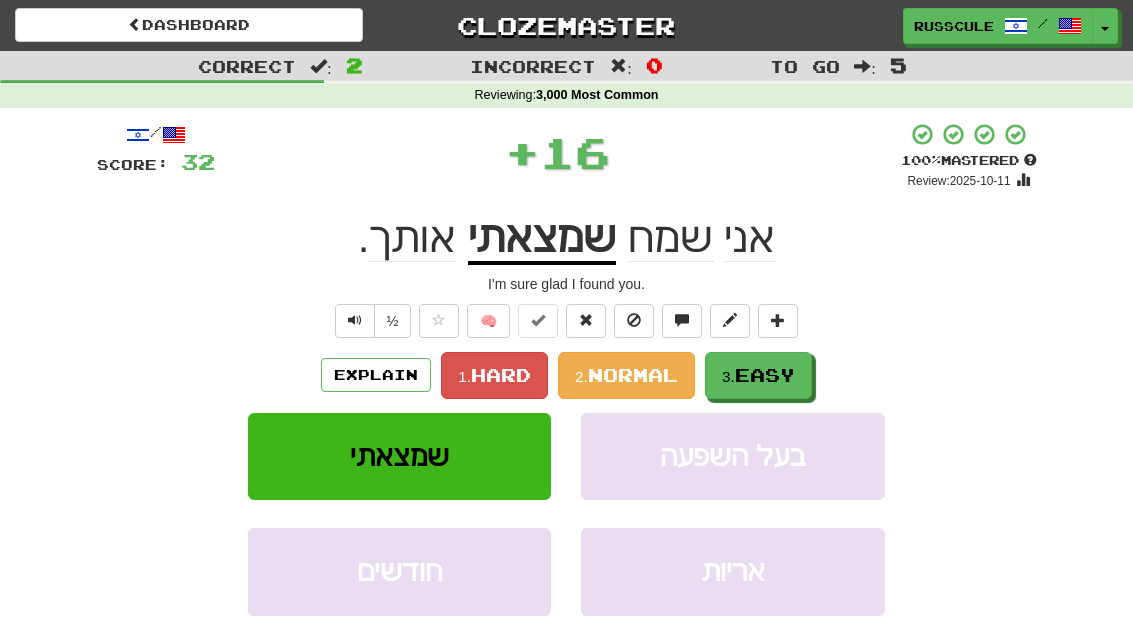 click on "Easy" at bounding box center [765, 375] 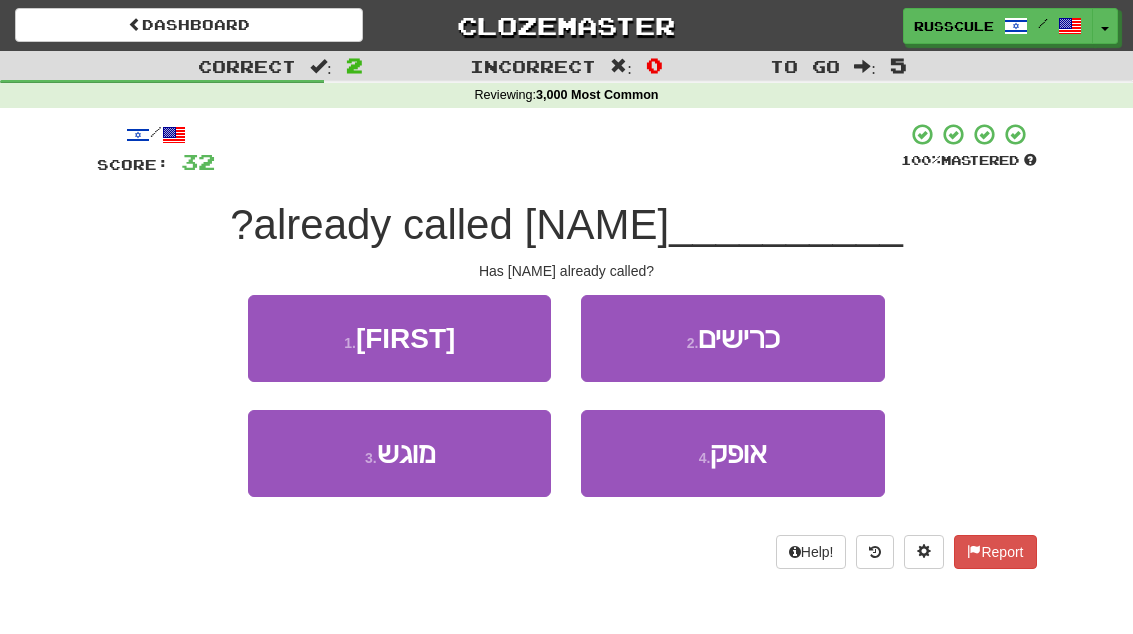click on "[FIRST]" at bounding box center (399, 338) 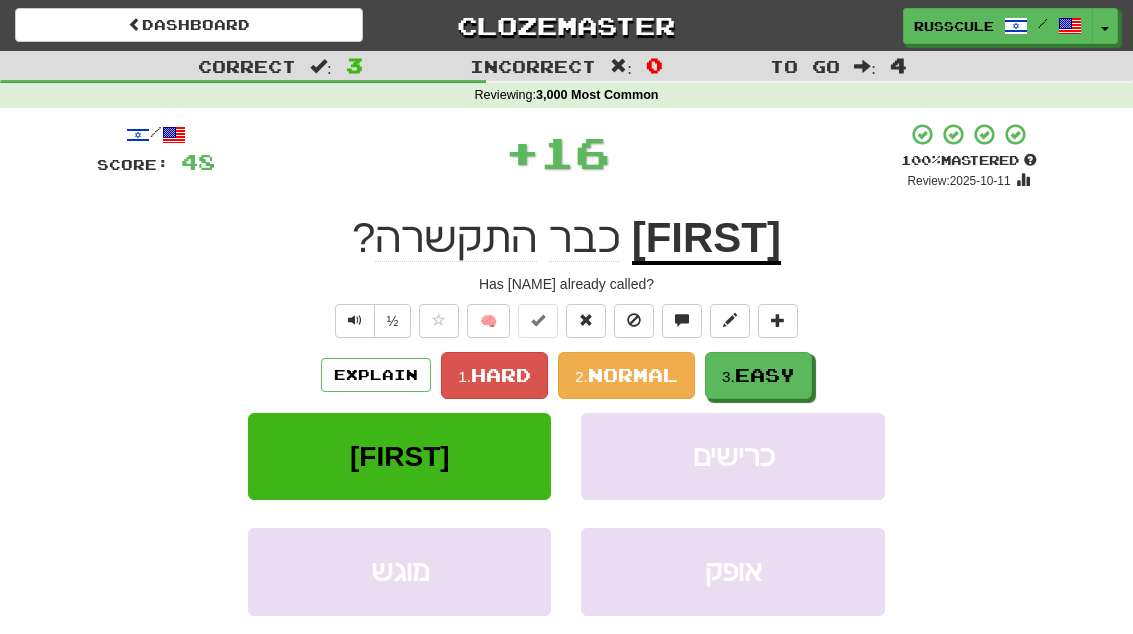 click on "Easy" at bounding box center (765, 375) 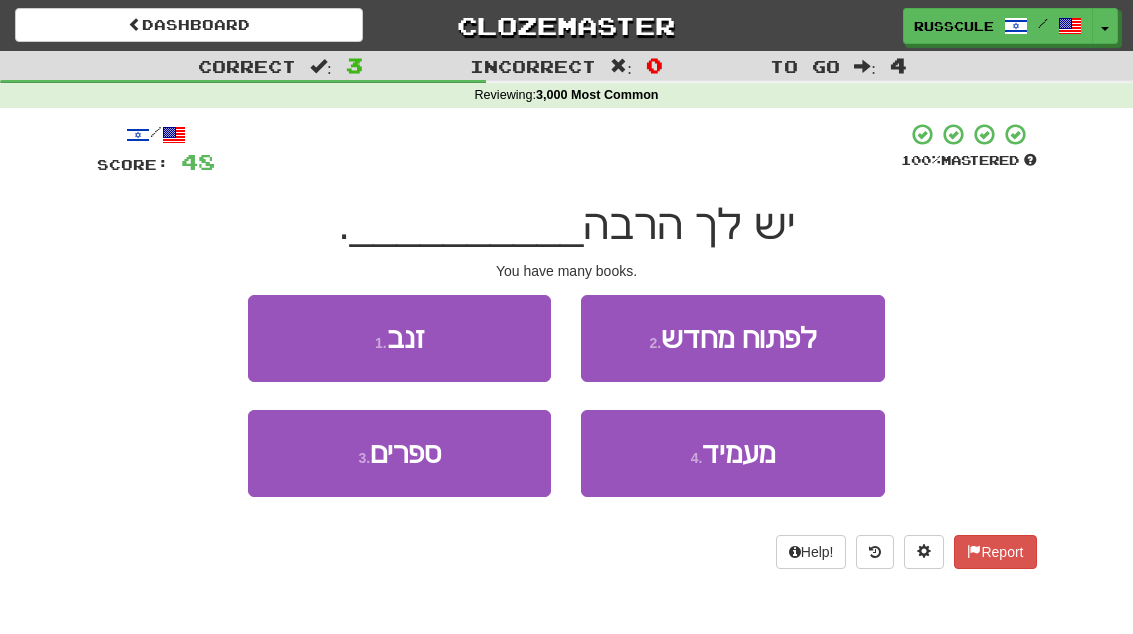 click on "3 .  ספרים" at bounding box center [399, 453] 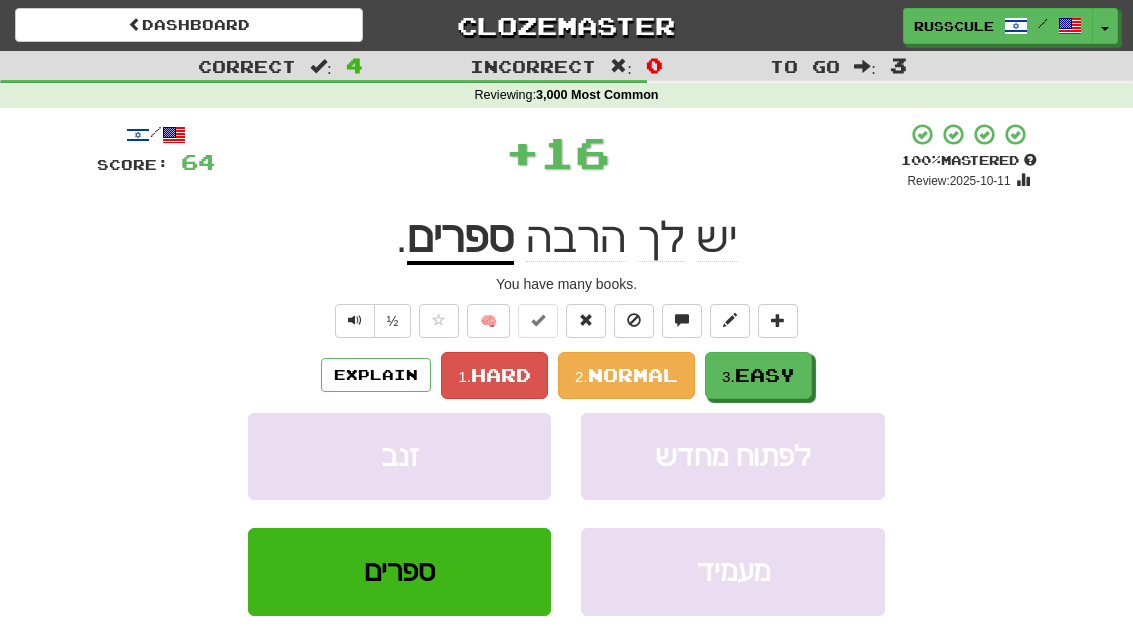 click on "Easy" at bounding box center [765, 375] 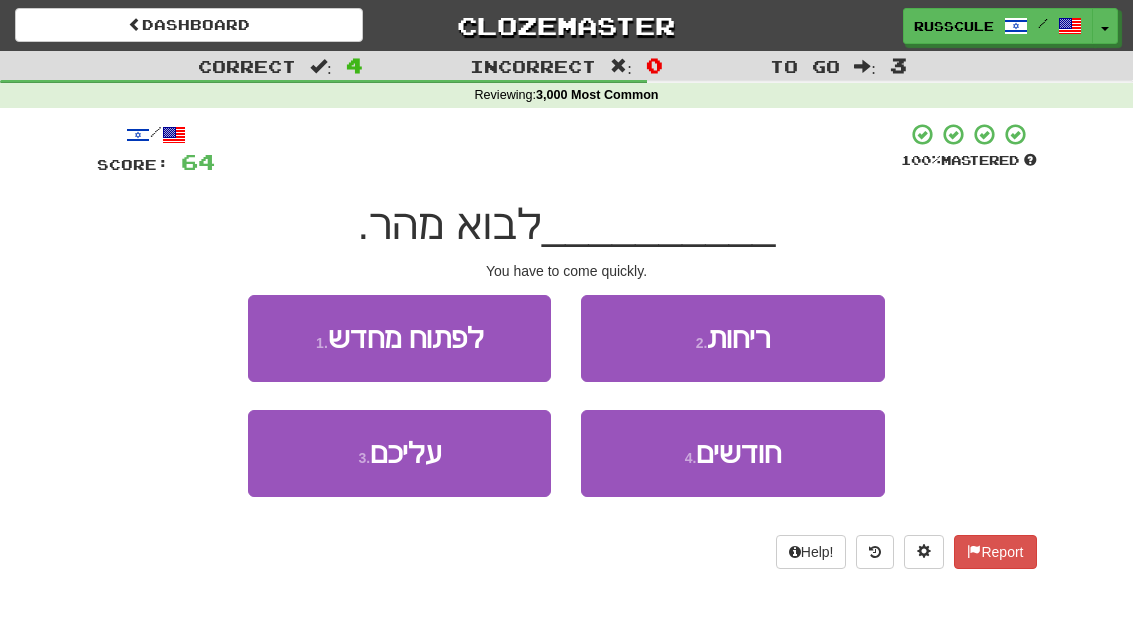 click on "3 .  עליכם" at bounding box center [399, 453] 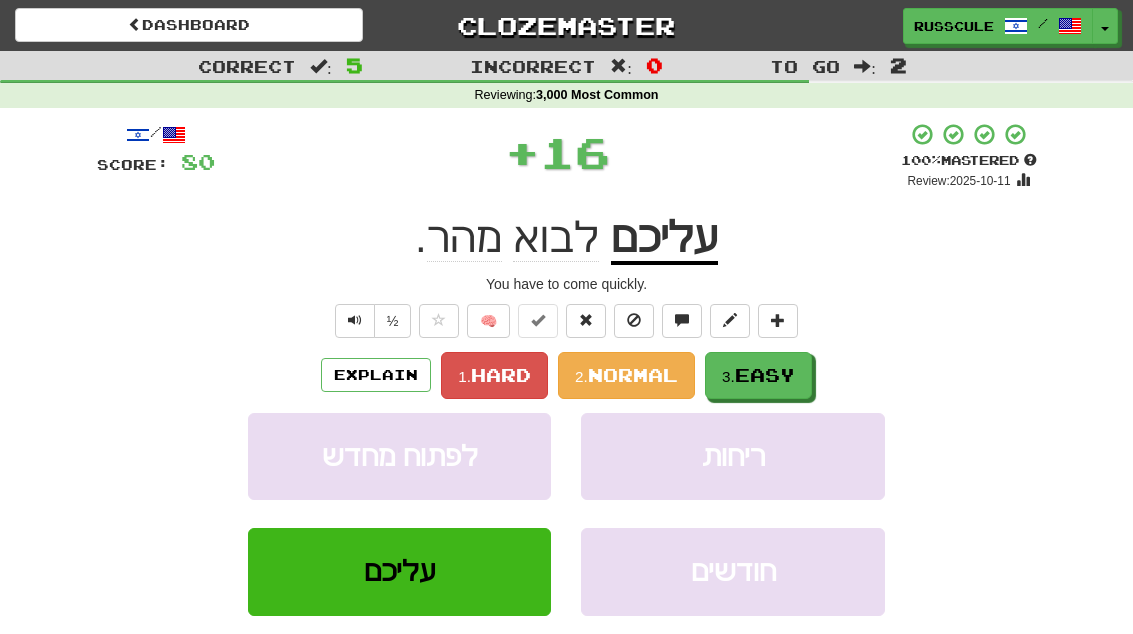 click on "Easy" at bounding box center [765, 375] 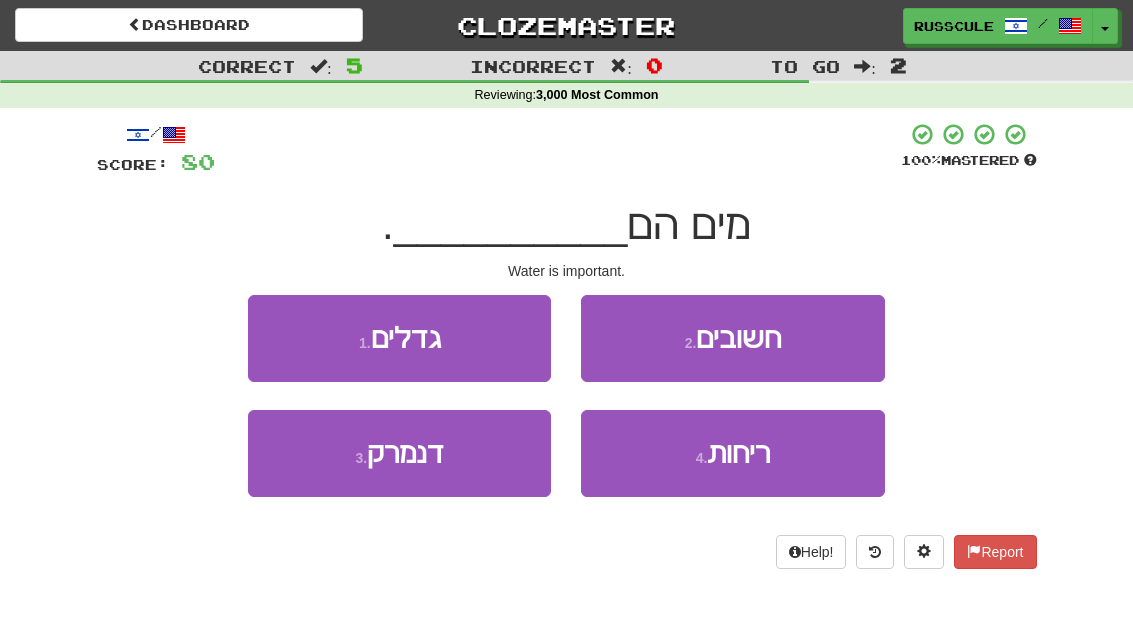 click on "2 .  חשובים" at bounding box center [732, 338] 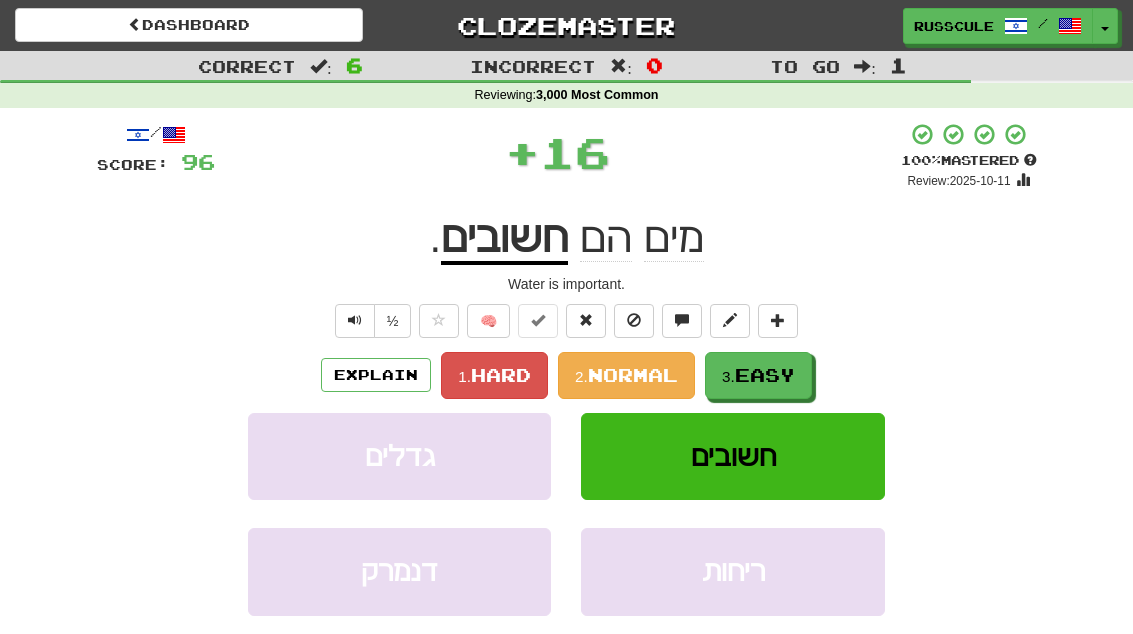 click on "Easy" at bounding box center (765, 375) 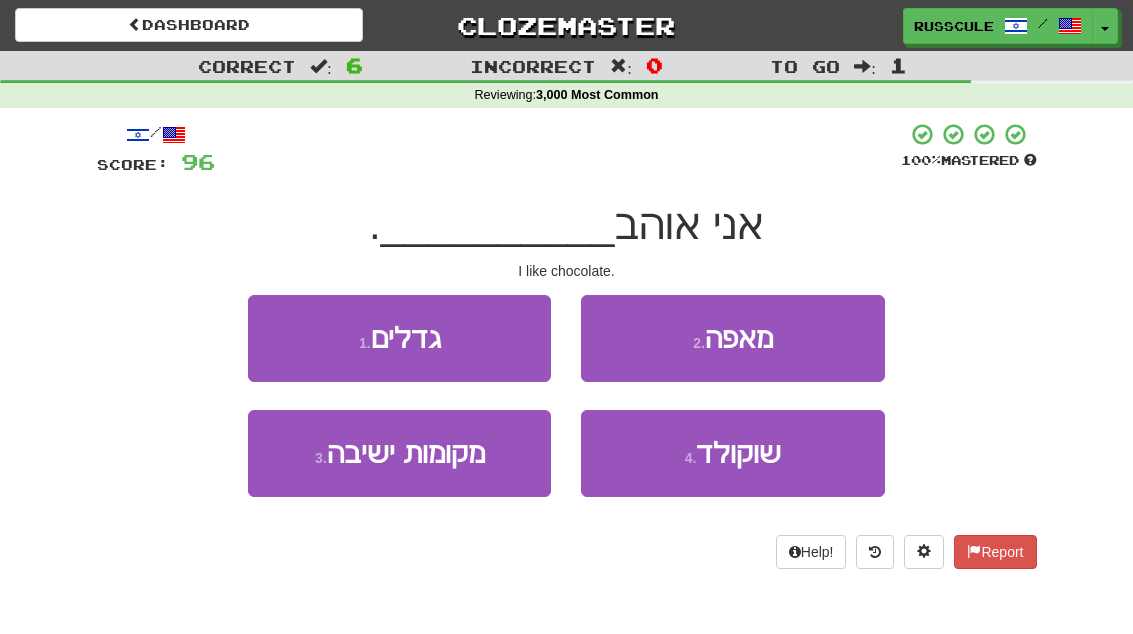 click on "שוקולד" at bounding box center (738, 453) 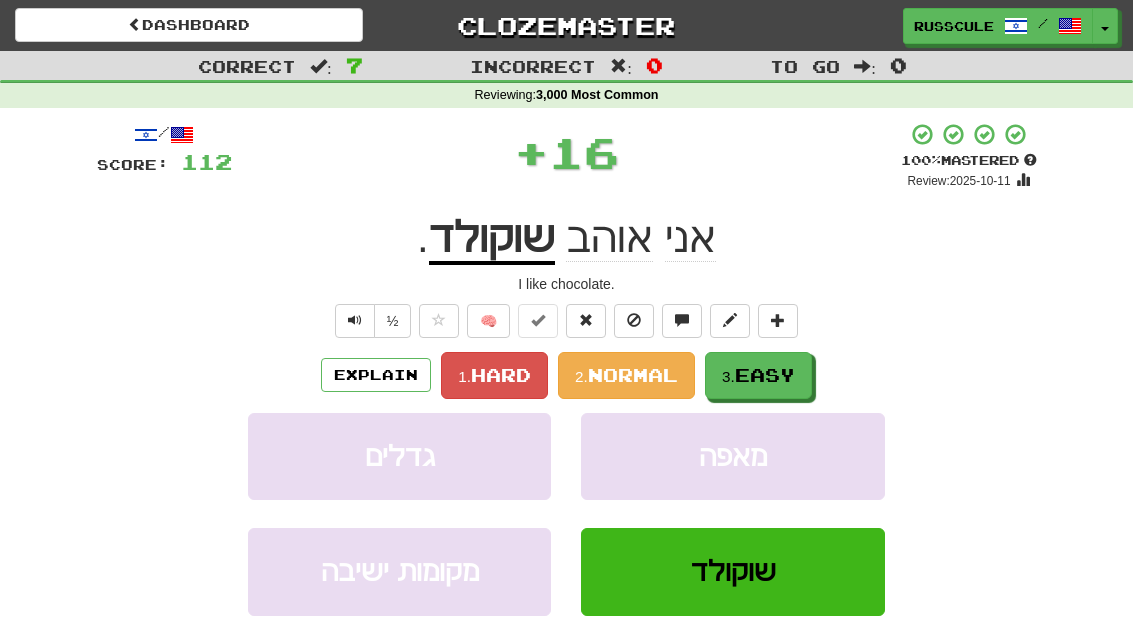 click on "3.  Easy" at bounding box center [758, 375] 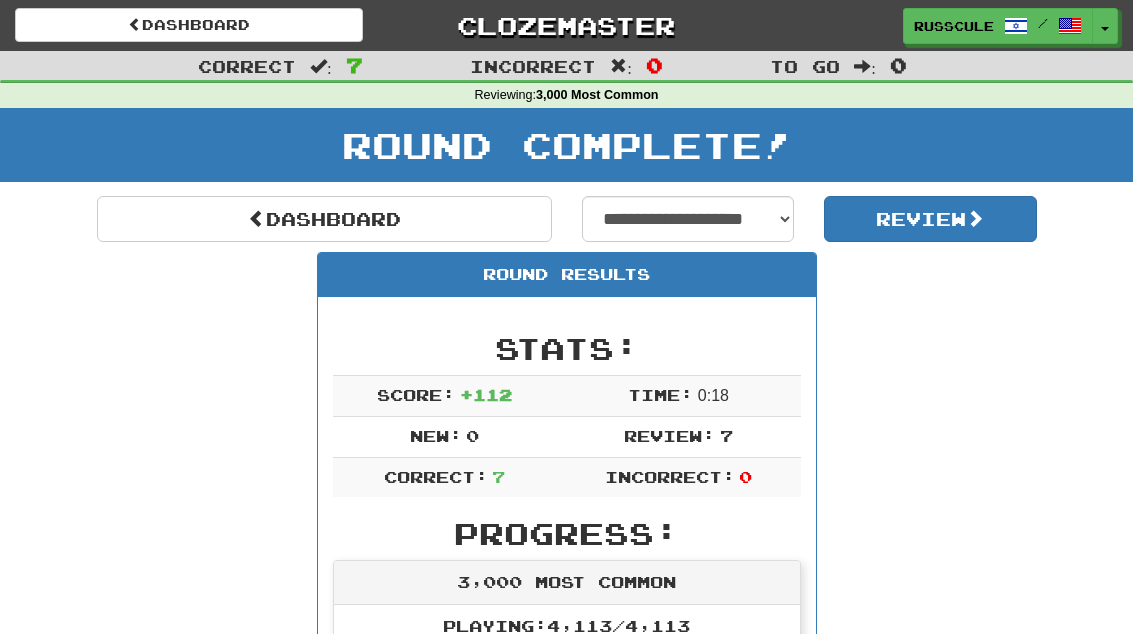 click on "Dashboard" at bounding box center (324, 219) 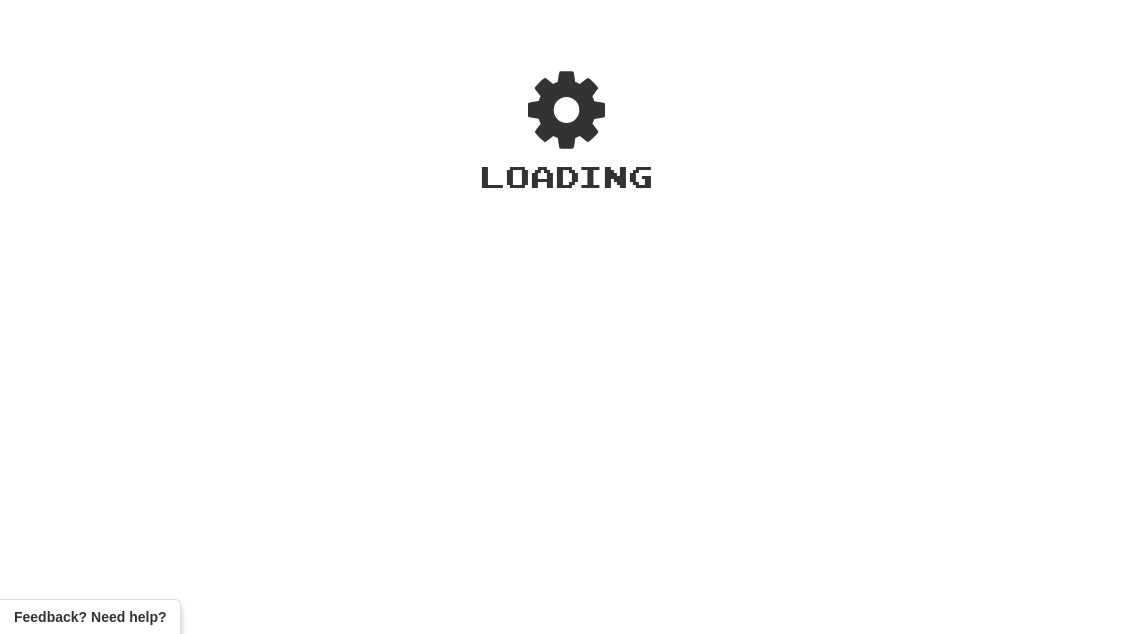 scroll, scrollTop: 0, scrollLeft: 0, axis: both 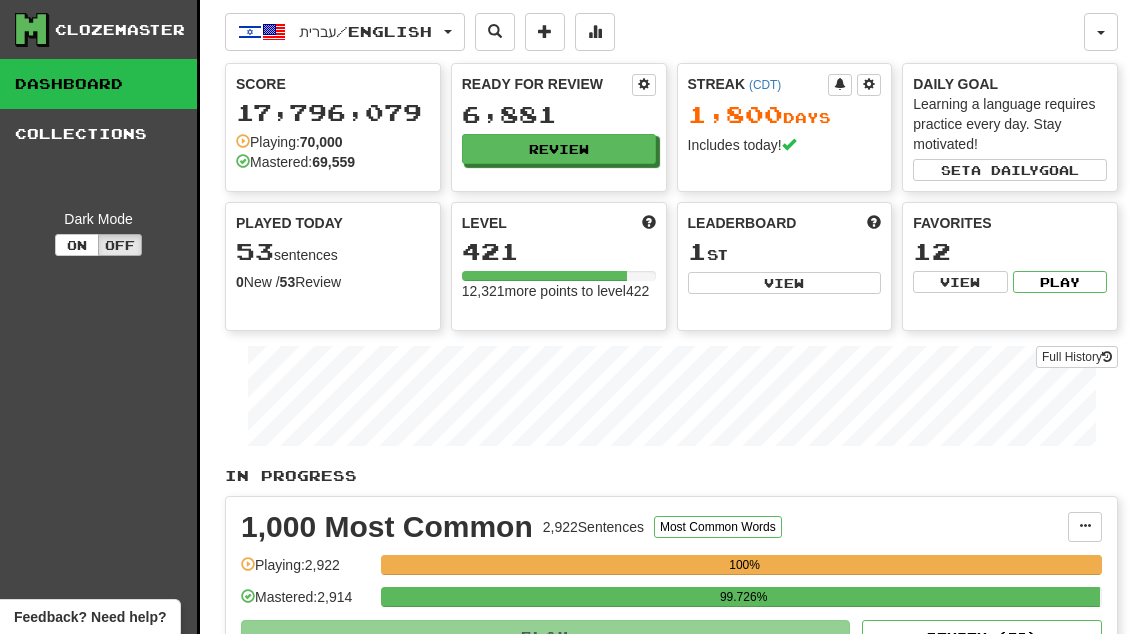 click on "Review" at bounding box center [559, 149] 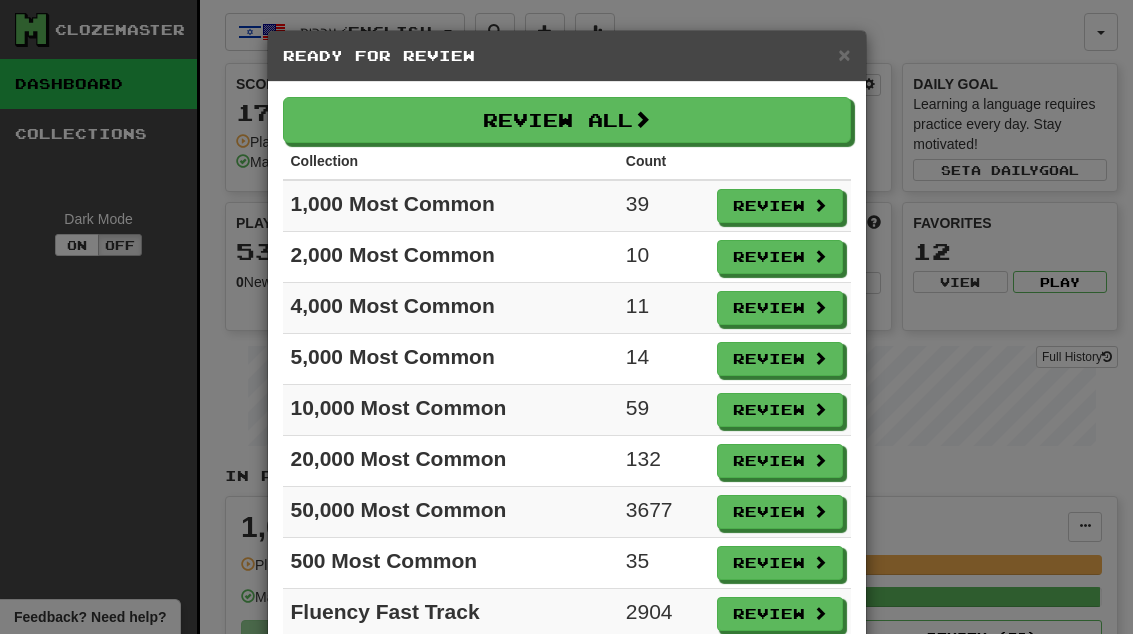 scroll, scrollTop: 0, scrollLeft: 0, axis: both 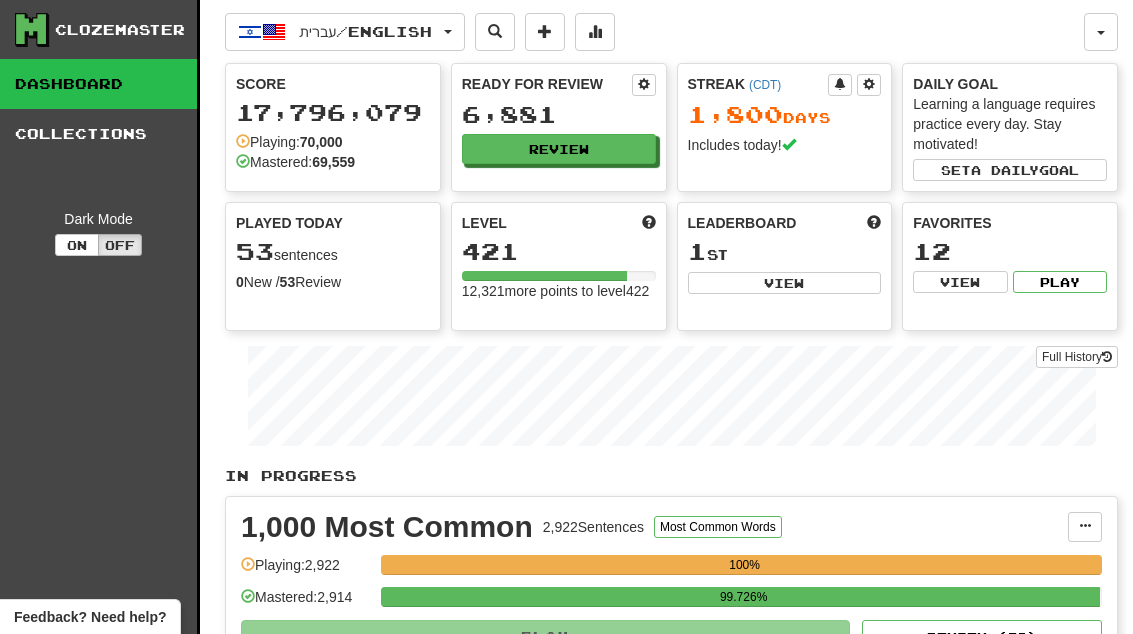 select on "**" 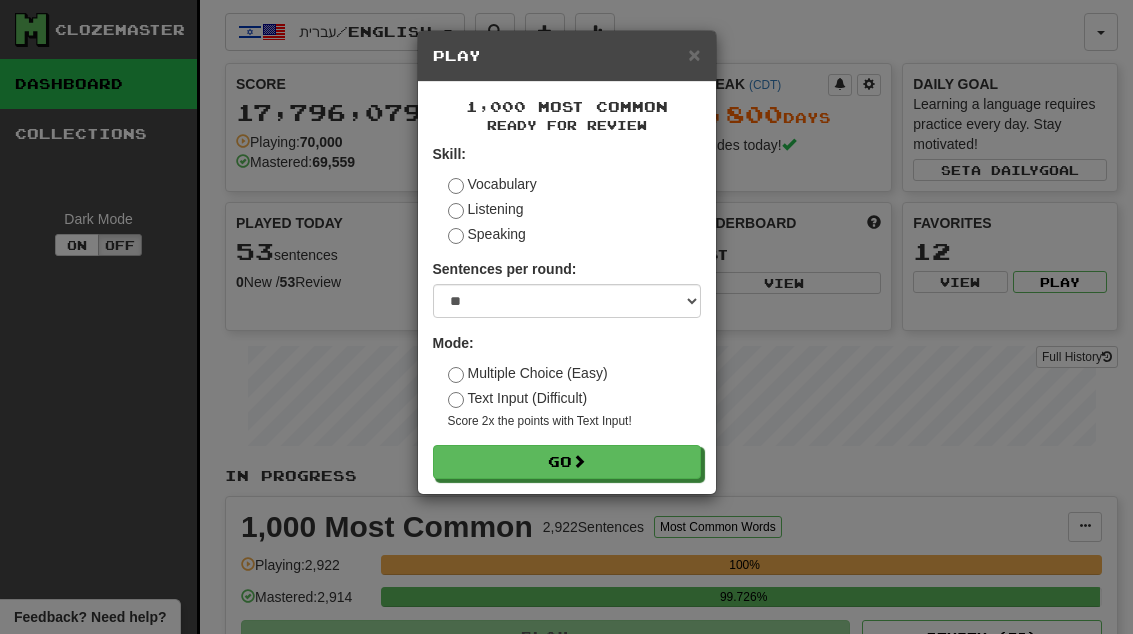 click on "Go" at bounding box center (567, 462) 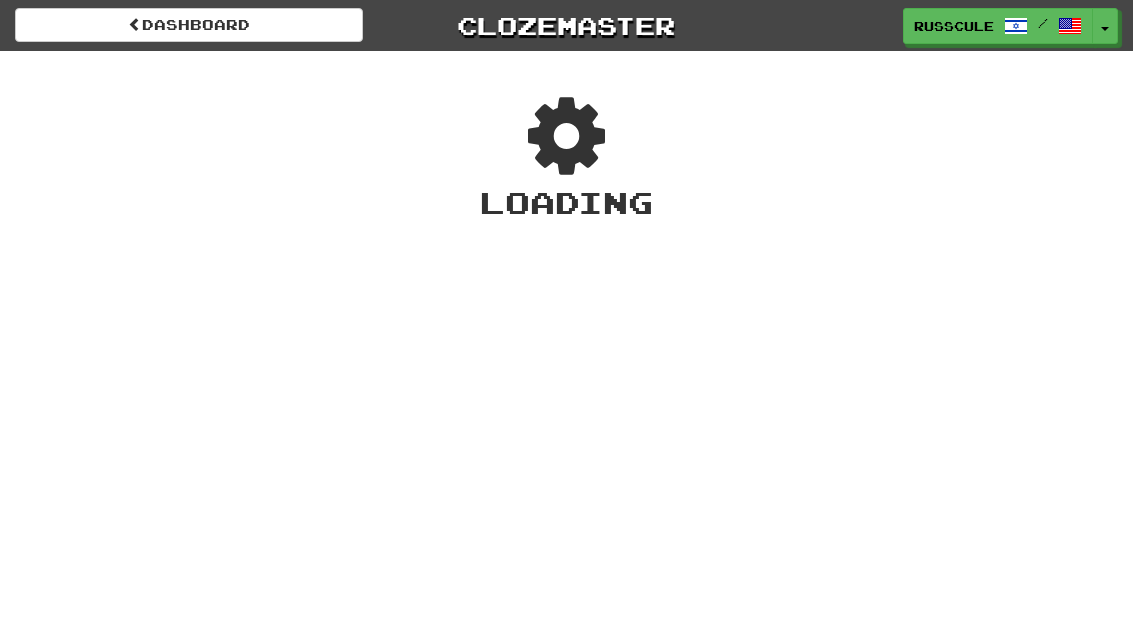 scroll, scrollTop: 0, scrollLeft: 0, axis: both 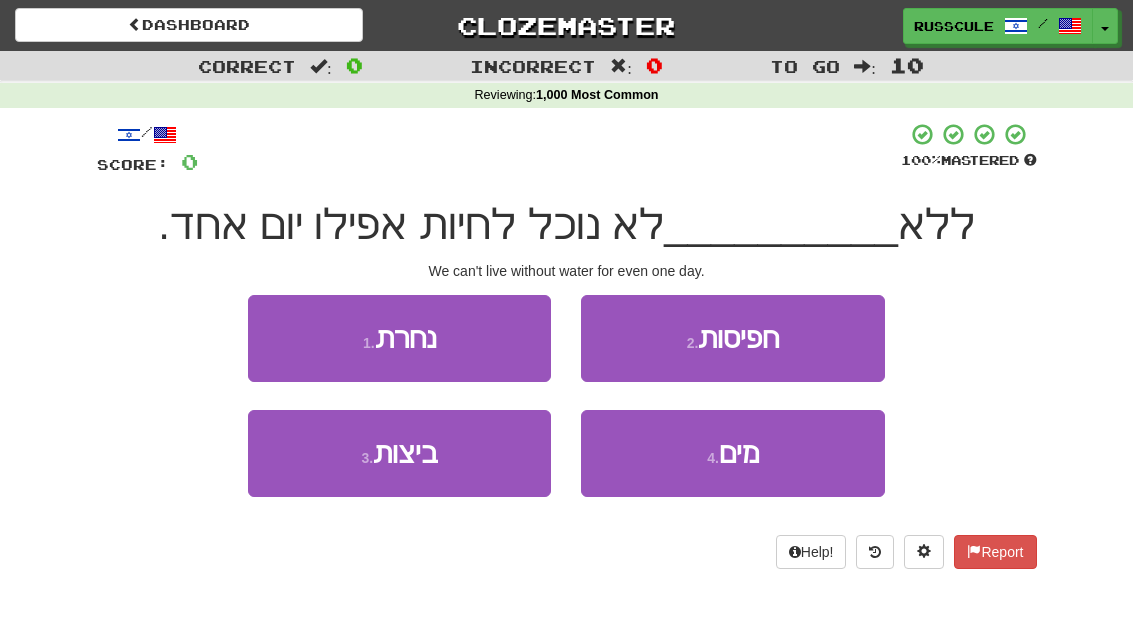 click on "מים" at bounding box center [739, 453] 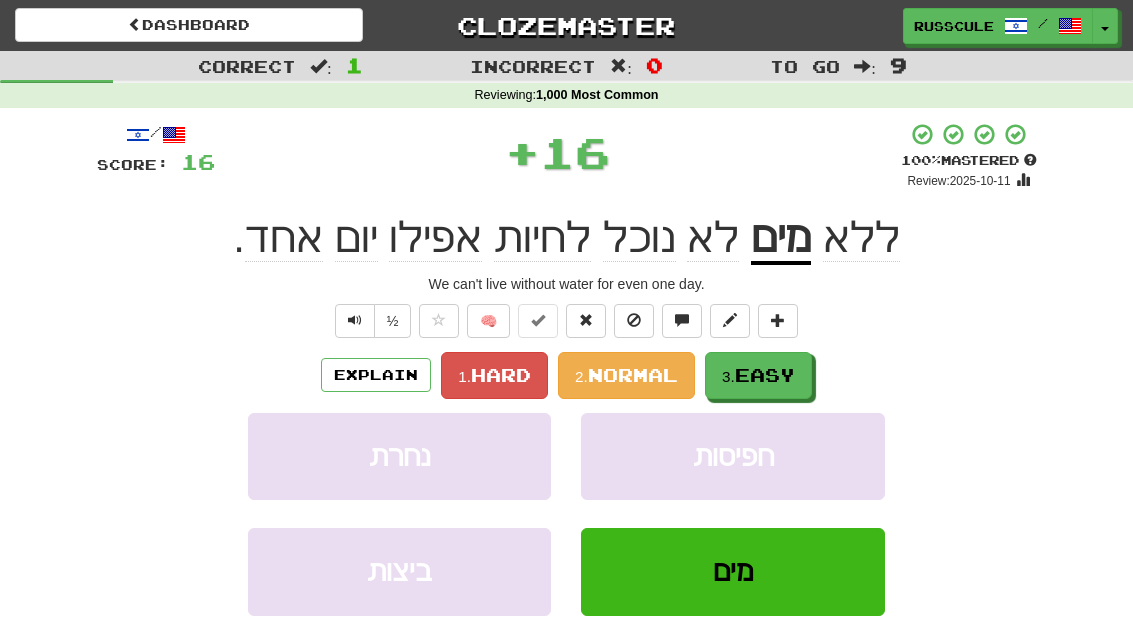 click on "Easy" at bounding box center [765, 375] 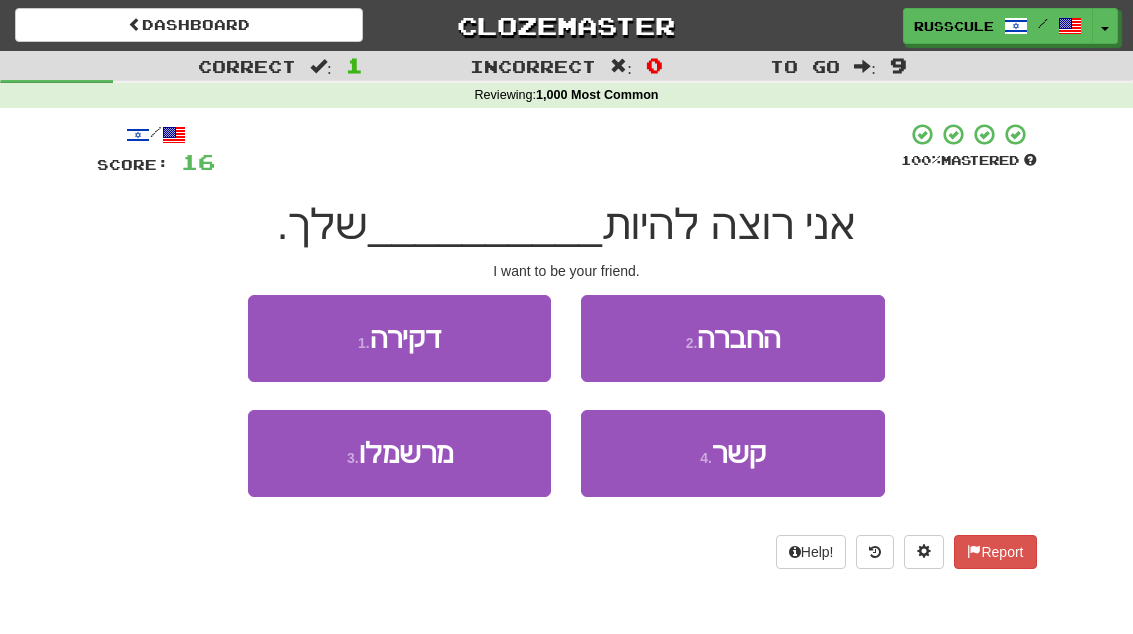 click on "2 . החברה" at bounding box center [732, 338] 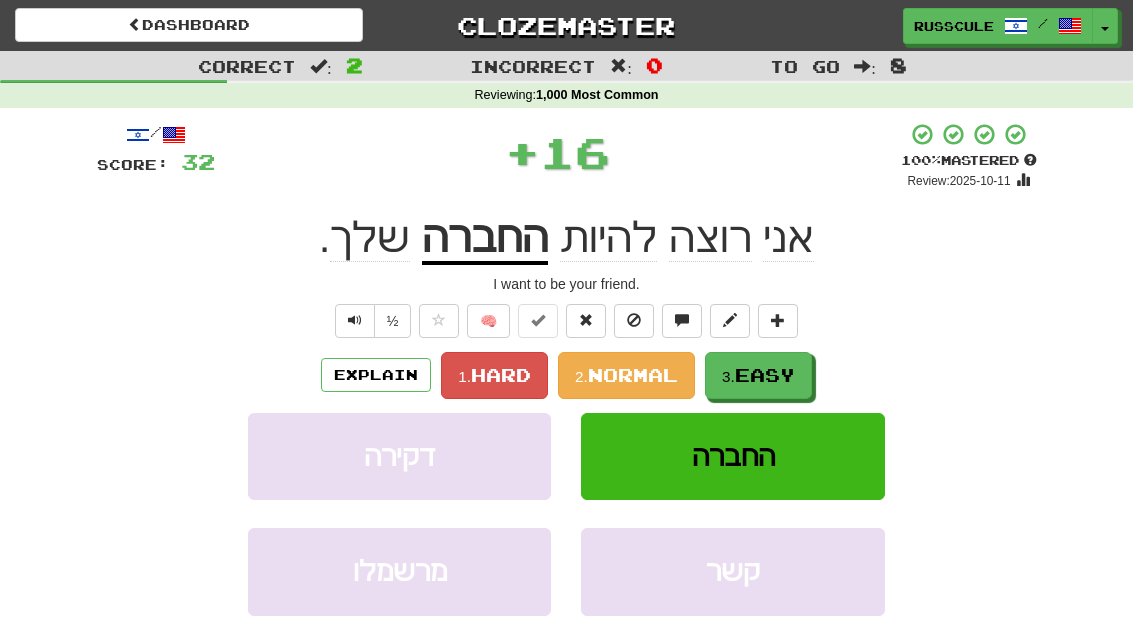 click on "Easy" at bounding box center [765, 375] 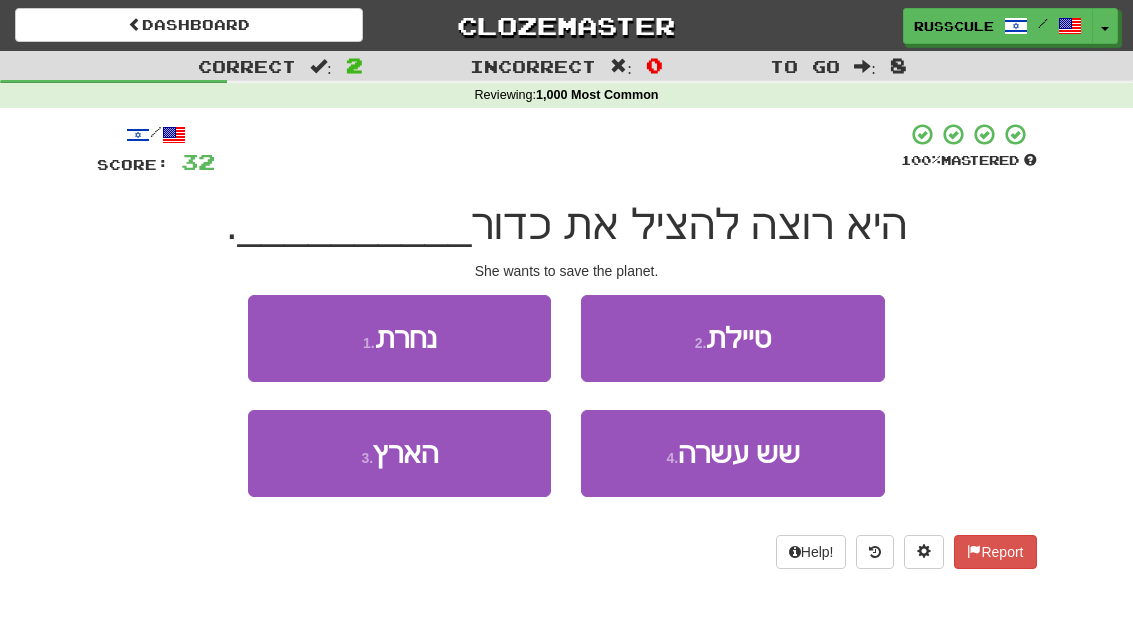 click on "3 . הארץ" at bounding box center (399, 453) 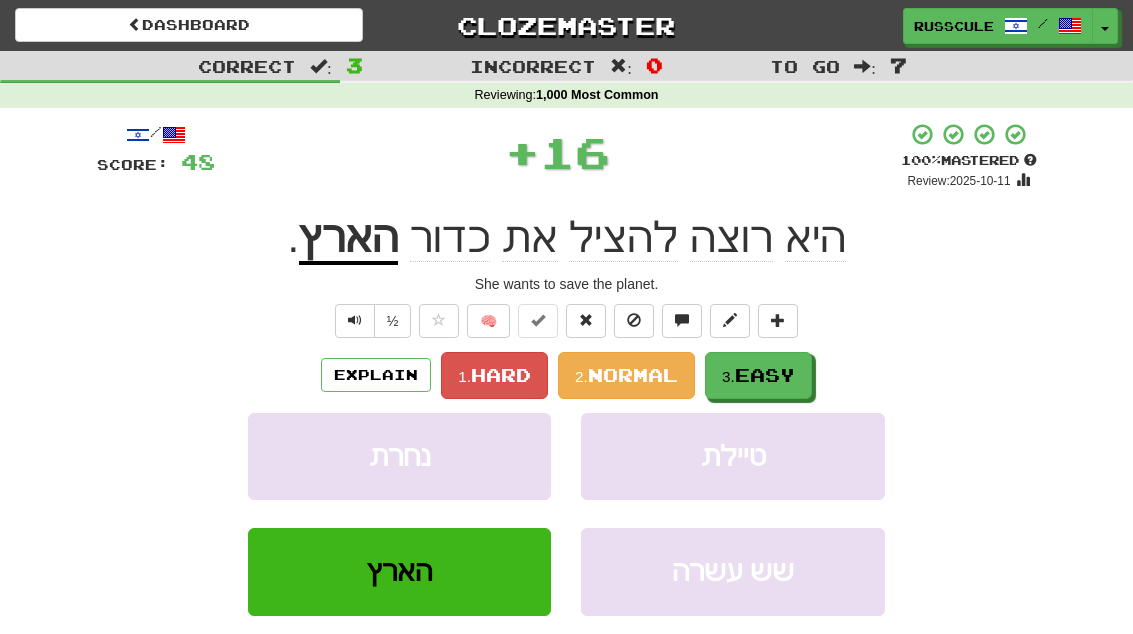 click on "3.  Easy" at bounding box center (758, 375) 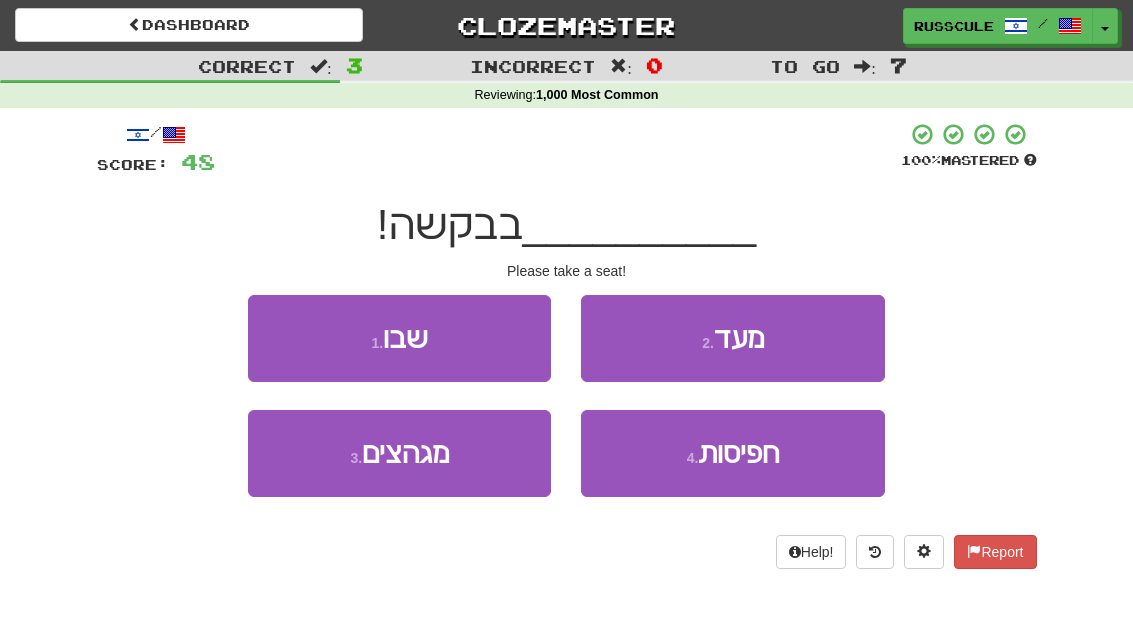 click on "1 . שבו" at bounding box center (399, 338) 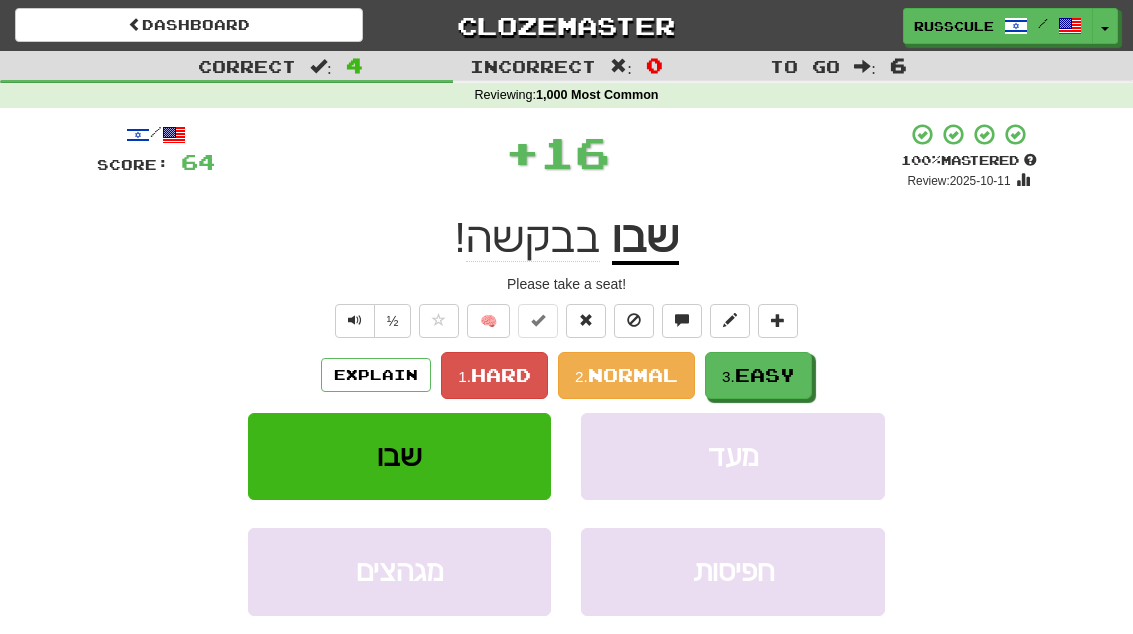 click on "Easy" at bounding box center [765, 375] 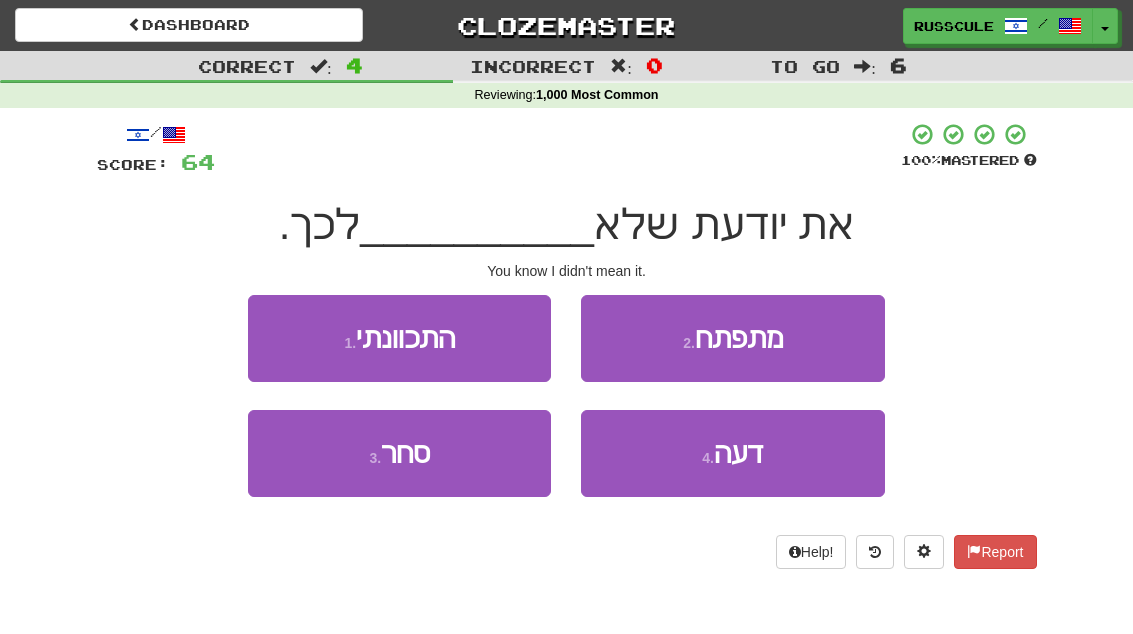 click on "1 .  התכוונתי" at bounding box center (399, 338) 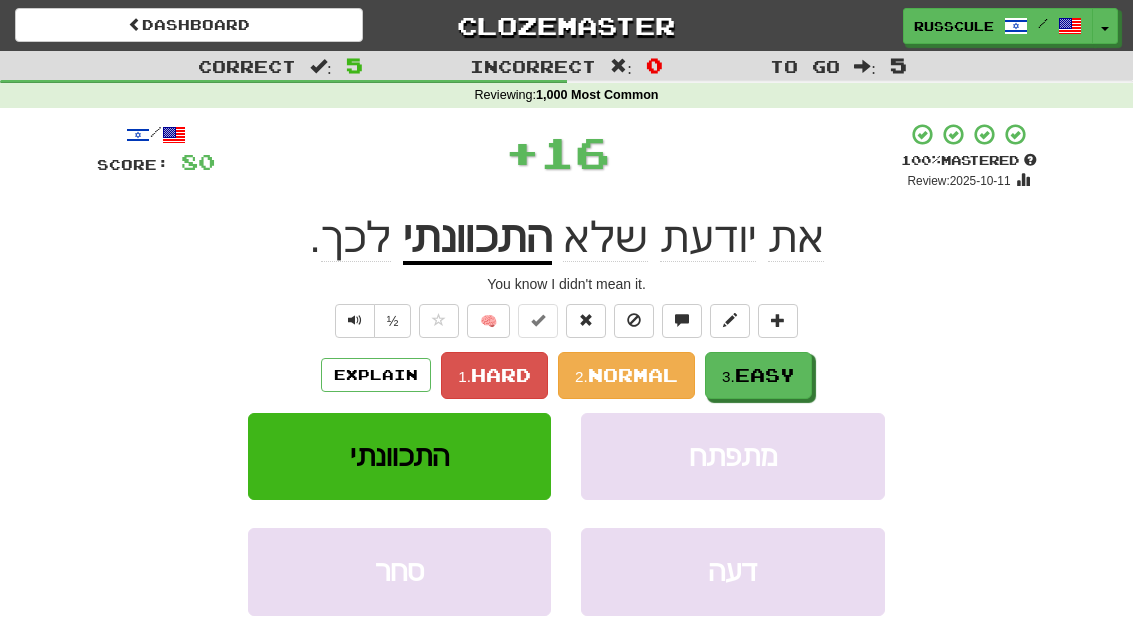 click on "Easy" at bounding box center (765, 375) 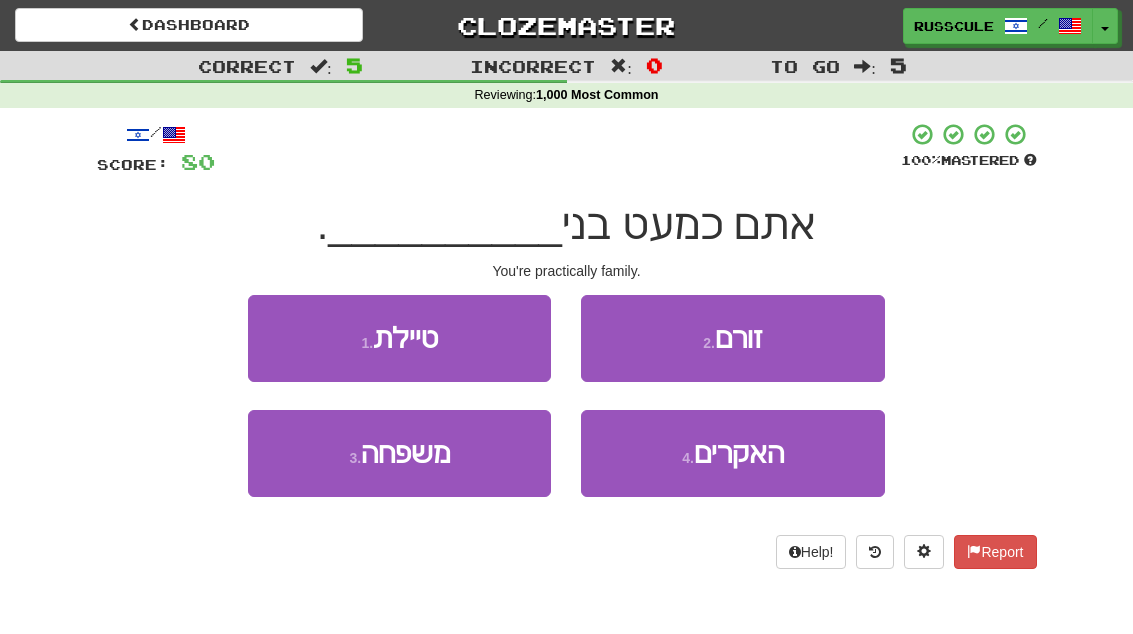 click on "3 . משפחה" at bounding box center [399, 453] 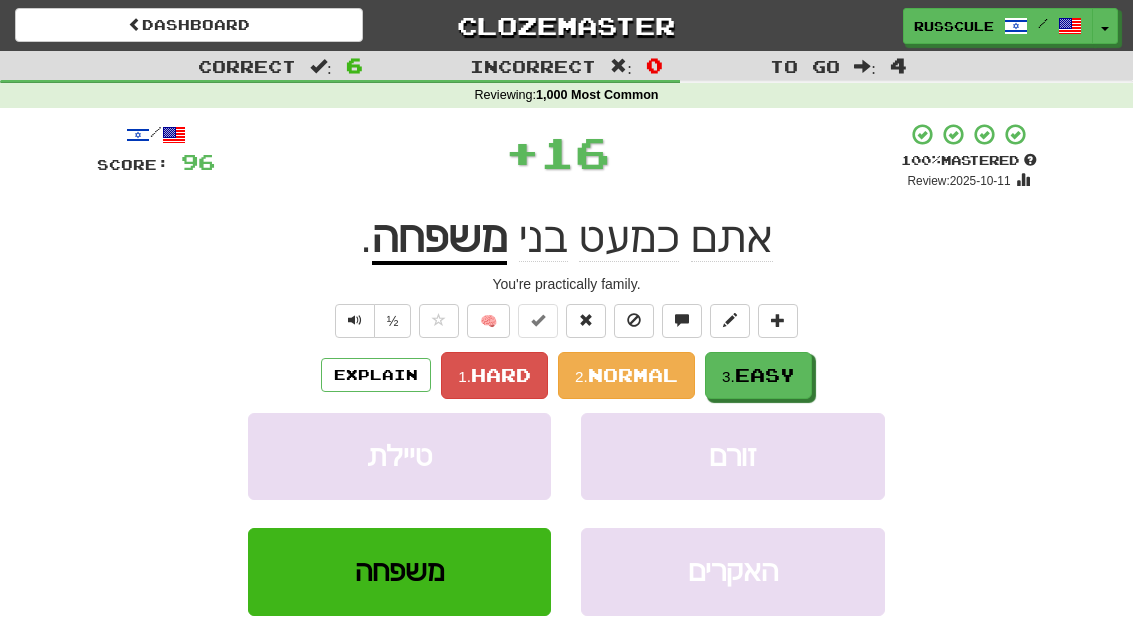 click on "3.  Easy" at bounding box center [758, 375] 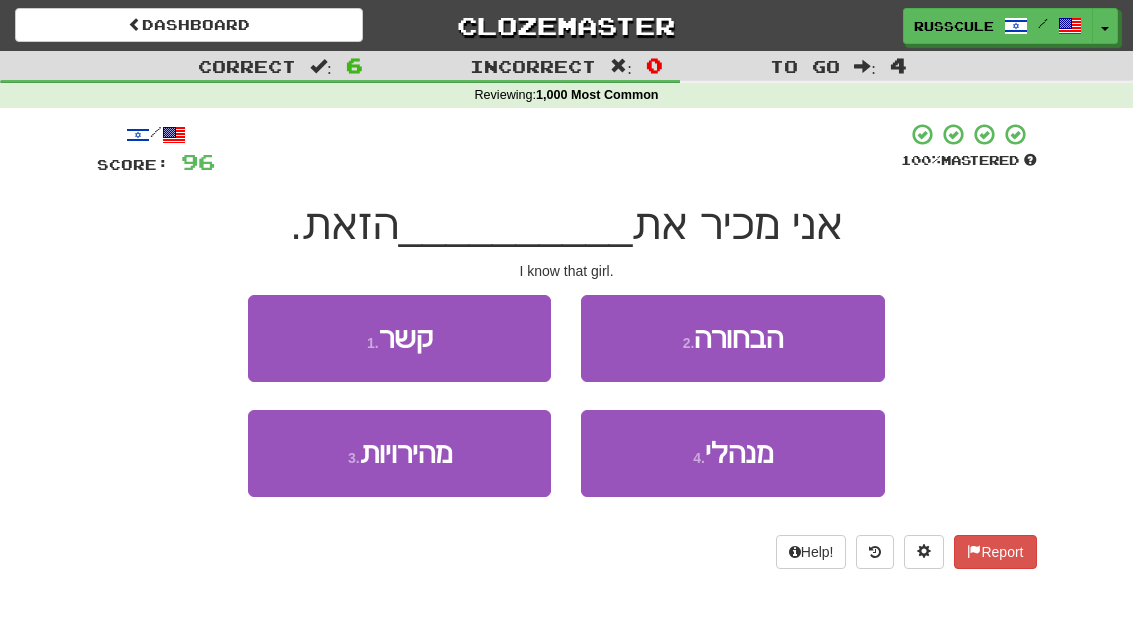 click on "2 . הבחורה" at bounding box center [732, 338] 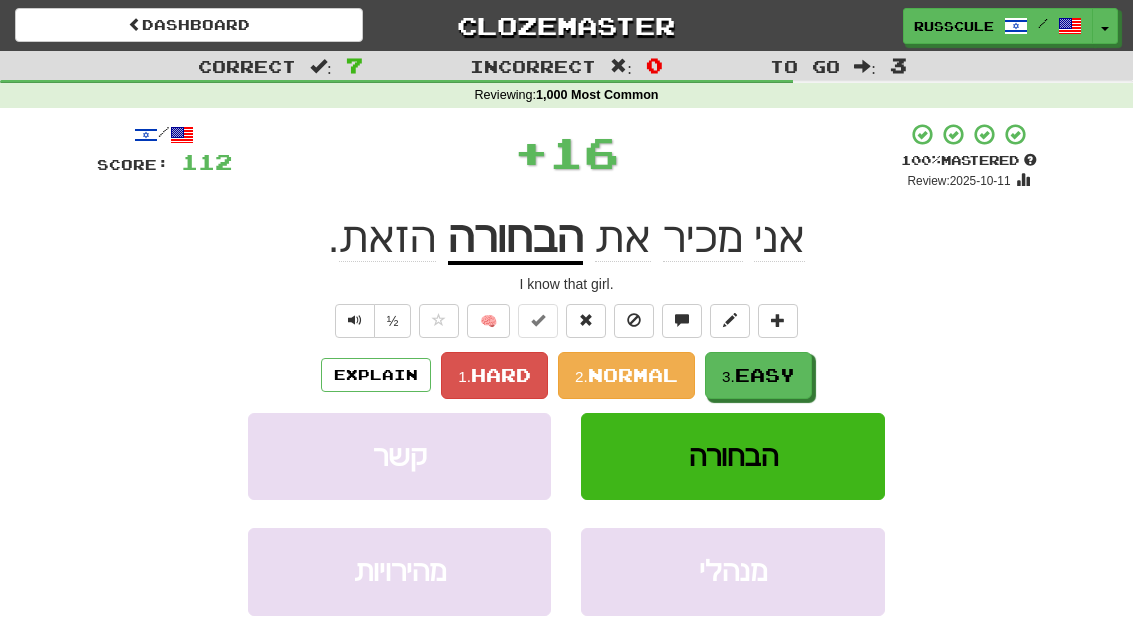 click on "Easy" at bounding box center [765, 375] 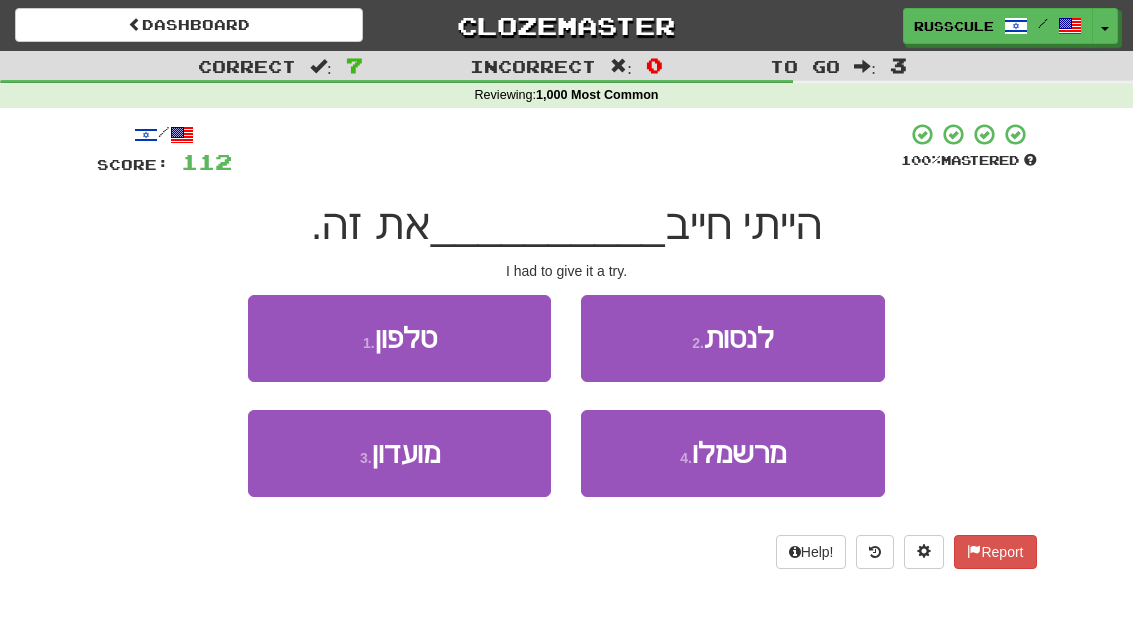 click on "2 . לנסות" at bounding box center (732, 338) 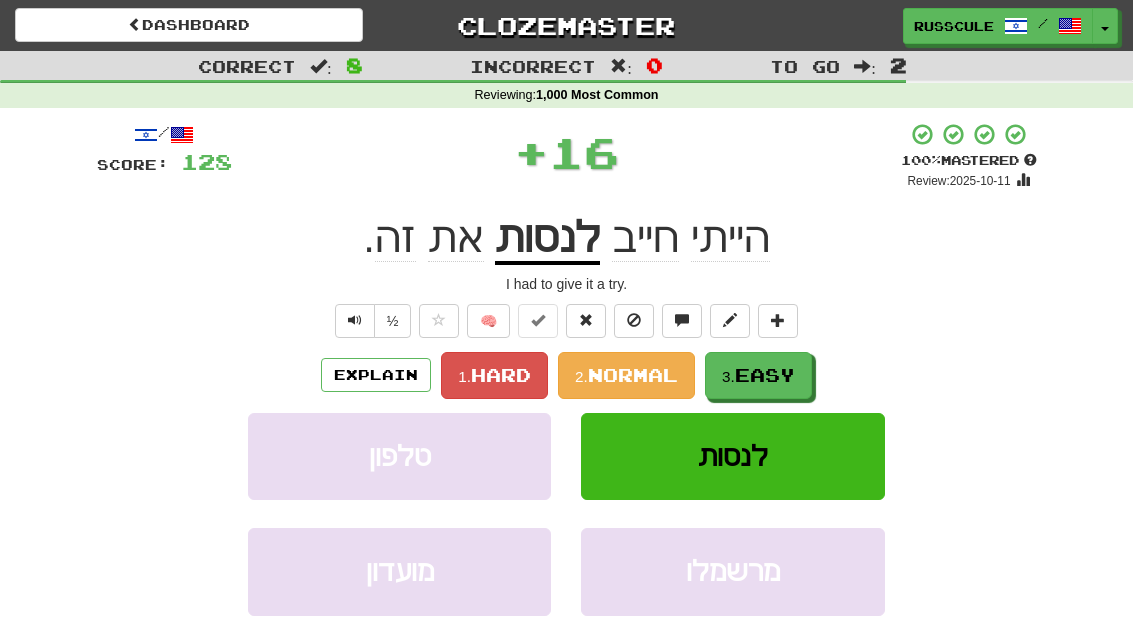 click on "Easy" at bounding box center (765, 375) 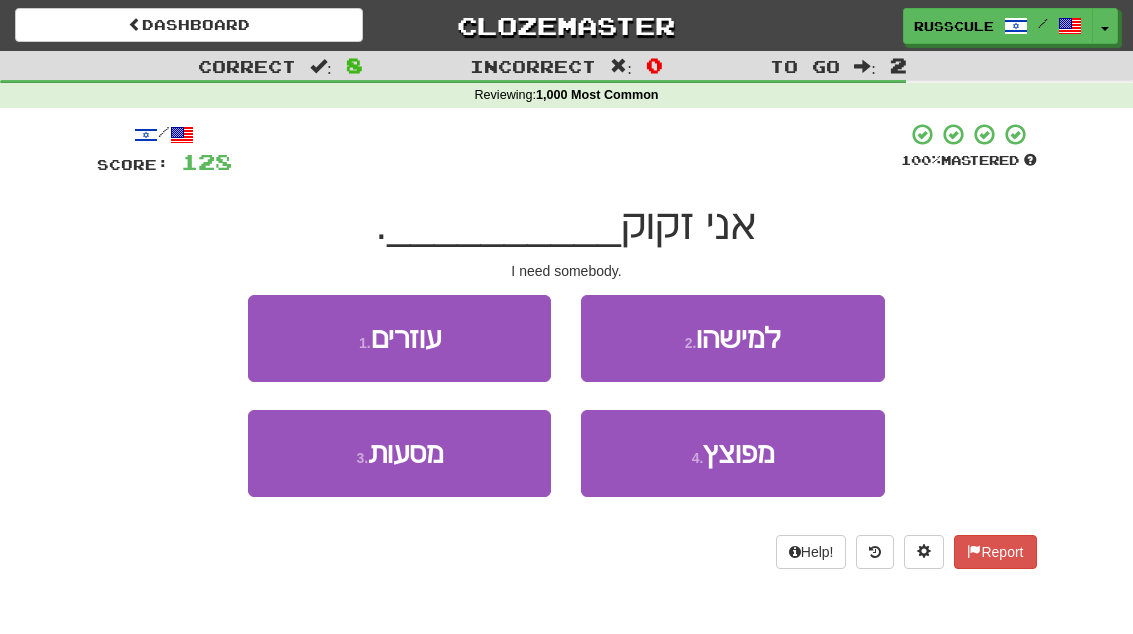 click on "2 . למישהו" at bounding box center (732, 338) 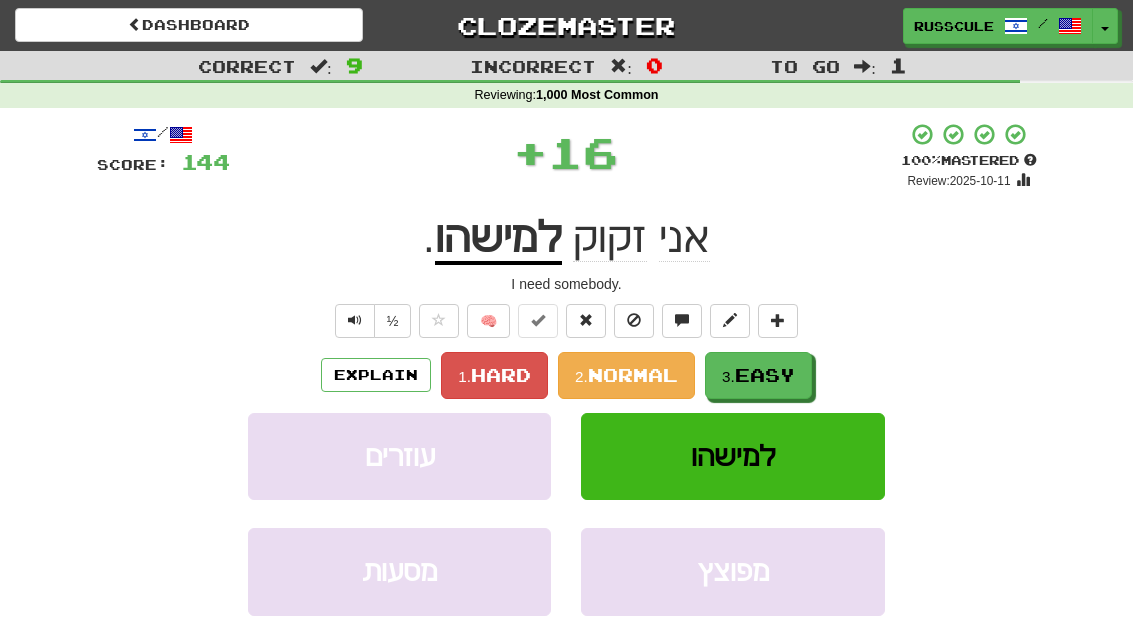 click on "Easy" at bounding box center [765, 375] 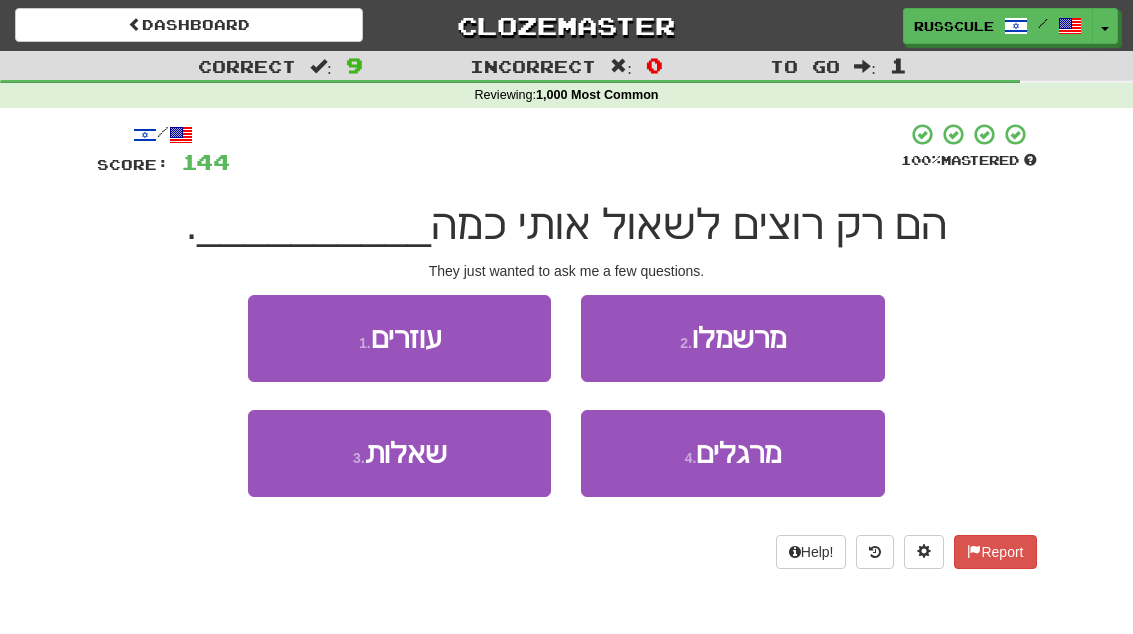 click on "3 . שאלות" at bounding box center (399, 453) 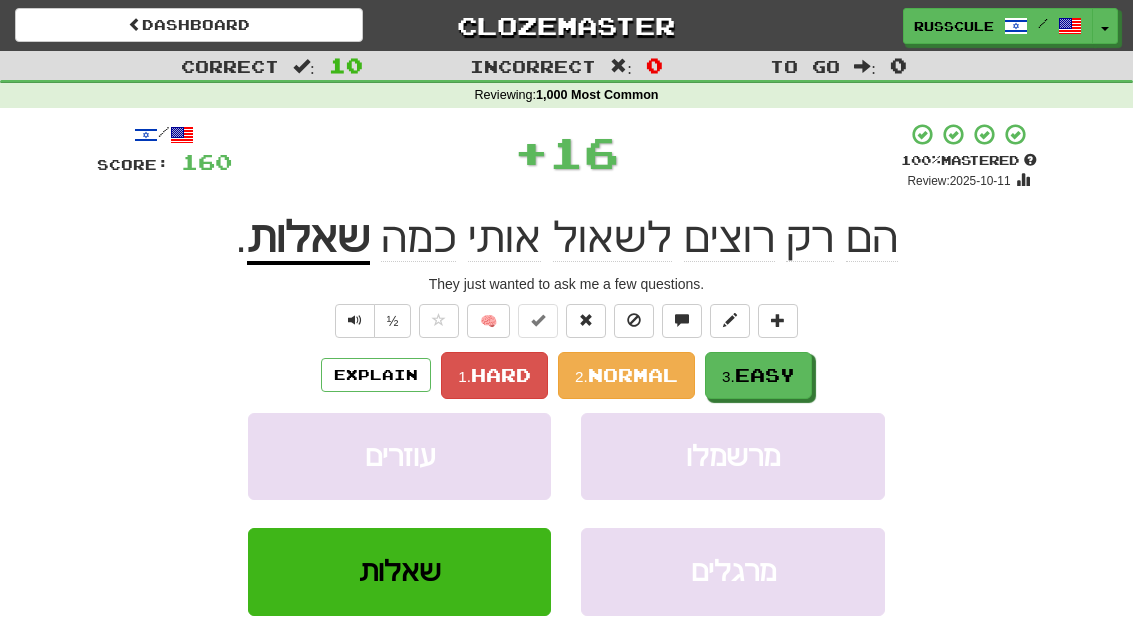 click on "Easy" at bounding box center (765, 375) 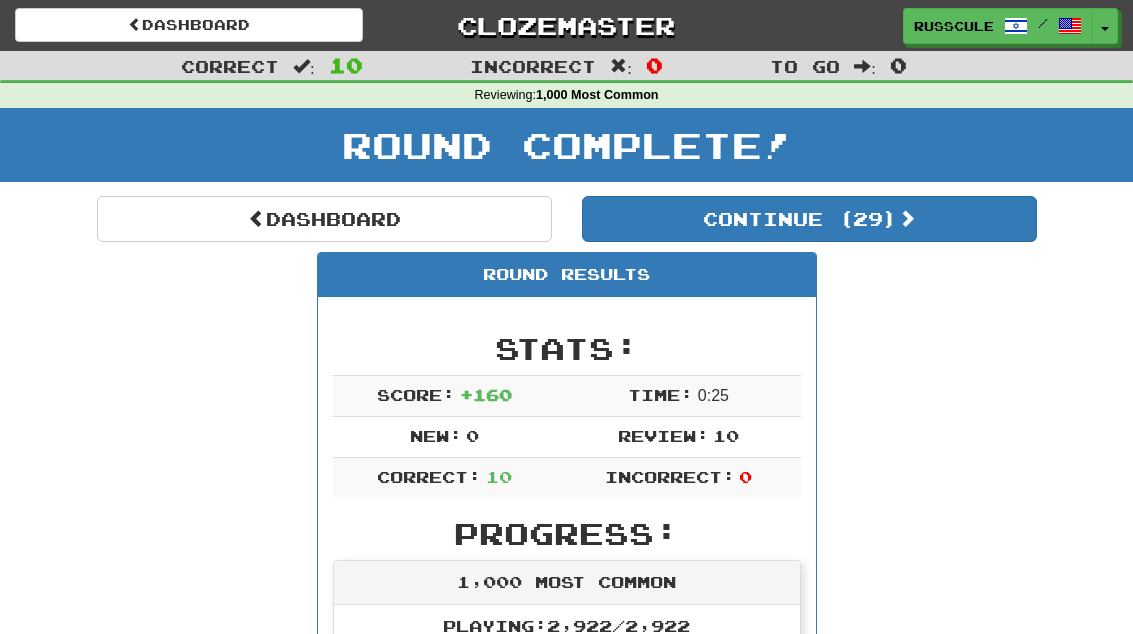 click on "Continue ( 29 )" at bounding box center [809, 219] 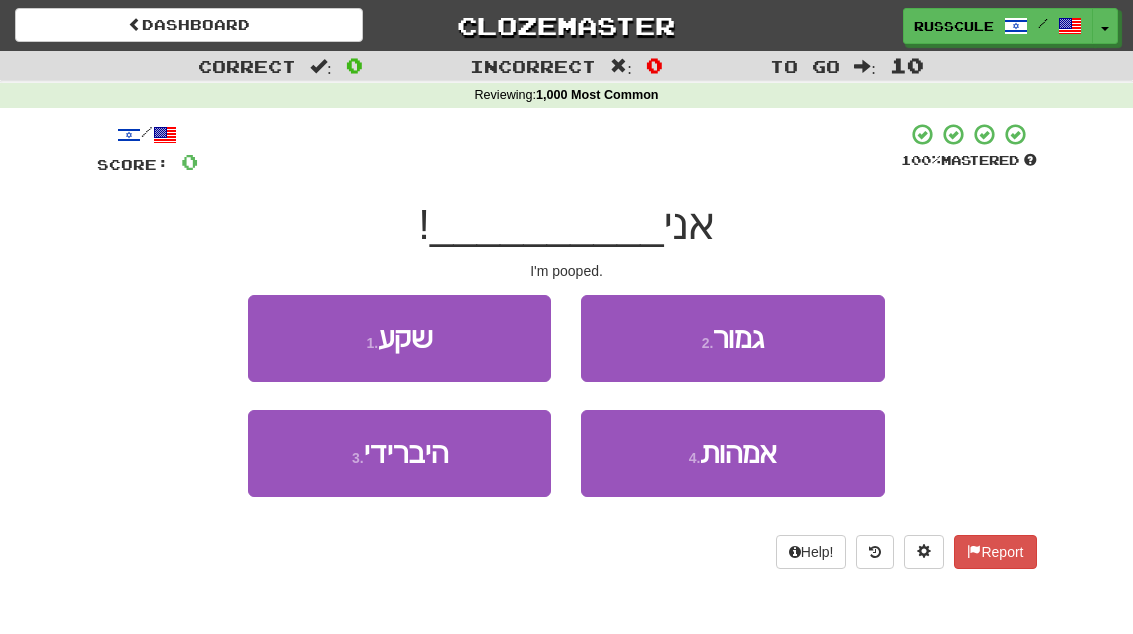 click on "2 . גמור" at bounding box center [732, 338] 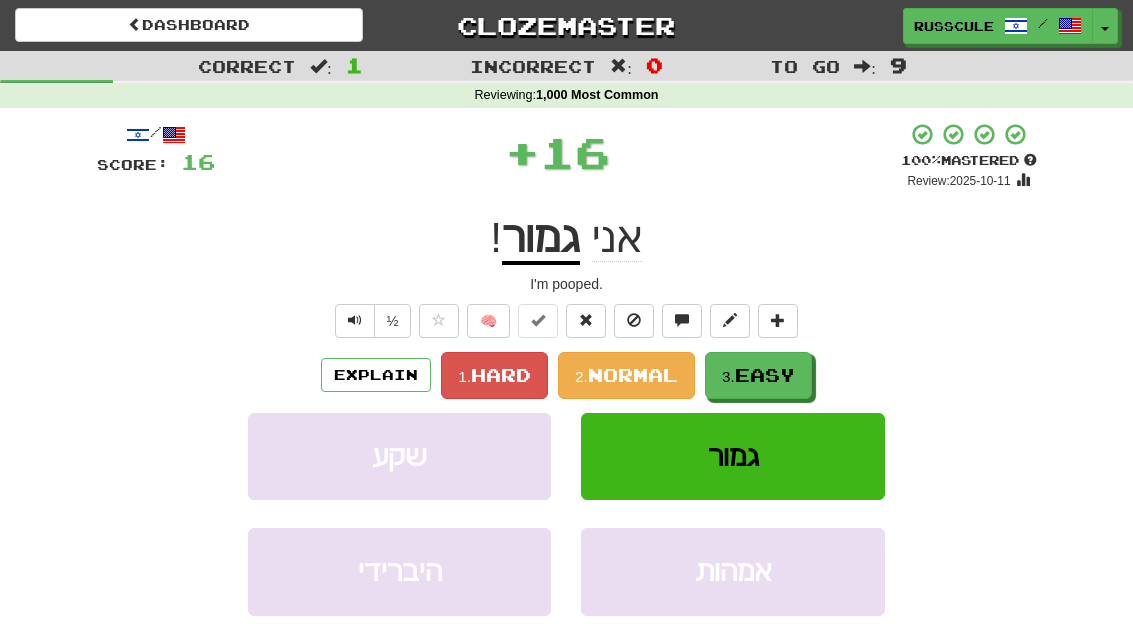 click on "Easy" at bounding box center (765, 375) 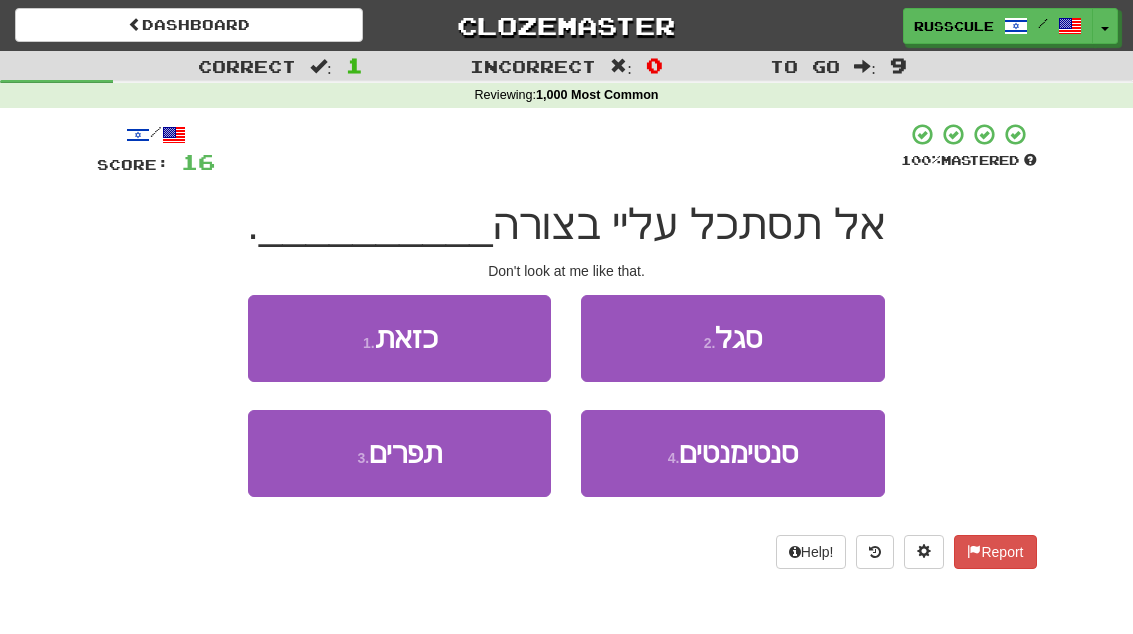 click on "1 . כזאת" at bounding box center [399, 338] 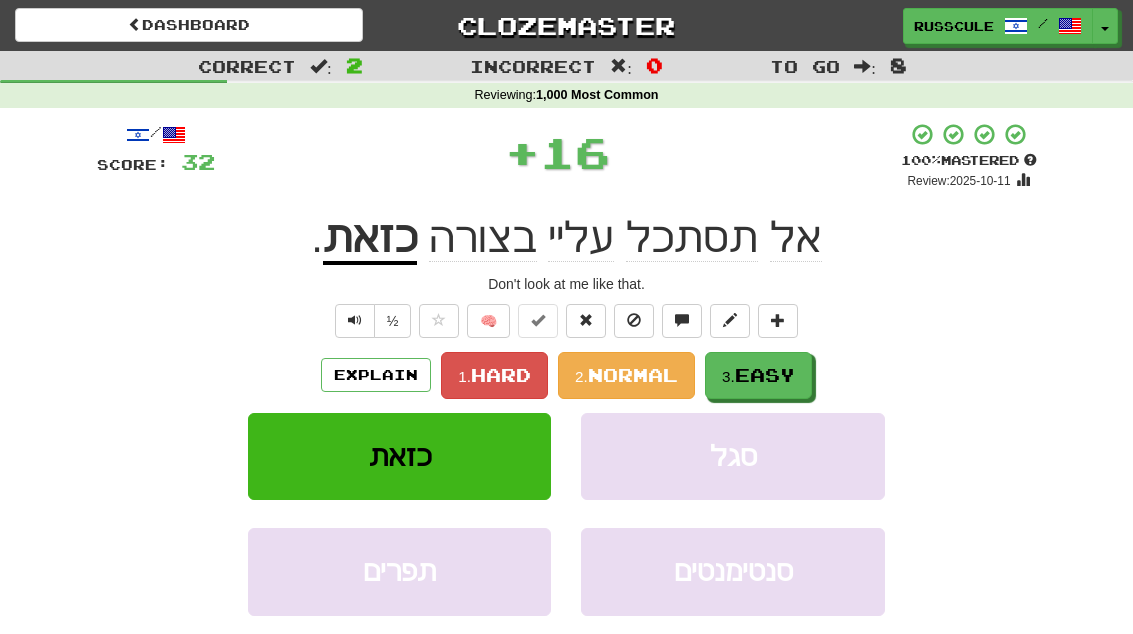 click on "Easy" at bounding box center [765, 375] 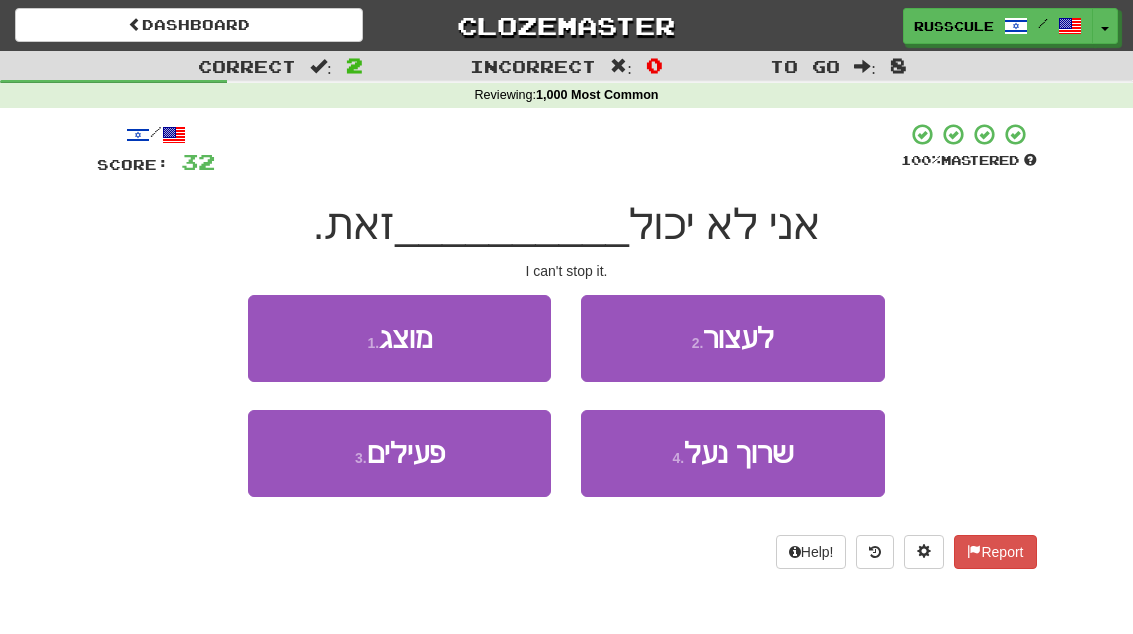 click on "2 . לעצור" at bounding box center [732, 338] 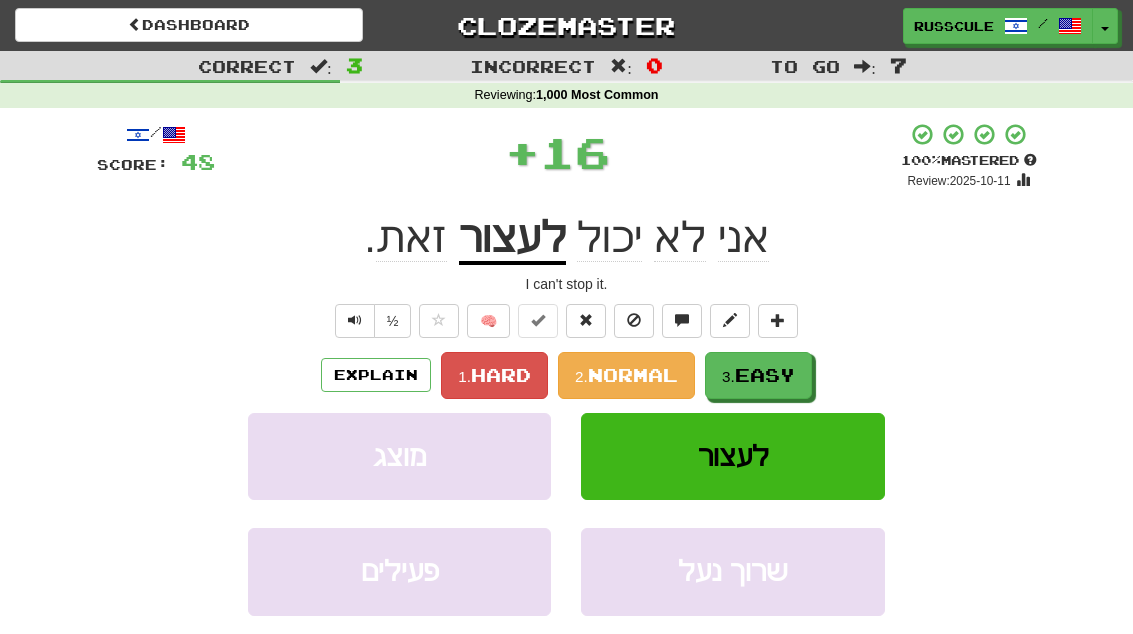 click on "Easy" at bounding box center [765, 375] 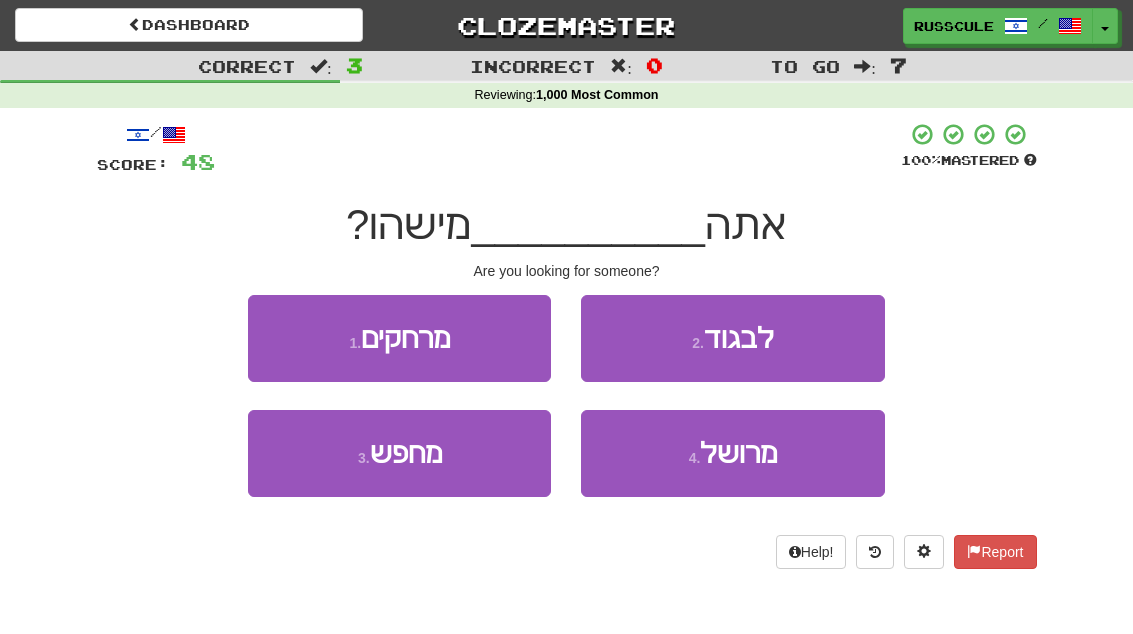 click on "3 . מחפש" at bounding box center [399, 453] 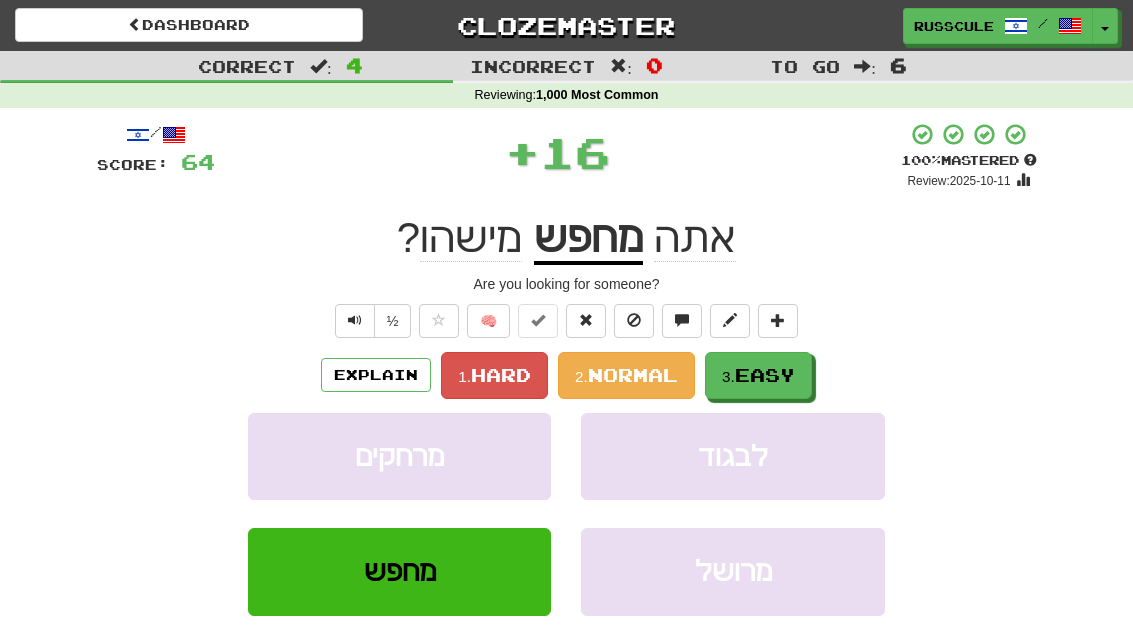 click on "Easy" at bounding box center (765, 375) 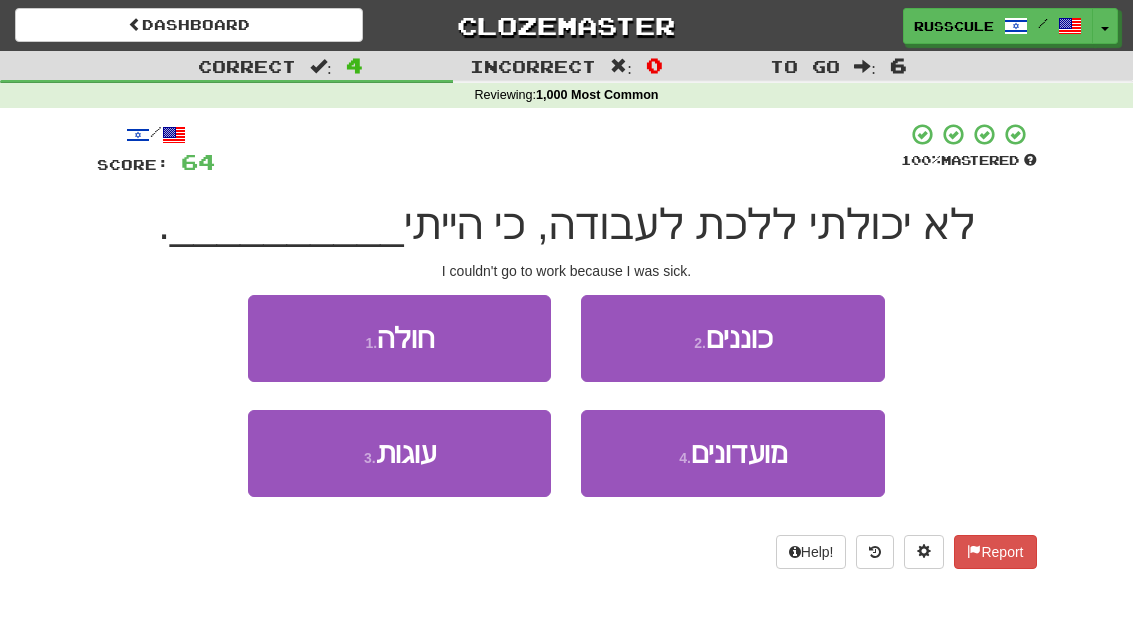 click on "1 . חולה" at bounding box center (399, 338) 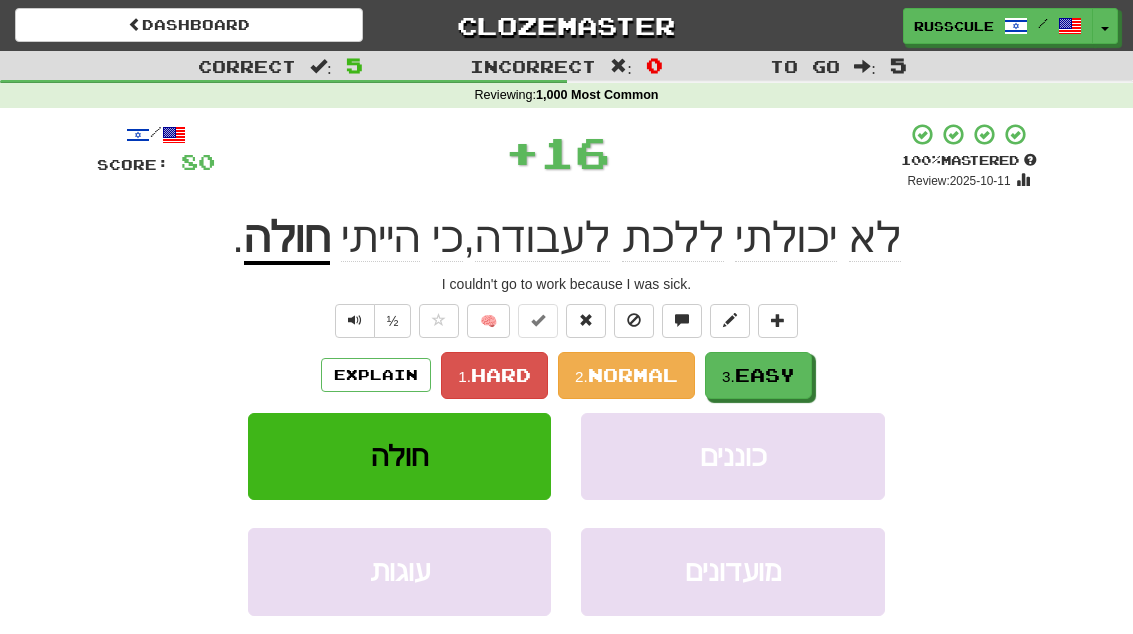 click on "Easy" at bounding box center [765, 375] 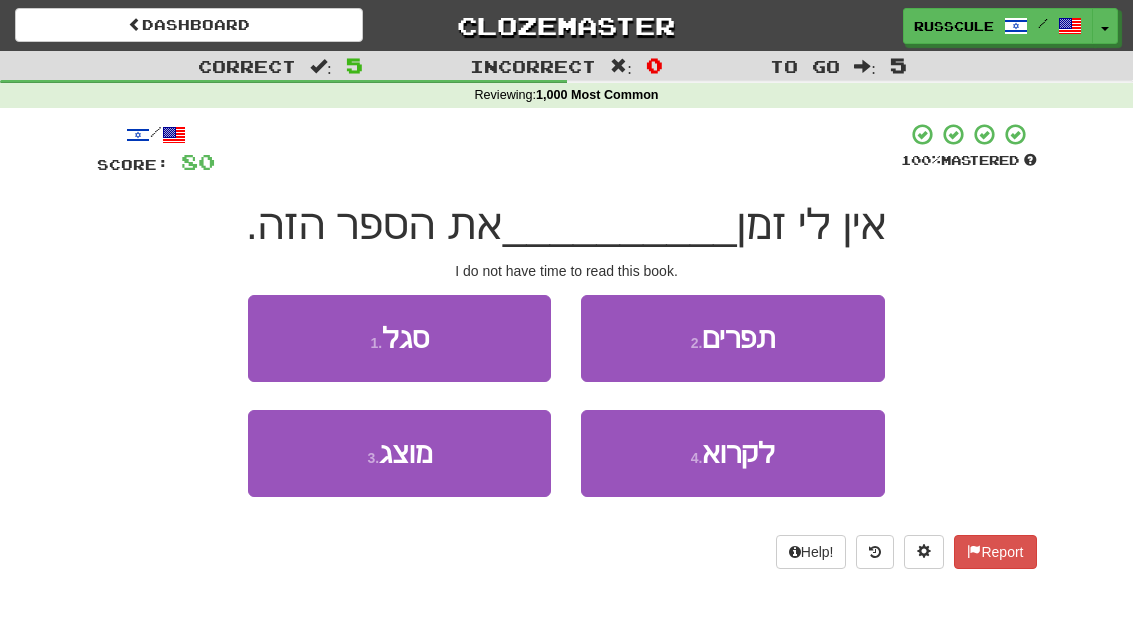 click on "4 . לקרוא" at bounding box center [732, 453] 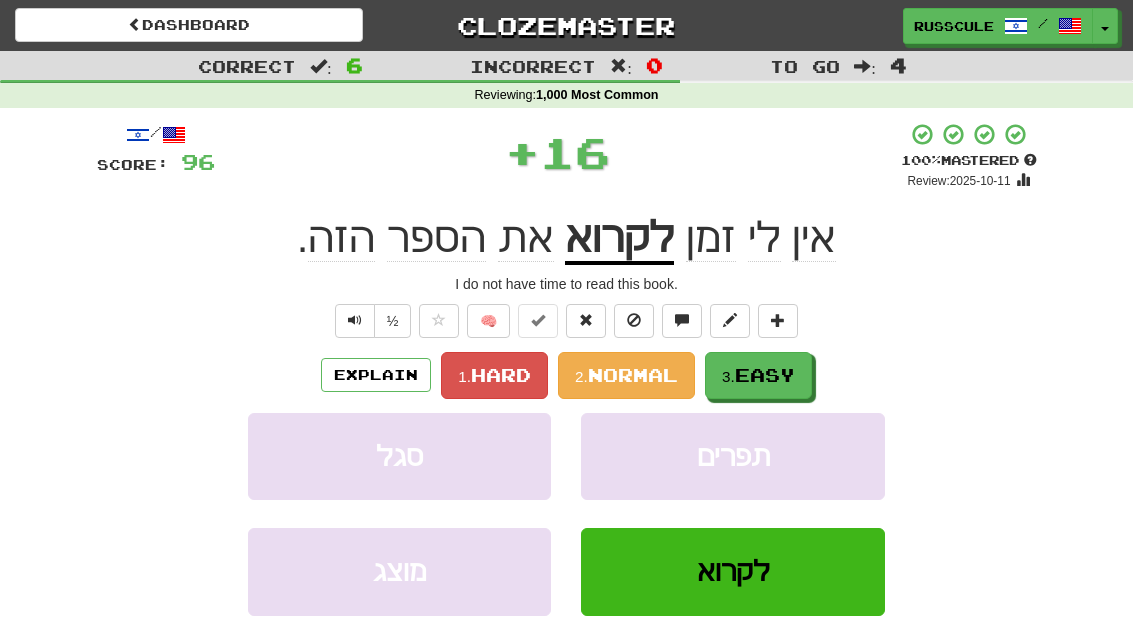click on "Easy" at bounding box center [765, 375] 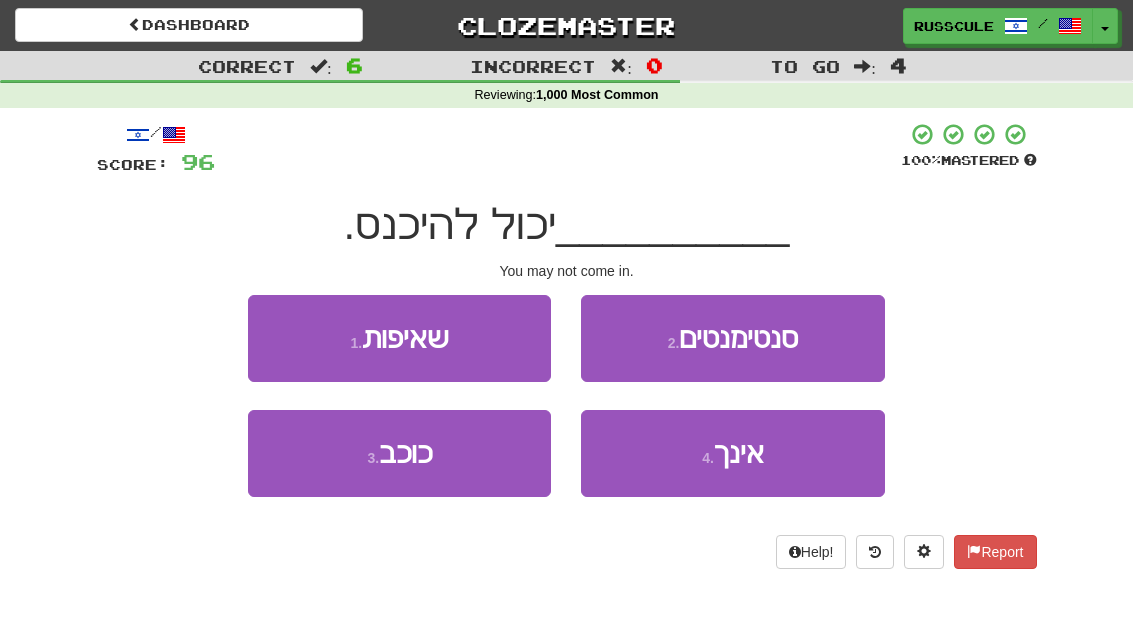 click on "4 . אינך" at bounding box center (732, 453) 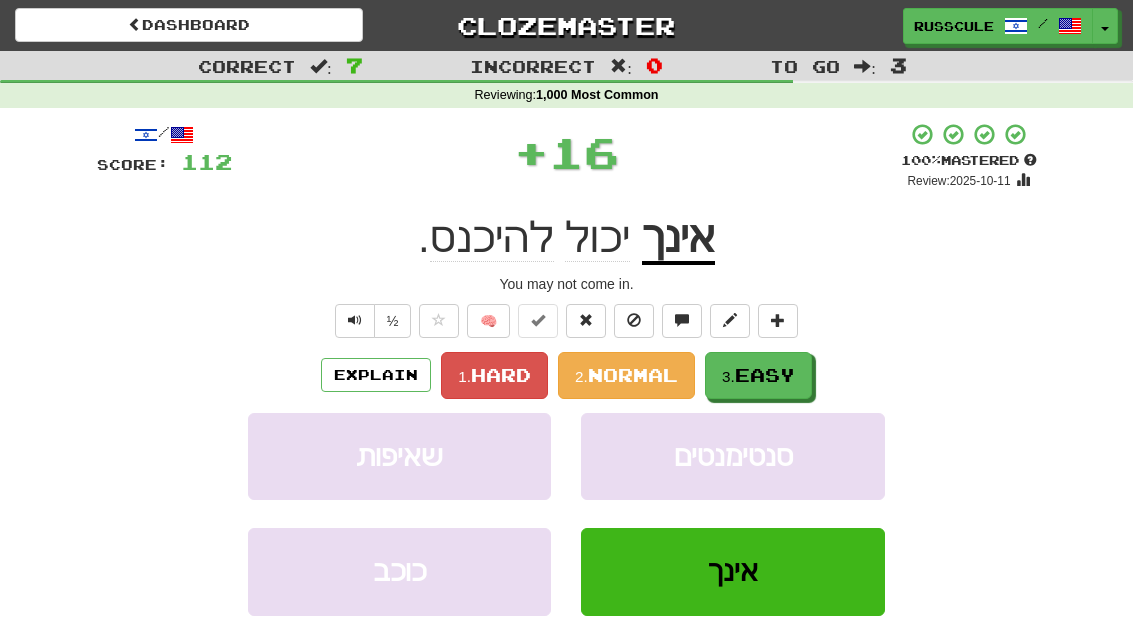 click on "Easy" at bounding box center (765, 375) 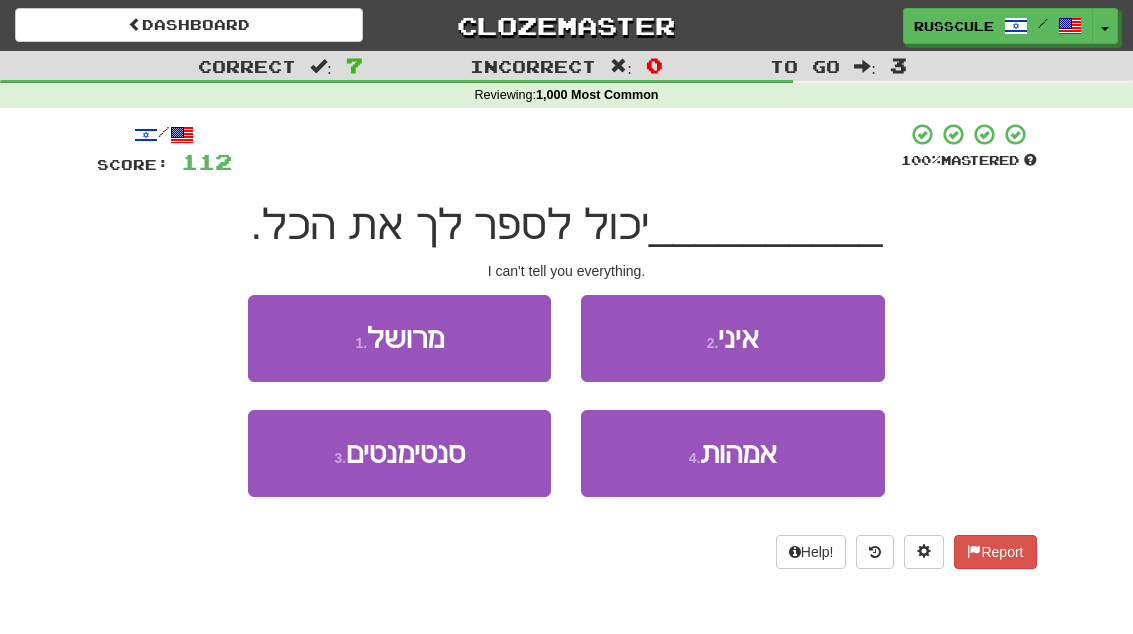 click on "2 . איני" at bounding box center [732, 338] 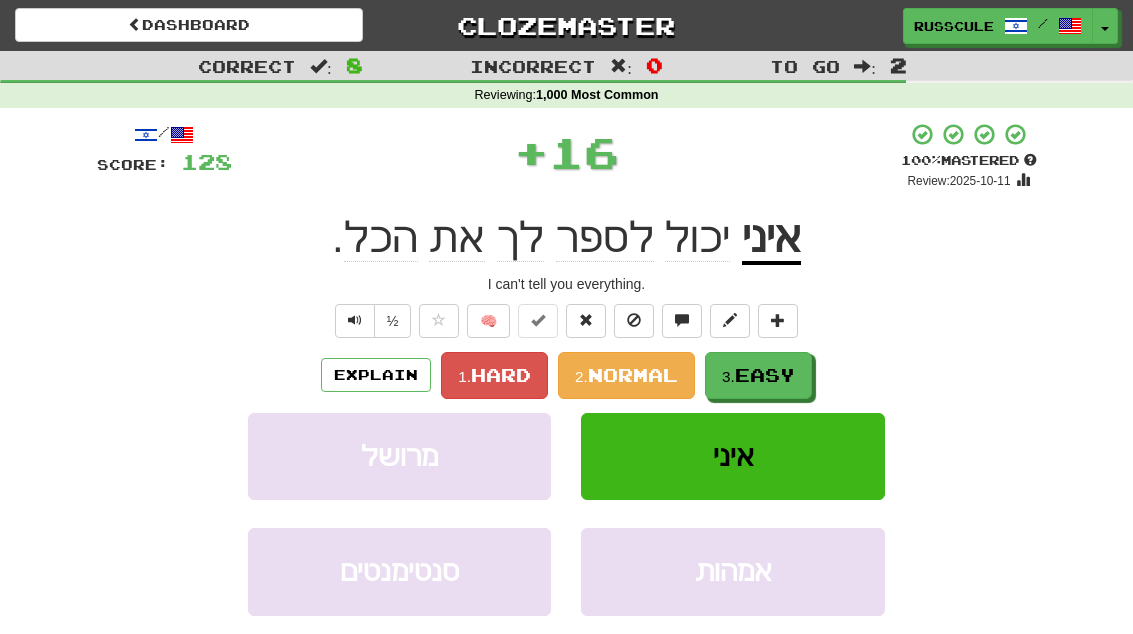 click on "Easy" at bounding box center (765, 375) 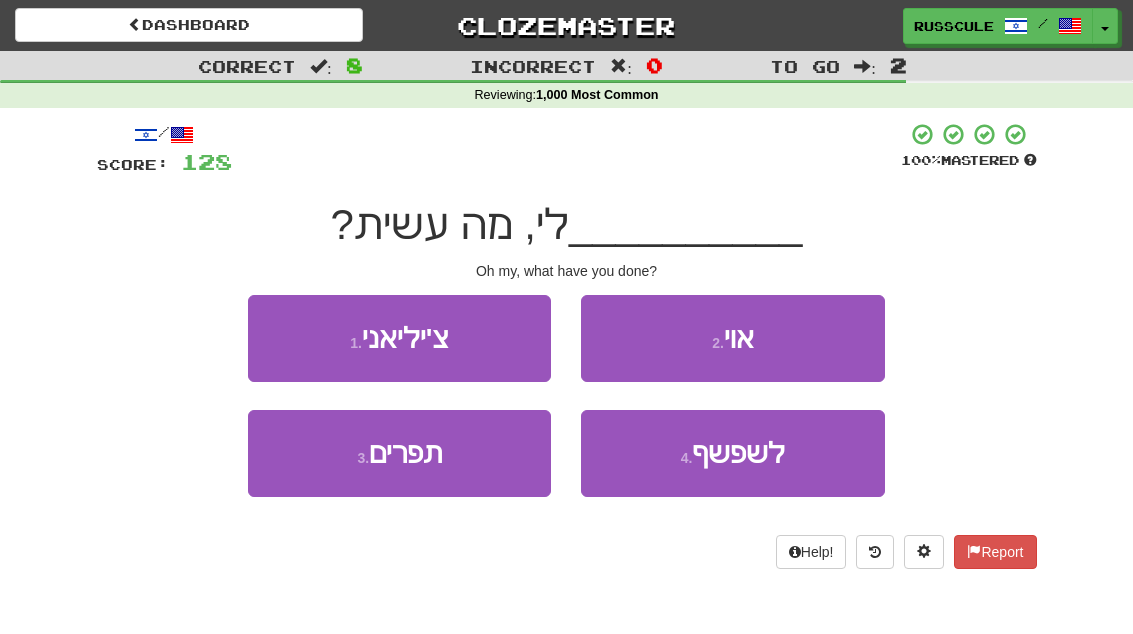 click on "2 .  אוי" at bounding box center [732, 338] 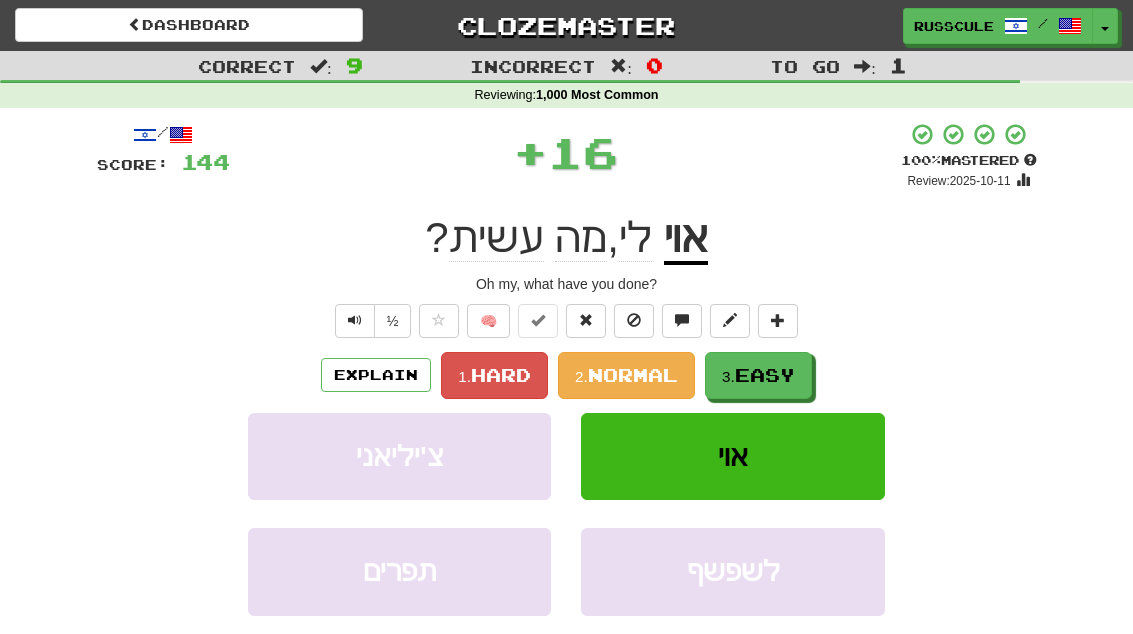 click on "Easy" at bounding box center [765, 375] 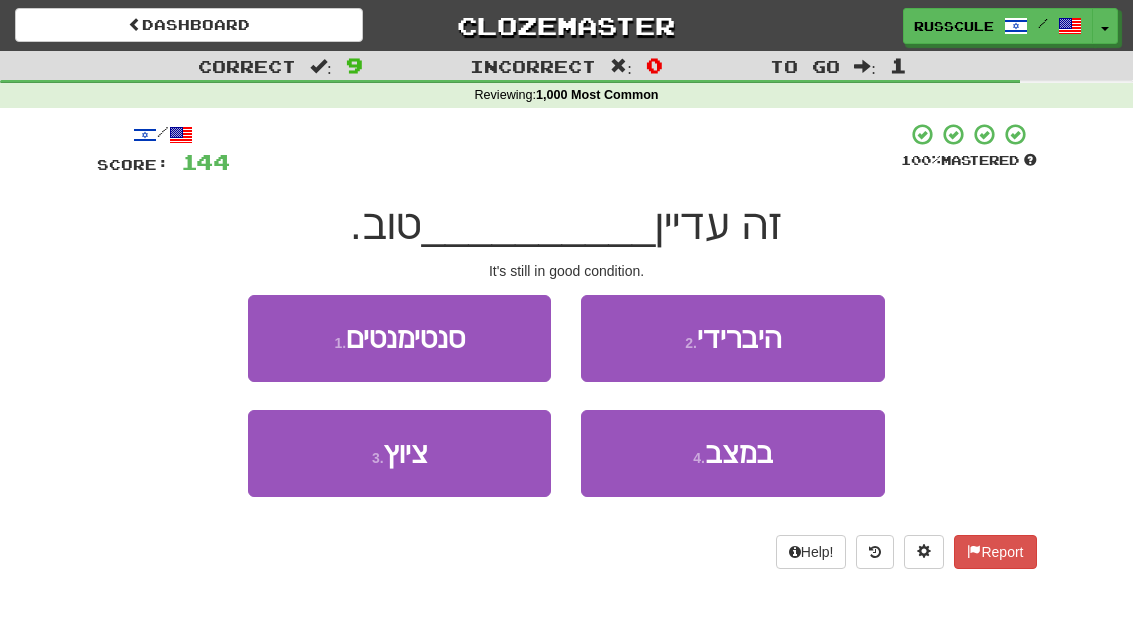 click on "במצב" at bounding box center [739, 453] 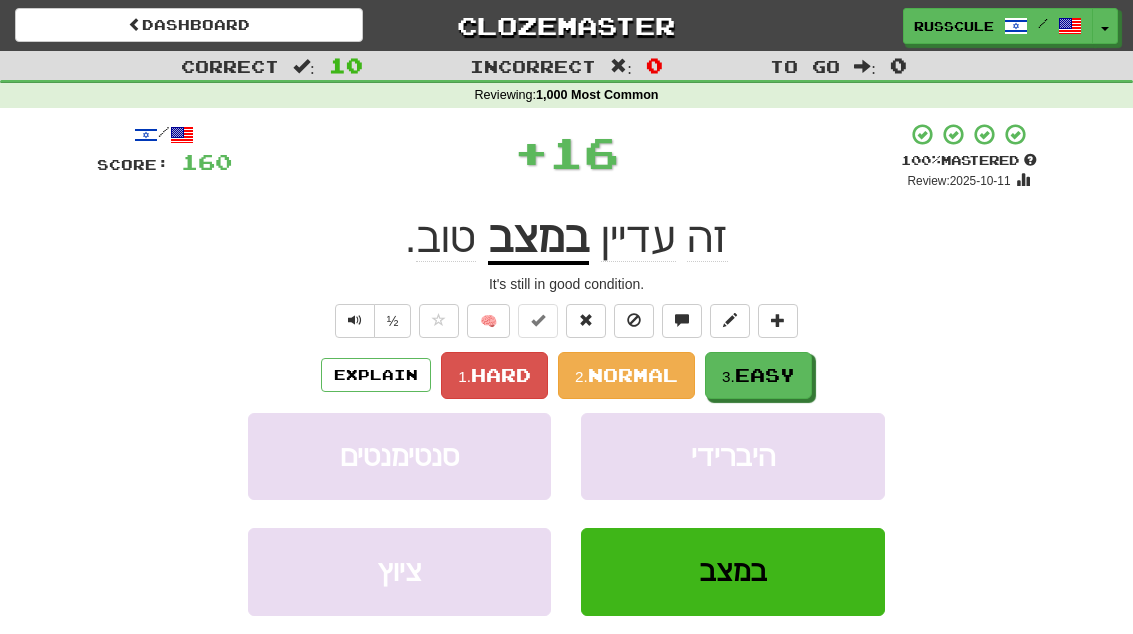 click on "Easy" at bounding box center (765, 375) 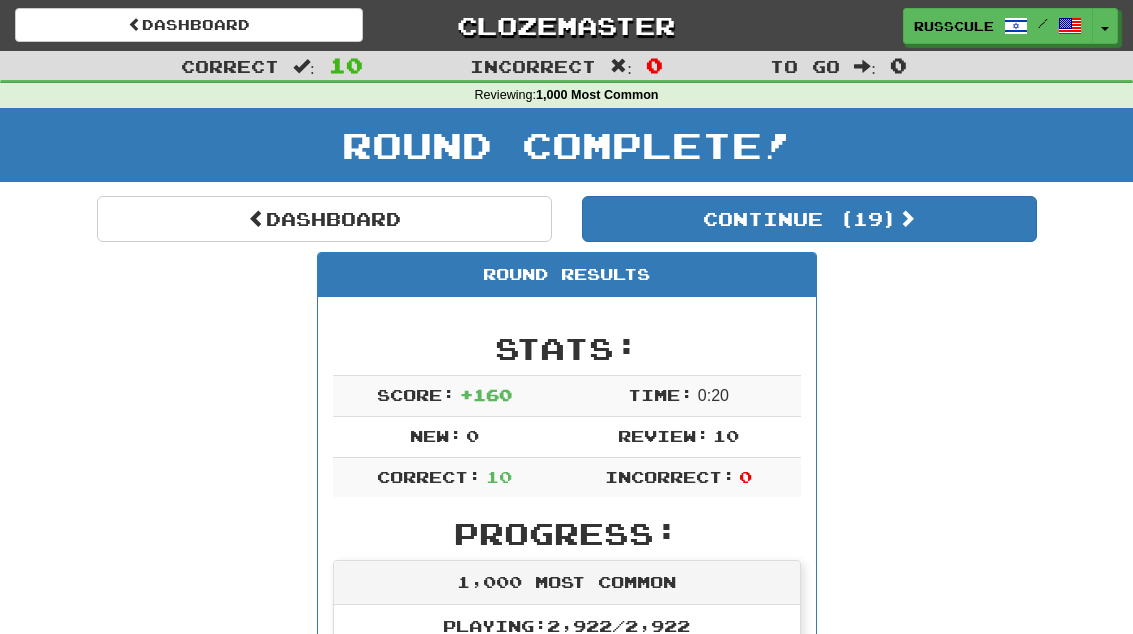 click on "Continue ( 19 )" at bounding box center (809, 219) 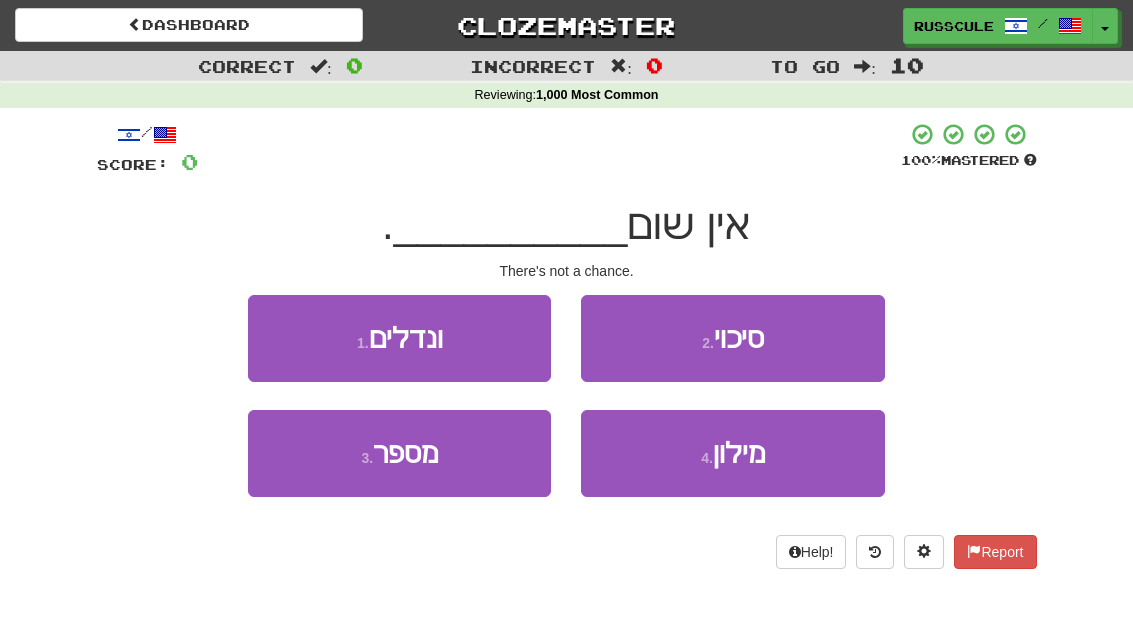 click on "2 . סיכוי" at bounding box center [732, 338] 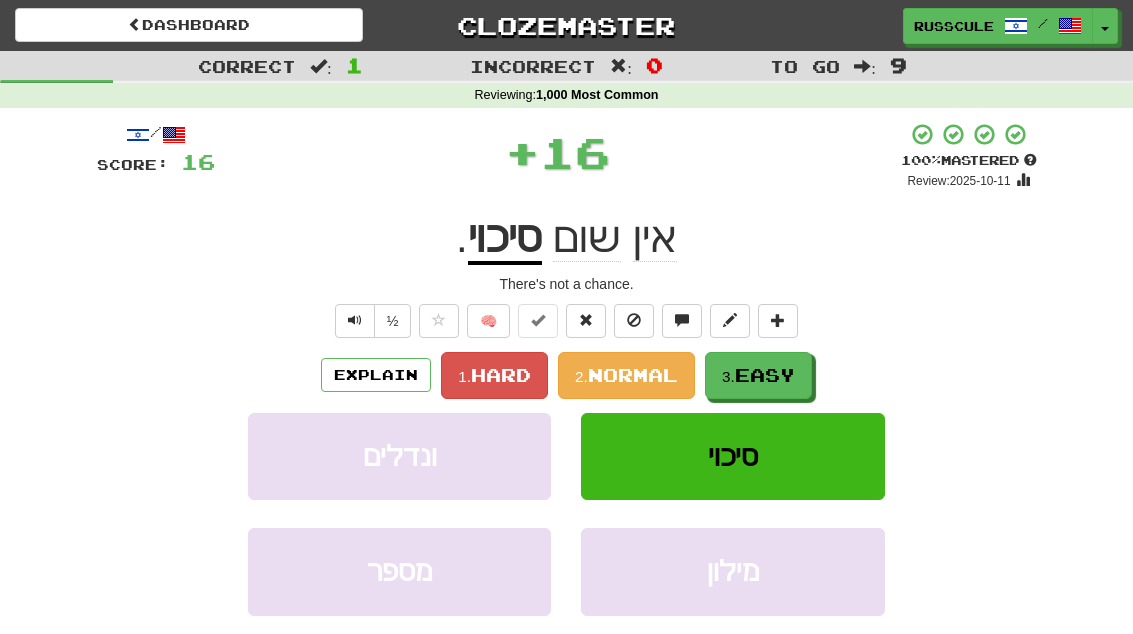 click on "Easy" at bounding box center (765, 375) 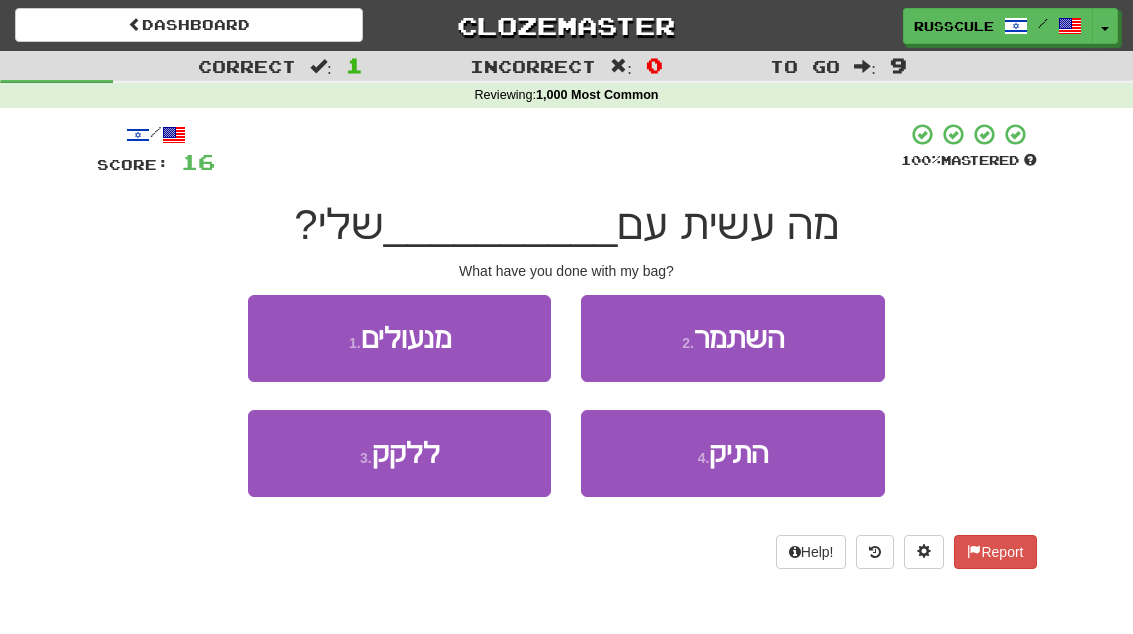 click on "4 . התיק" at bounding box center (732, 453) 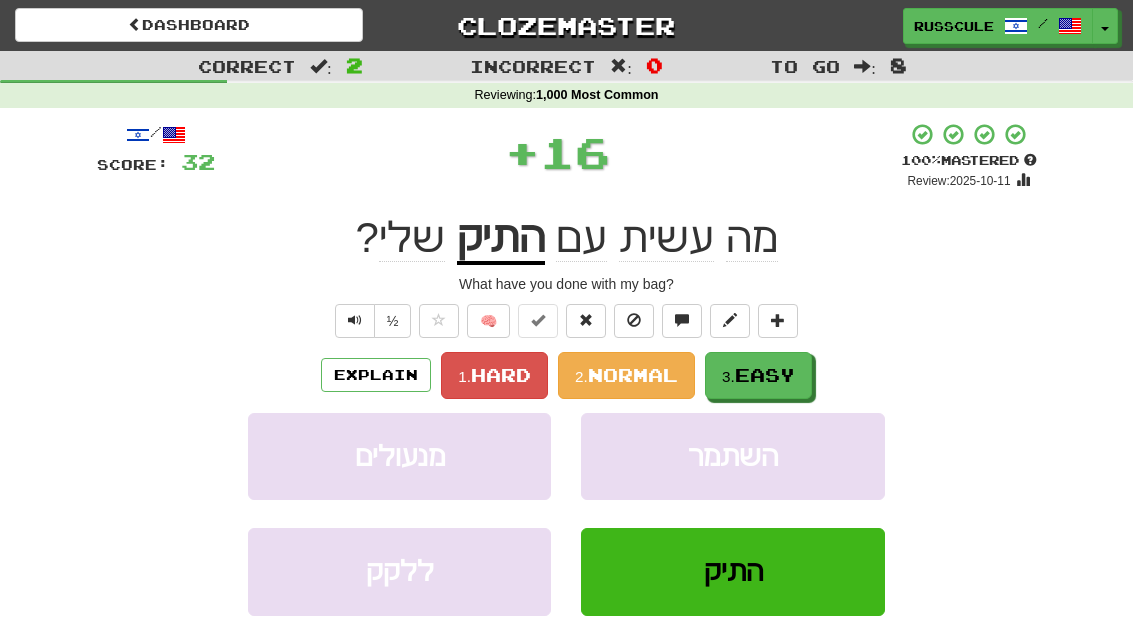click on "3.  Easy" at bounding box center (758, 375) 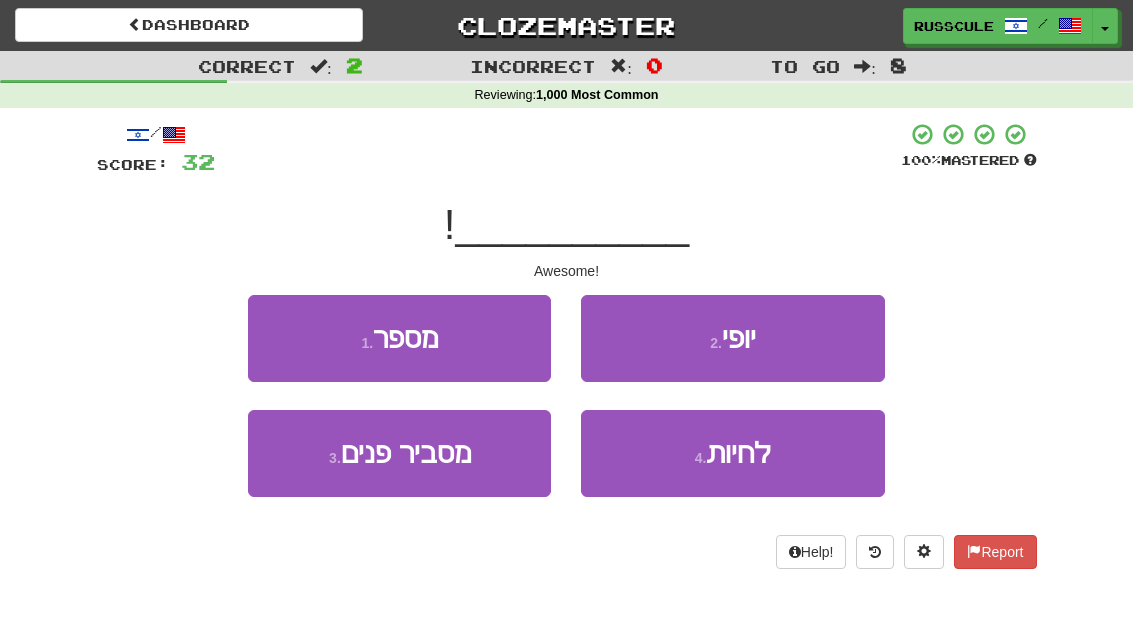click on "2 . יופי" at bounding box center (732, 338) 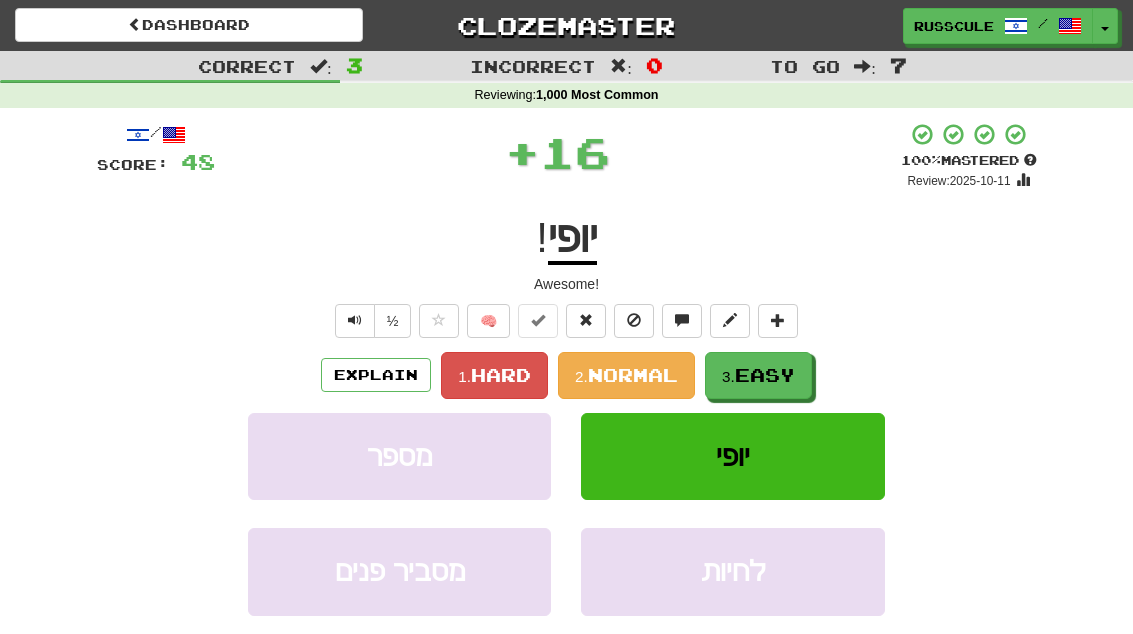 click on "Easy" at bounding box center [765, 375] 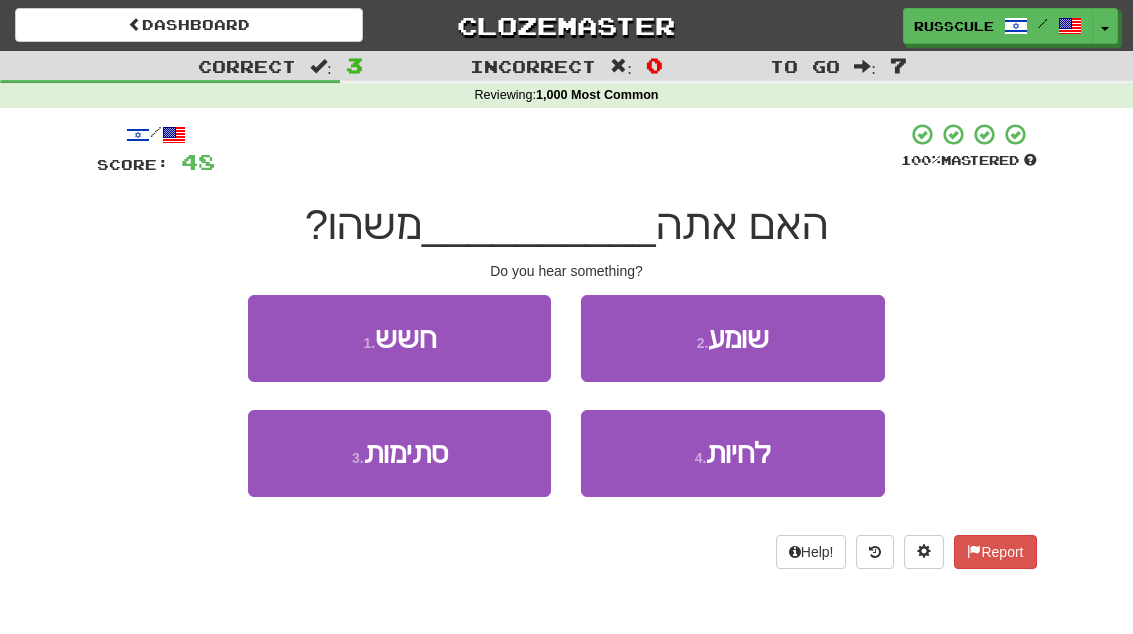 click on "2 . שומע" at bounding box center [732, 338] 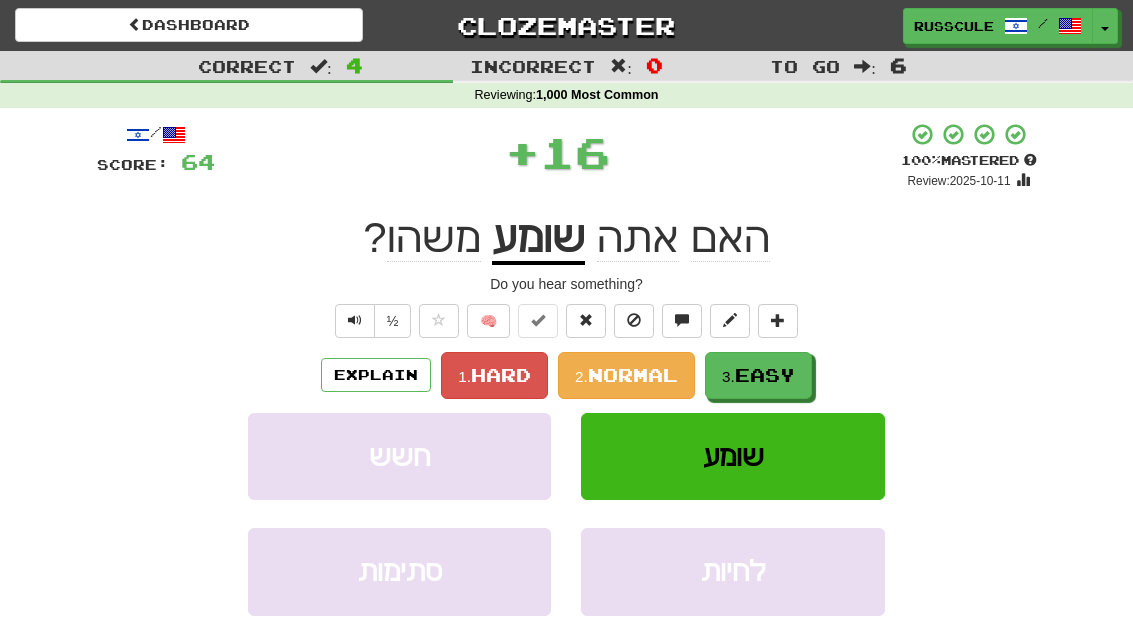click on "Easy" at bounding box center (765, 375) 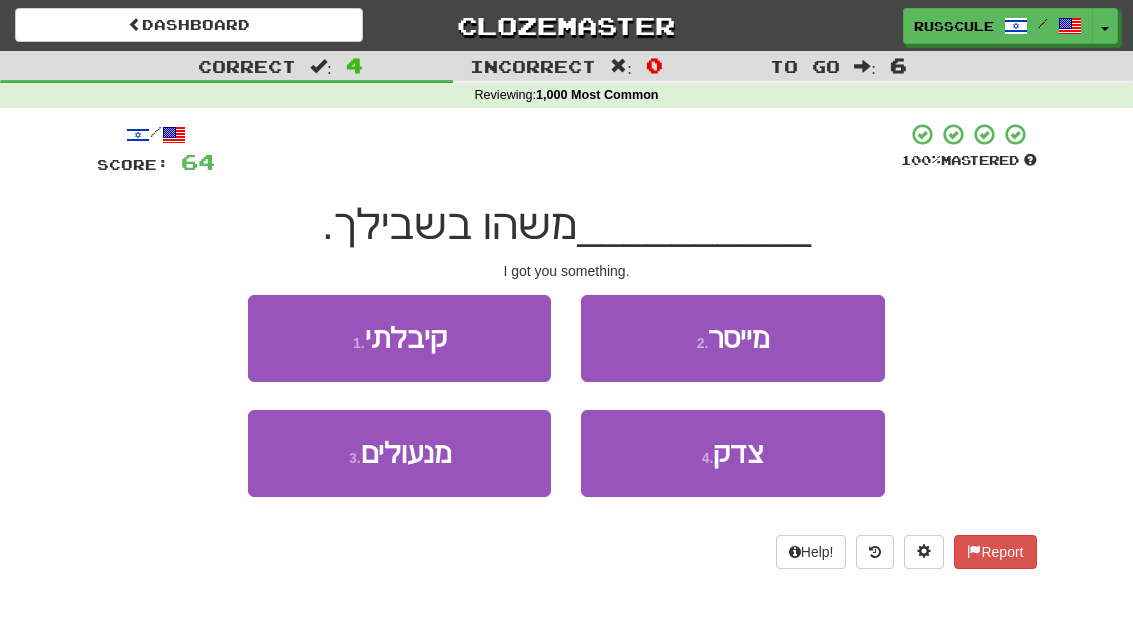 click on "1 . קיבלתי" at bounding box center (399, 338) 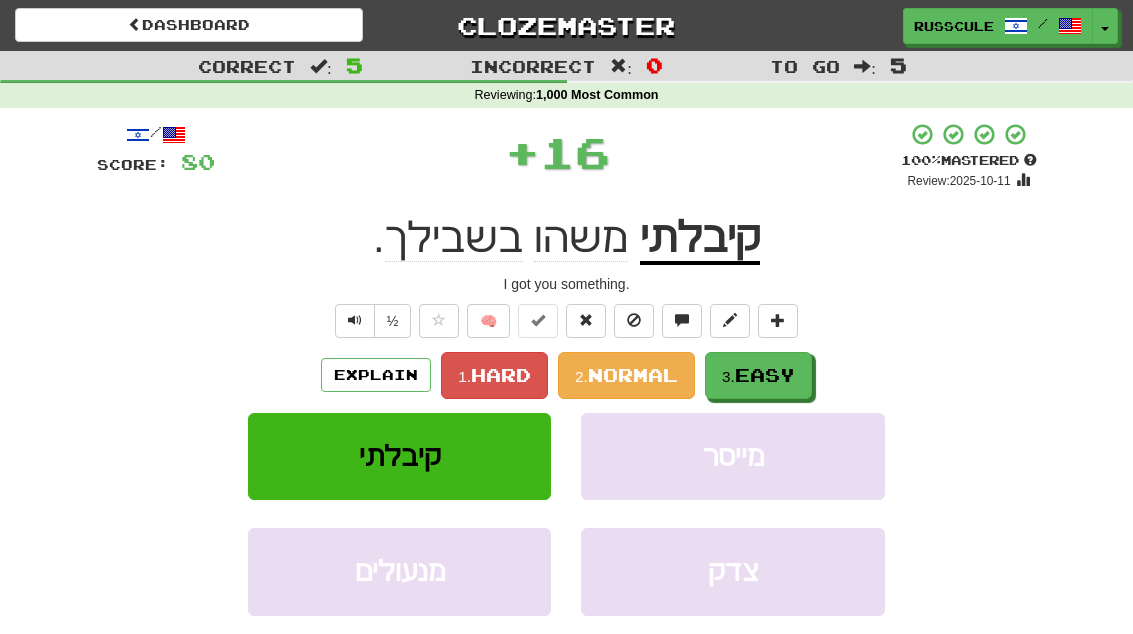 click on "Easy" at bounding box center (765, 375) 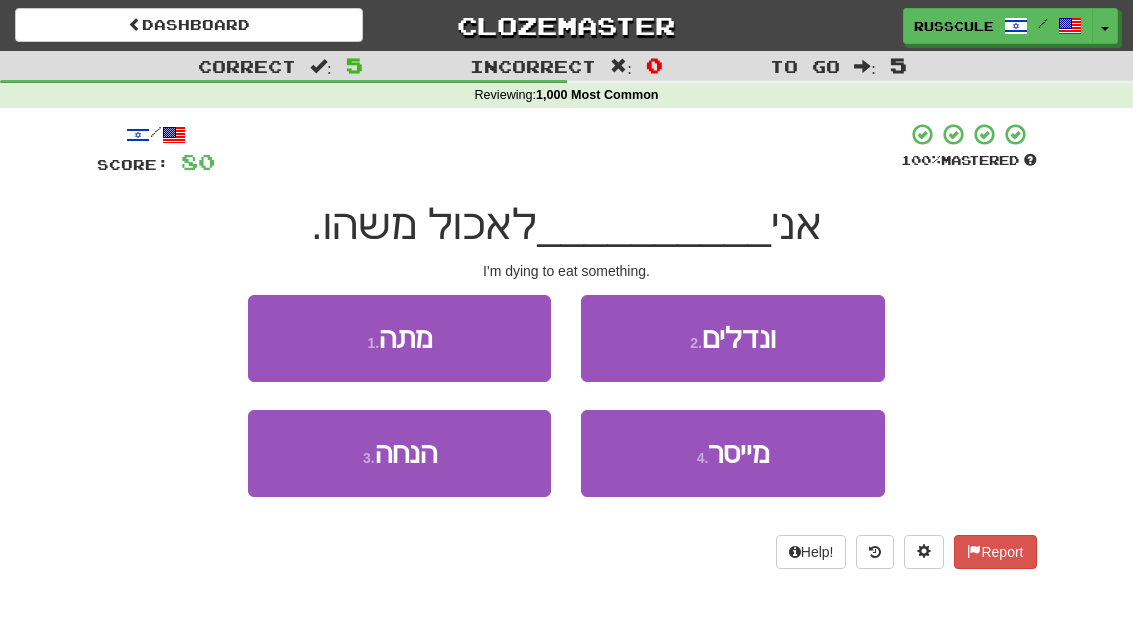 click on "1 .  מתה" at bounding box center [399, 338] 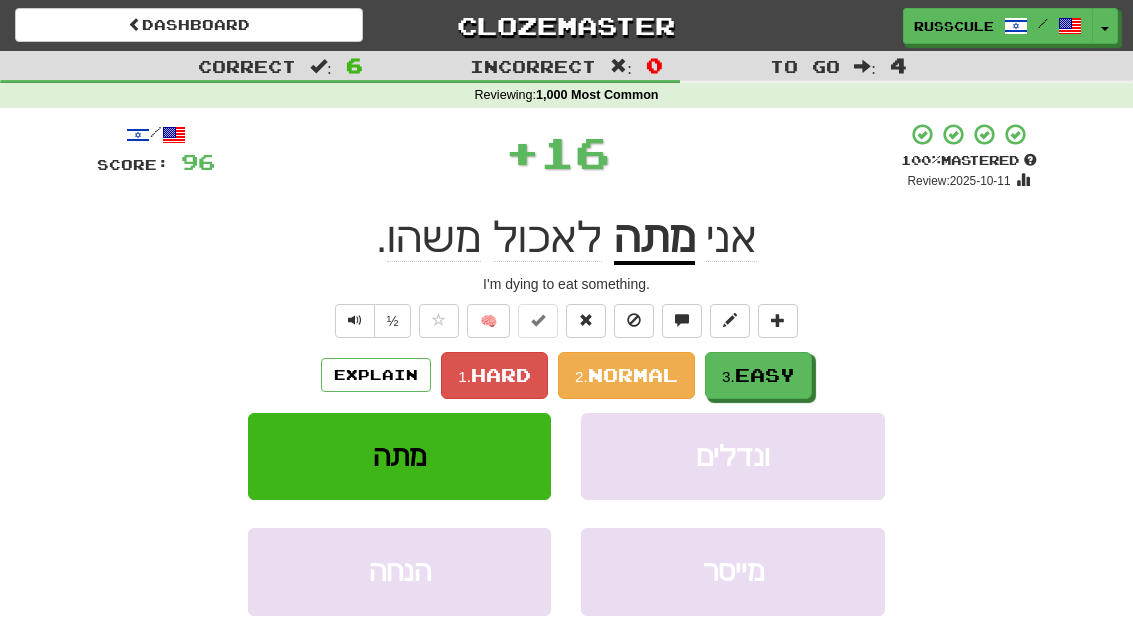 click on "Easy" at bounding box center (765, 375) 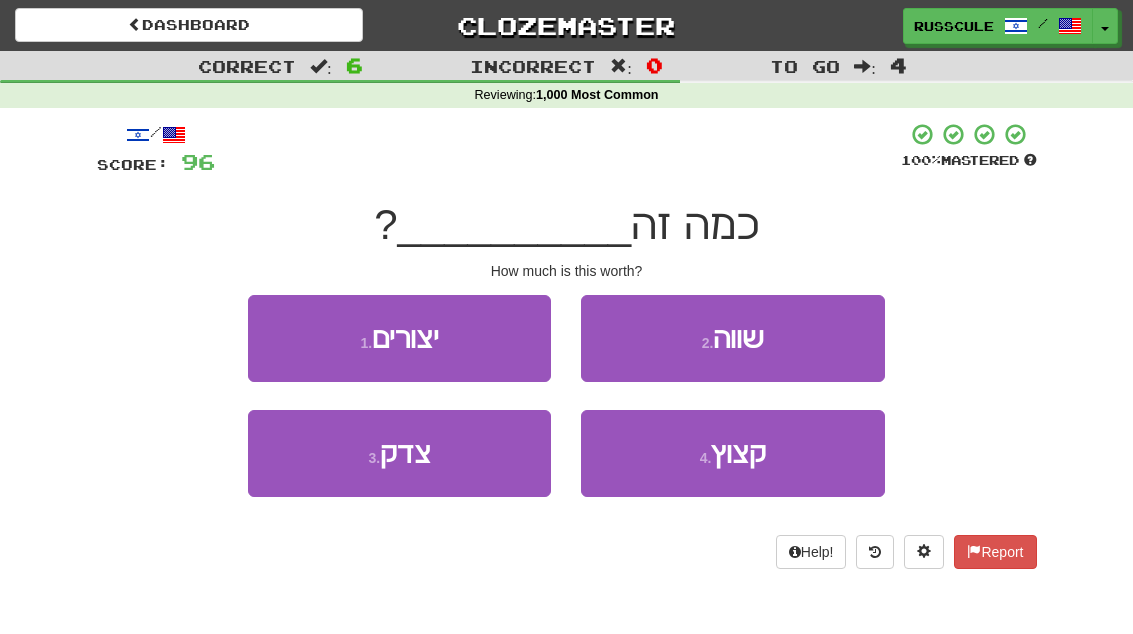 click on "2 . שווה" at bounding box center (732, 338) 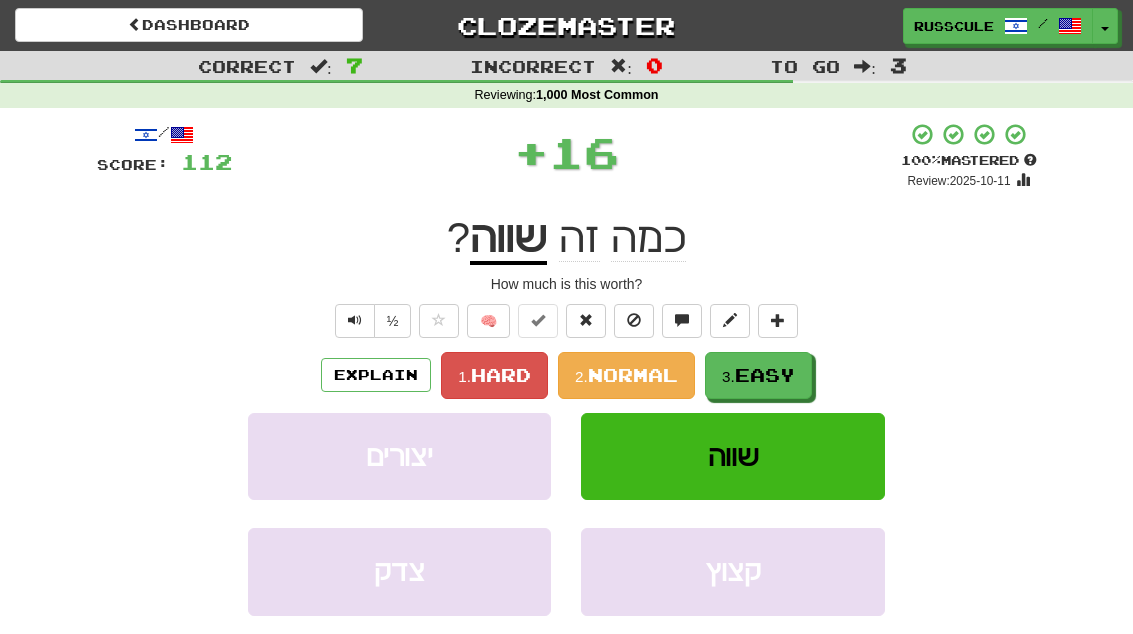 click on "Easy" at bounding box center [765, 375] 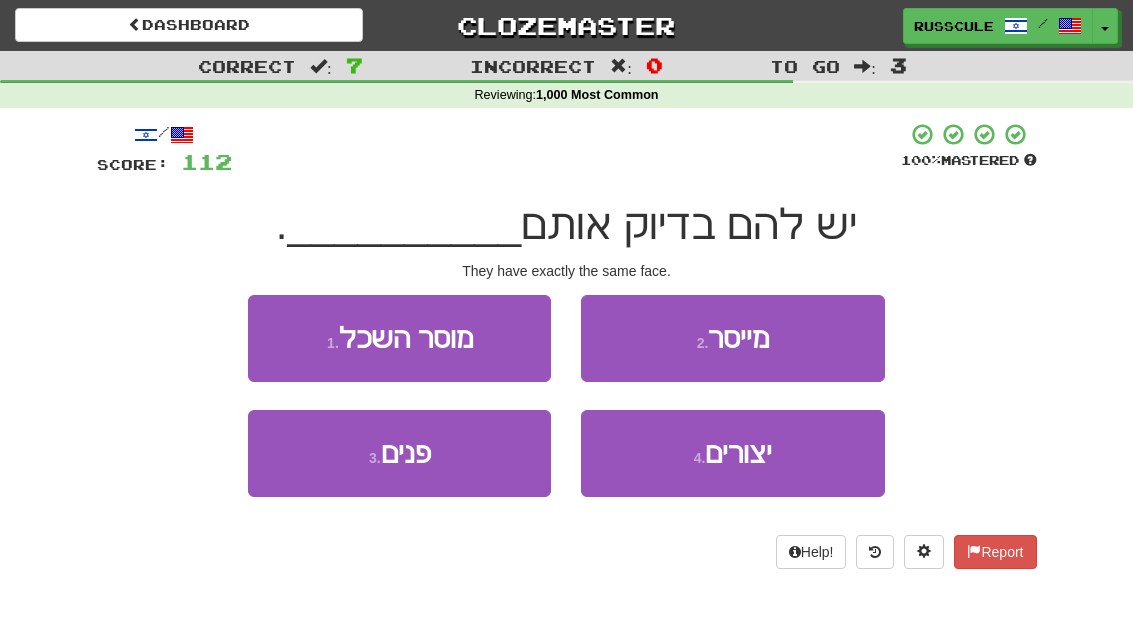 click on "3 . פנים" at bounding box center (399, 453) 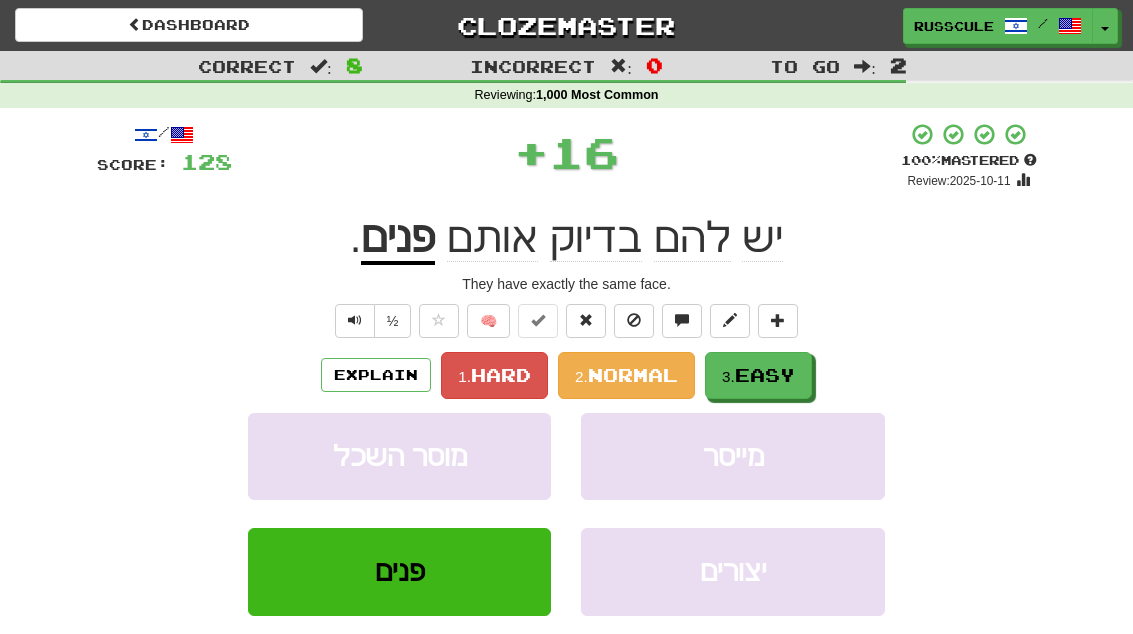 click on "Easy" at bounding box center (765, 375) 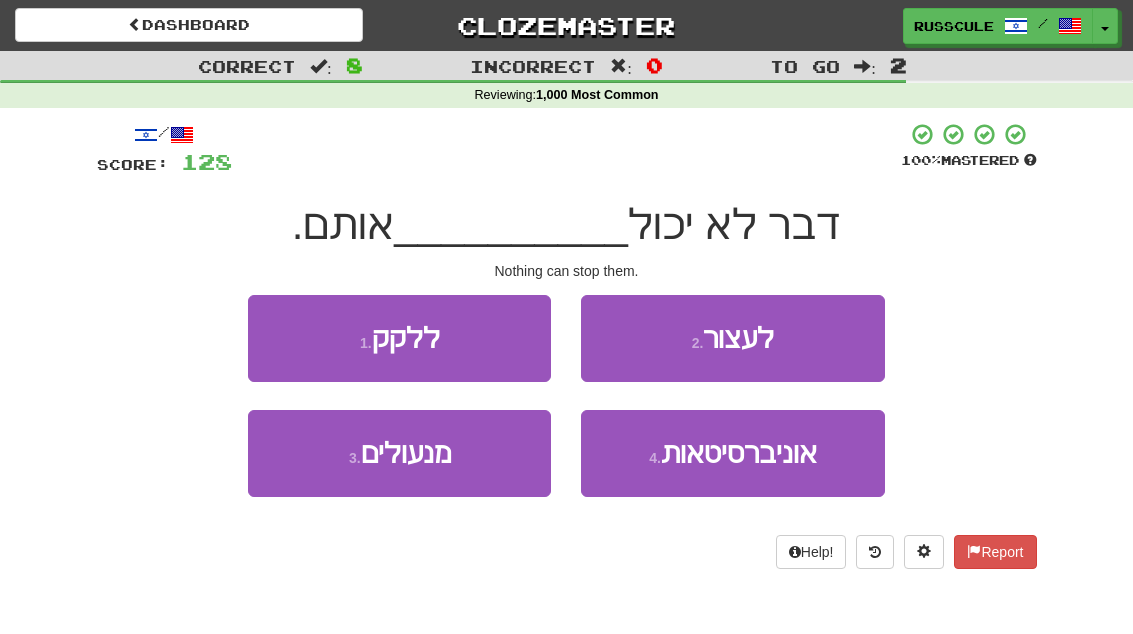 click on "2 . לעצור" at bounding box center [732, 338] 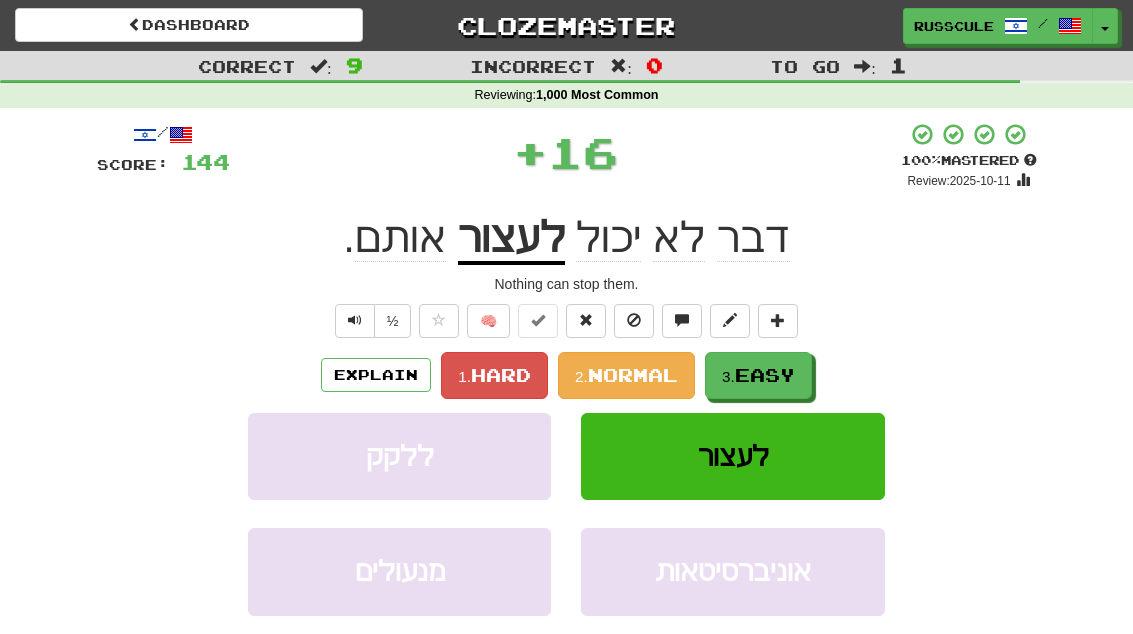 click on "Easy" at bounding box center (765, 375) 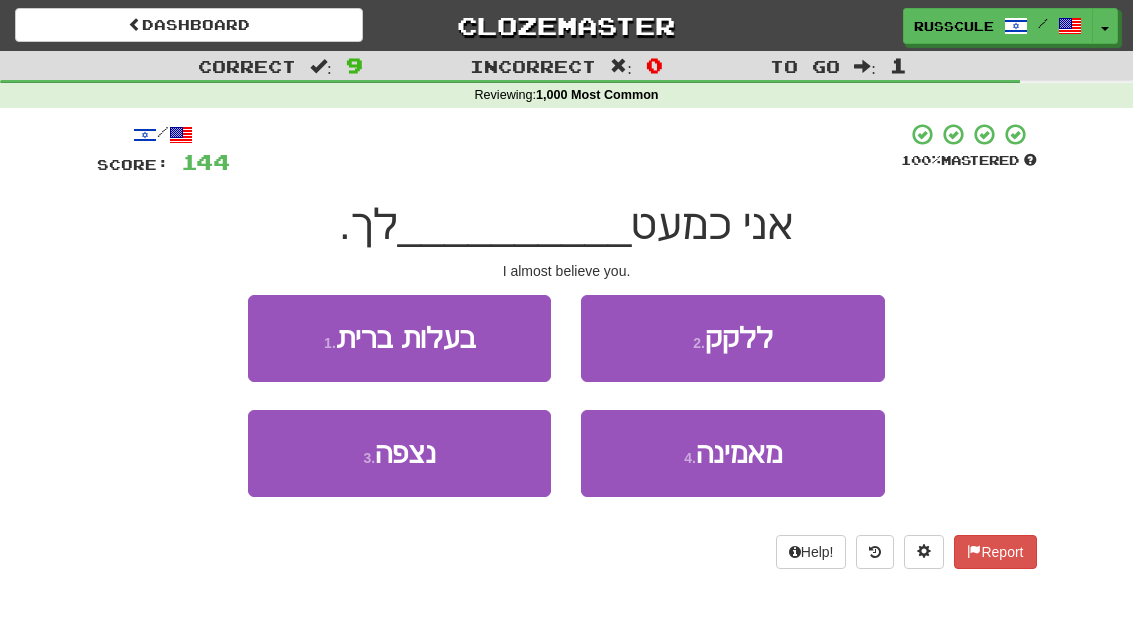click on "מאמינה" at bounding box center (739, 453) 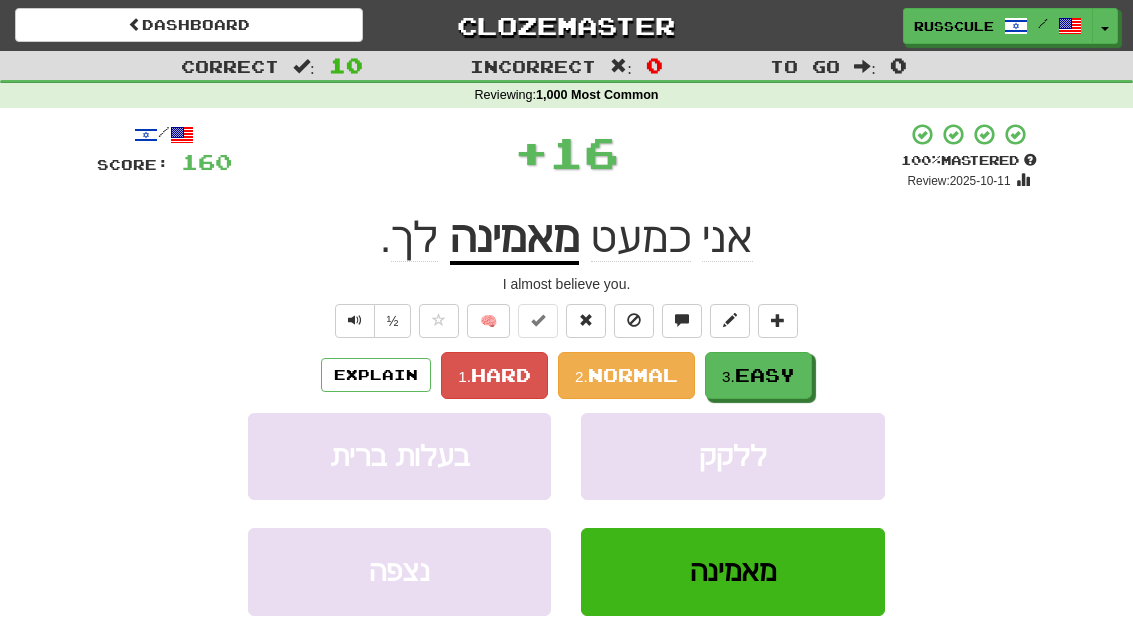 click on "3.  Easy" at bounding box center [758, 375] 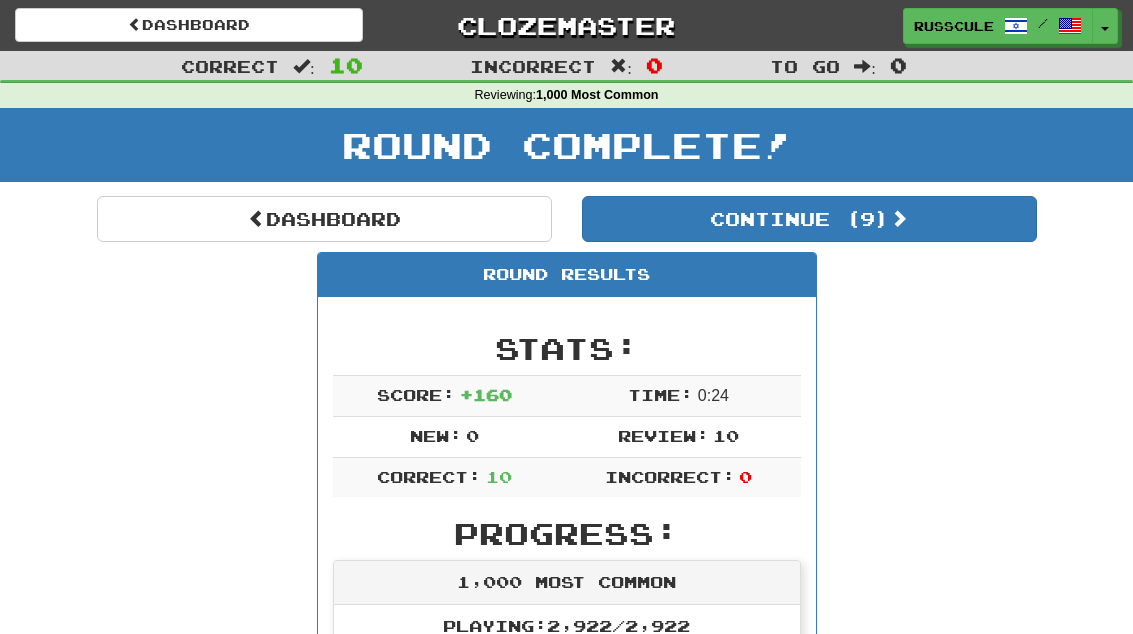 click on "Continue ( 9 )" at bounding box center (809, 219) 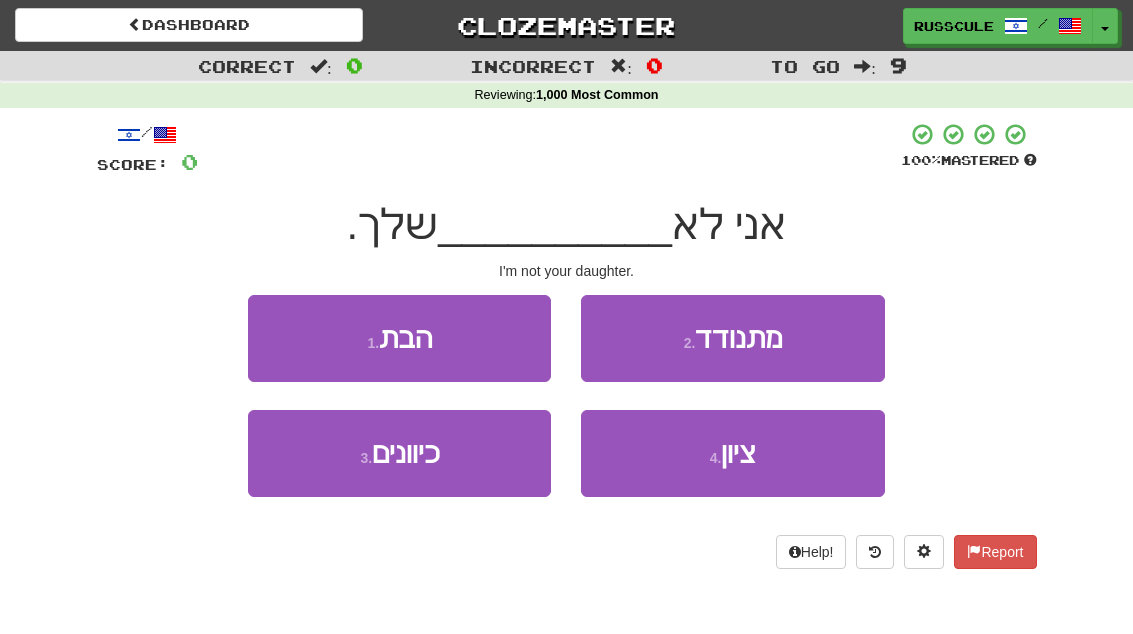click on "1 . הבת" at bounding box center [399, 338] 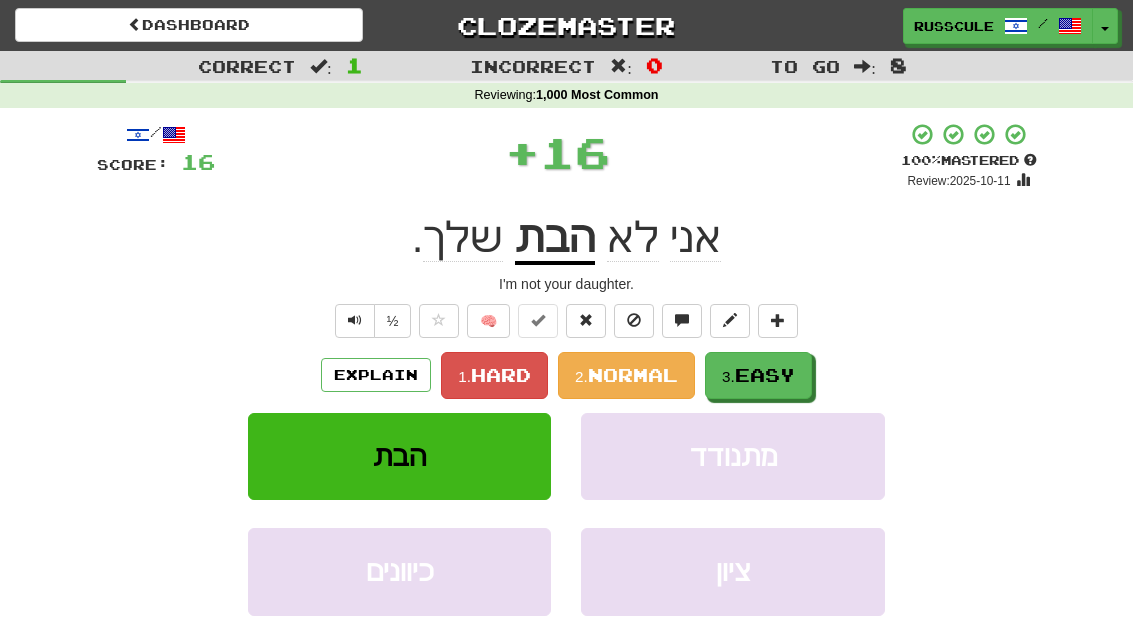 click on "Easy" at bounding box center (765, 375) 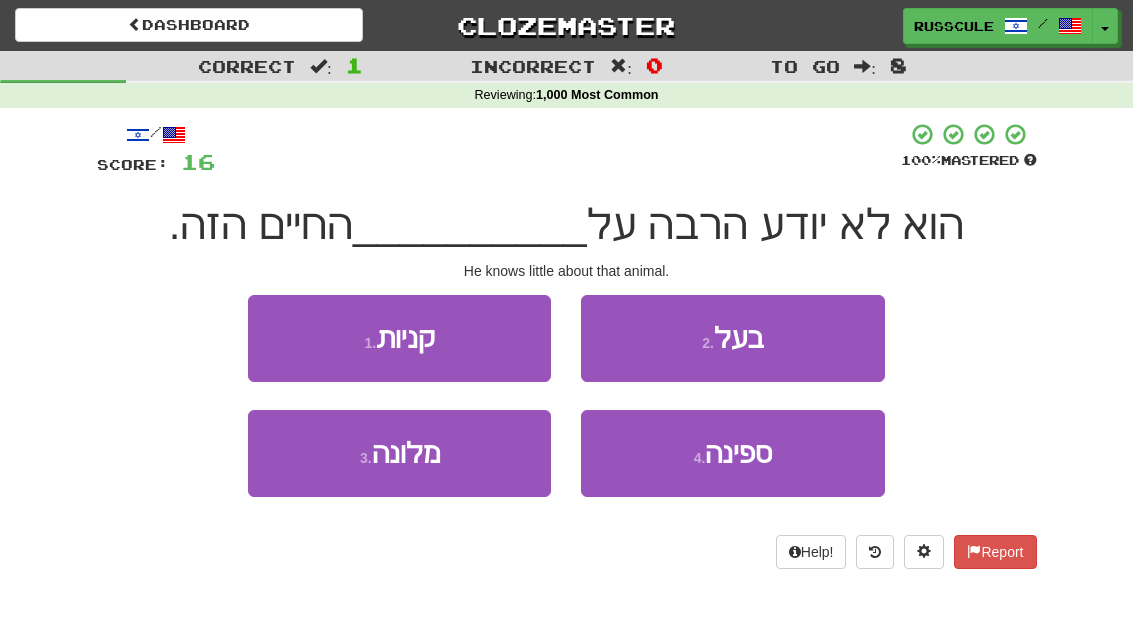 click on "2 . בעל" at bounding box center [732, 338] 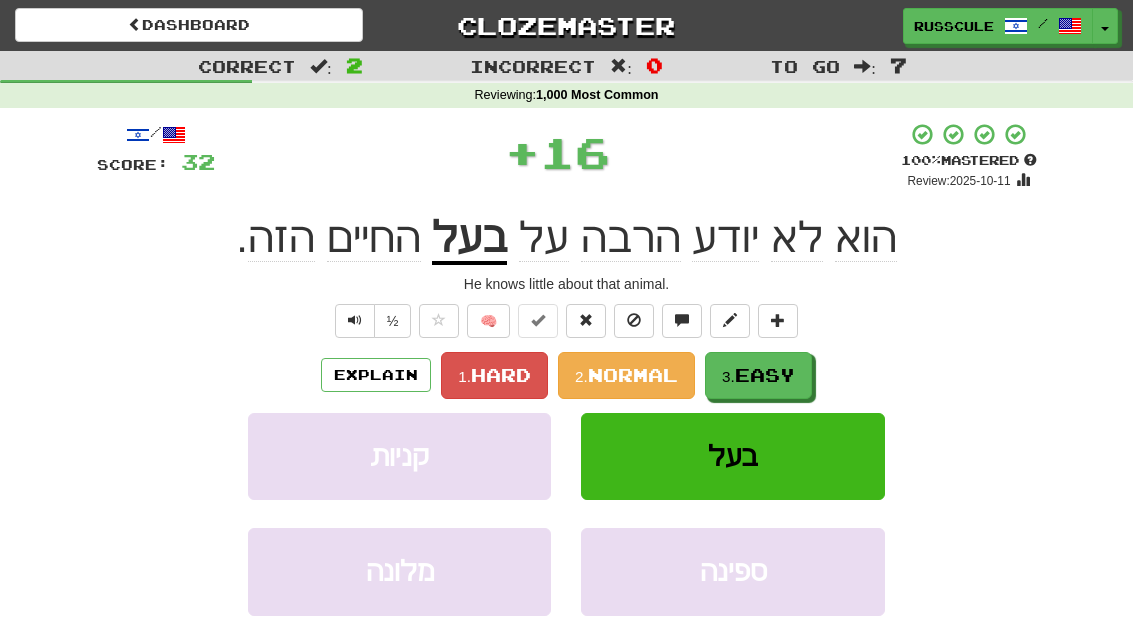 click on "Easy" at bounding box center (765, 375) 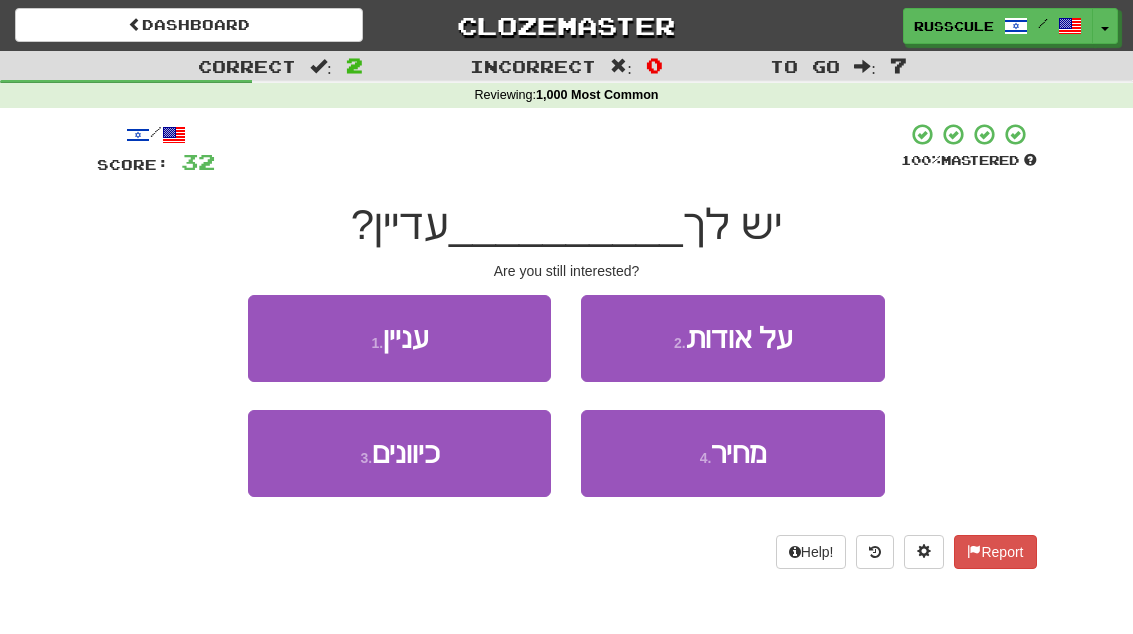 click on "1 . עניין" at bounding box center (399, 338) 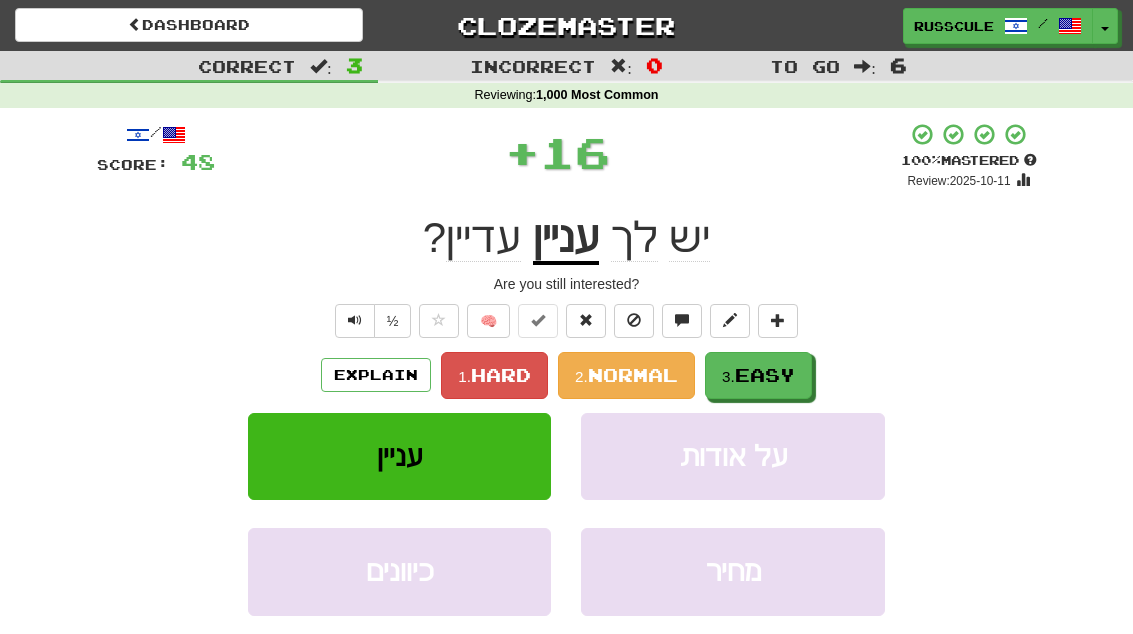 click on "Easy" at bounding box center [765, 375] 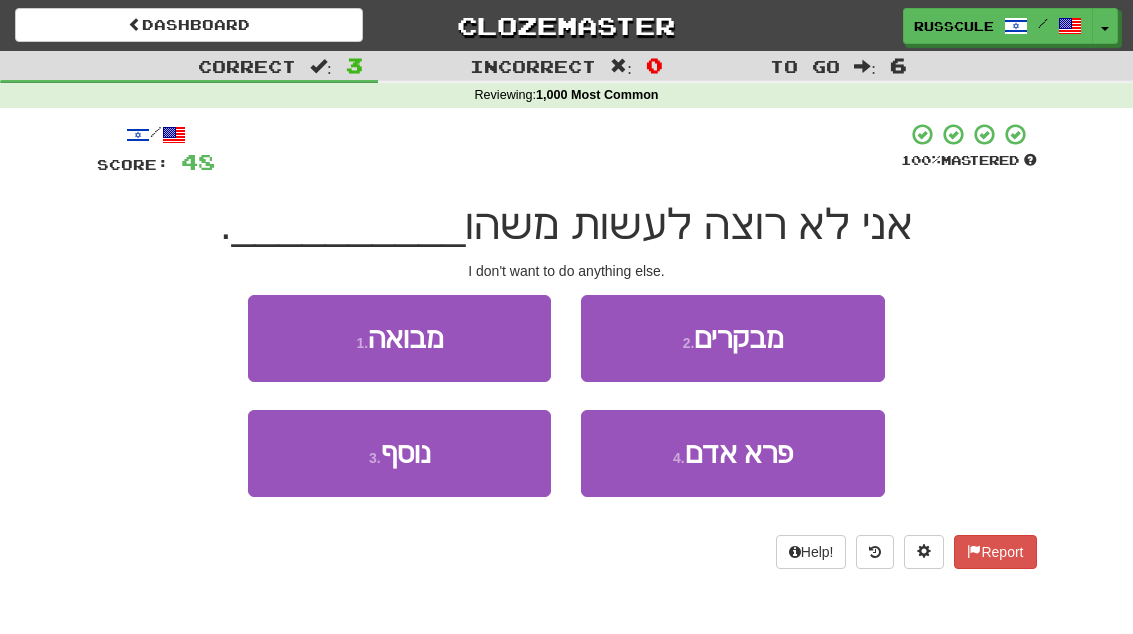 click on "3 . נוסף" at bounding box center (399, 453) 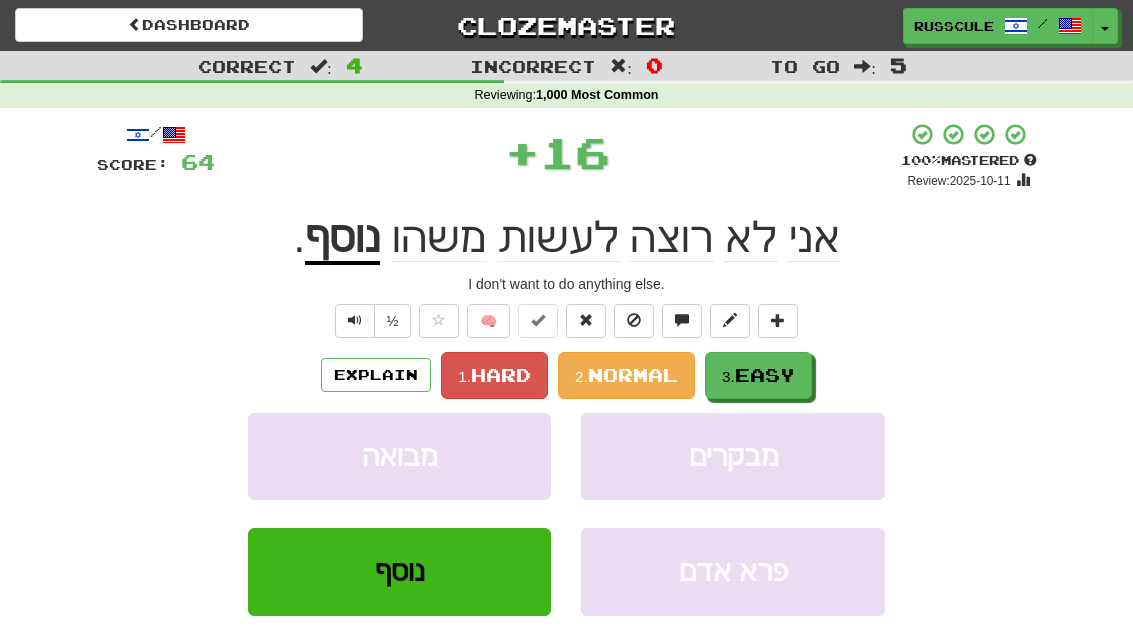 click on "Easy" at bounding box center (765, 375) 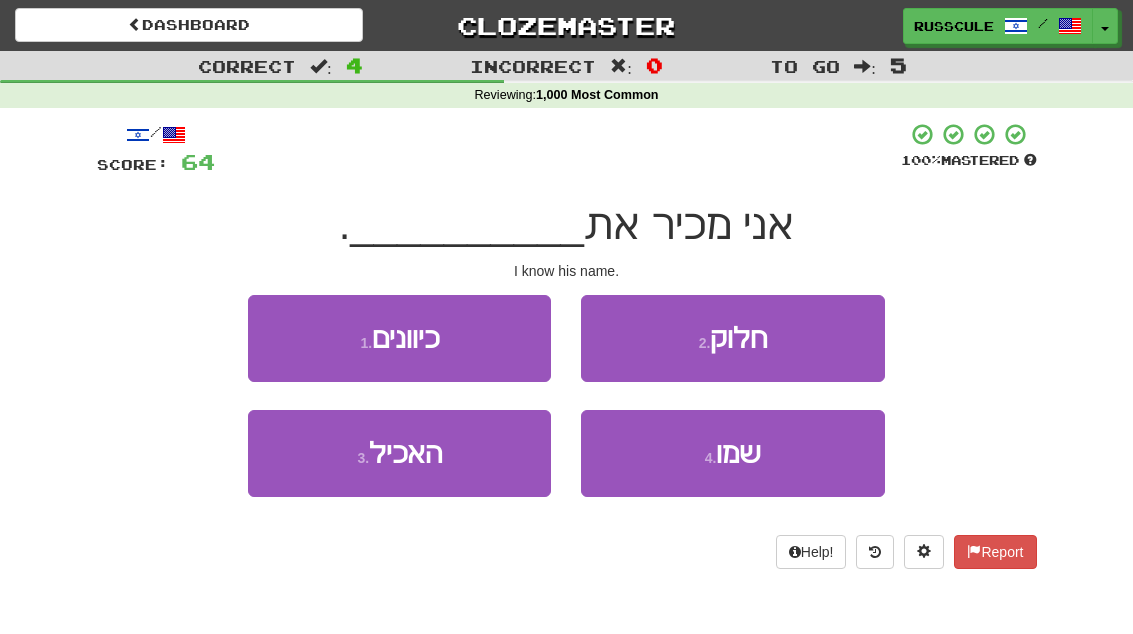 click on "4 . שמו" at bounding box center [732, 453] 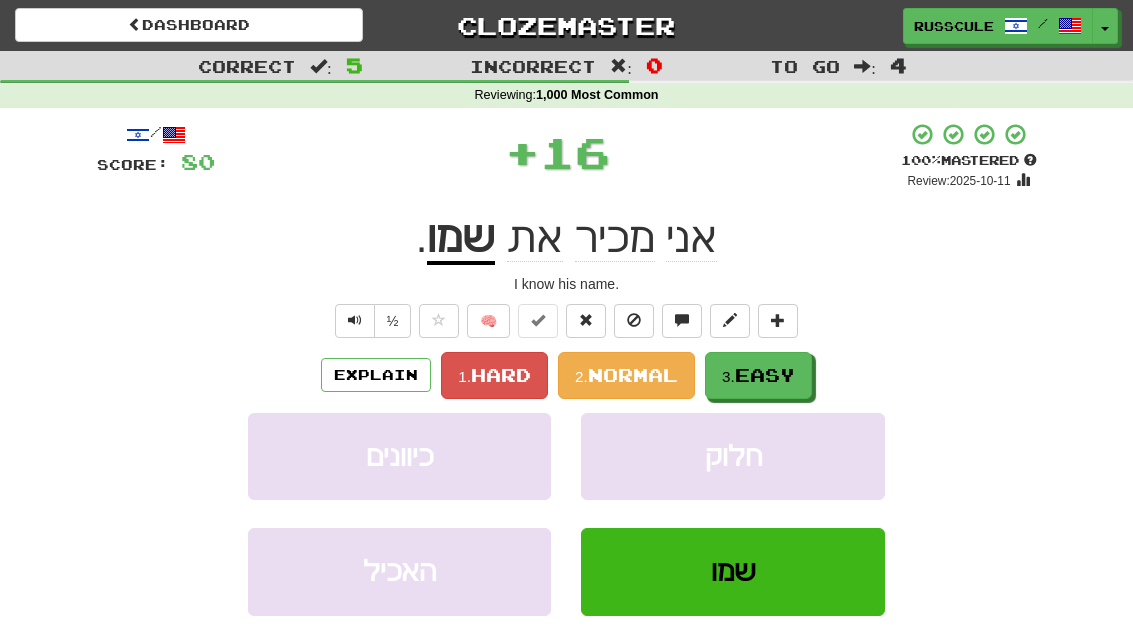 click on "Easy" at bounding box center (765, 375) 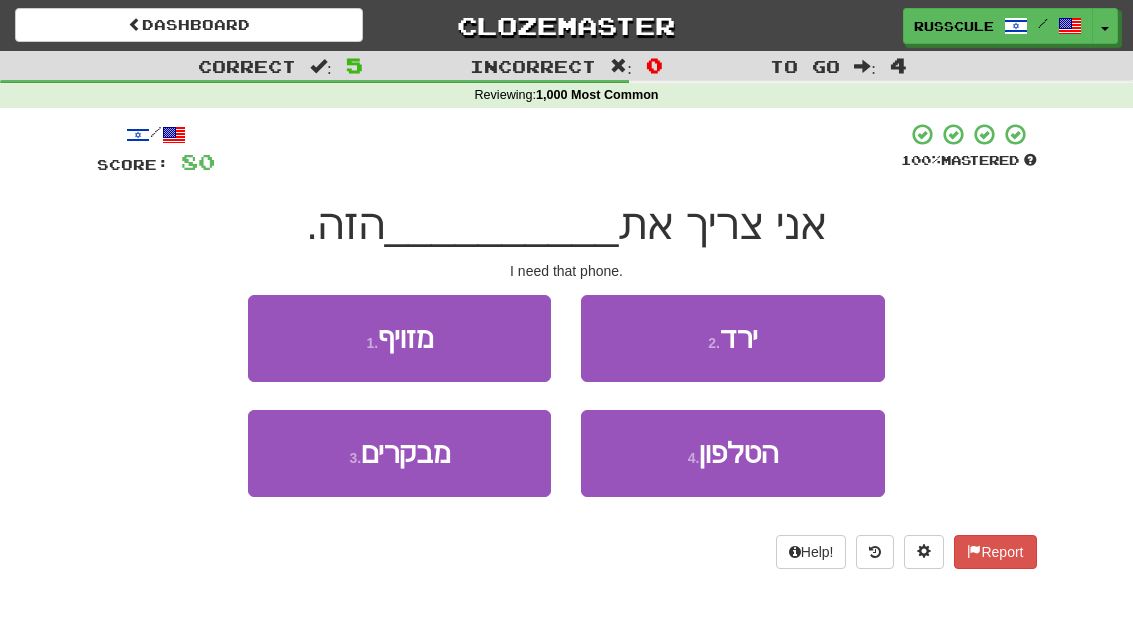 click on "4 . הטלפון" at bounding box center [732, 453] 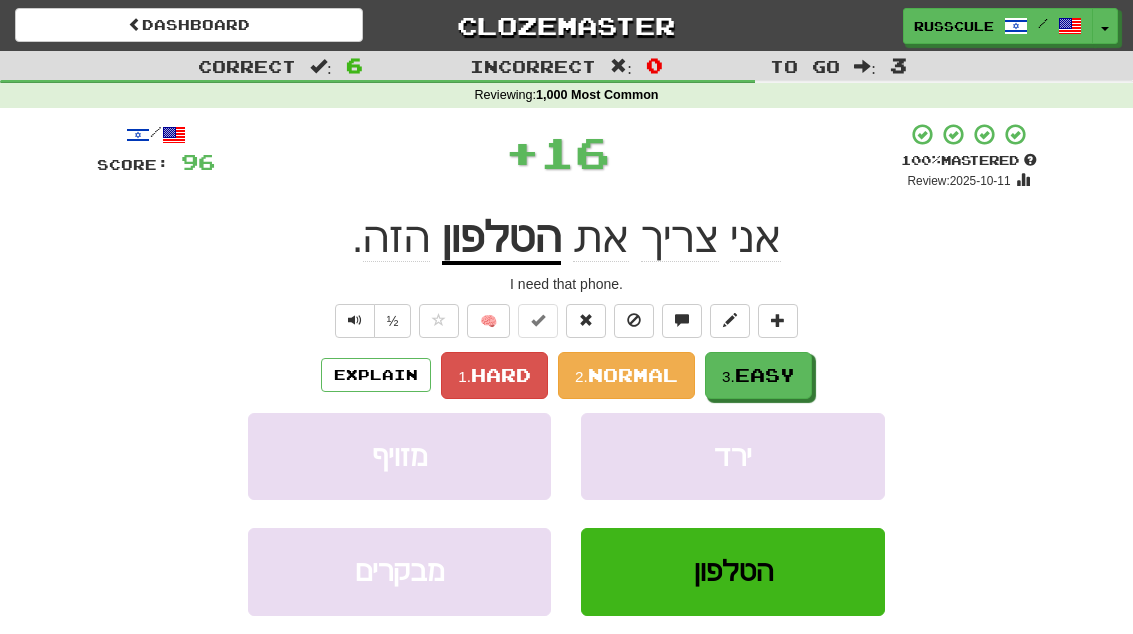 click on "3.  Easy" at bounding box center (758, 375) 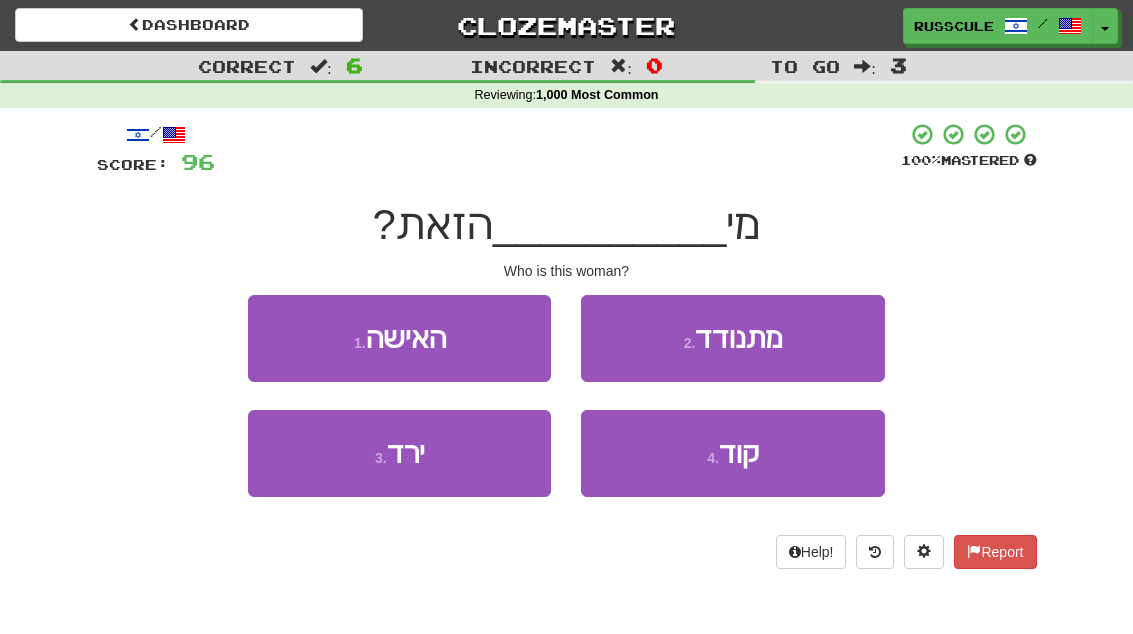 click on "1 . האישה" at bounding box center (399, 338) 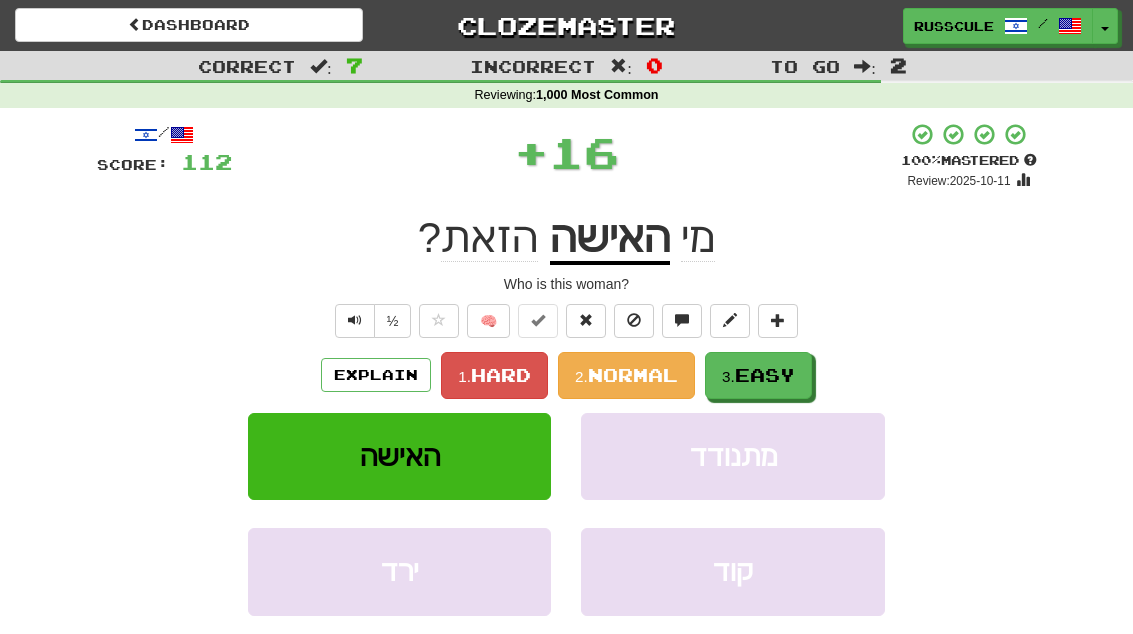 click on "3.  Easy" at bounding box center [758, 375] 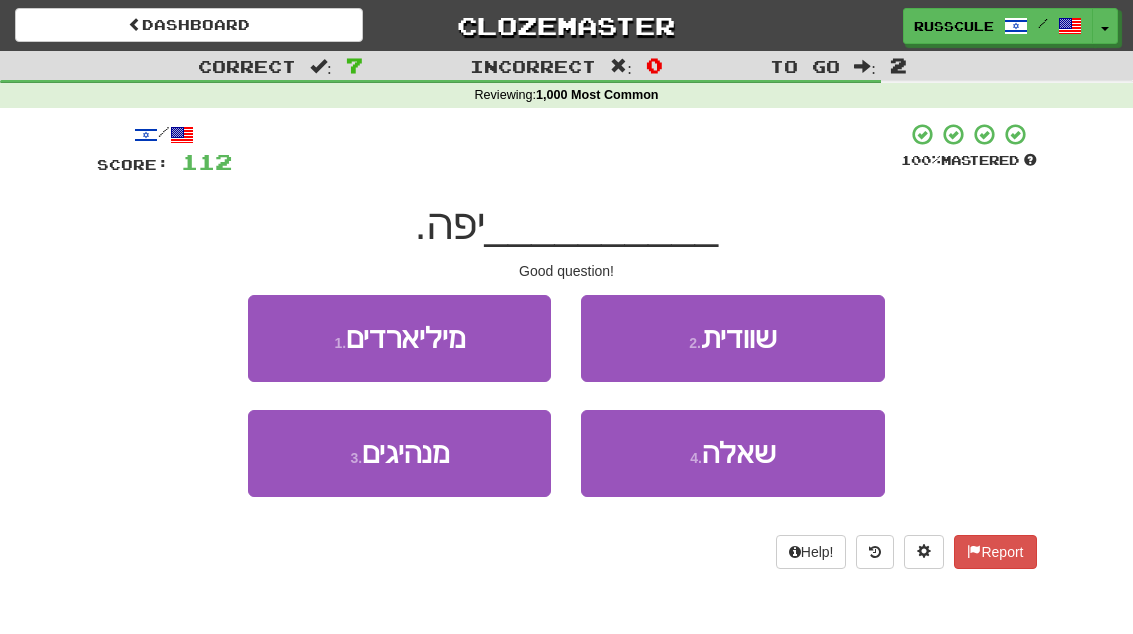 click on "4 .  שאלה" at bounding box center [732, 453] 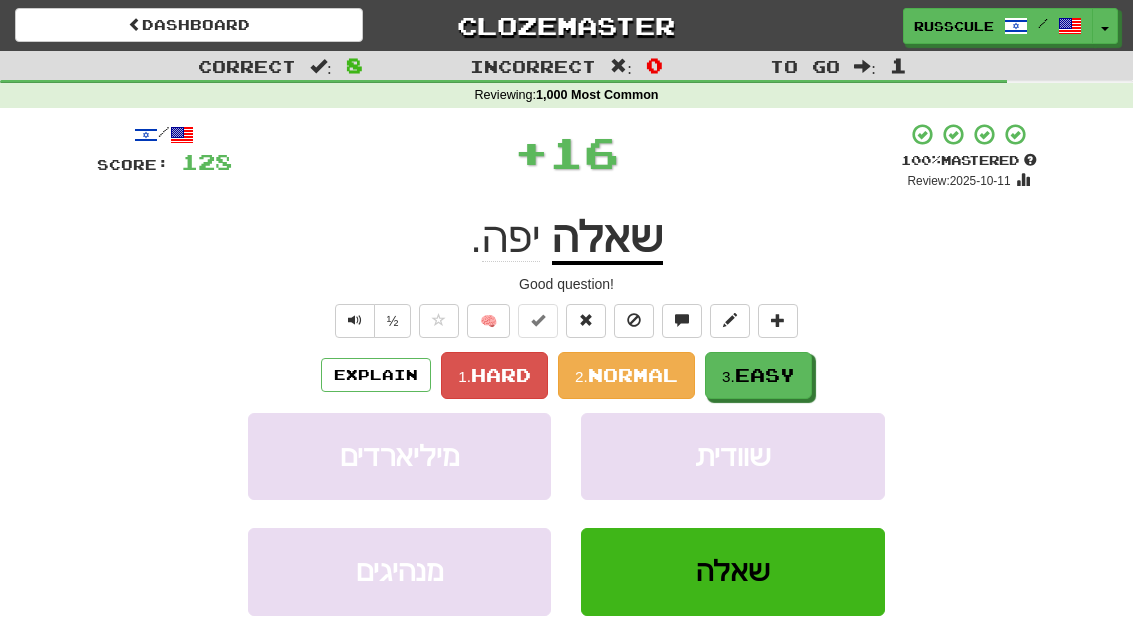 click on "3.  Easy" at bounding box center (758, 375) 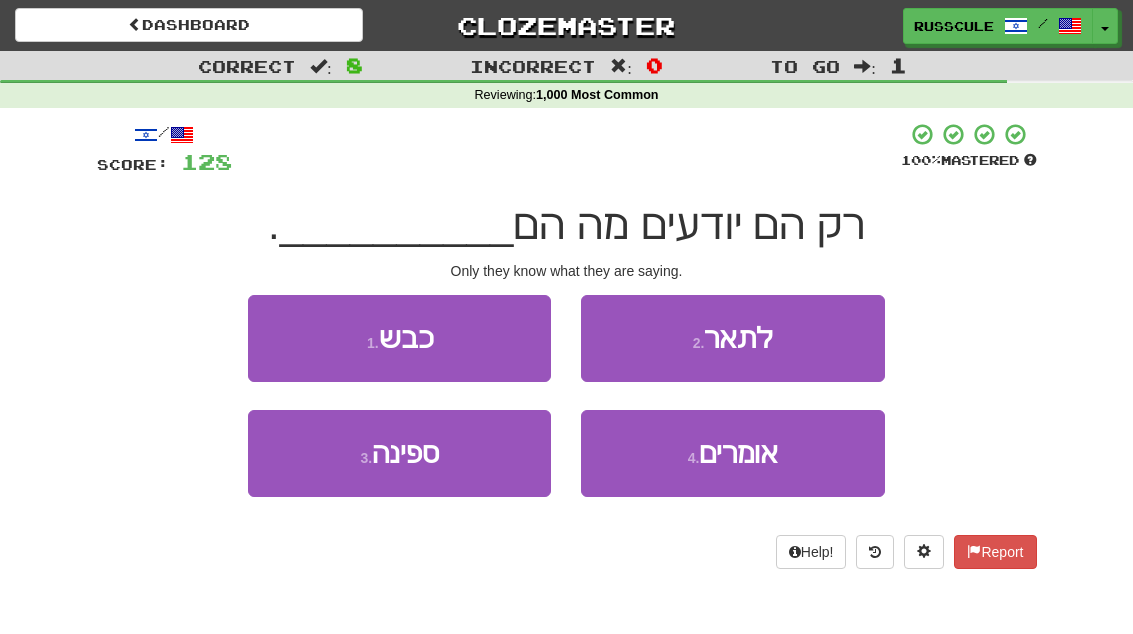 click on "4 .  אומרים" at bounding box center (732, 453) 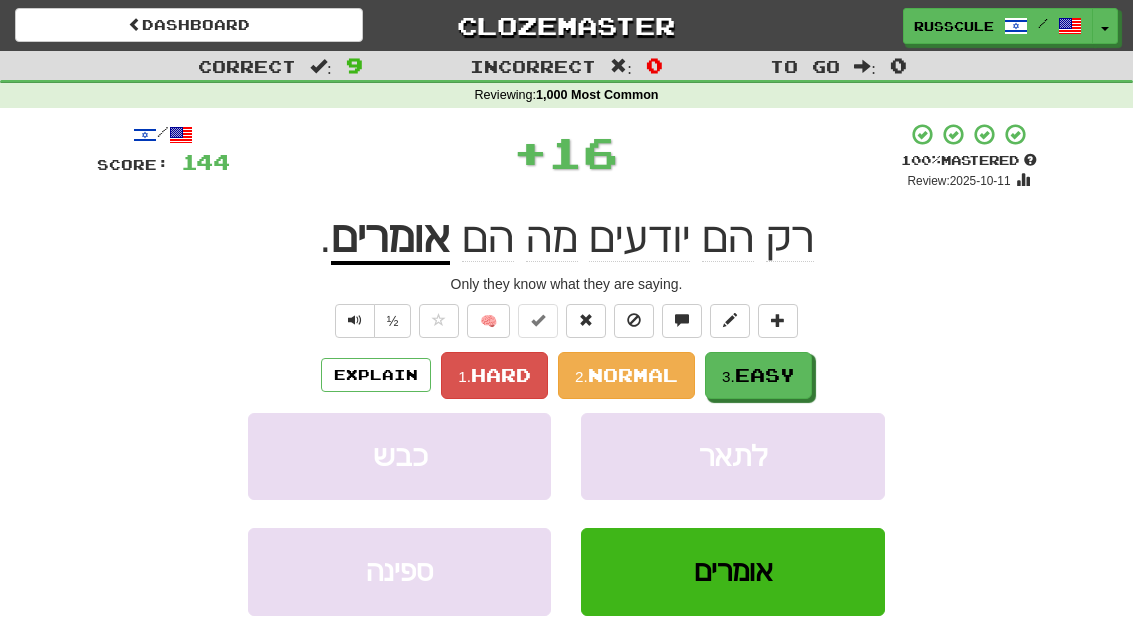 click on "3.  Easy" at bounding box center [758, 375] 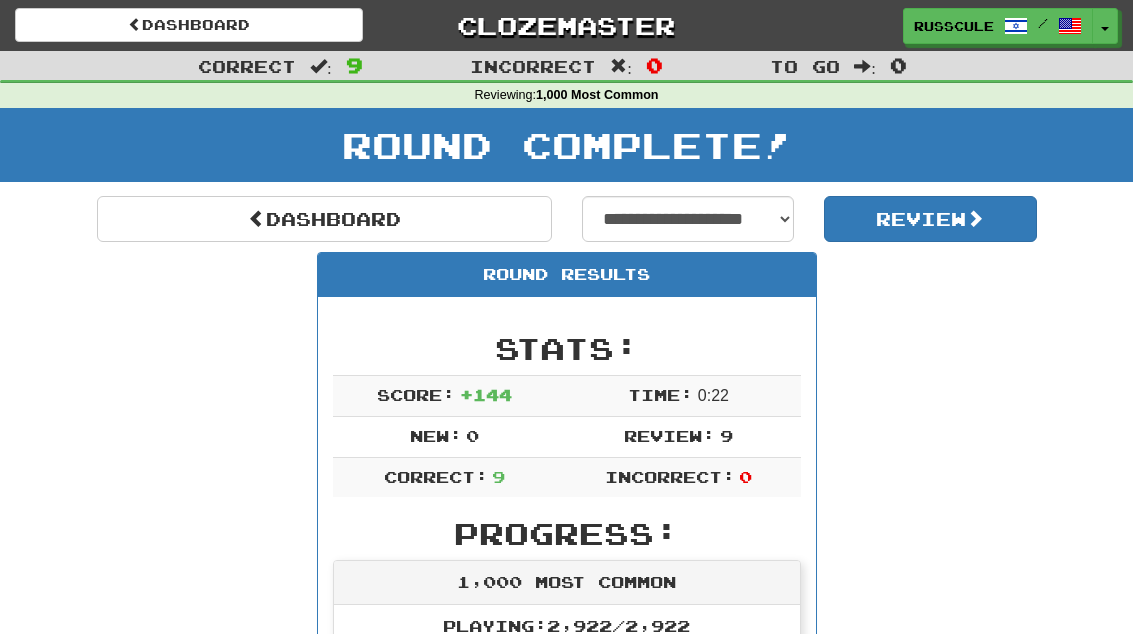 click on "Dashboard" at bounding box center (324, 219) 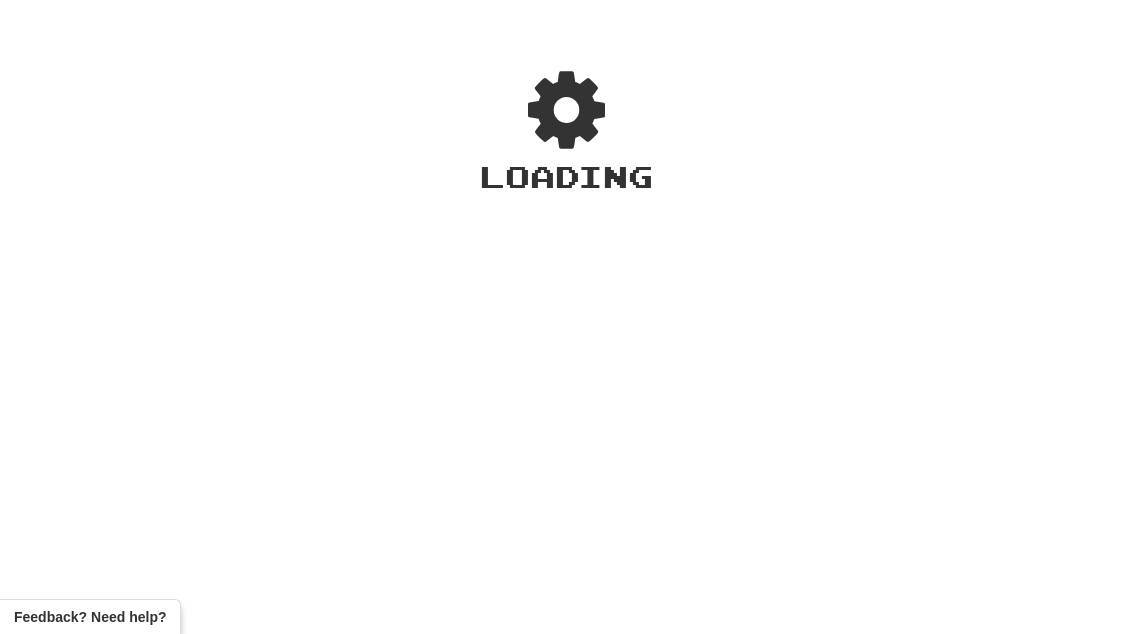 scroll, scrollTop: 0, scrollLeft: 0, axis: both 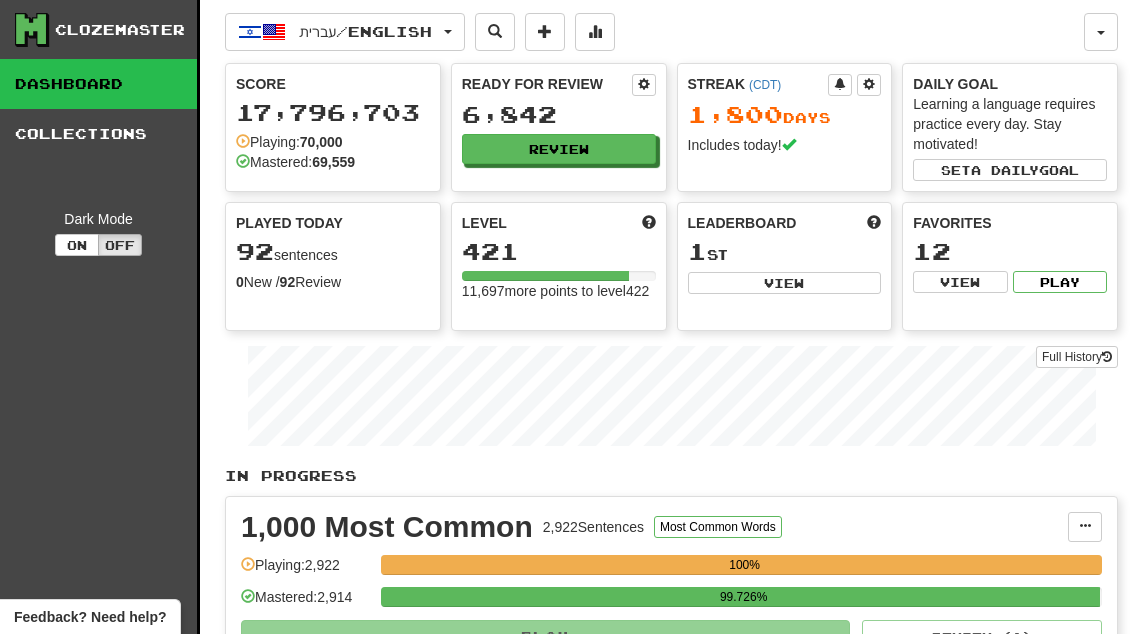 click on "Review" at bounding box center (559, 149) 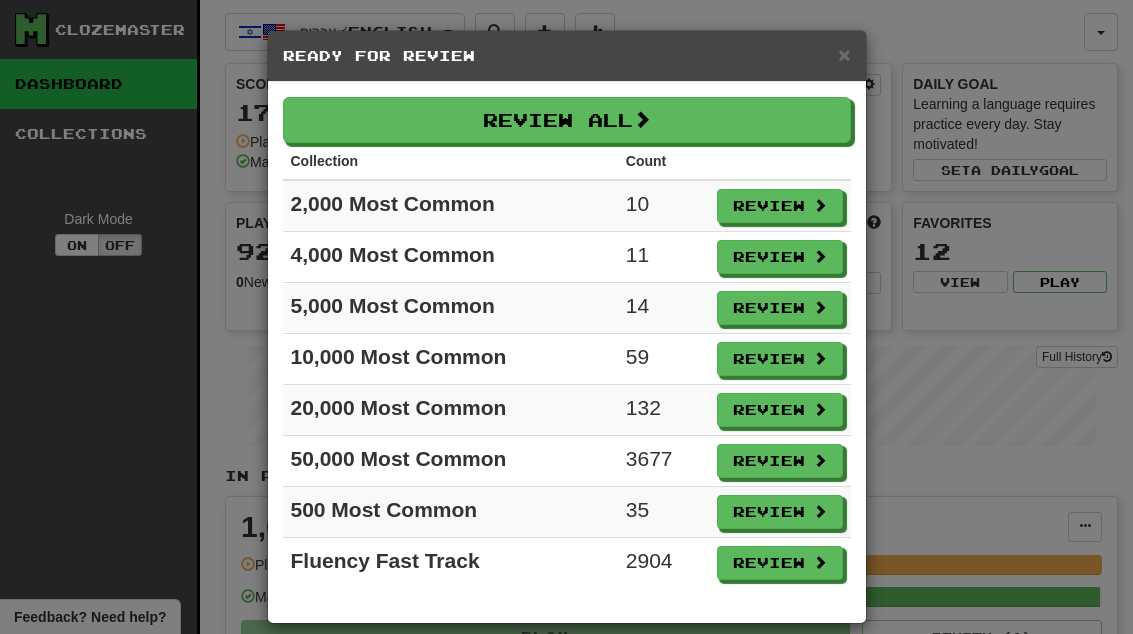 click on "Review" at bounding box center [780, 206] 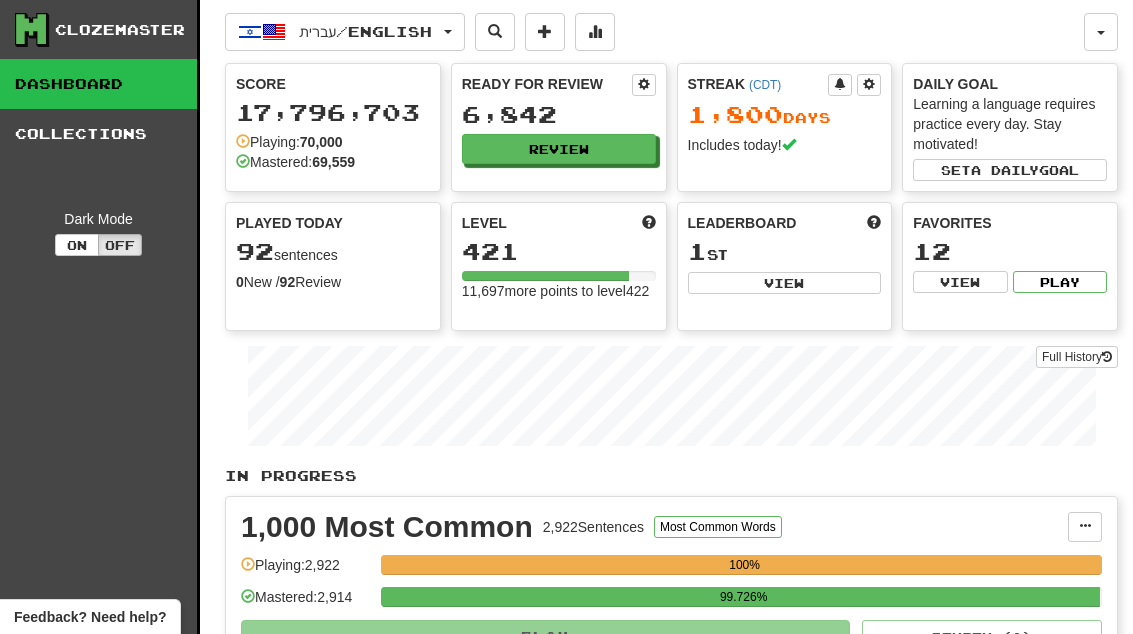 select on "**" 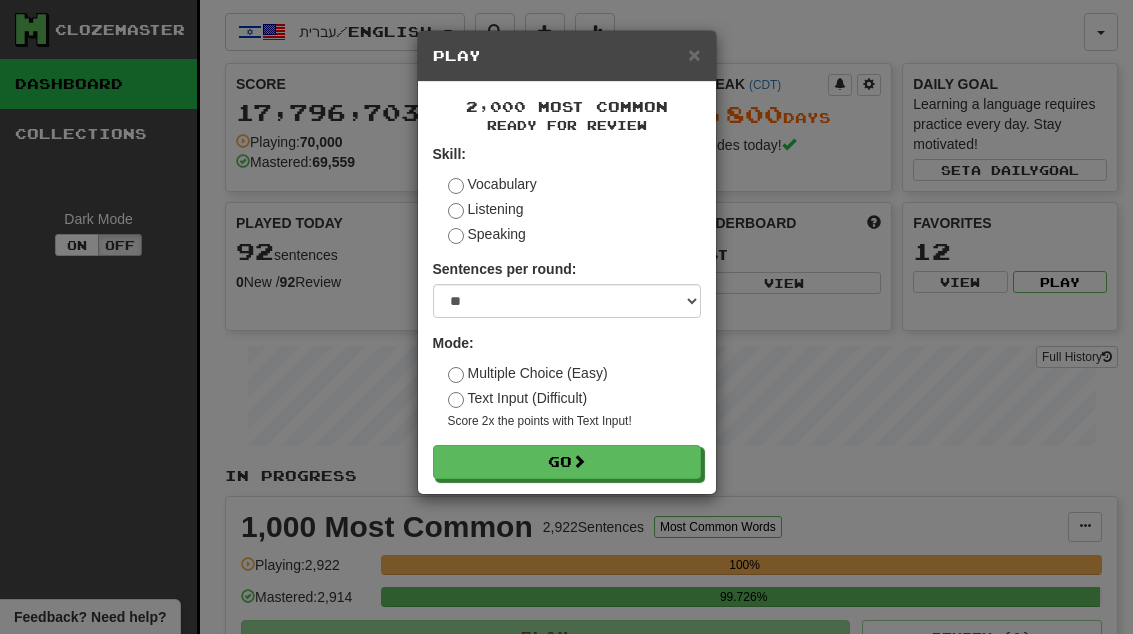 click on "Go" at bounding box center [567, 462] 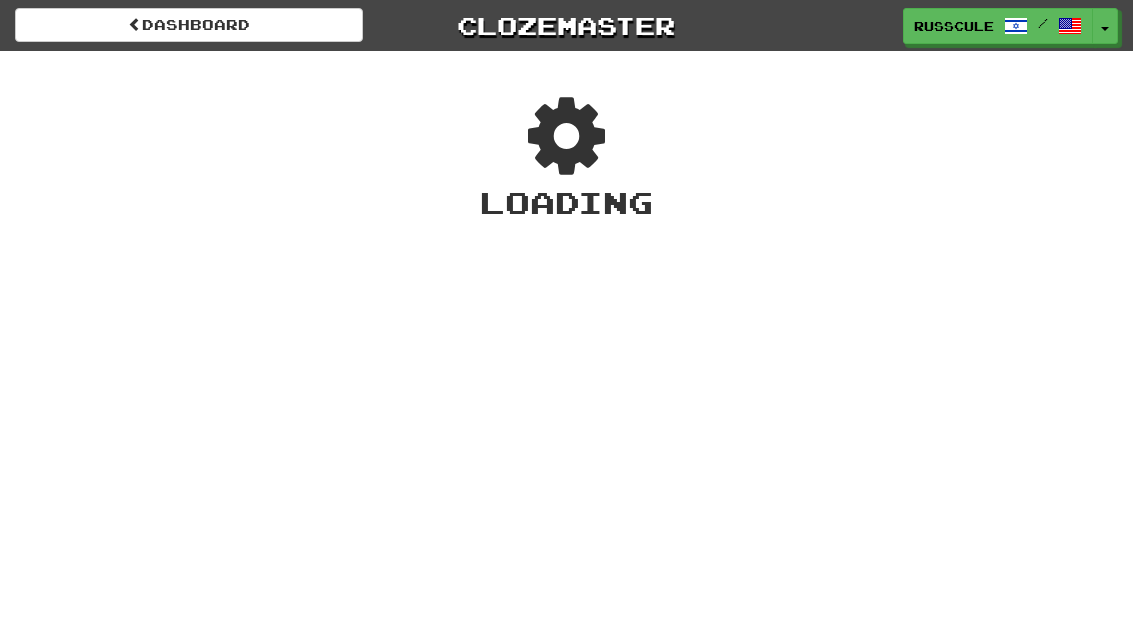 scroll, scrollTop: 0, scrollLeft: 0, axis: both 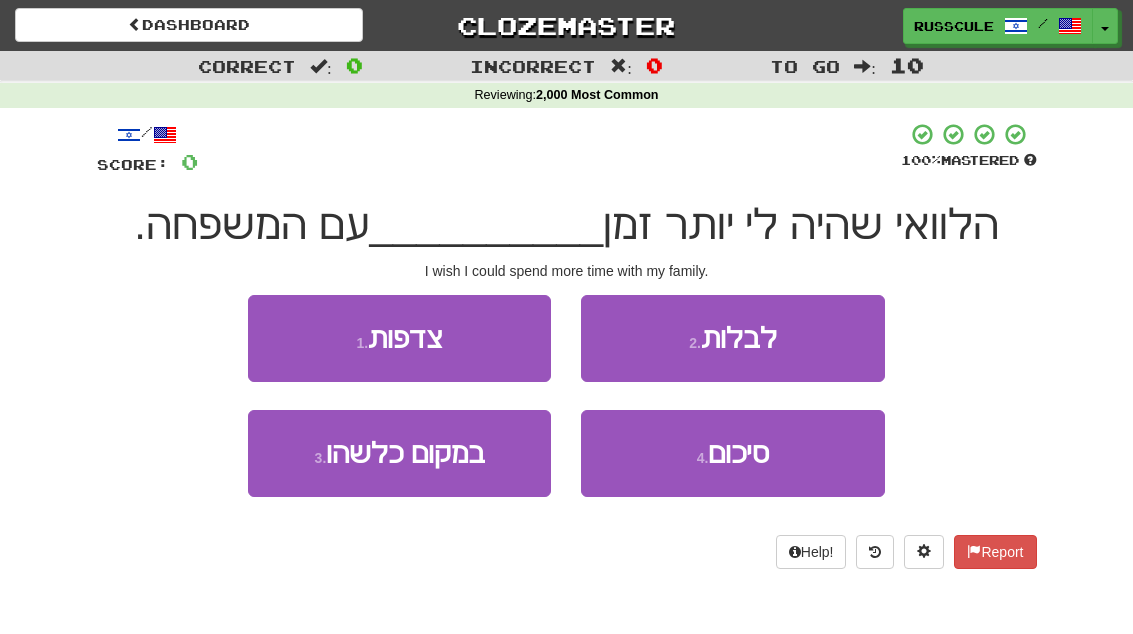 click on "2 .  לבלות" at bounding box center [732, 338] 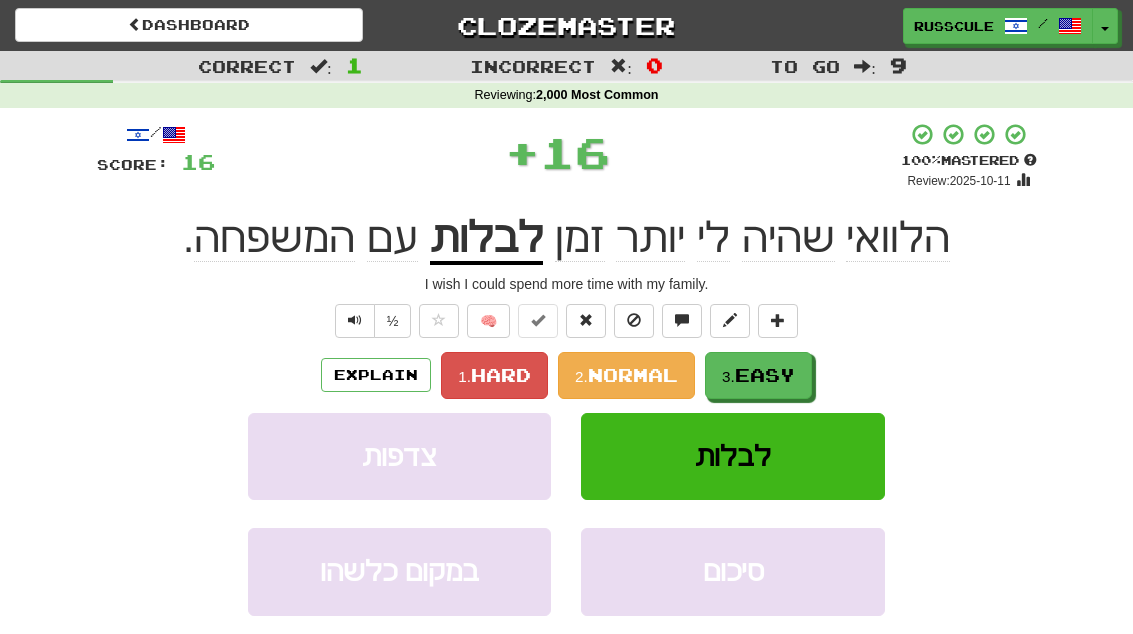click on "Easy" at bounding box center (765, 375) 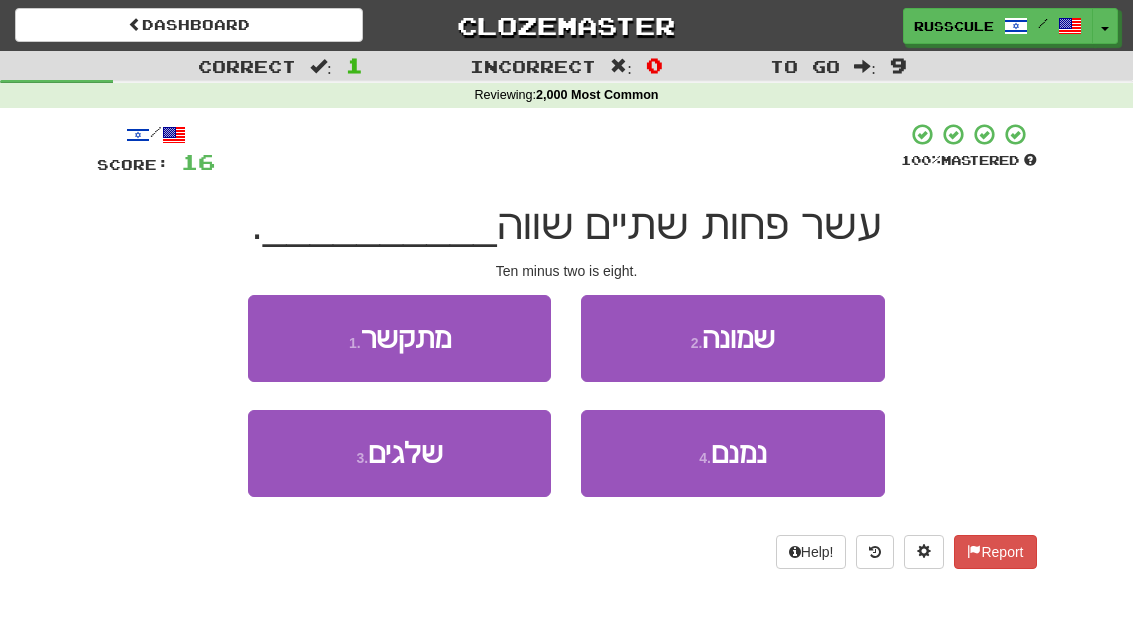 click on "2 .  שמונה" at bounding box center (732, 338) 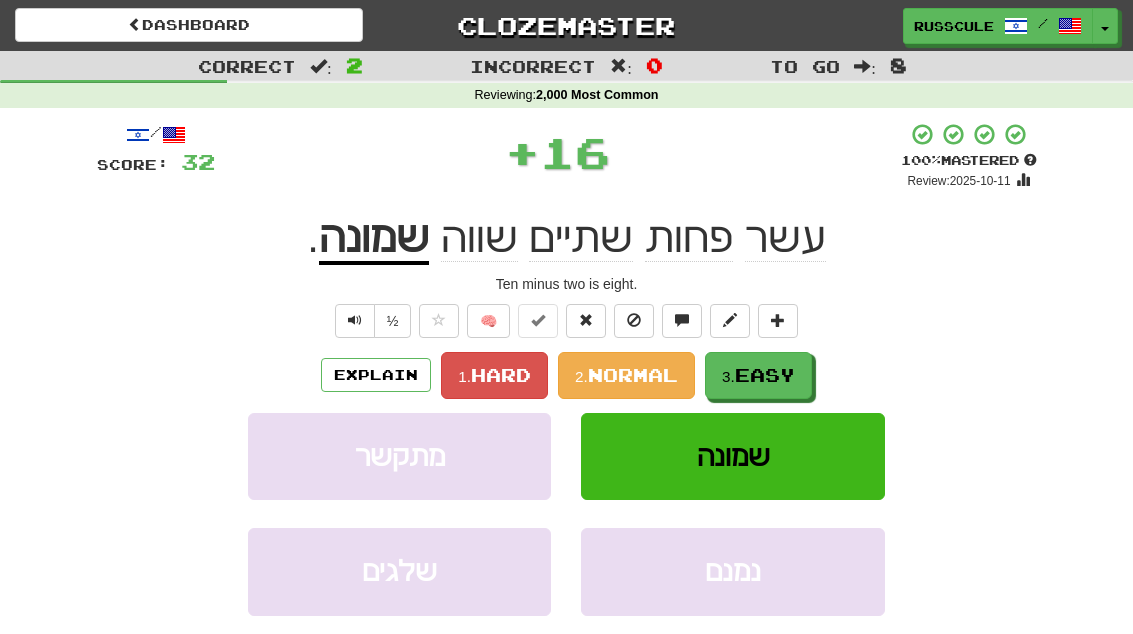 click on "Easy" at bounding box center (765, 375) 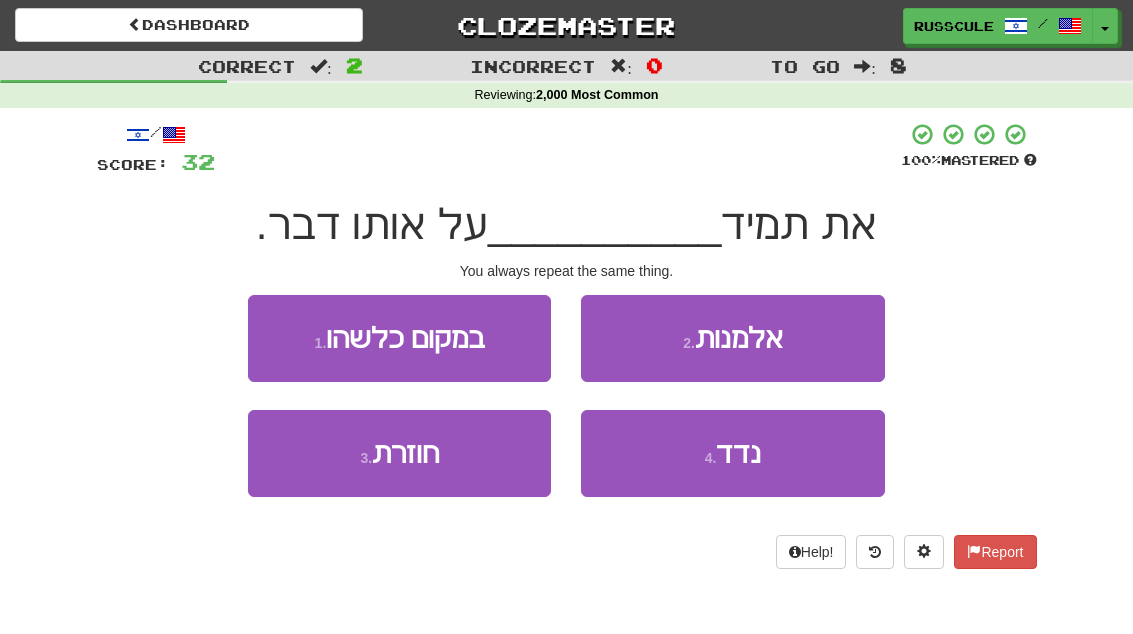 click on "3 .  חוזרת" at bounding box center (399, 453) 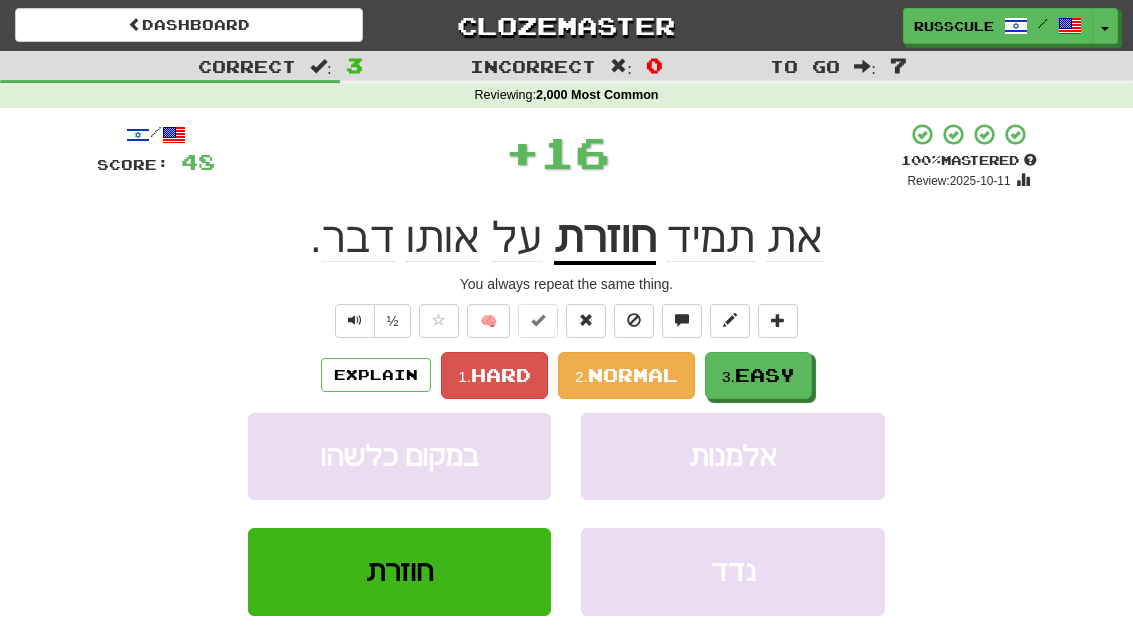 click on "Easy" at bounding box center (765, 375) 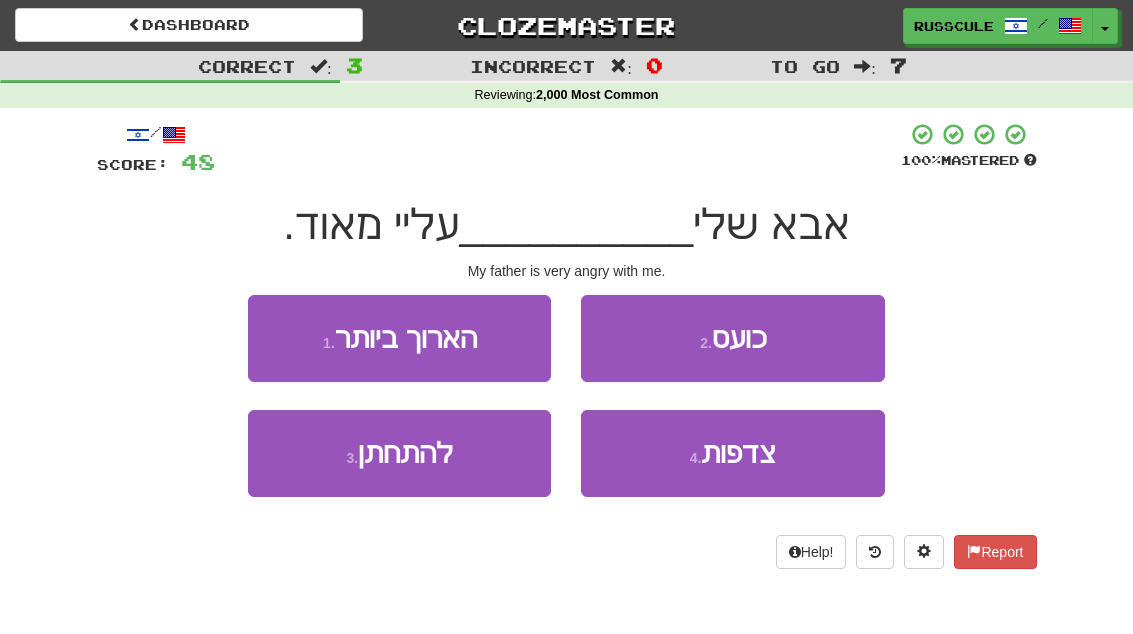 click on "2 .  כועס" at bounding box center (732, 338) 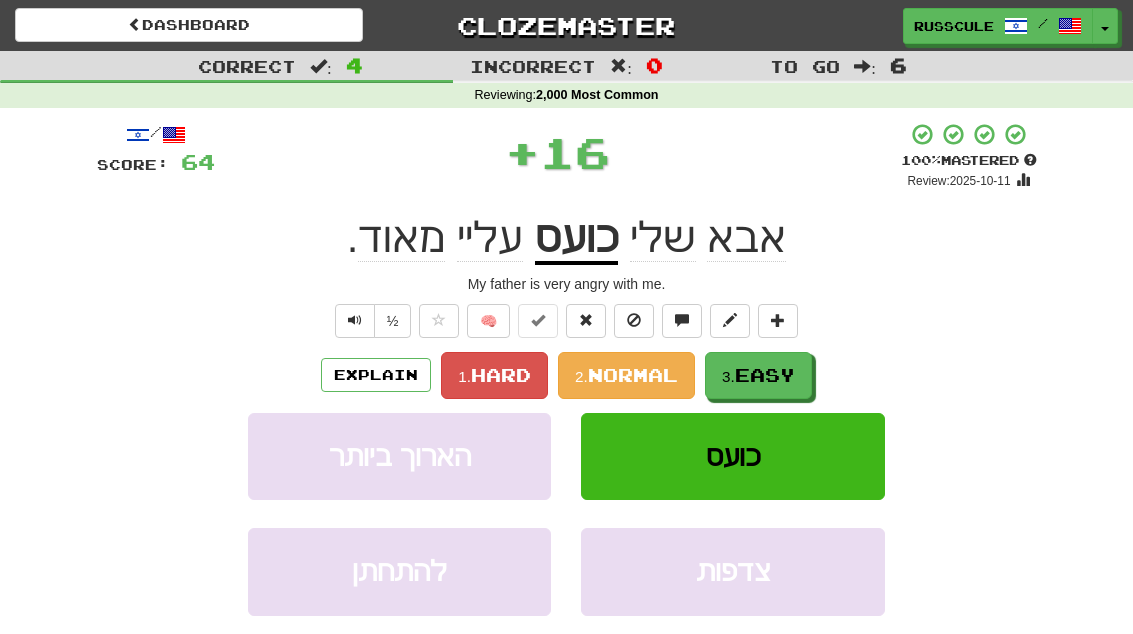 click on "Easy" at bounding box center (765, 375) 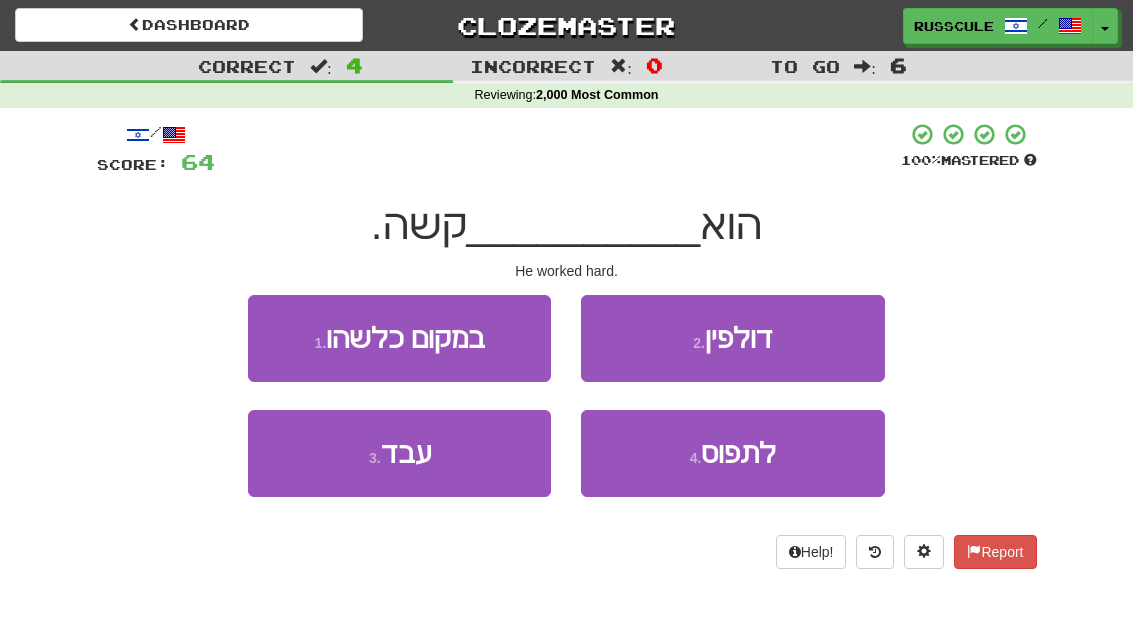 click on "3 .  עבד" at bounding box center [399, 453] 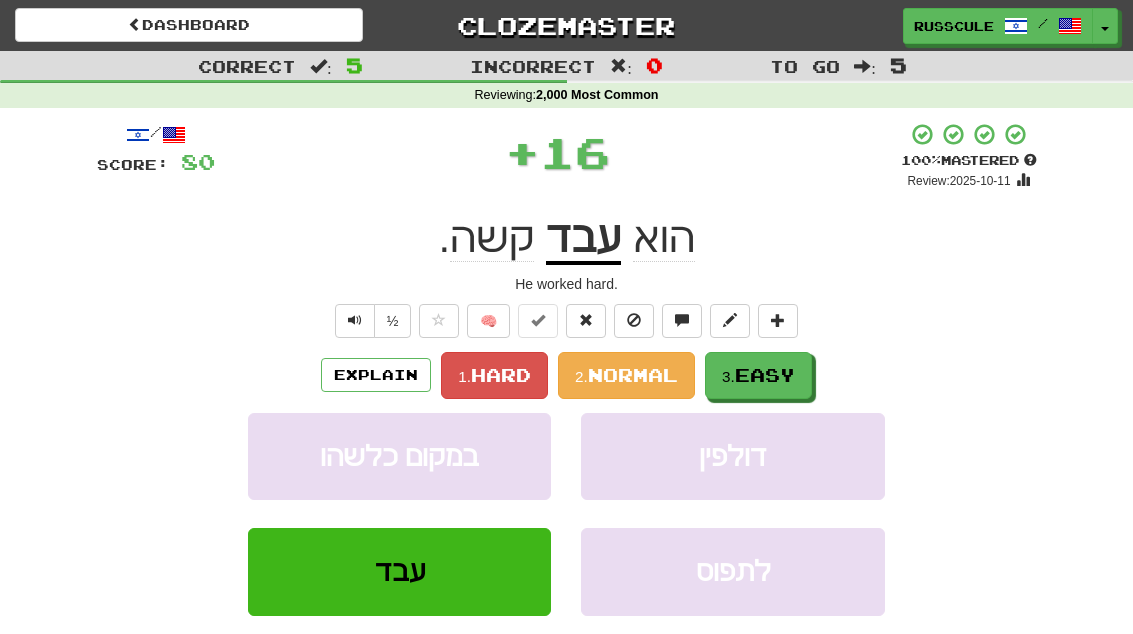 click on "Easy" at bounding box center (765, 375) 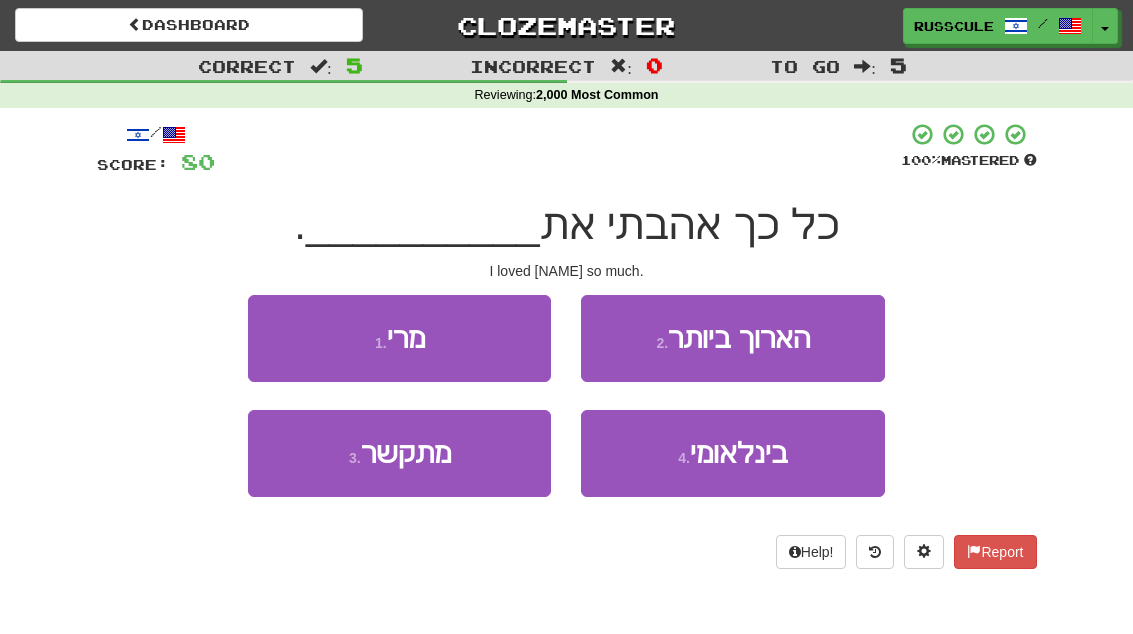 click on "1 .  מרי" at bounding box center [399, 338] 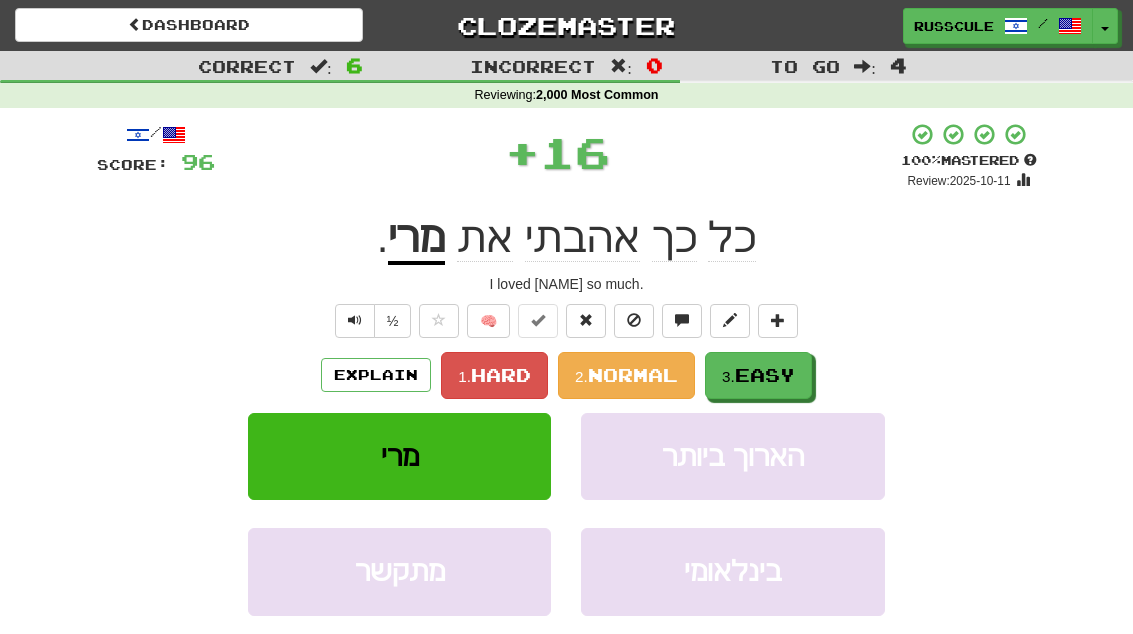 click on "Easy" at bounding box center [765, 375] 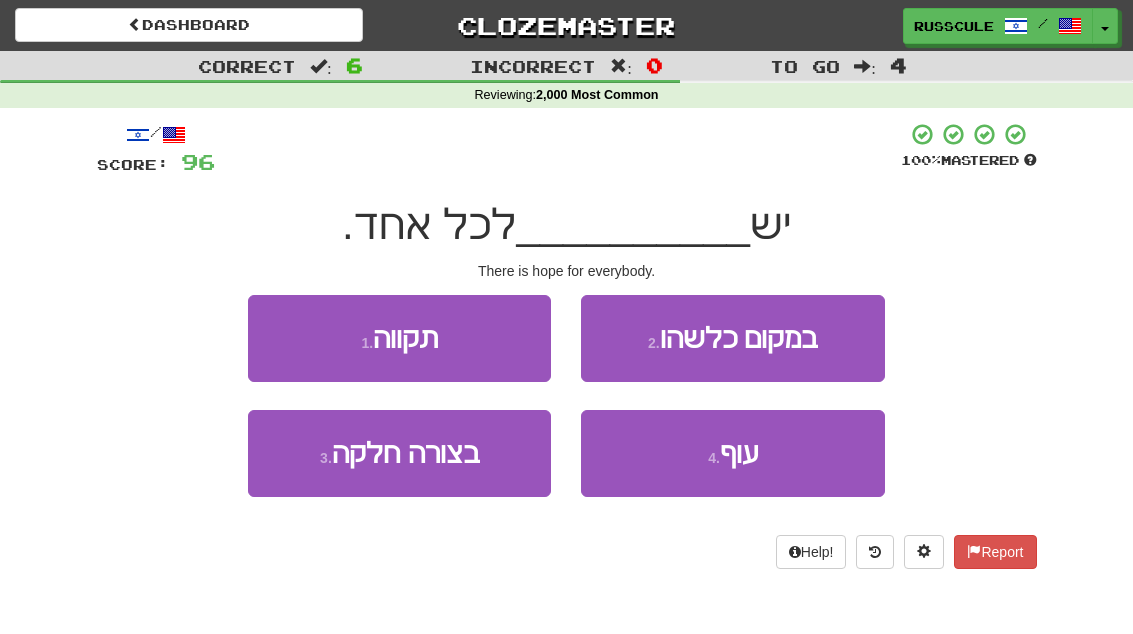 click on "1 .  תקווה" at bounding box center [399, 338] 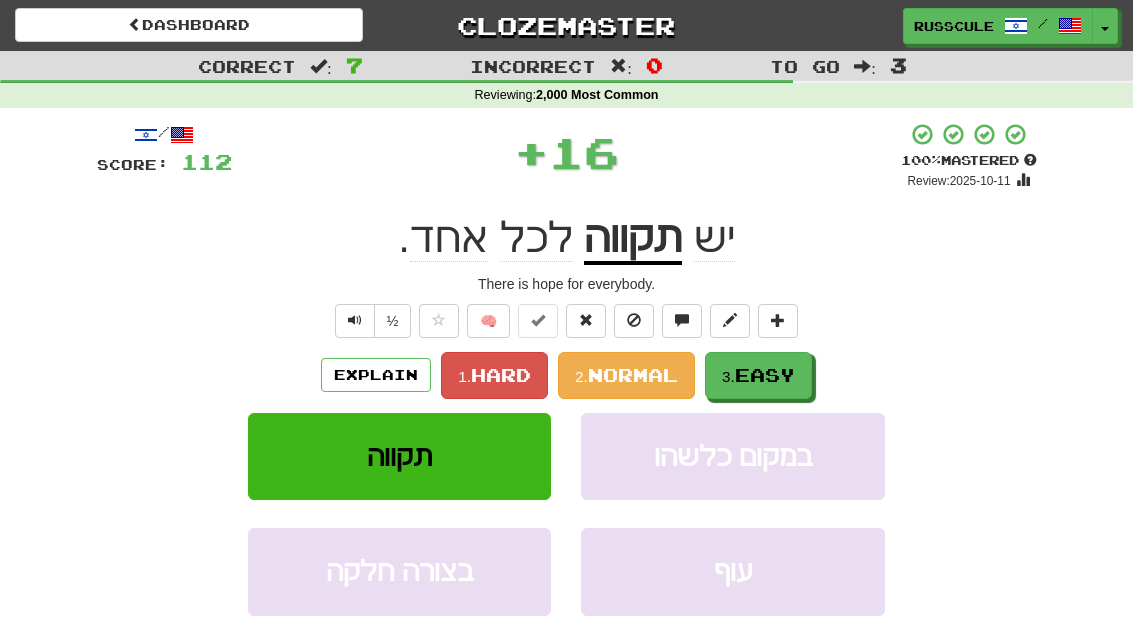 click on "Easy" at bounding box center [765, 375] 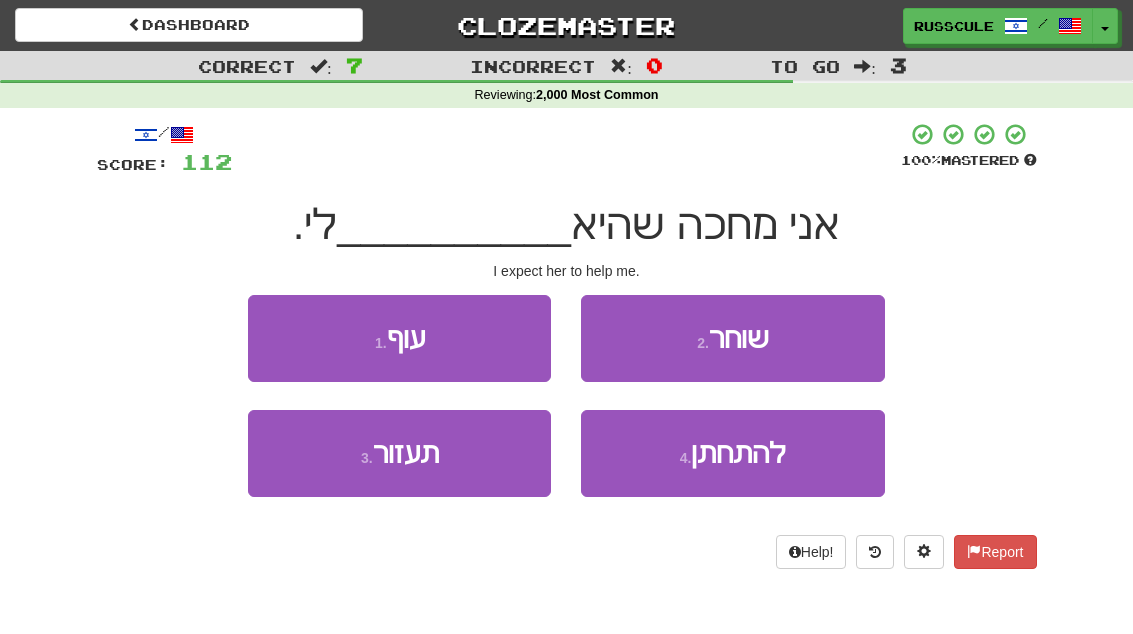 click on "3 .  תעזור" at bounding box center [399, 453] 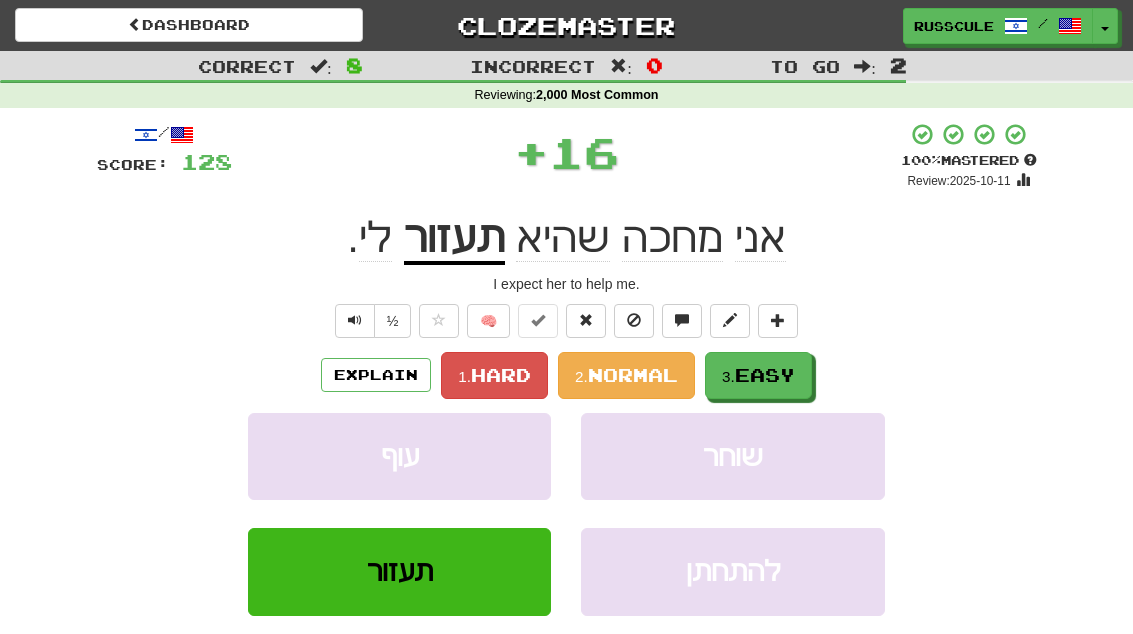 click on "Easy" at bounding box center [765, 375] 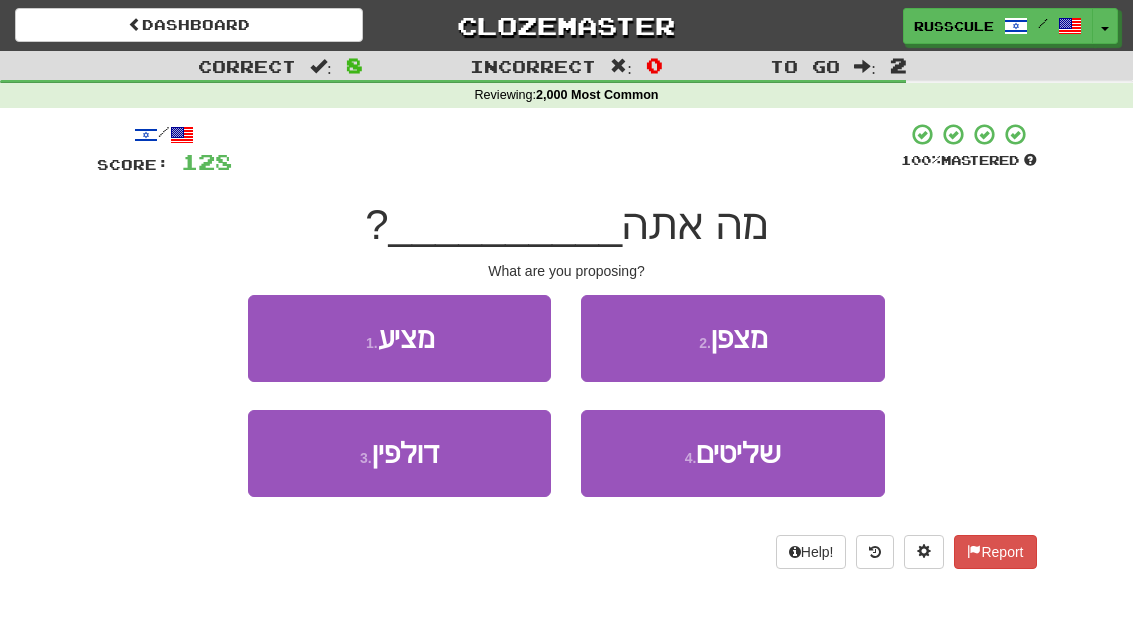 click on "1 .  מציע" at bounding box center [399, 338] 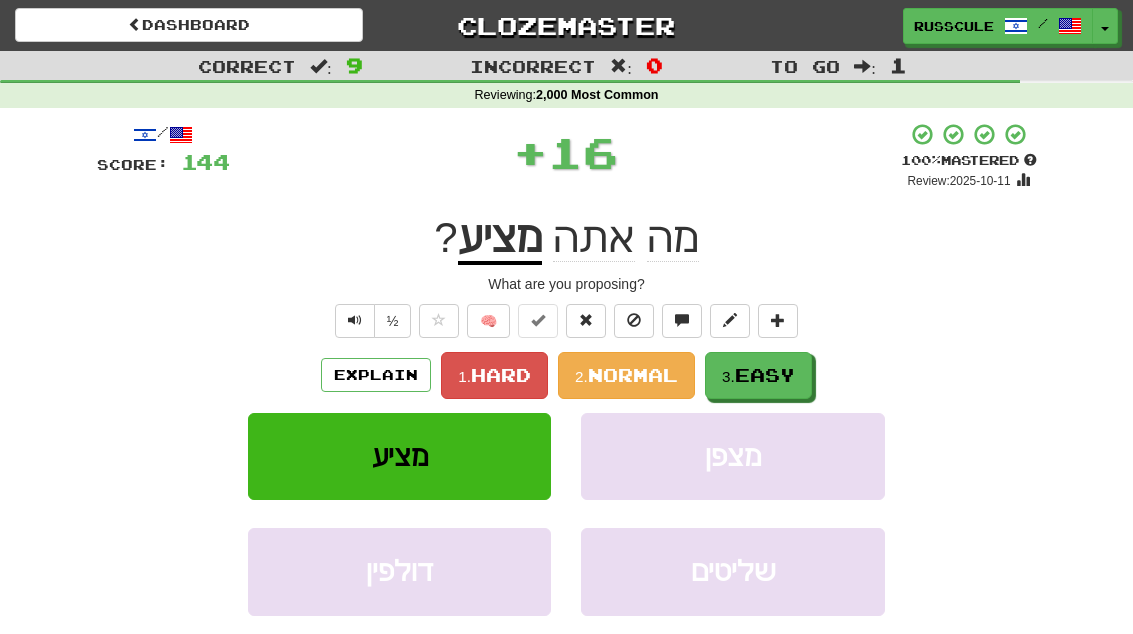 click on "Easy" at bounding box center [765, 375] 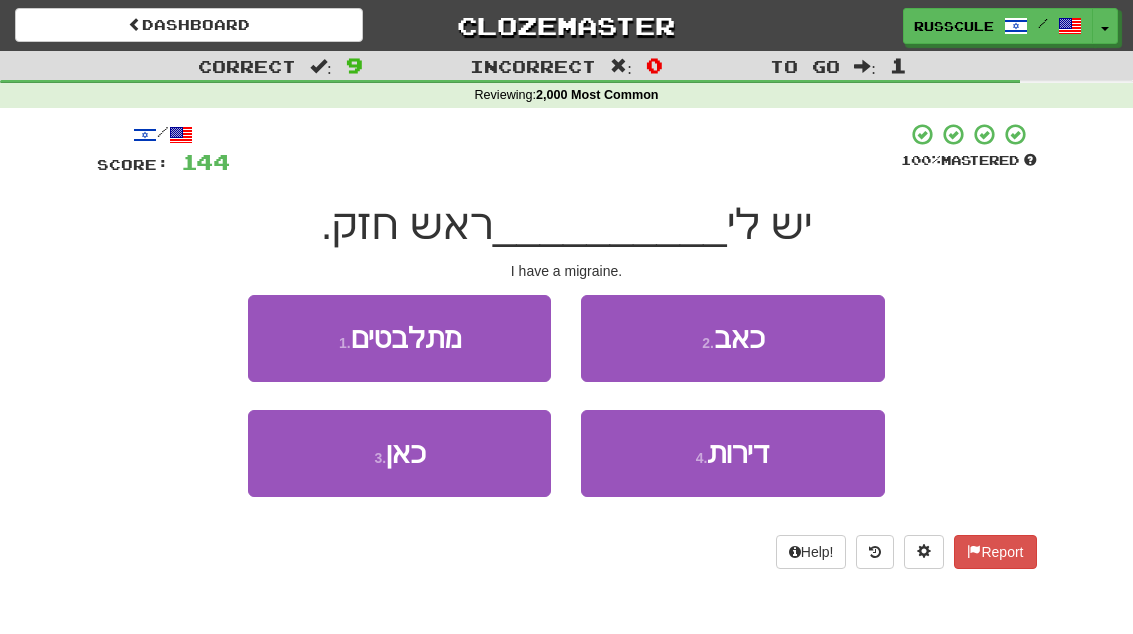 click on "2 .  כאב" at bounding box center (732, 338) 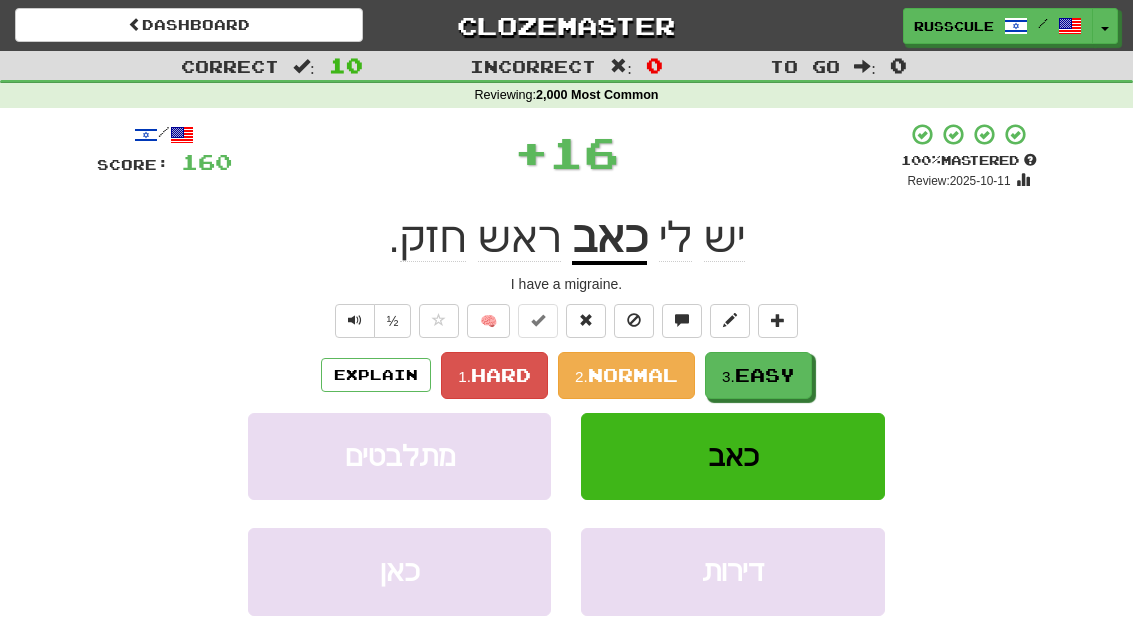 click on "Easy" at bounding box center (765, 375) 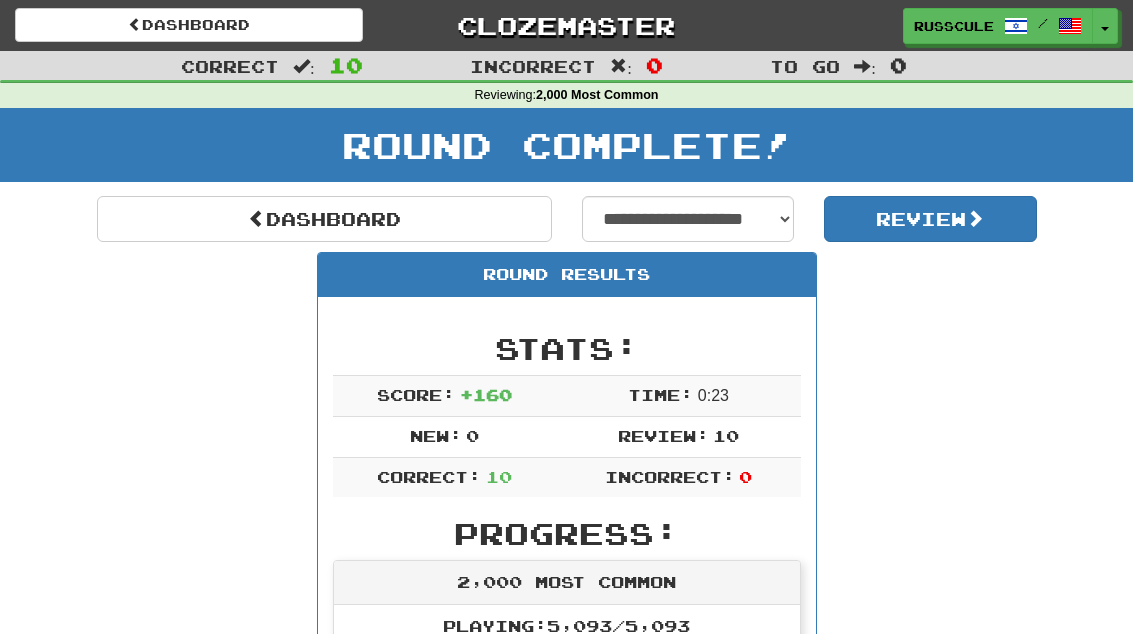 click on "Dashboard" at bounding box center [324, 219] 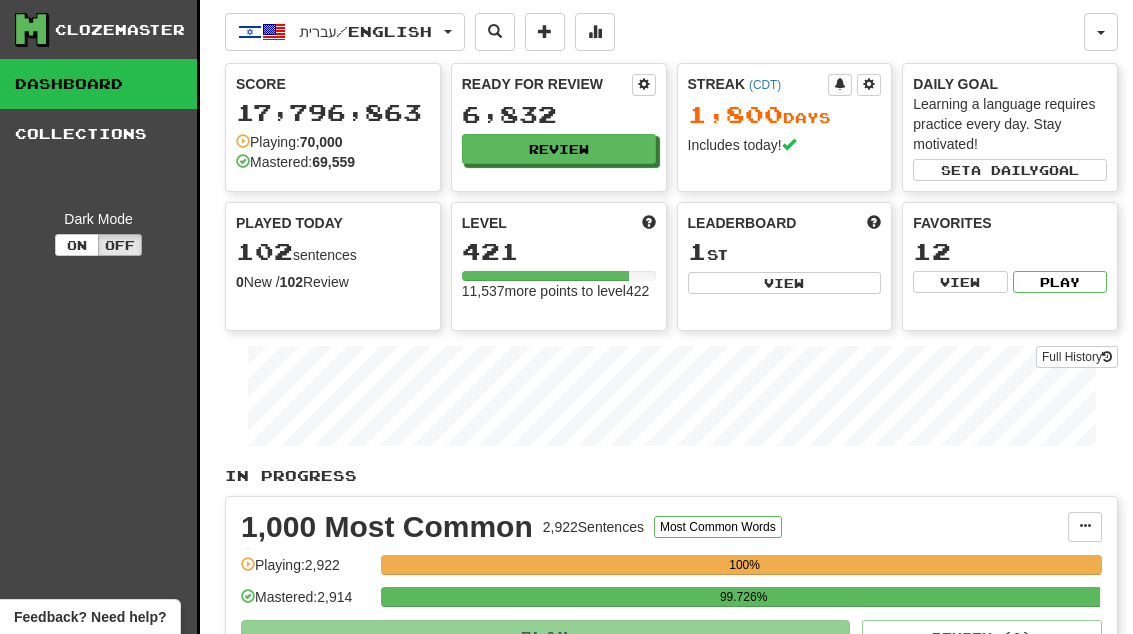 scroll, scrollTop: 0, scrollLeft: 0, axis: both 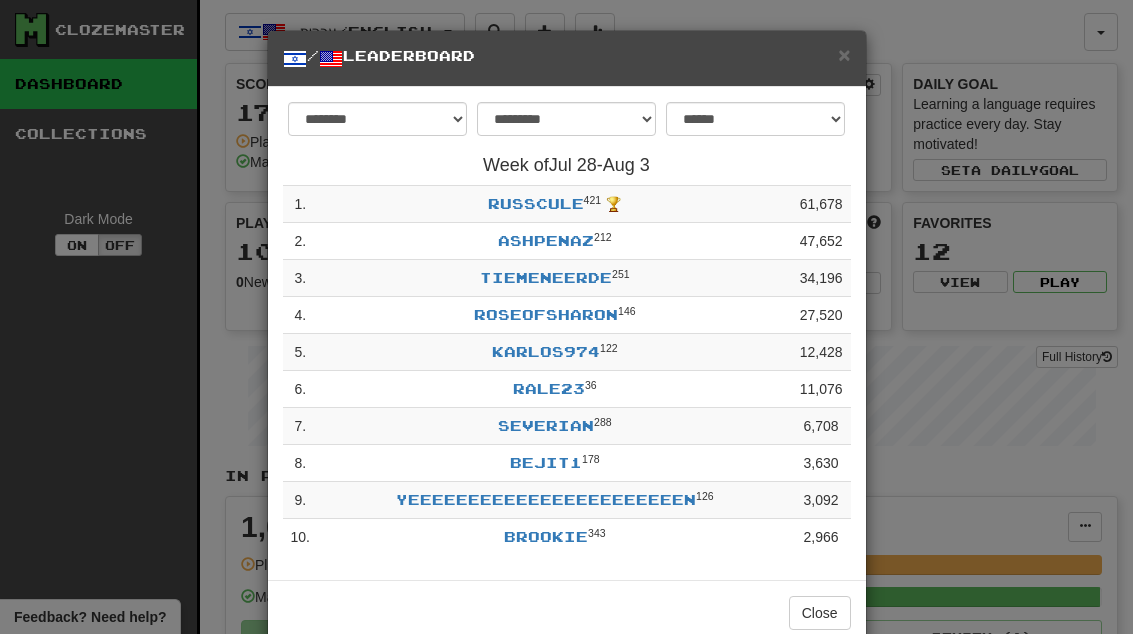 click on "×" at bounding box center (844, 54) 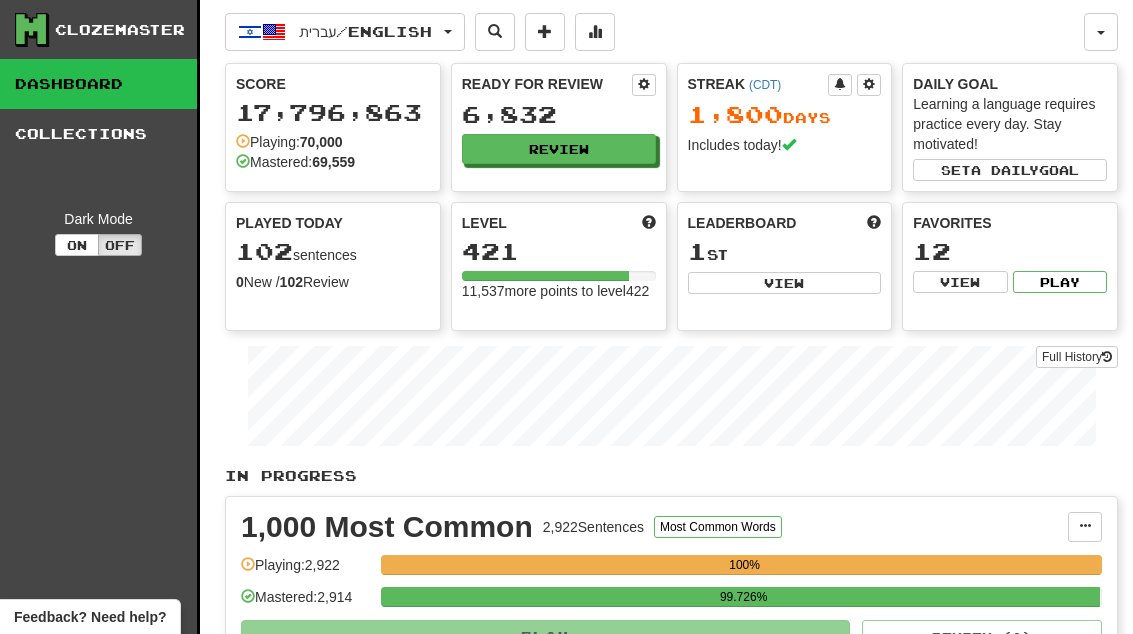 scroll, scrollTop: 0, scrollLeft: 0, axis: both 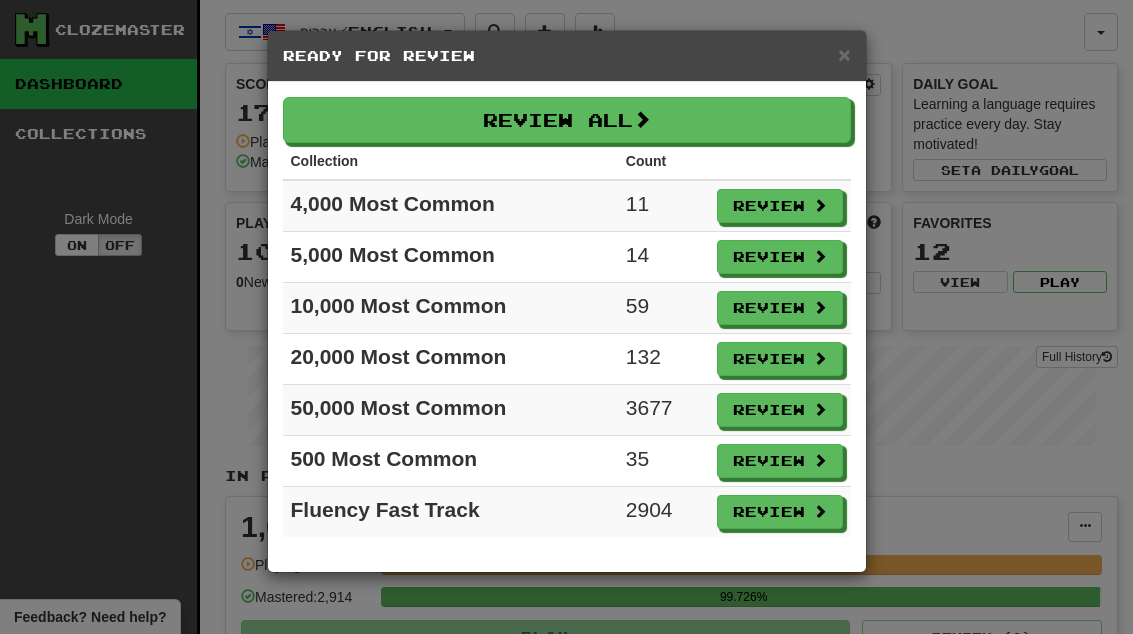 click on "Review" at bounding box center (780, 206) 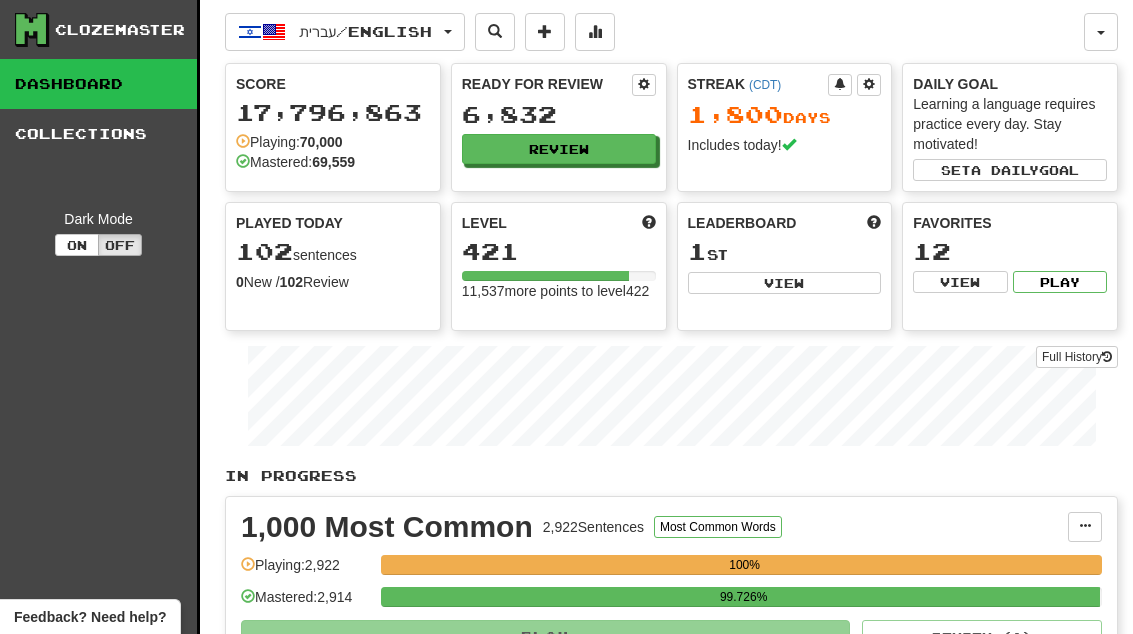 select on "**" 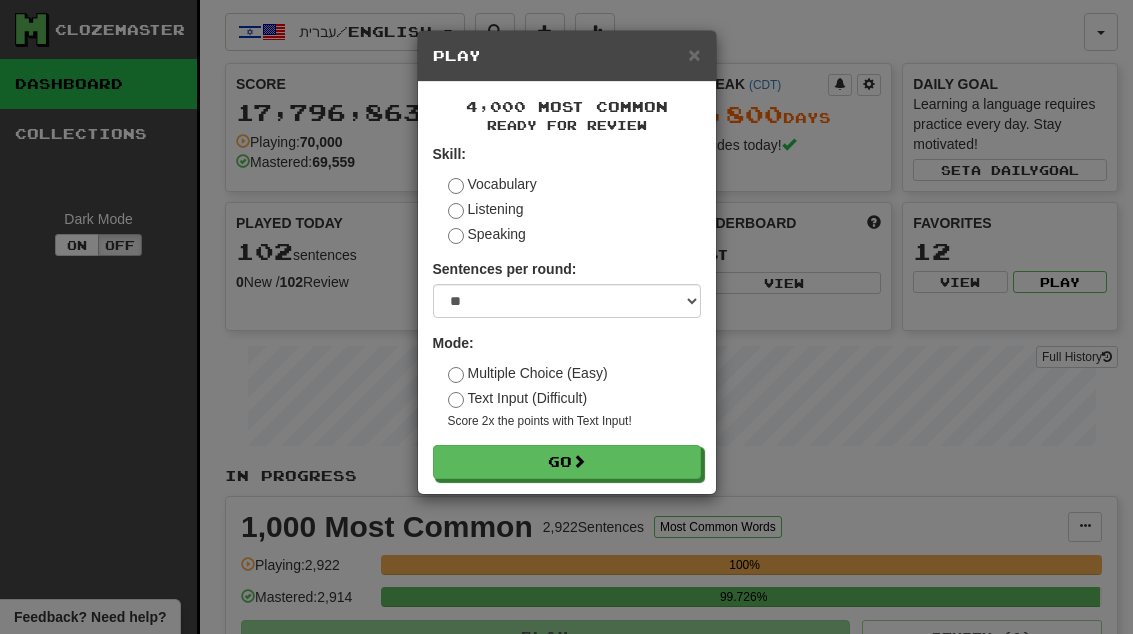 click on "Go" at bounding box center (567, 462) 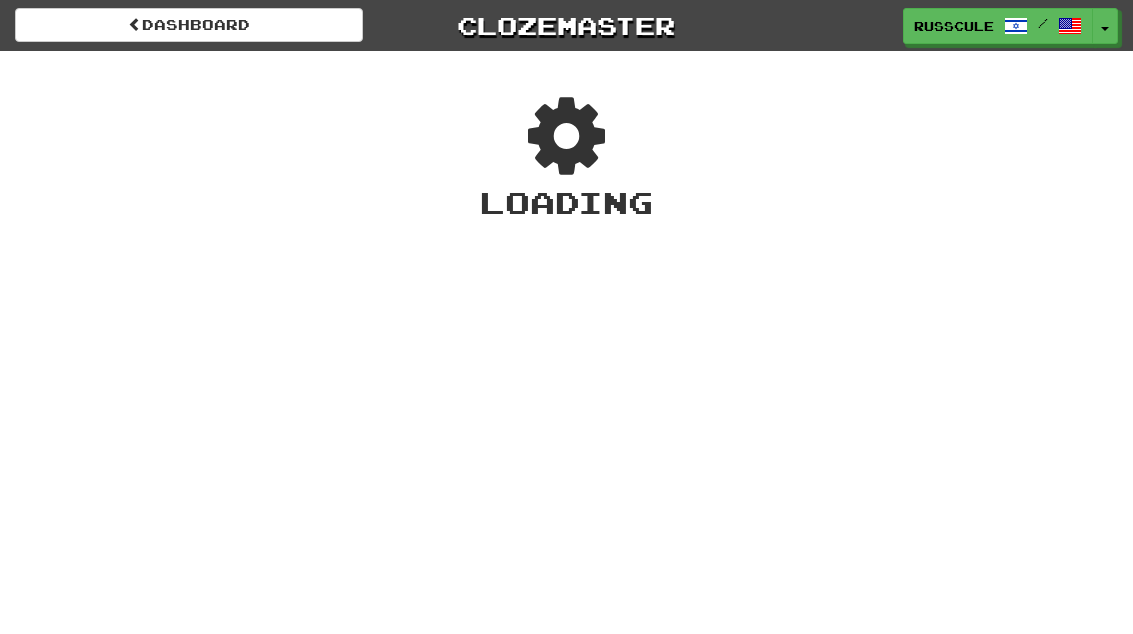 scroll, scrollTop: 0, scrollLeft: 0, axis: both 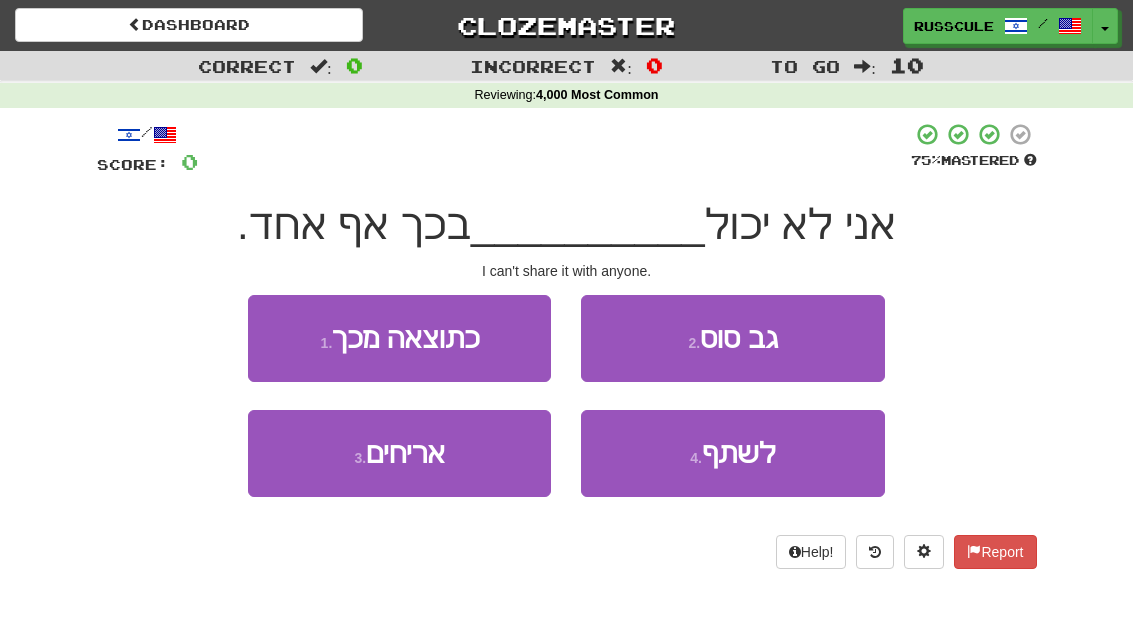 click on "4 .  לשתף" at bounding box center (732, 453) 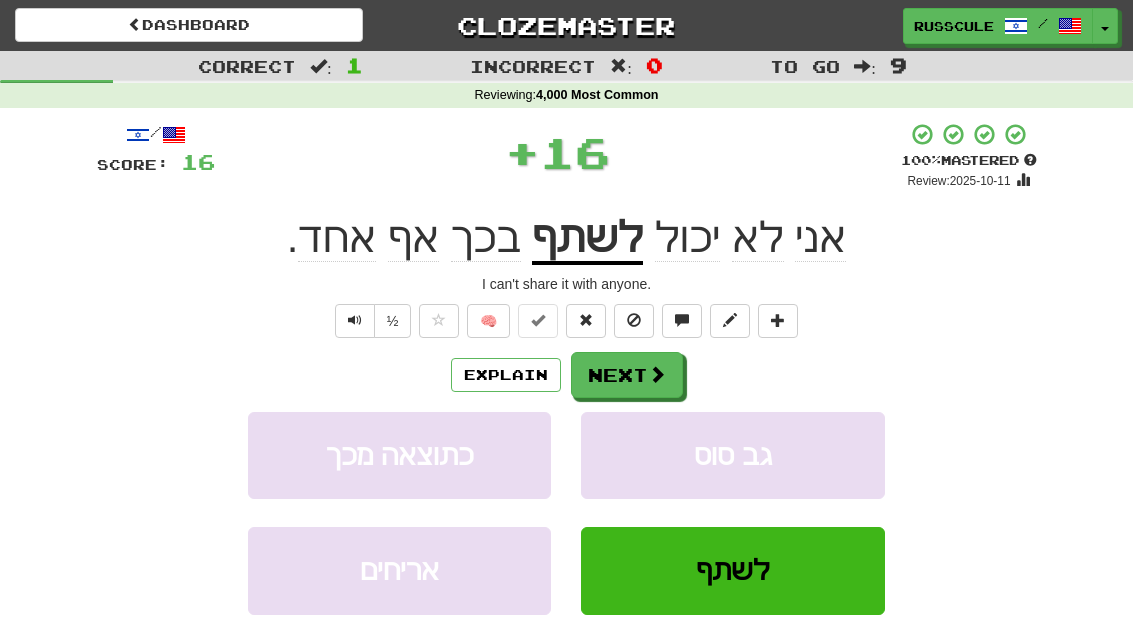 click on "Next" at bounding box center (627, 375) 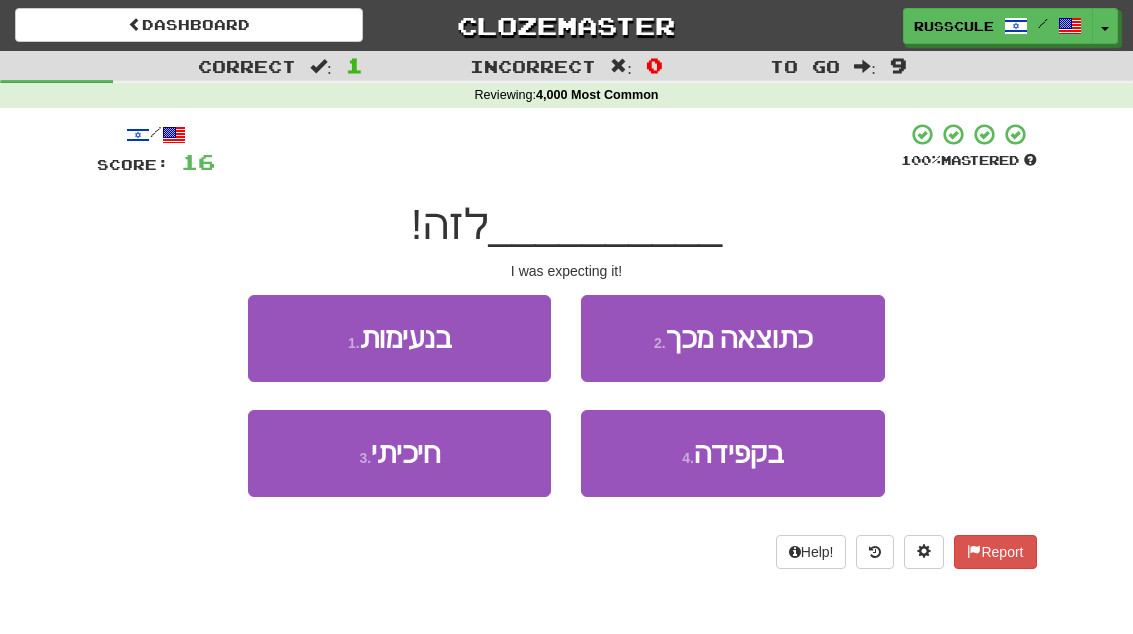 click on "3 .  חיכיתי" at bounding box center [399, 453] 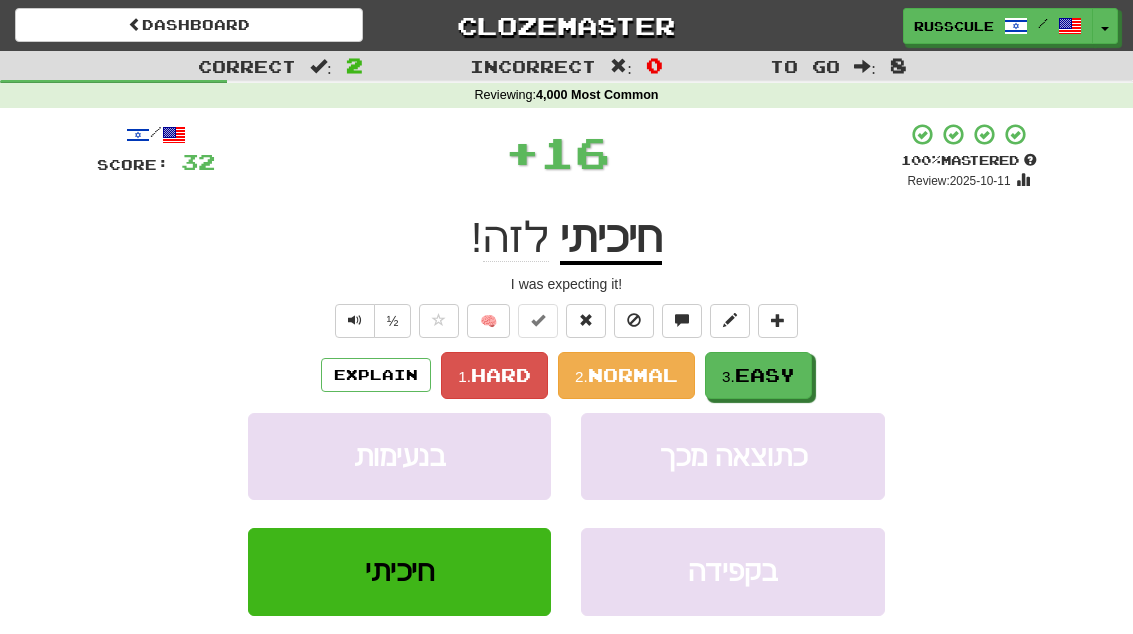 click on "Easy" at bounding box center (765, 375) 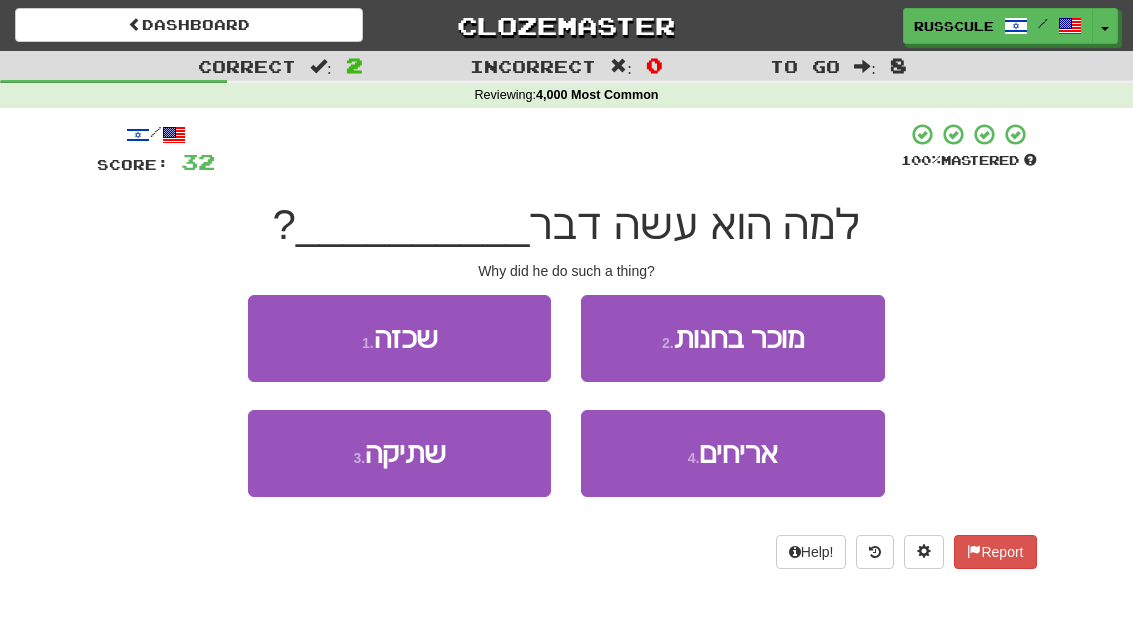 click on "1 .  שכזה" at bounding box center (399, 338) 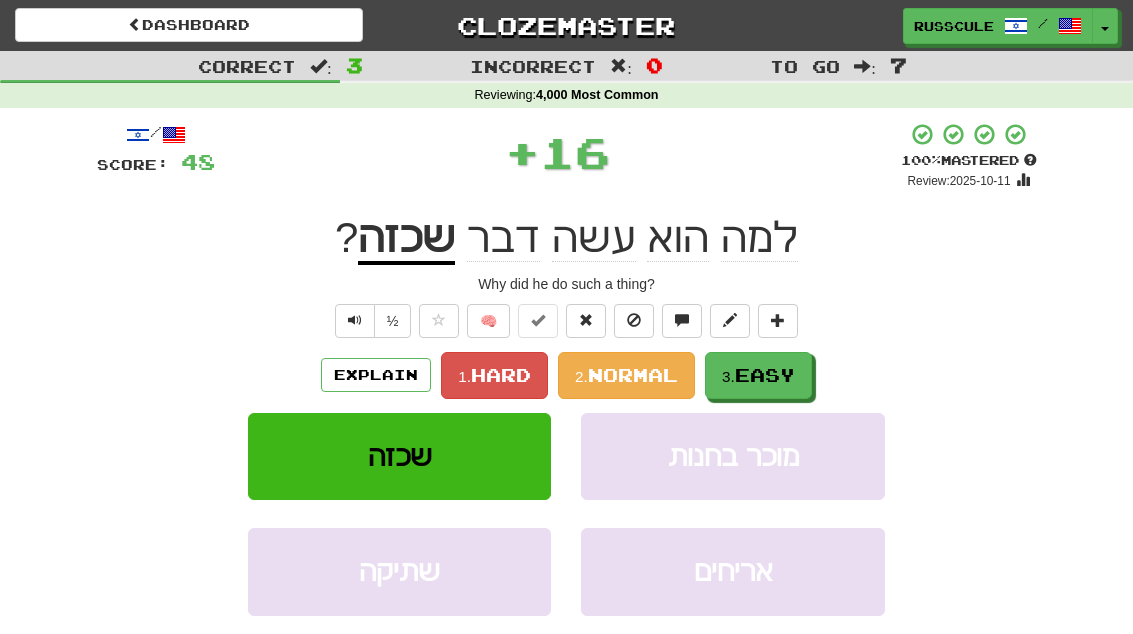 click on "3.  Easy" at bounding box center [758, 375] 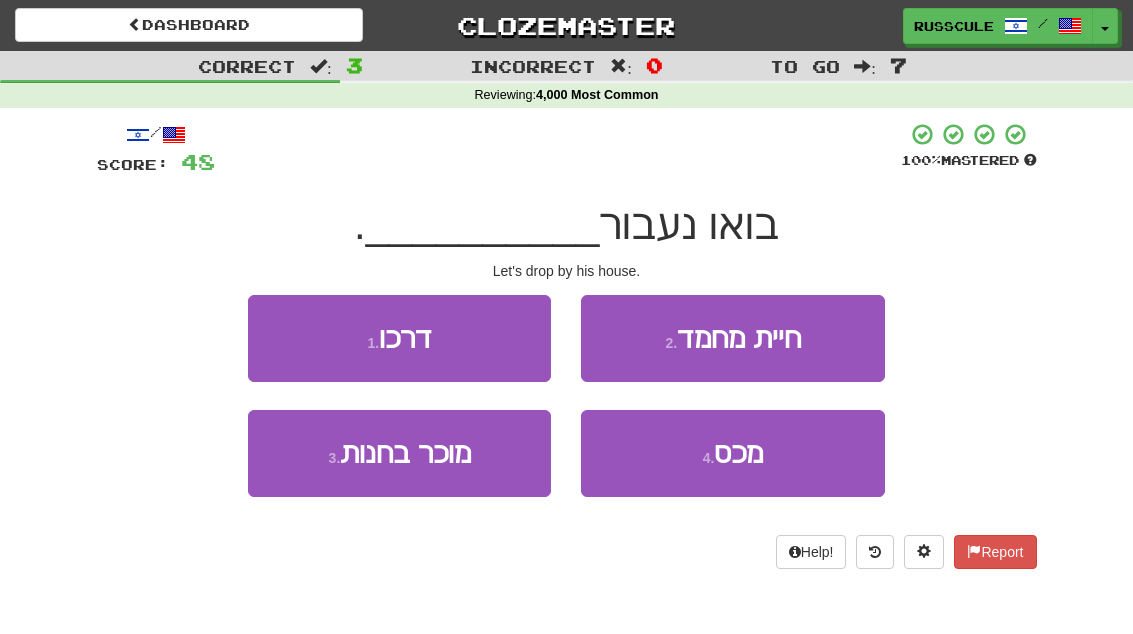 click on "1 .  דרכו" at bounding box center (399, 338) 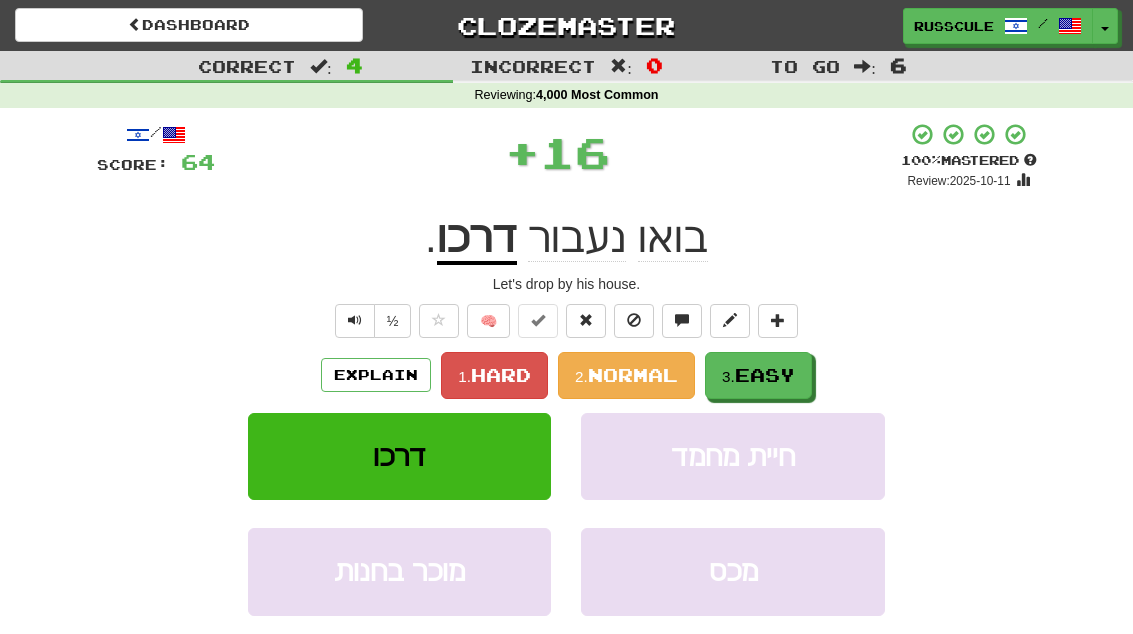 click on "Easy" at bounding box center [765, 375] 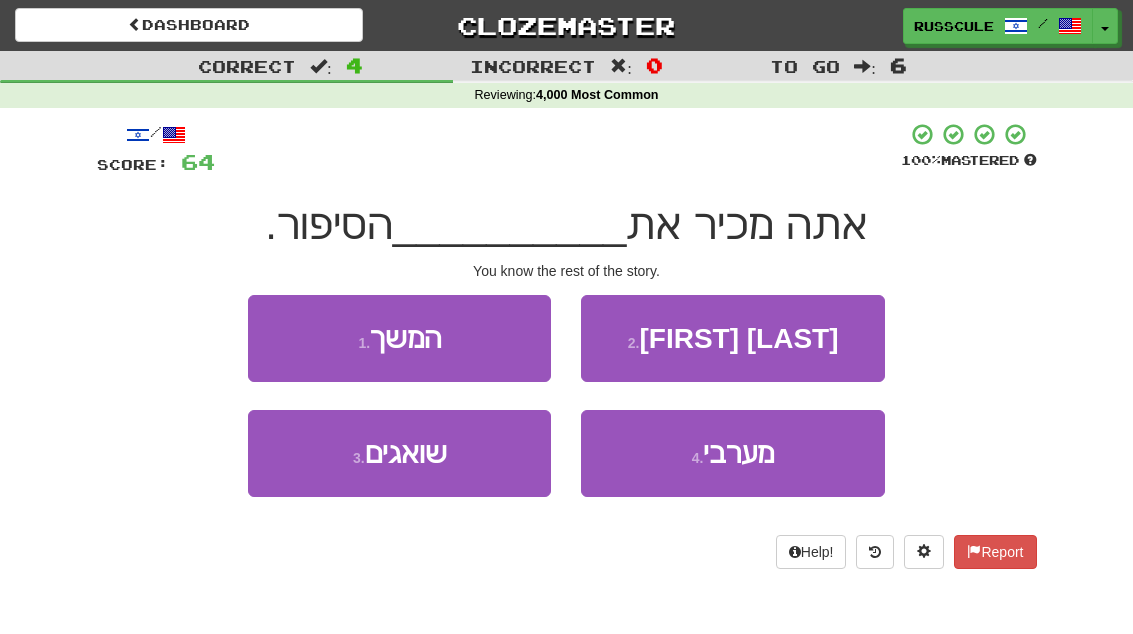 click on "1 .  המשך" at bounding box center (399, 338) 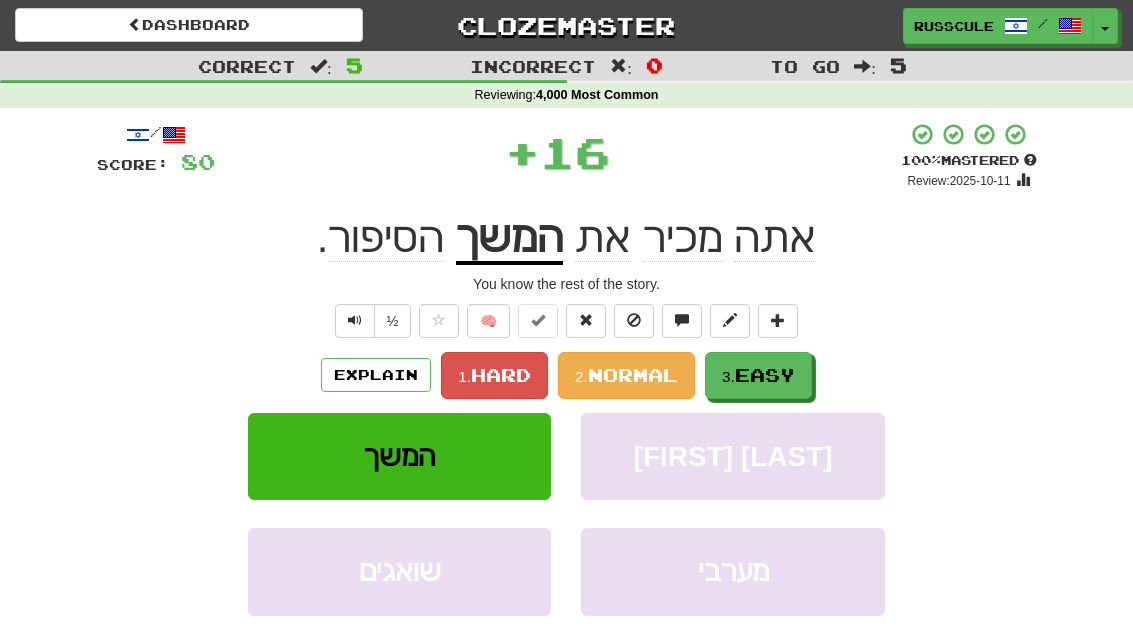 click on "Easy" at bounding box center (765, 375) 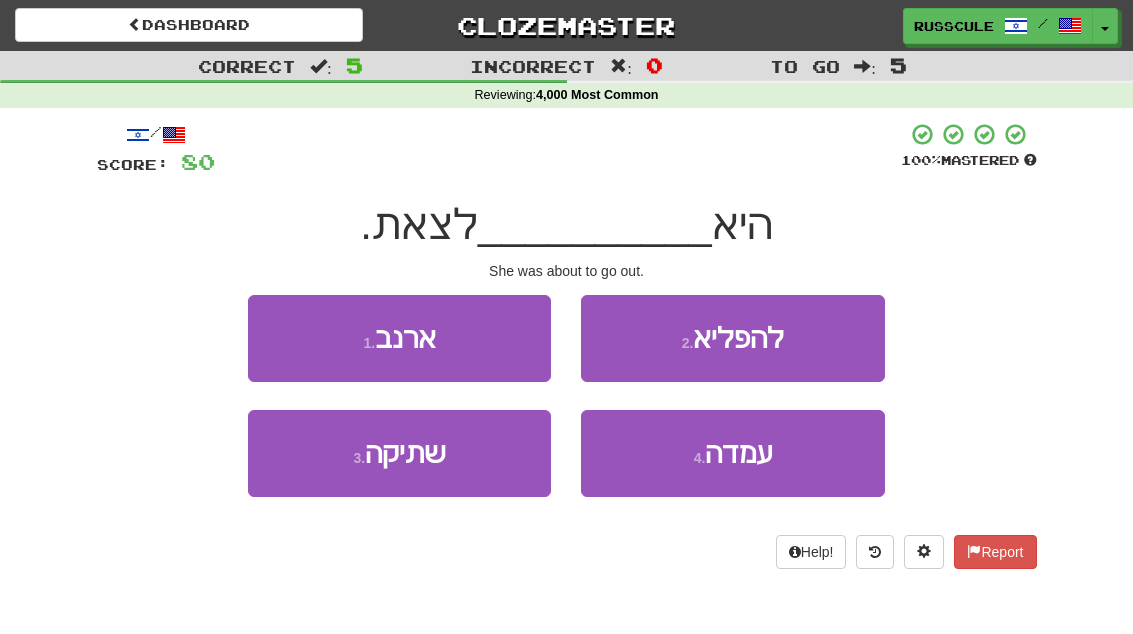click on "4 .  עמדה" at bounding box center [732, 453] 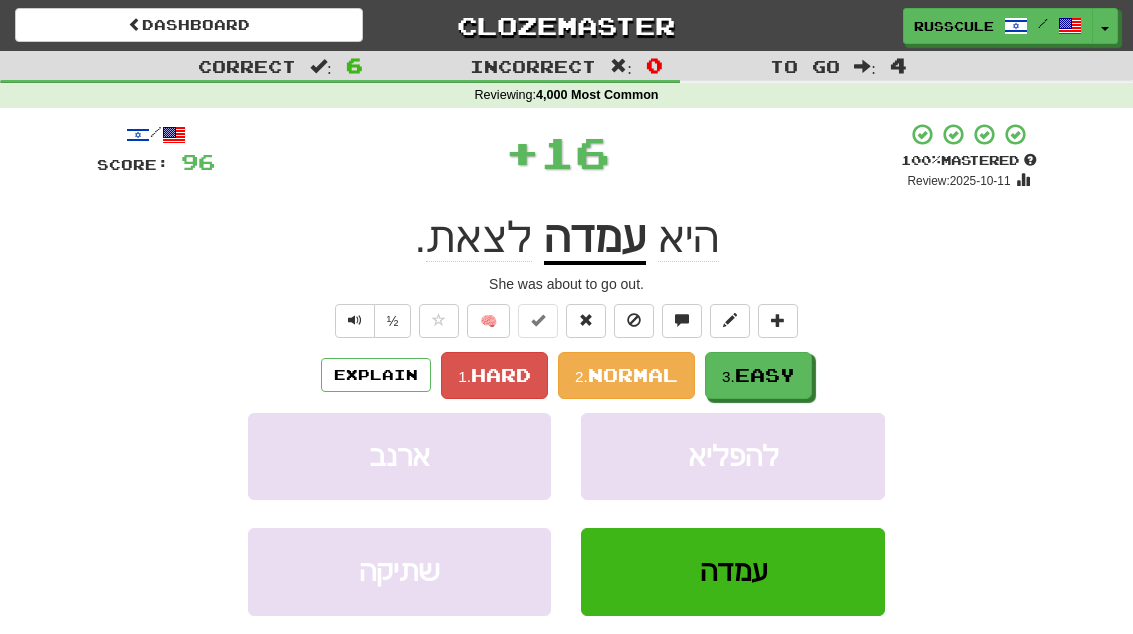 click on "Easy" at bounding box center [765, 375] 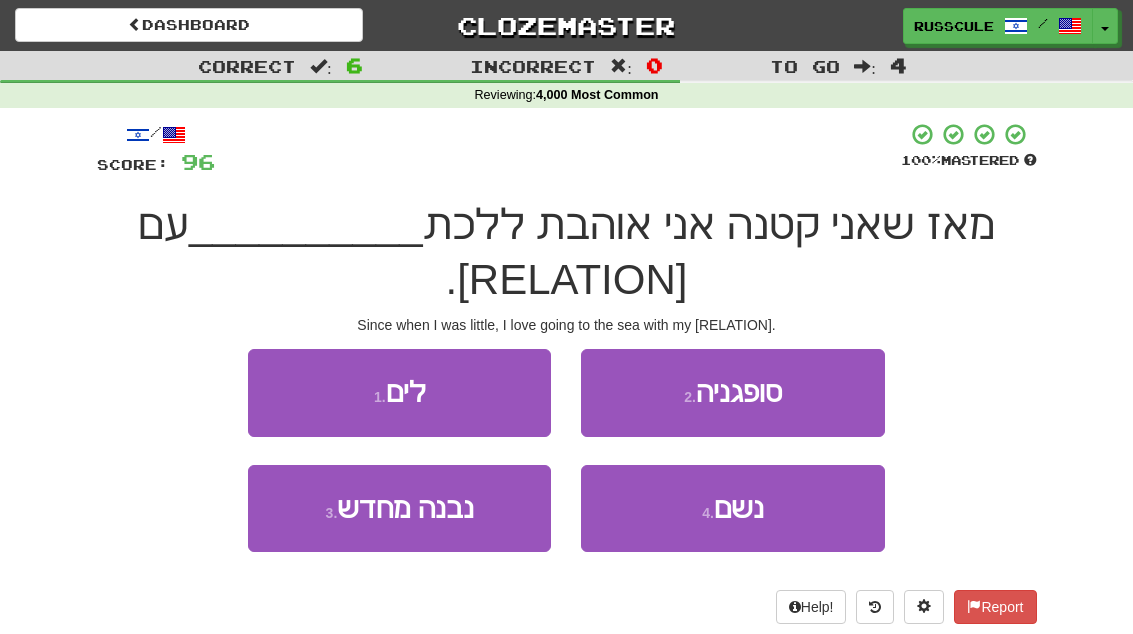 click on "1 .  לים" at bounding box center [399, 392] 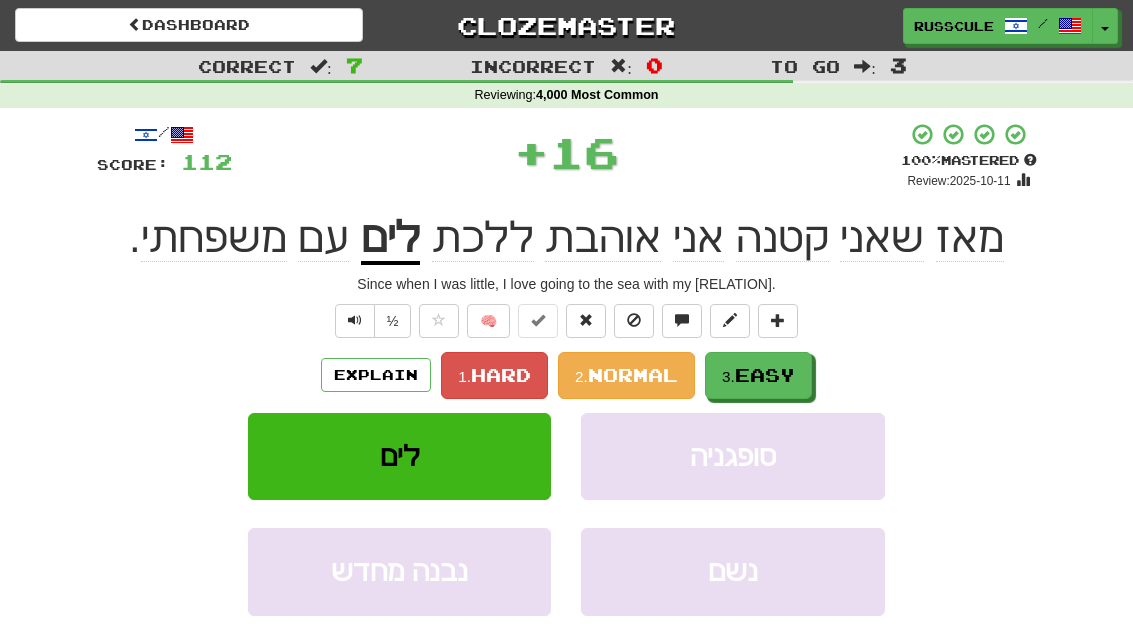 click on "3.  Easy" at bounding box center (758, 375) 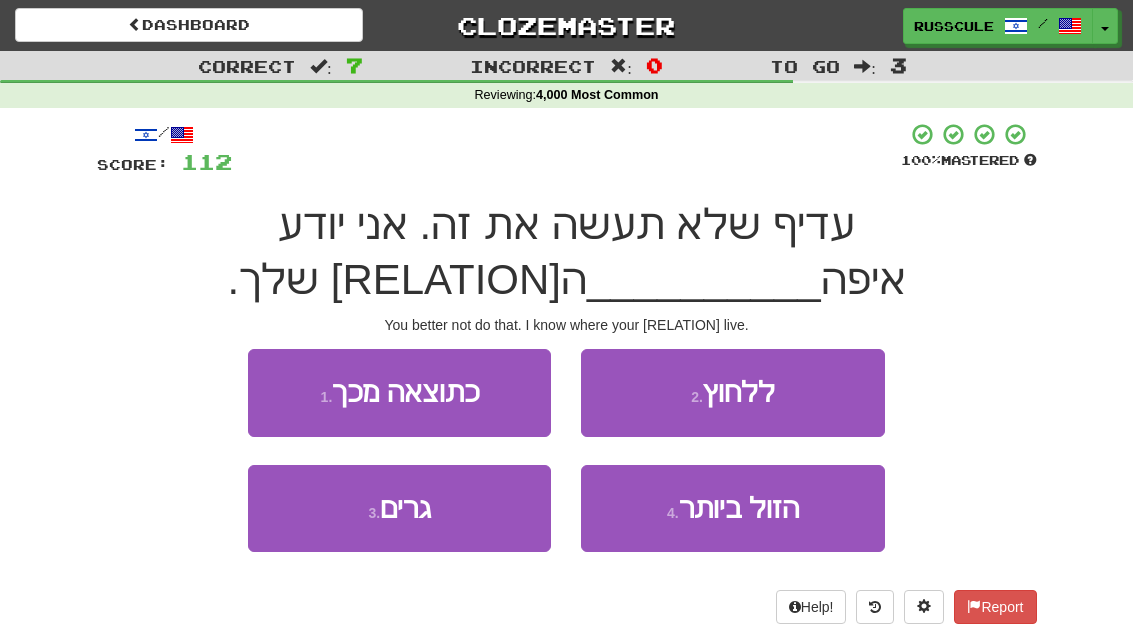 click on "3 .  גרים" at bounding box center (399, 508) 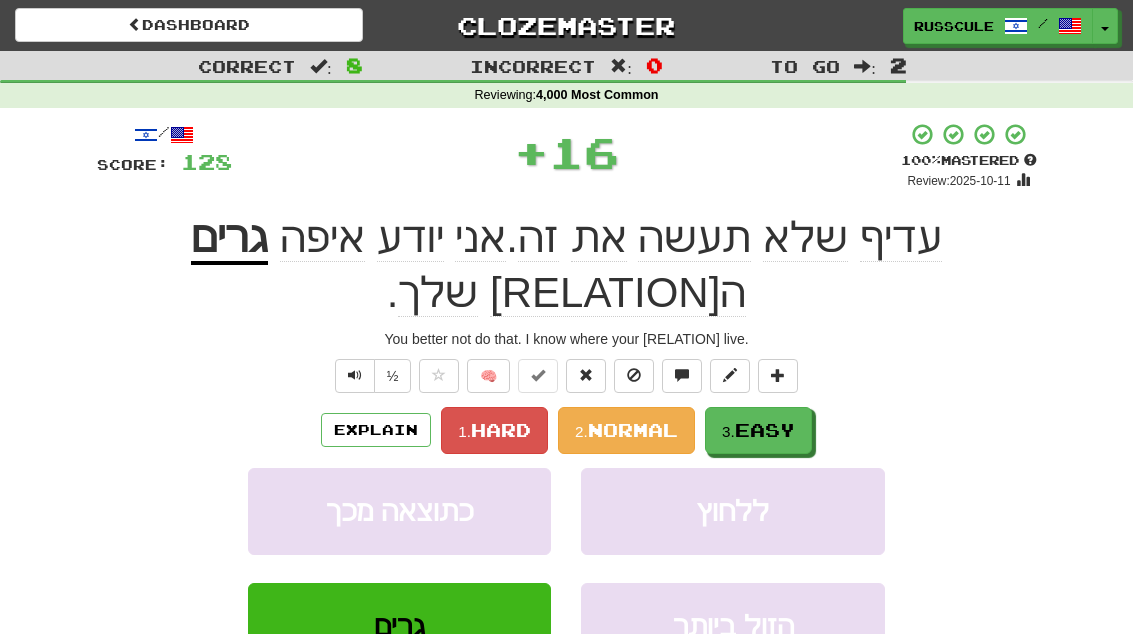 click on "Easy" at bounding box center (765, 430) 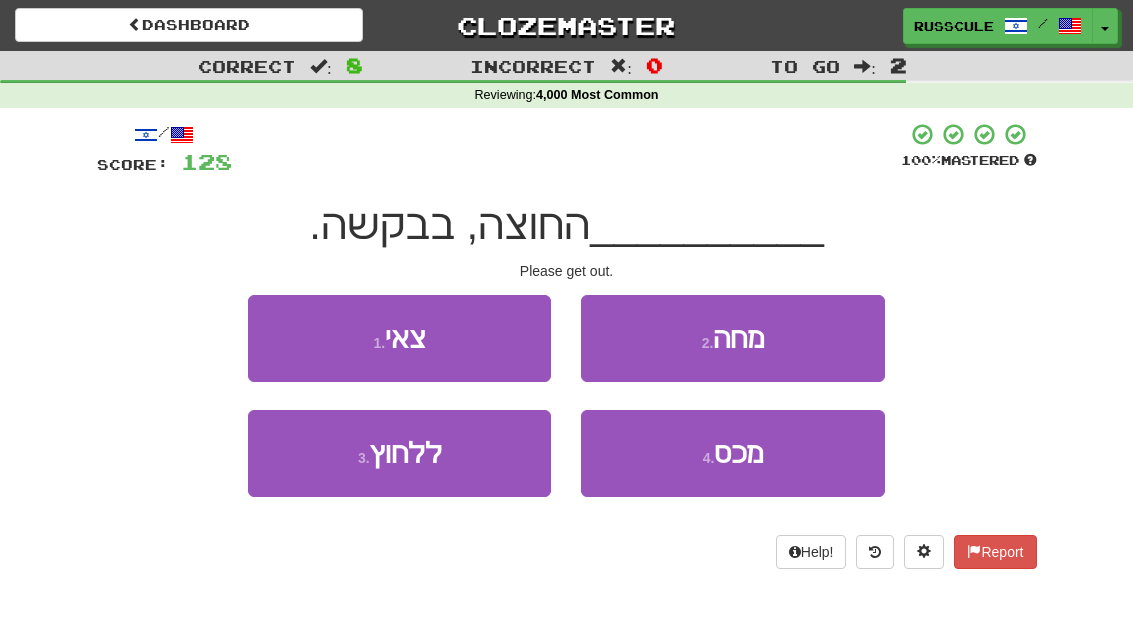 click on "1 .  צאי" at bounding box center [399, 338] 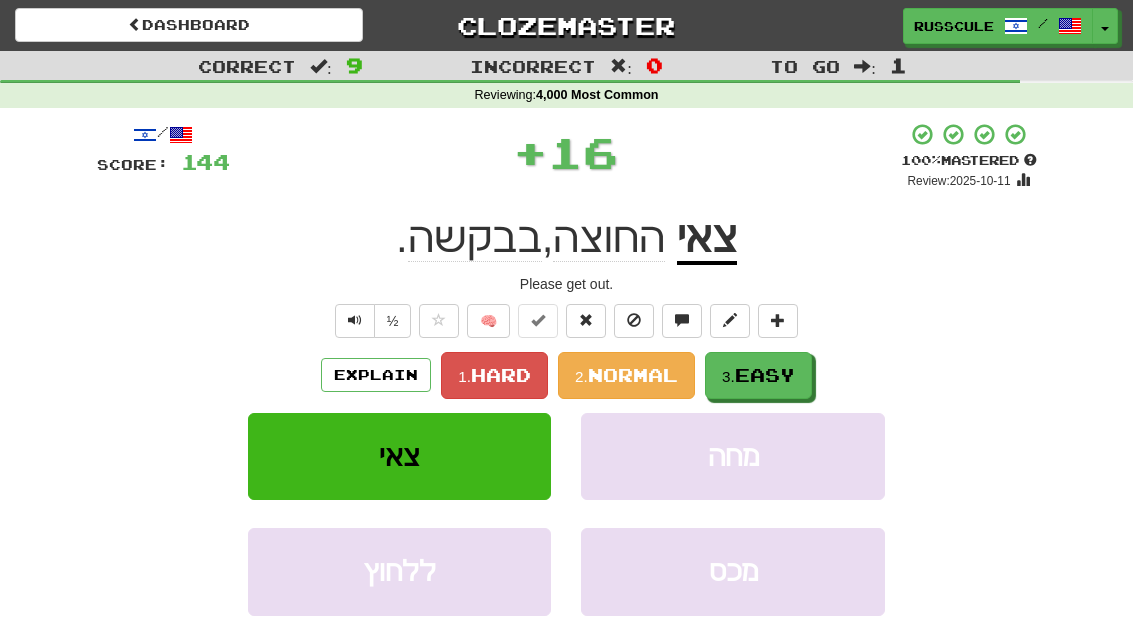 click on "3.  Easy" at bounding box center [758, 375] 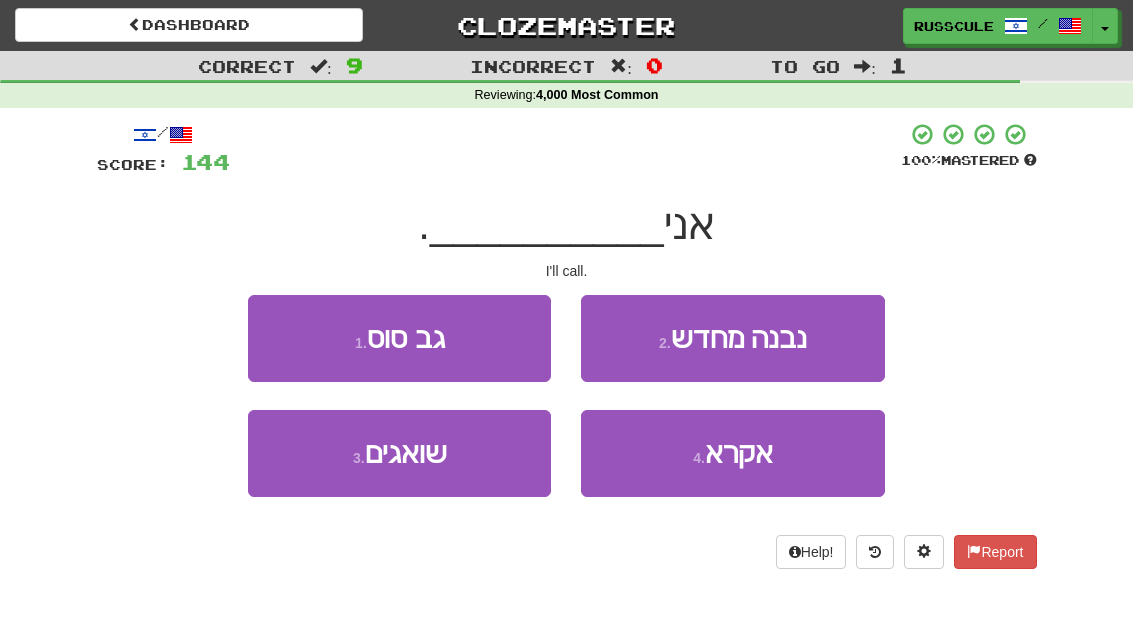 click on "4 .  אקרא" at bounding box center [732, 453] 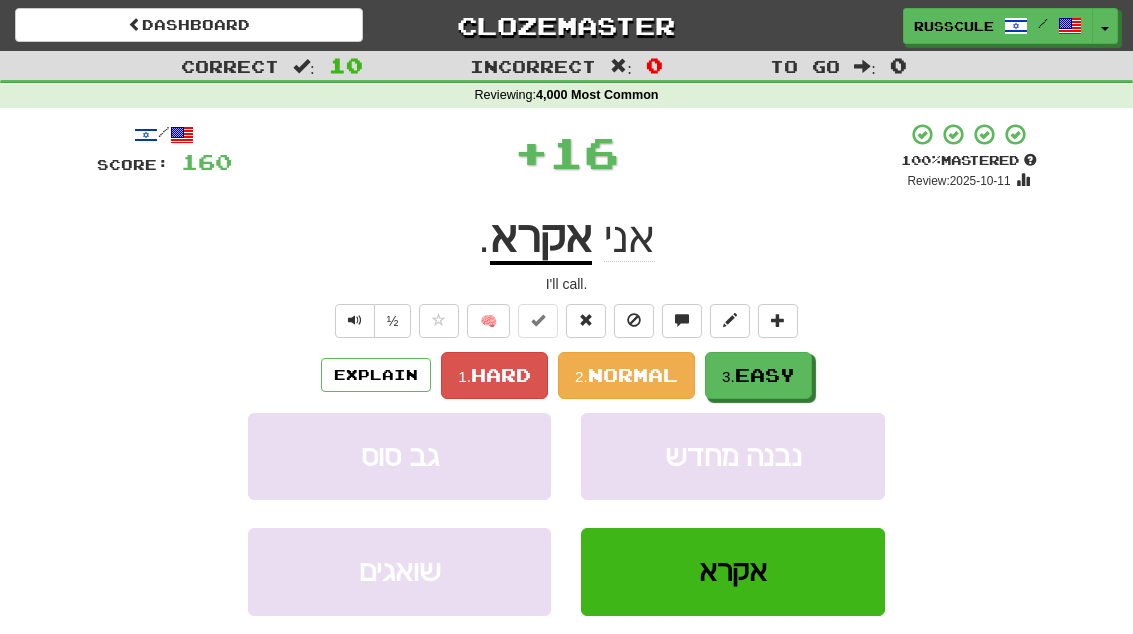 click on "3.  Easy" at bounding box center [758, 375] 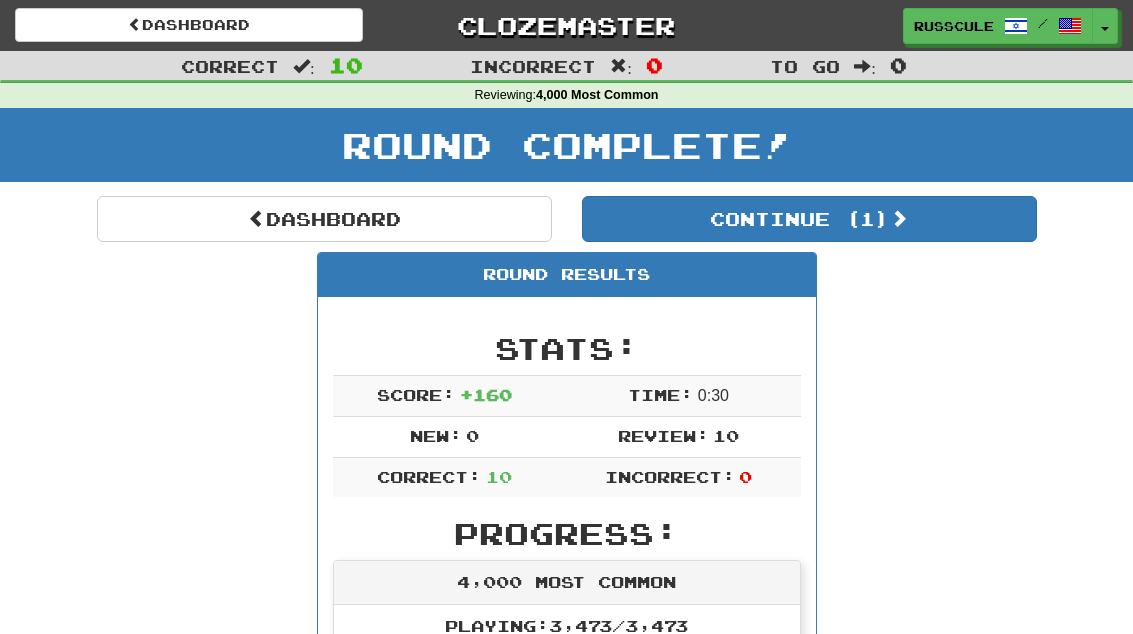 click on "Continue ( 1 )" at bounding box center [809, 219] 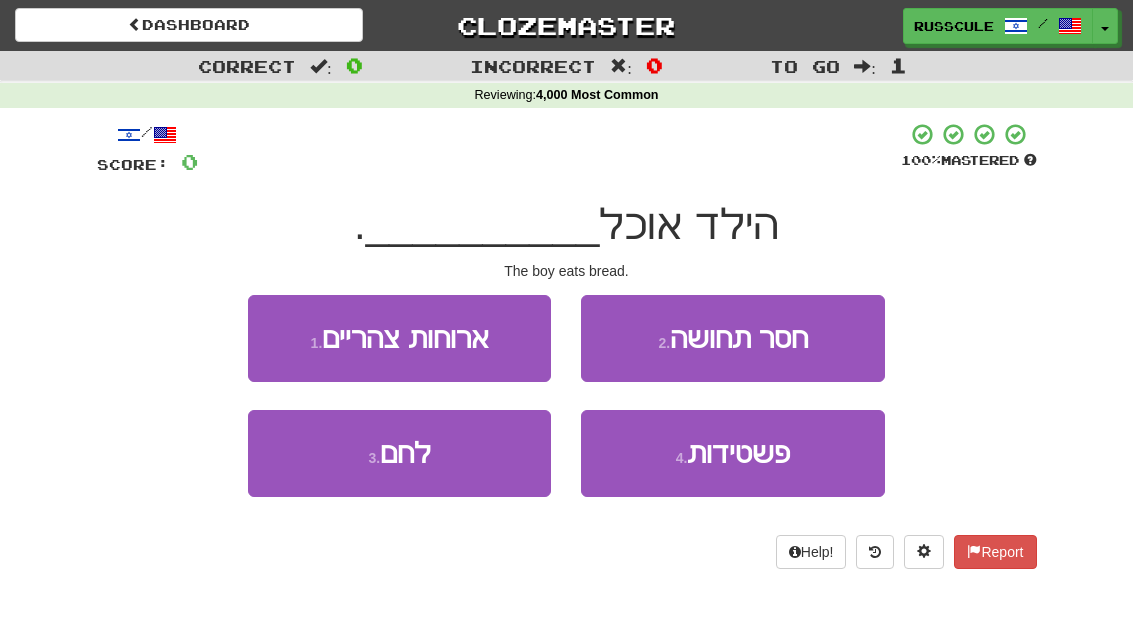 click on "3 .  לחם" at bounding box center [399, 453] 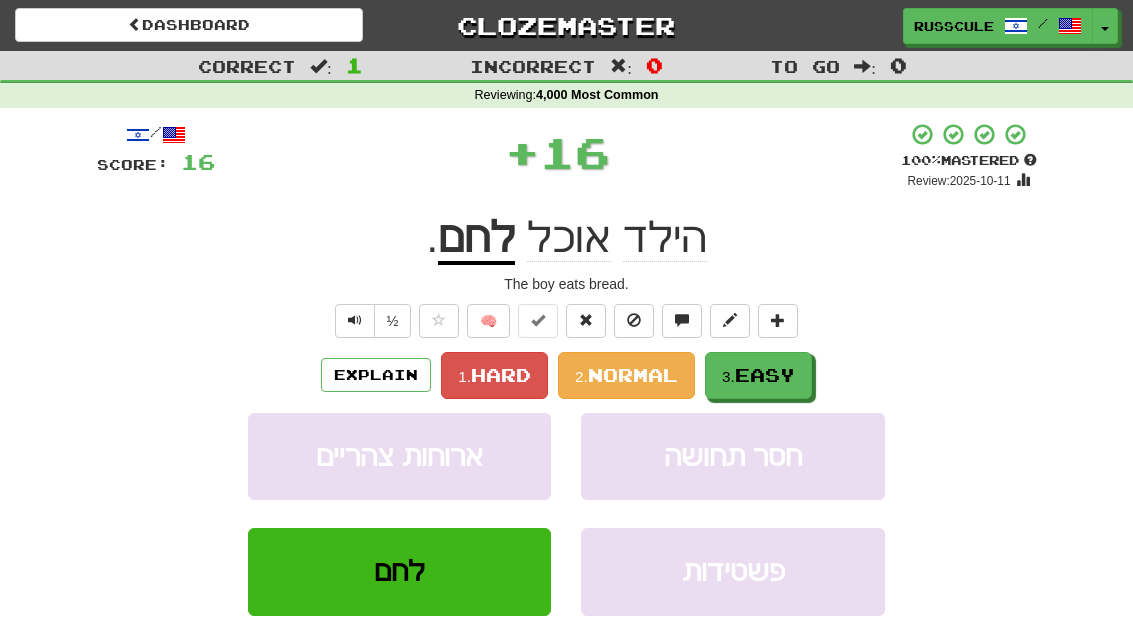 click on "Easy" at bounding box center [765, 375] 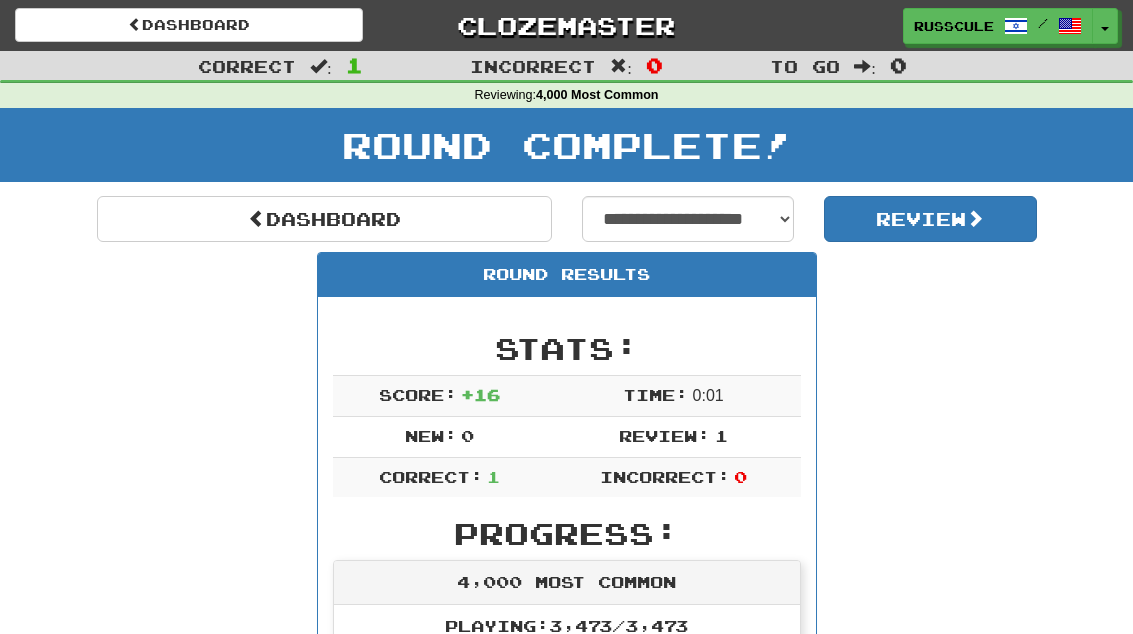 click on "Dashboard" at bounding box center (324, 219) 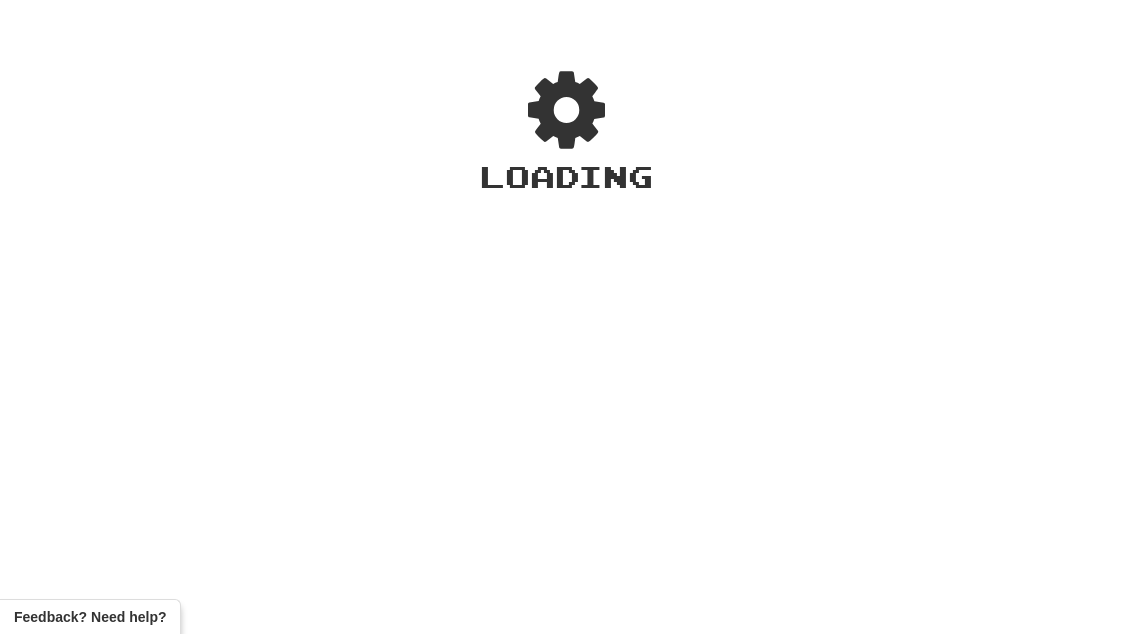 scroll, scrollTop: 0, scrollLeft: 0, axis: both 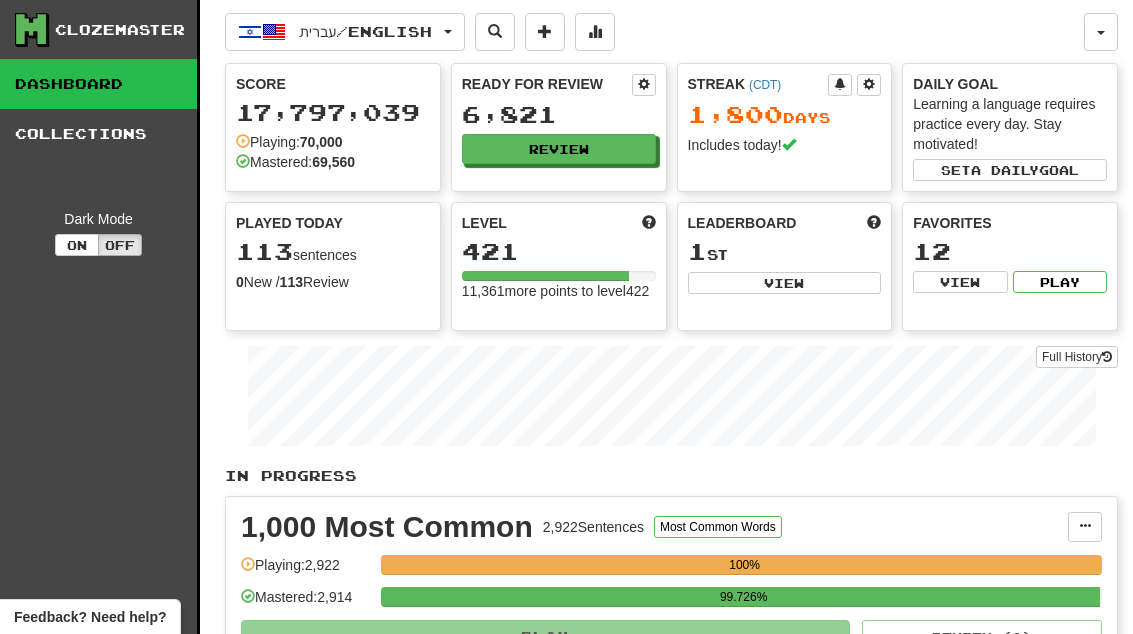 click on "Review" at bounding box center [559, 149] 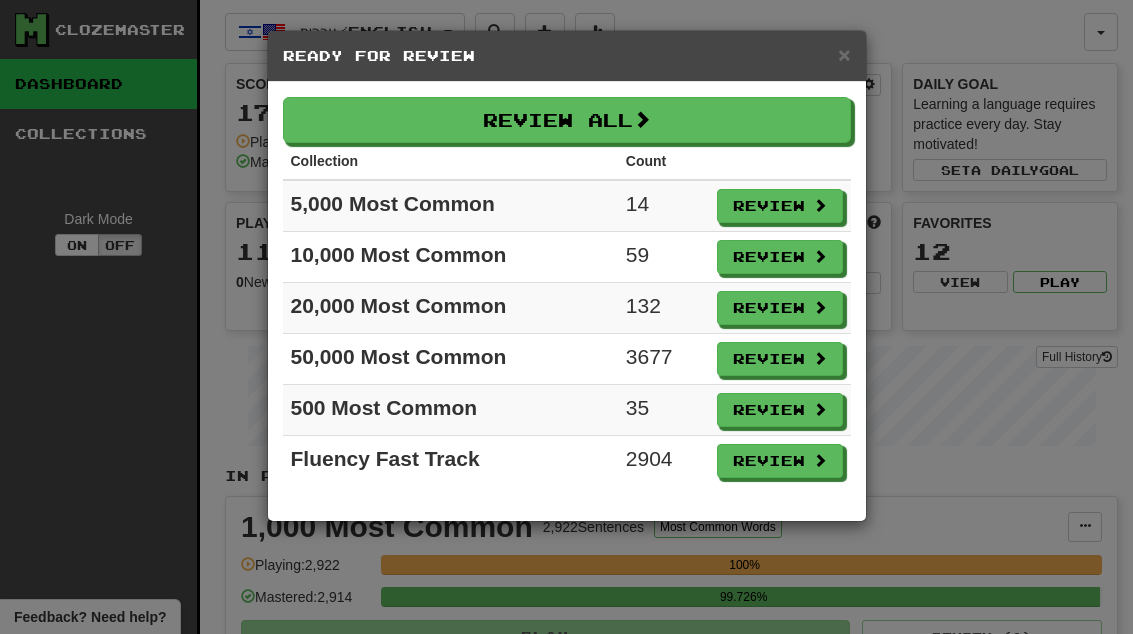 click on "Review" at bounding box center [780, 206] 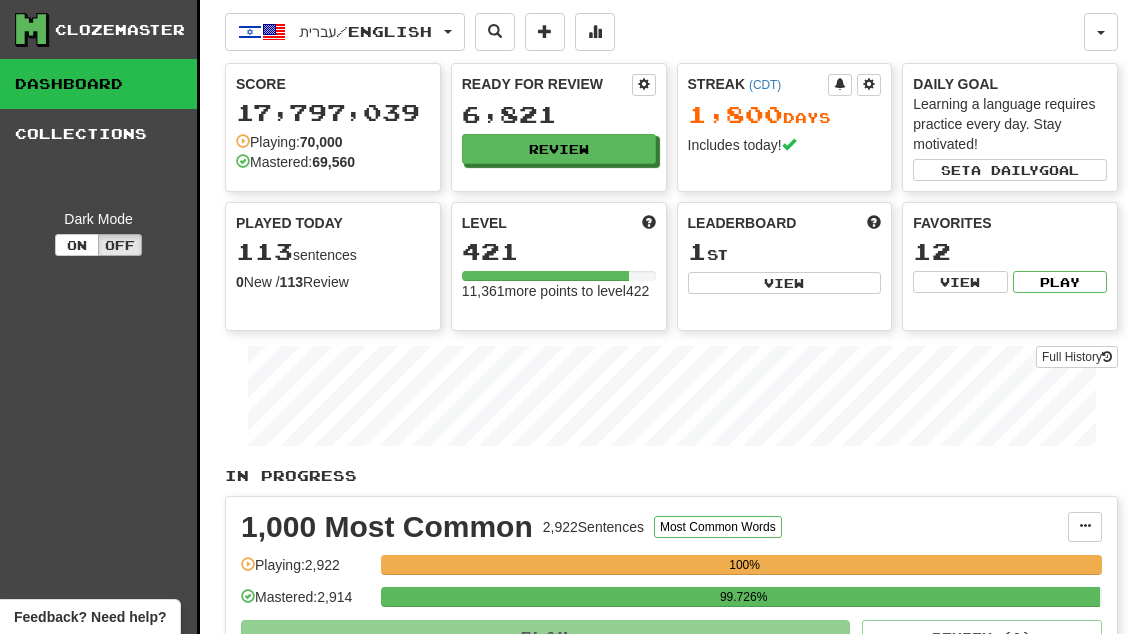 select on "**" 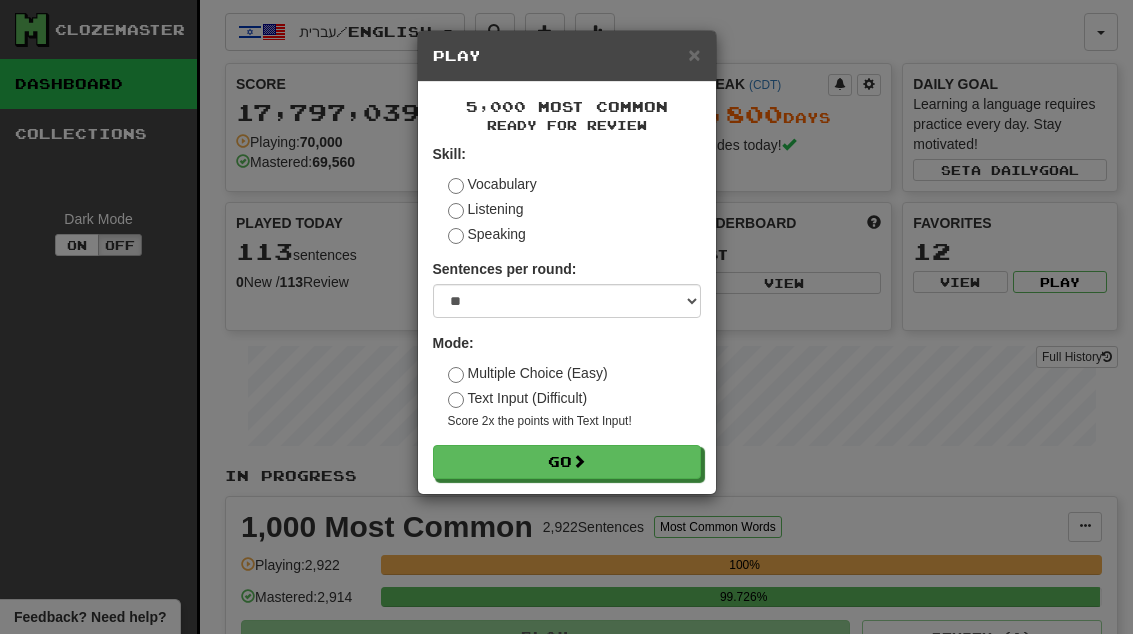 click on "Go" at bounding box center [567, 462] 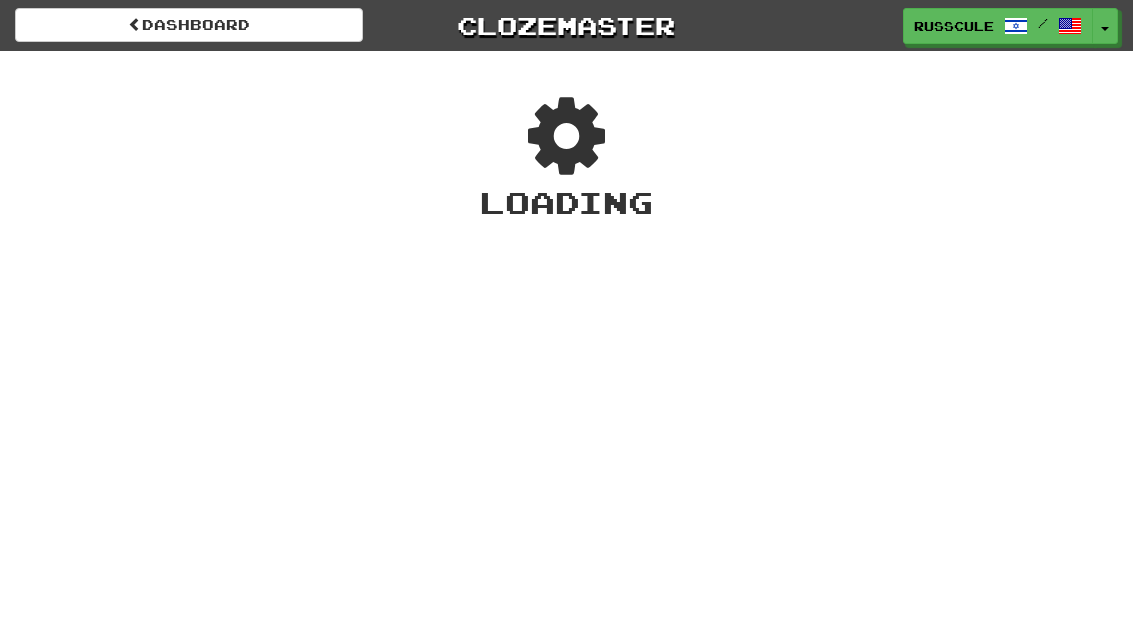 scroll, scrollTop: 0, scrollLeft: 0, axis: both 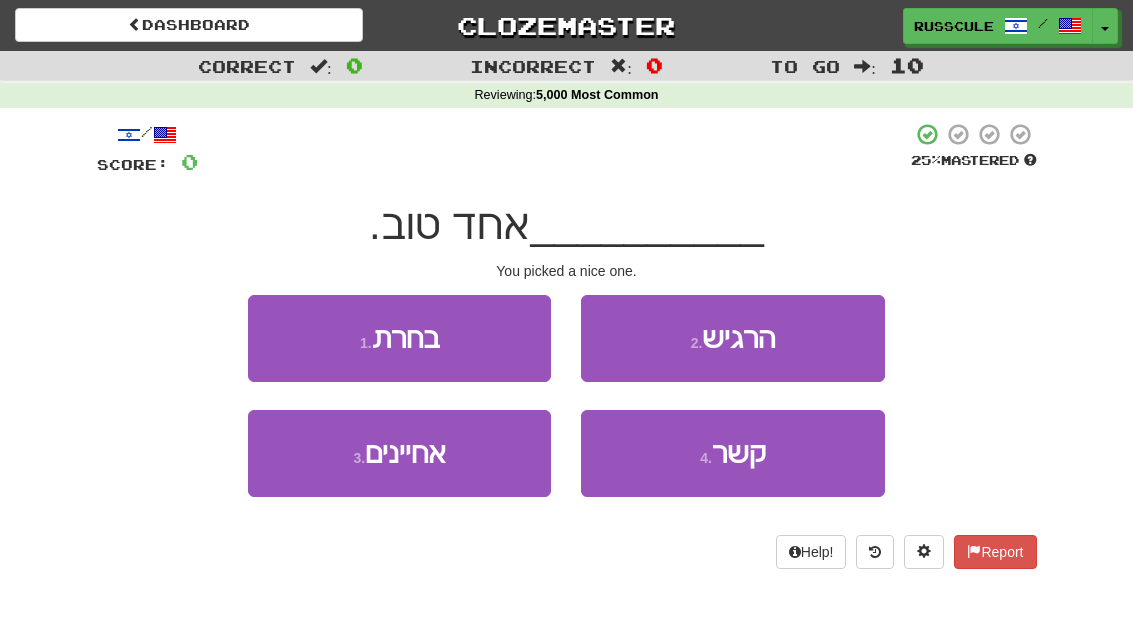 click on "1 .  בחרת" at bounding box center (399, 338) 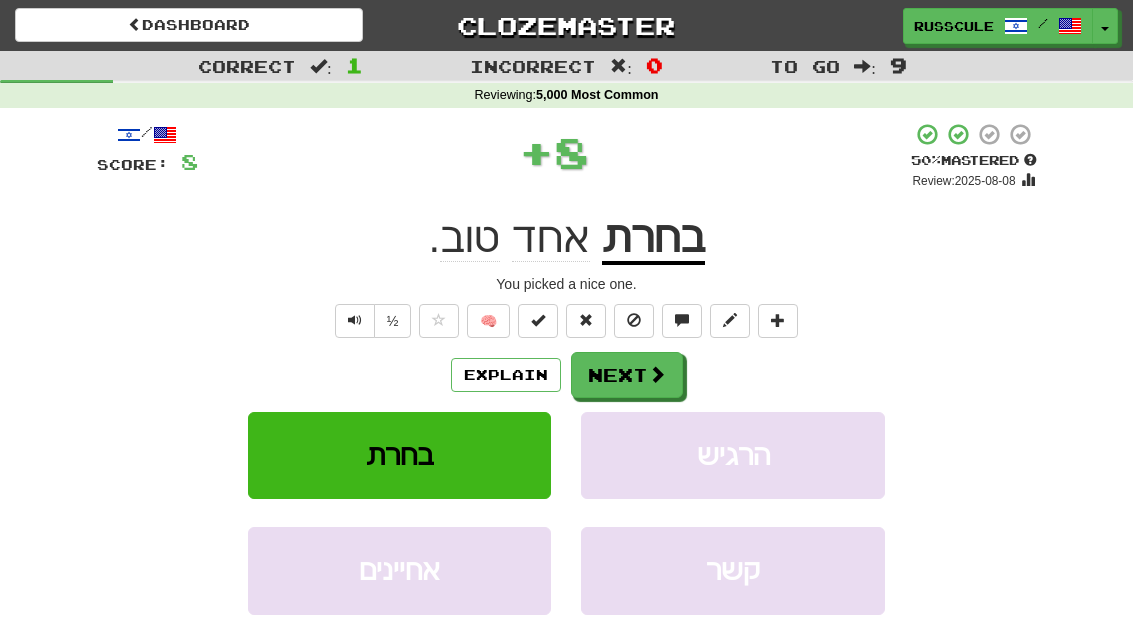 click at bounding box center (657, 374) 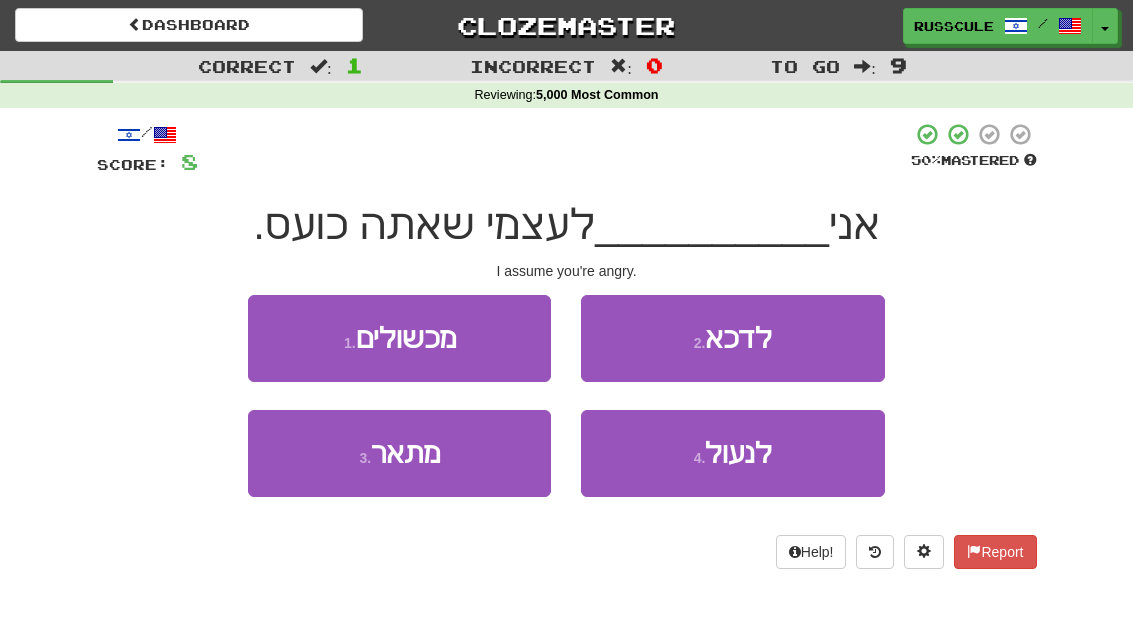 click on "3 .  מתאר" at bounding box center (399, 453) 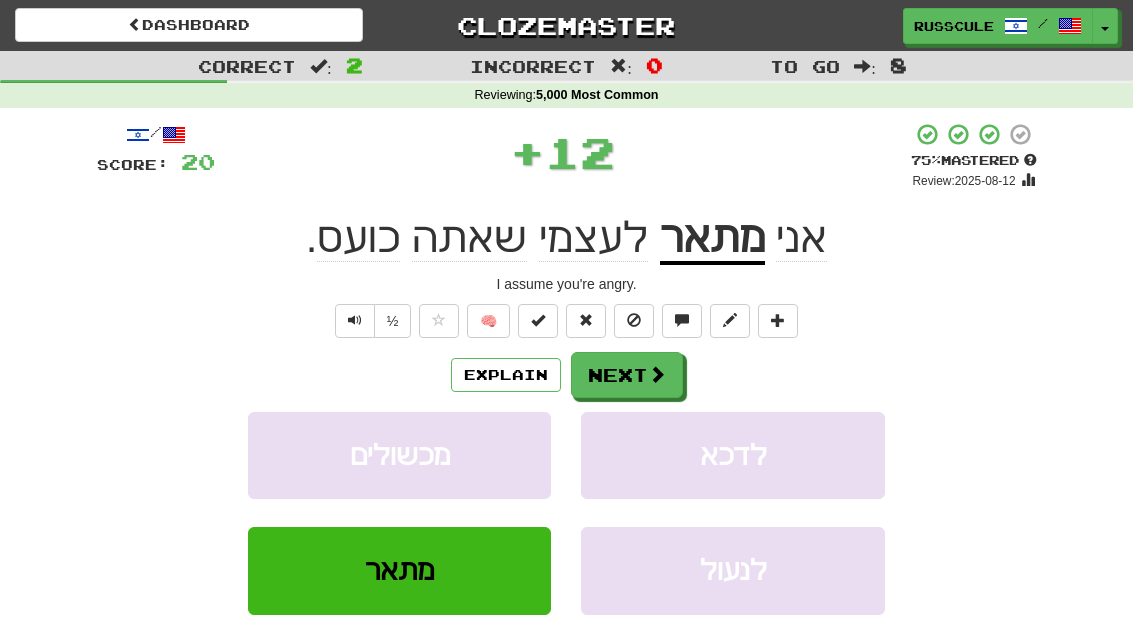 click at bounding box center (657, 374) 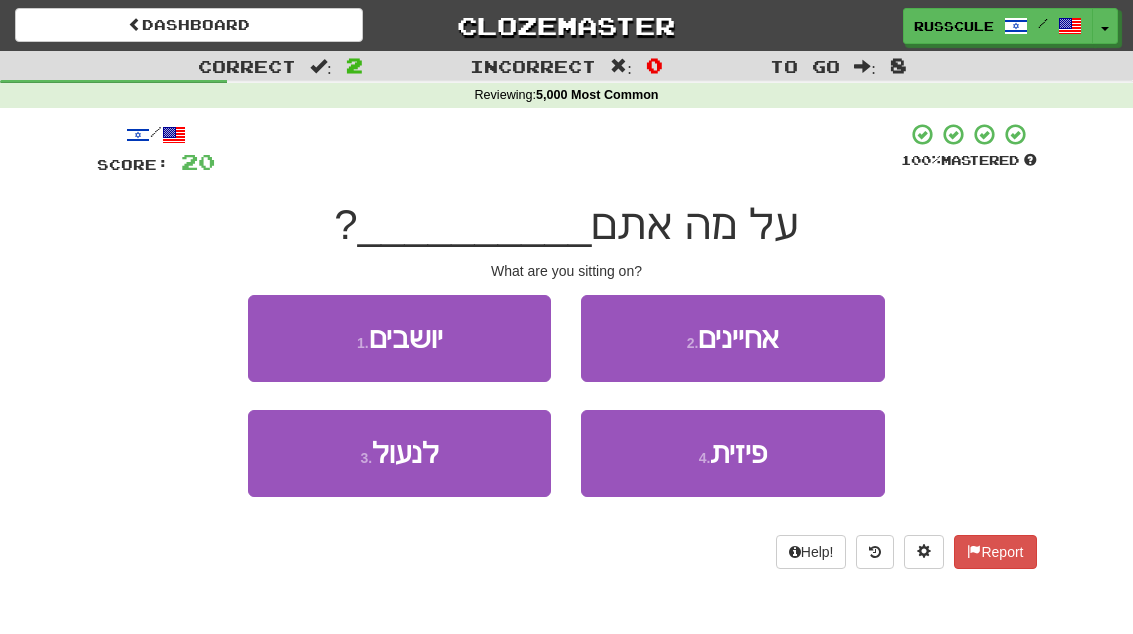 click on "1 .  יושבים" at bounding box center (399, 338) 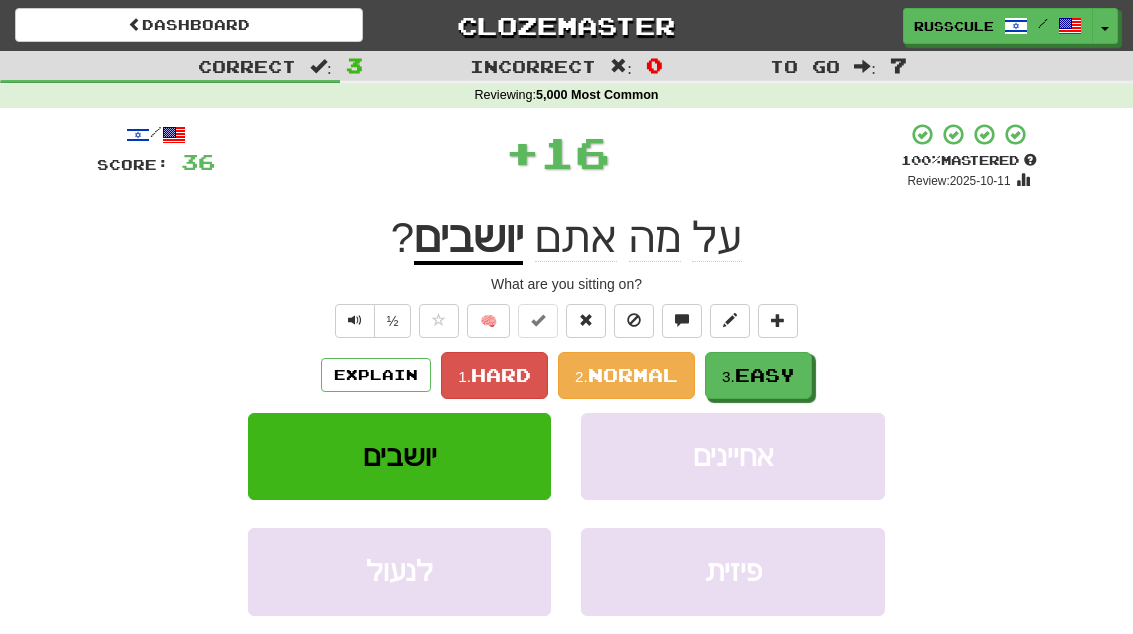 click on "Easy" at bounding box center [765, 375] 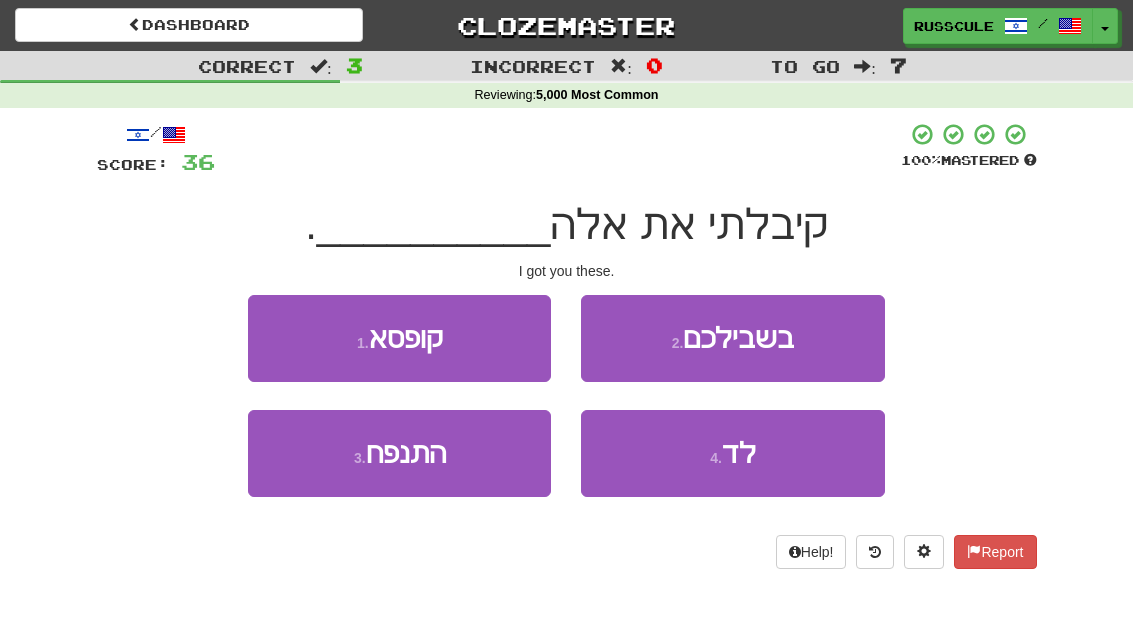 click on "2 .  בשבילכם" at bounding box center (732, 338) 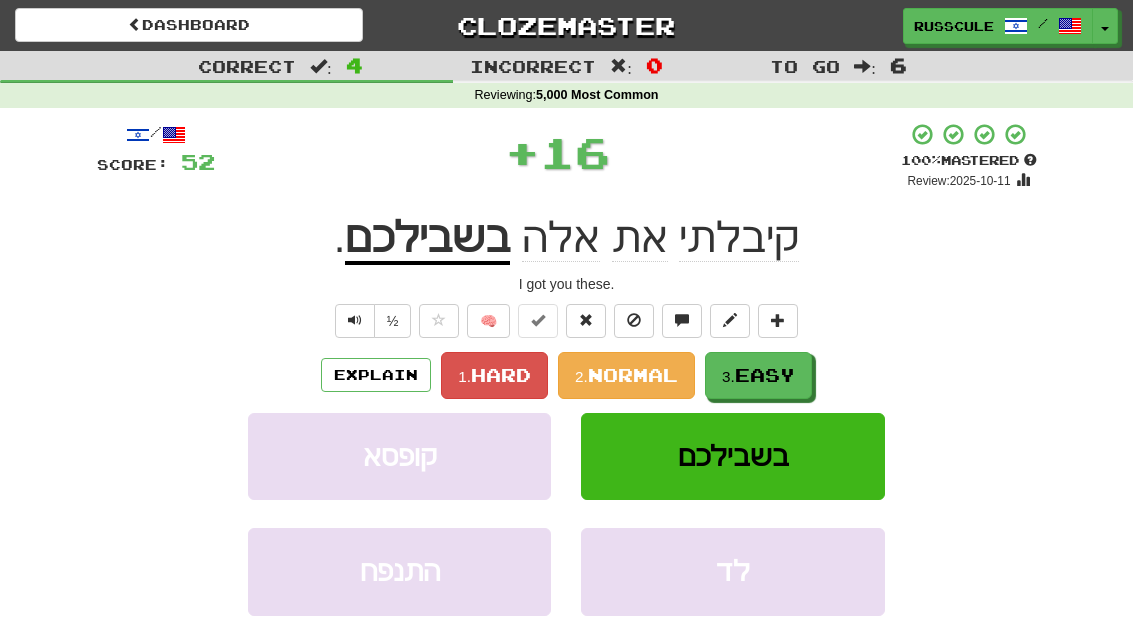 click on "Easy" at bounding box center [765, 375] 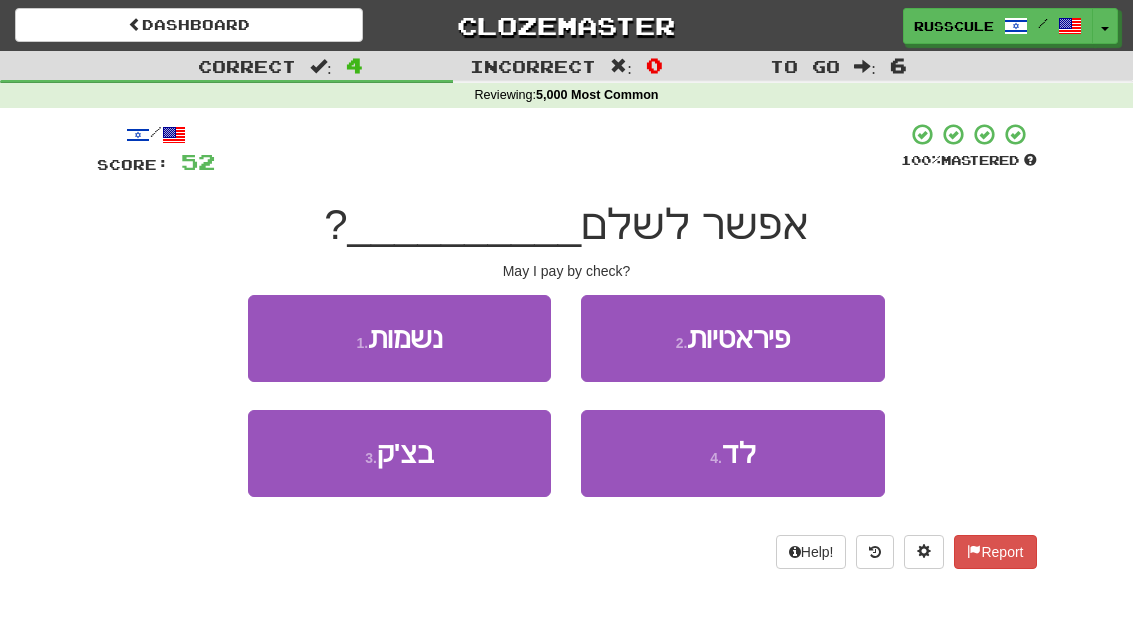 click on "3 .  בצ'ק" at bounding box center (399, 453) 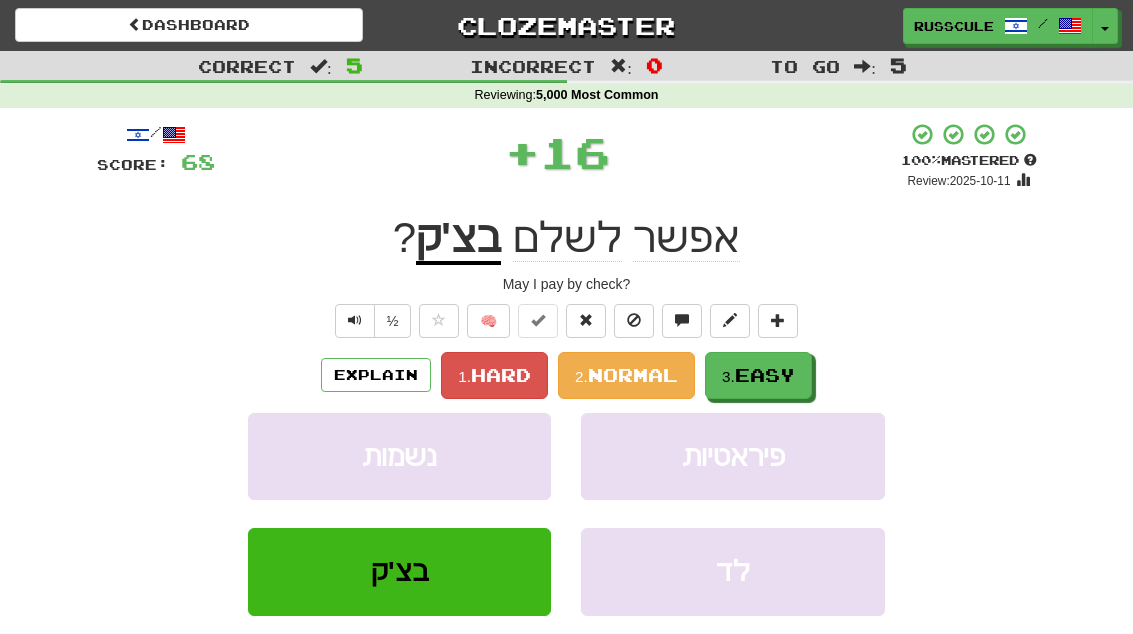 click on "Easy" at bounding box center (765, 375) 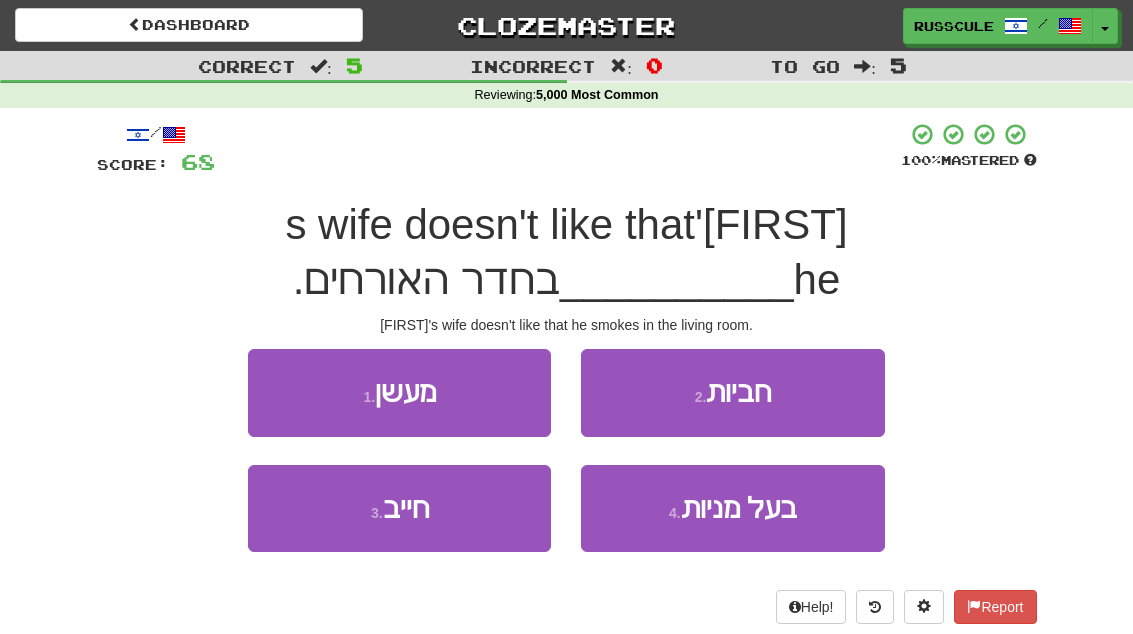 click on "1 .  מעשן" at bounding box center [399, 392] 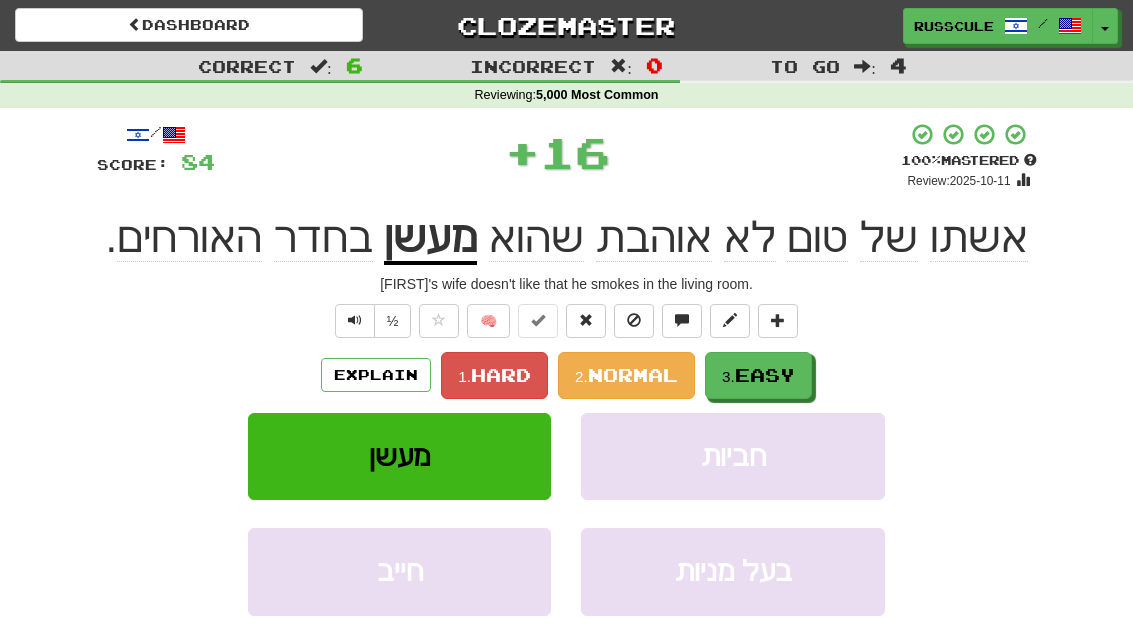 click on "3.  Easy" at bounding box center [758, 375] 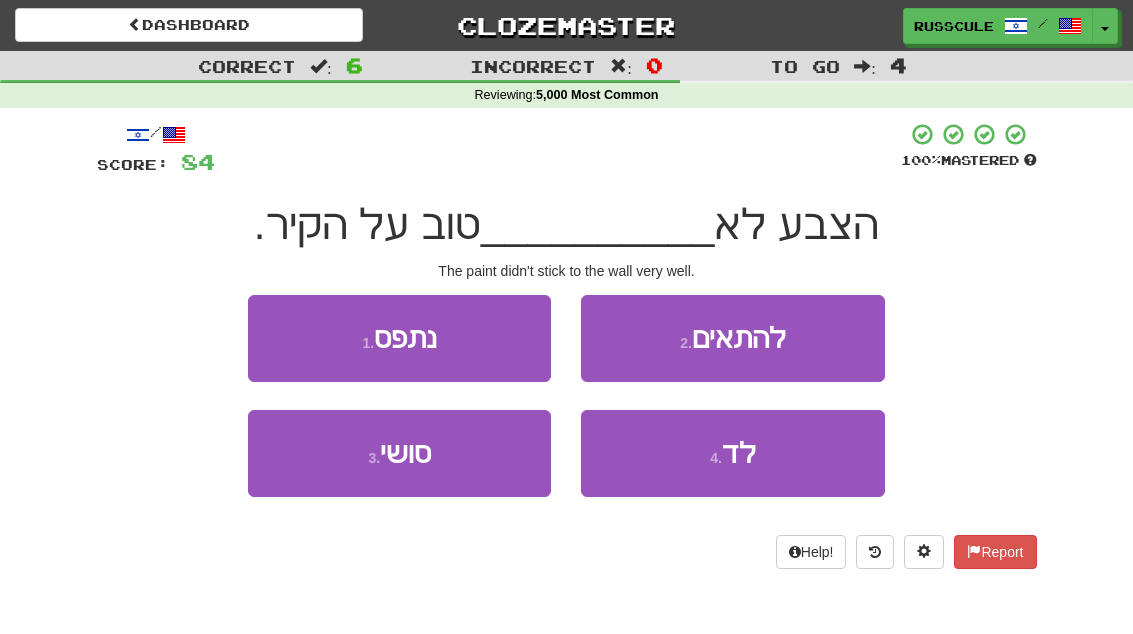 click on "1 .  נתפס" at bounding box center [399, 338] 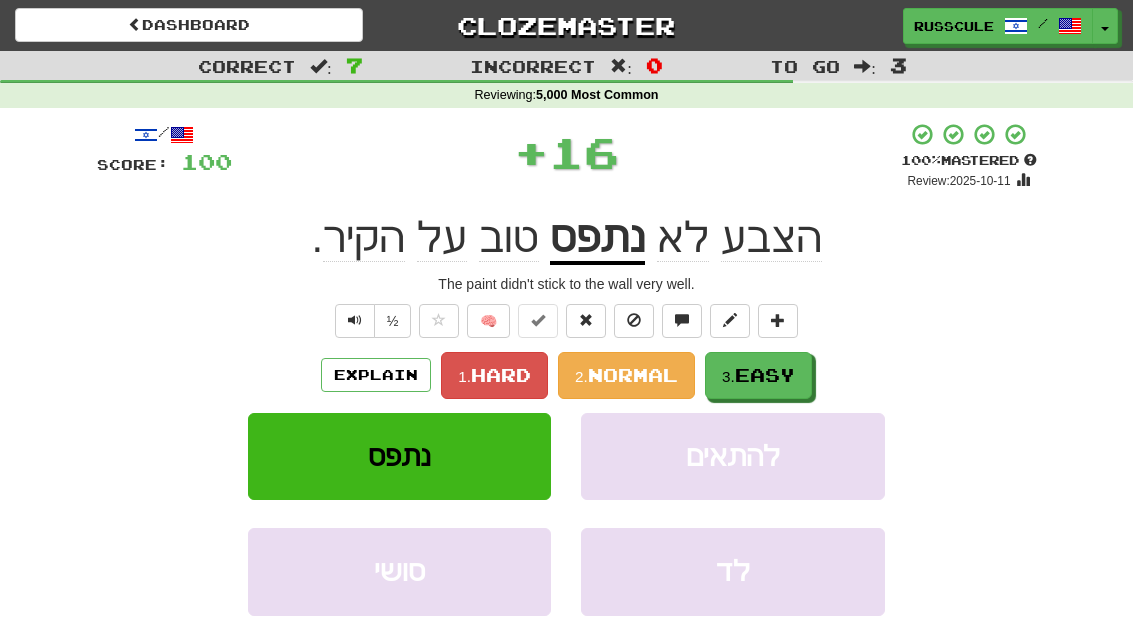 click on "Easy" at bounding box center (765, 375) 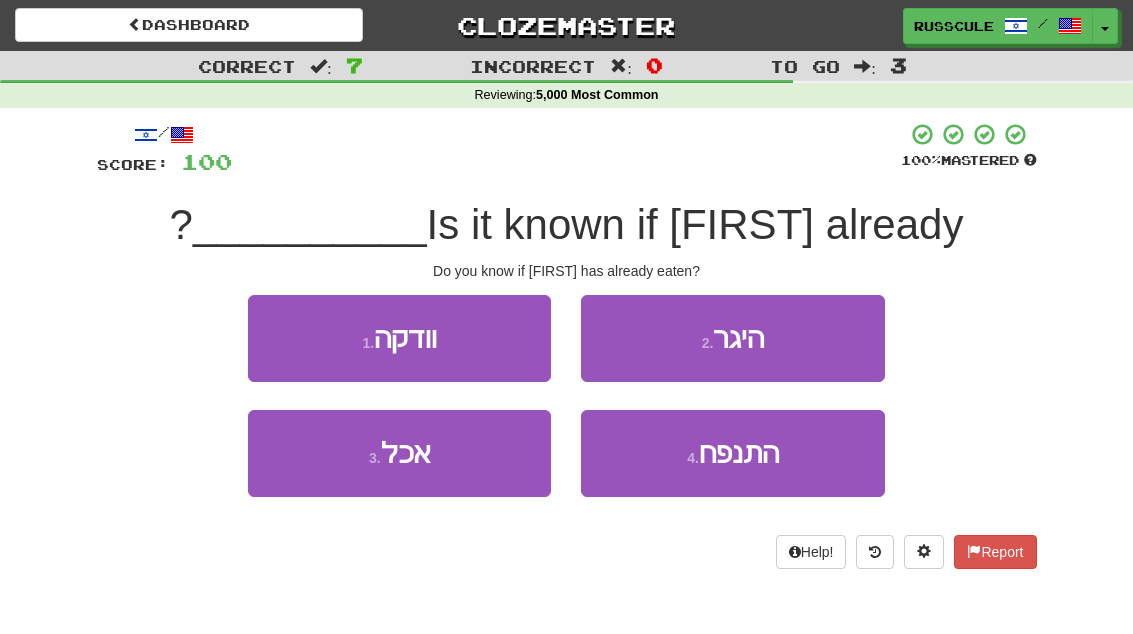 click on "3 .  אכל" at bounding box center (399, 453) 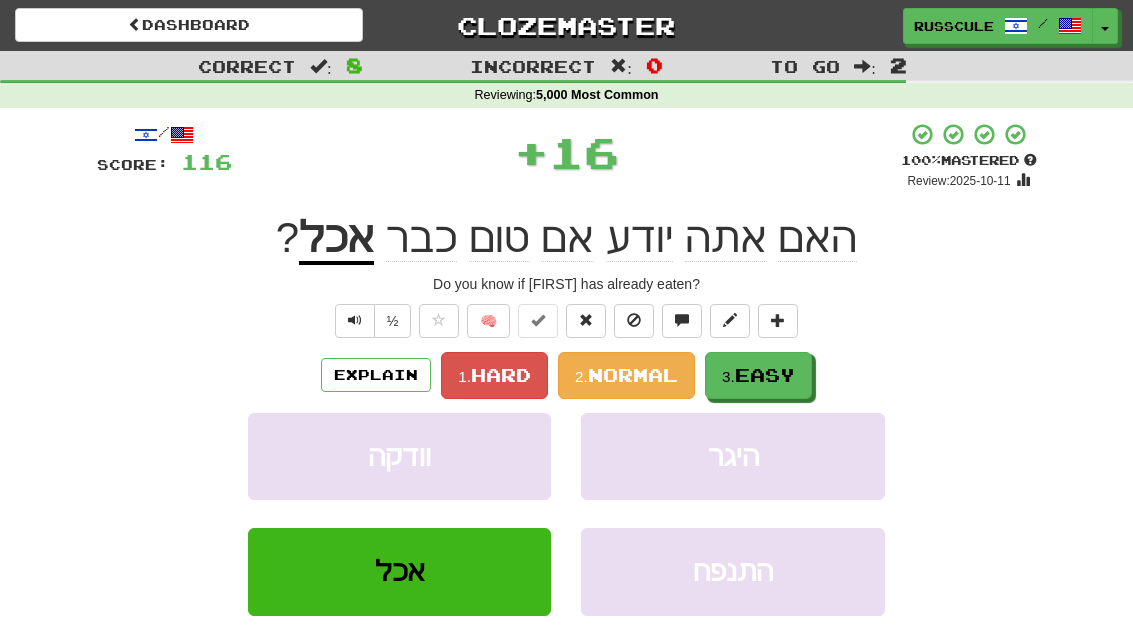click on "Easy" at bounding box center (765, 375) 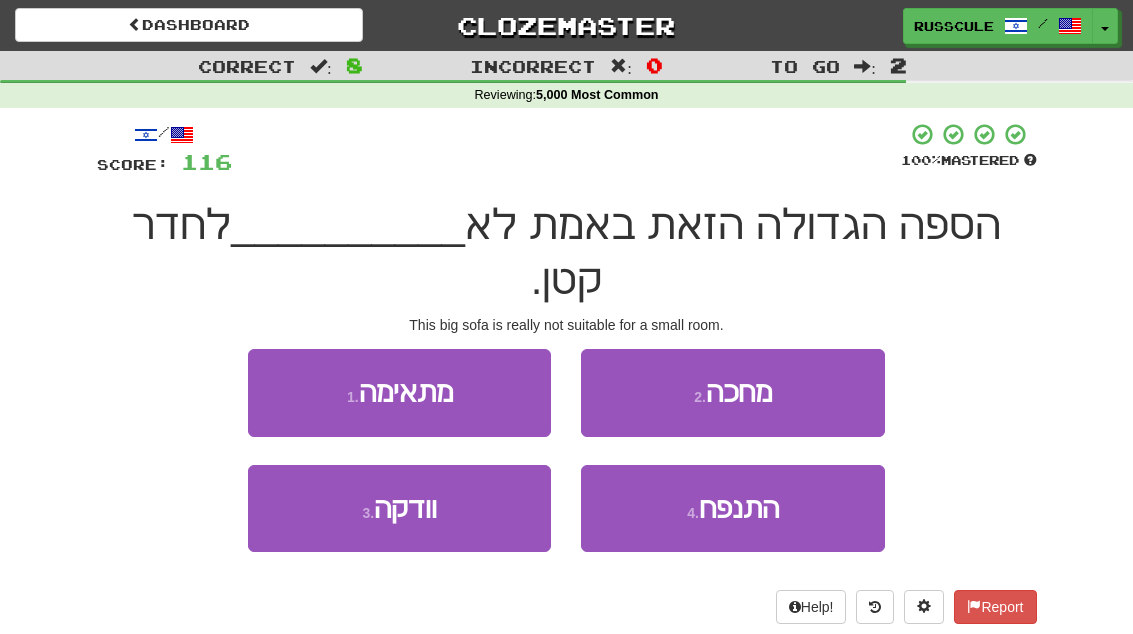 click on "1 .  מתאימה" at bounding box center (399, 392) 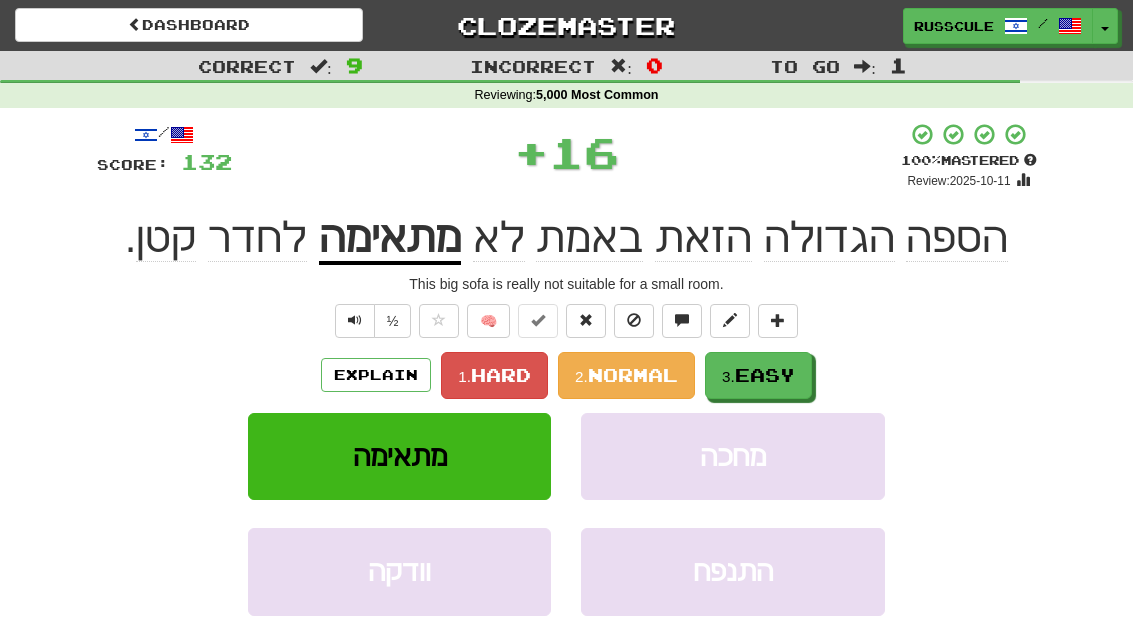 click on "Easy" at bounding box center [765, 375] 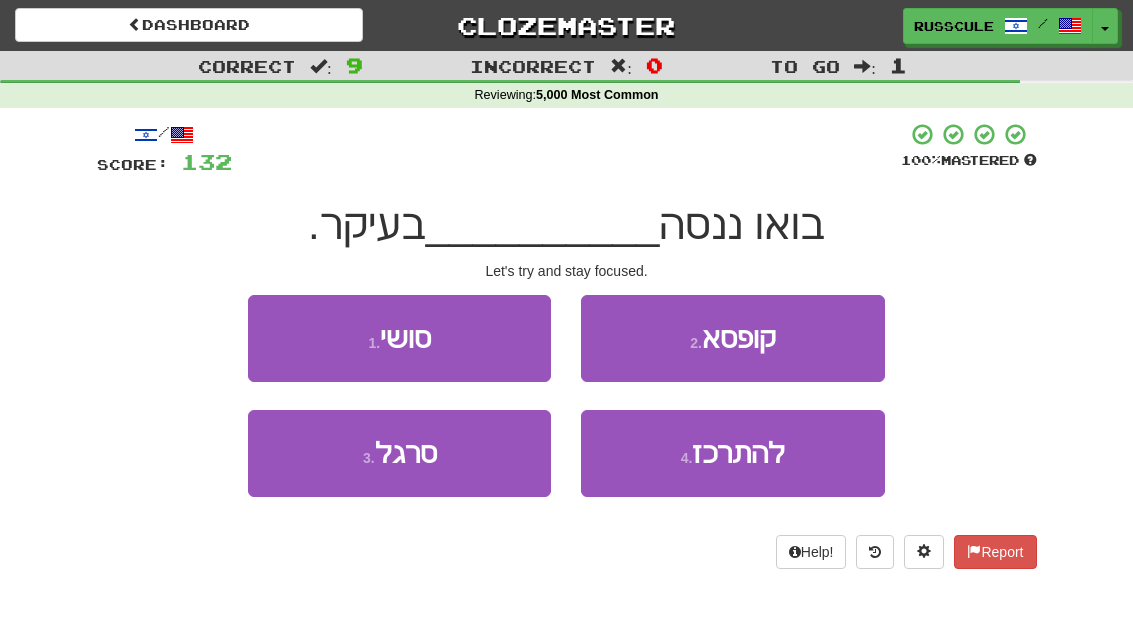 click on "להתרכז" at bounding box center [738, 453] 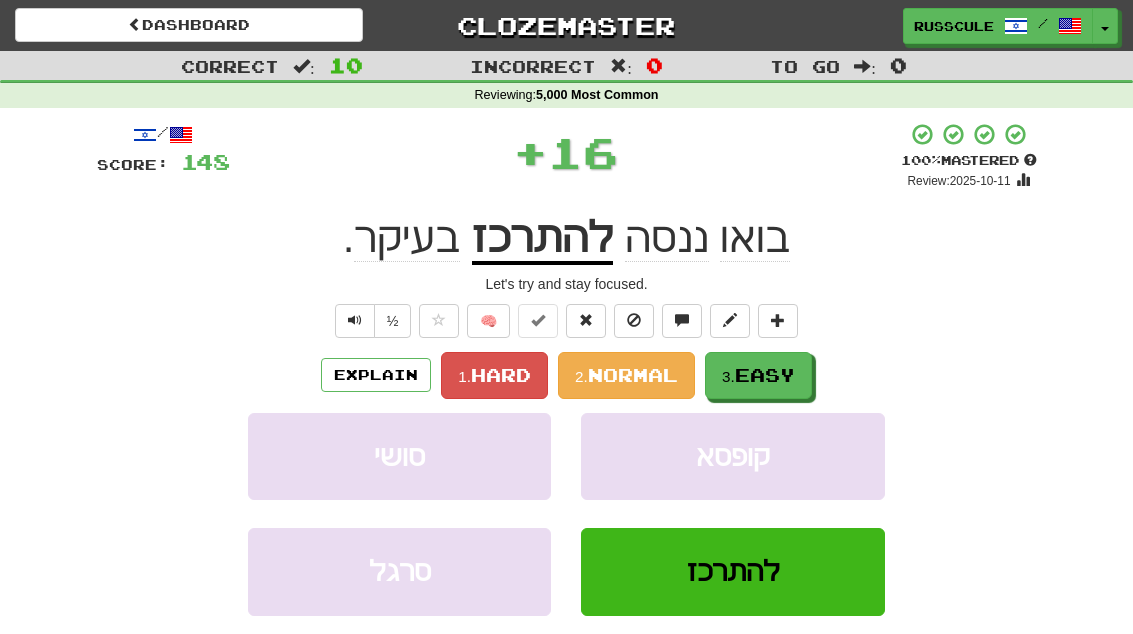 click on "Easy" at bounding box center (765, 375) 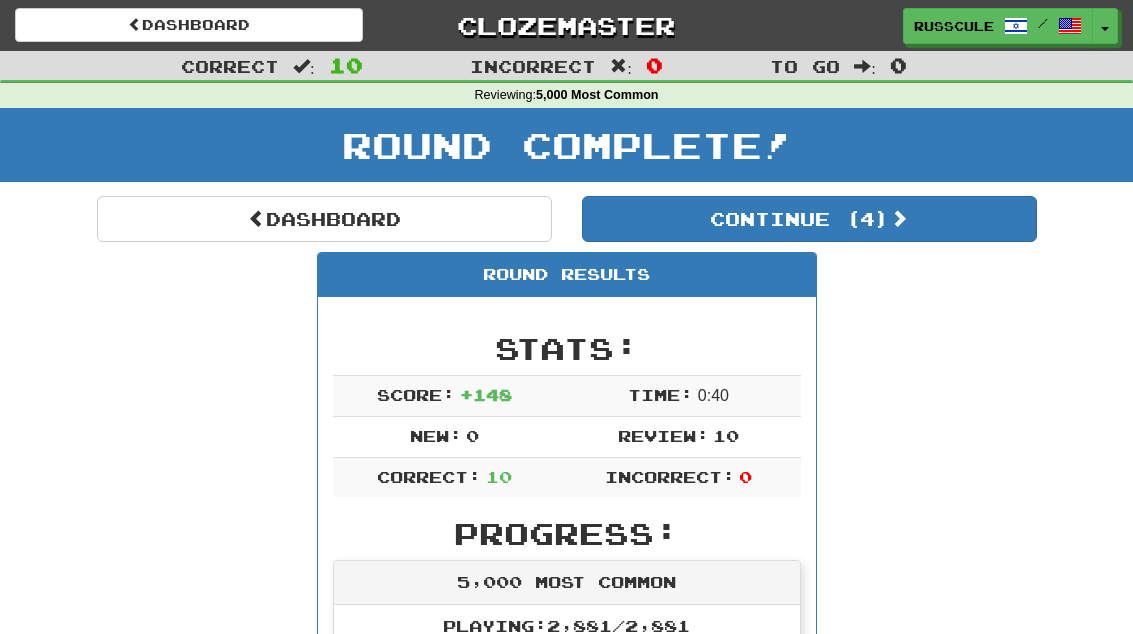 click on "Continue ( 4 )" at bounding box center [809, 219] 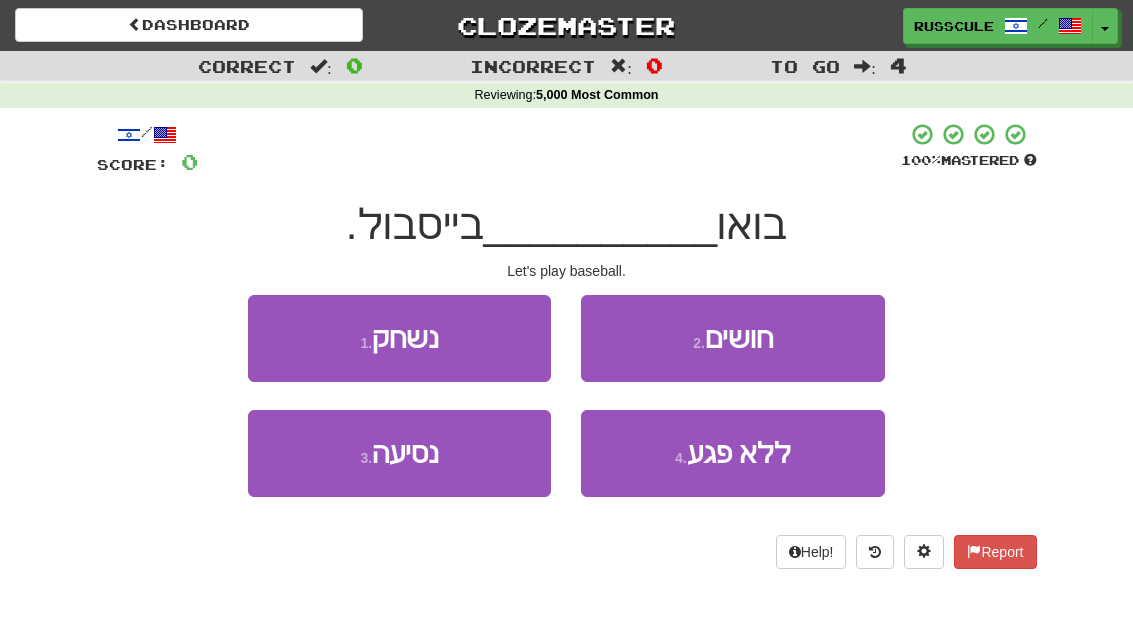 click on "1 .  נשחק" at bounding box center [399, 338] 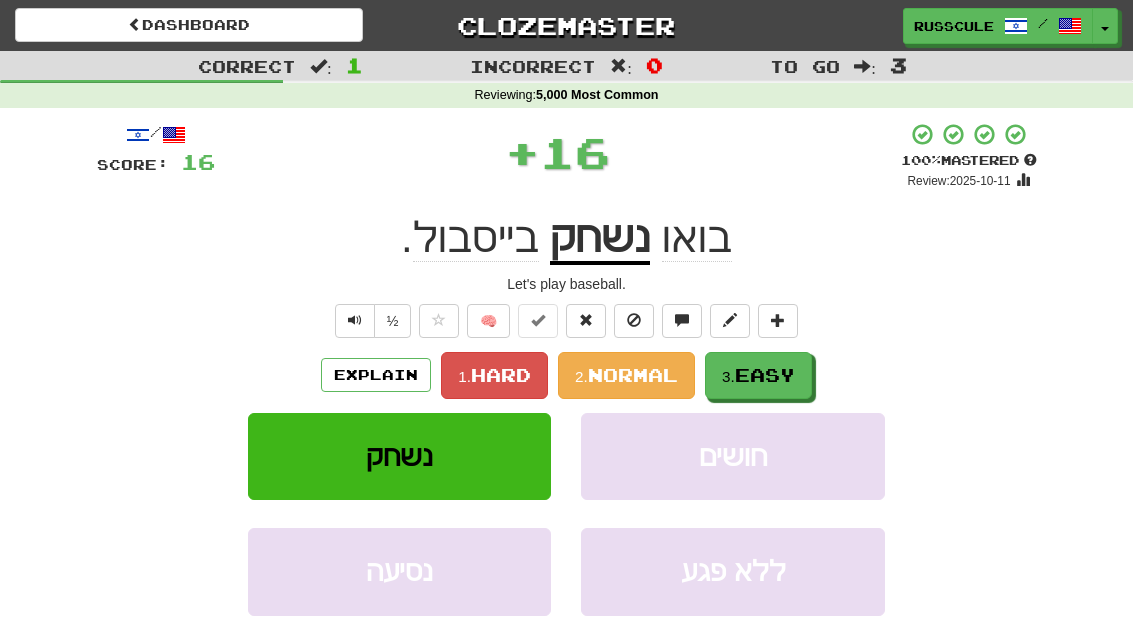 click on "Easy" at bounding box center [765, 375] 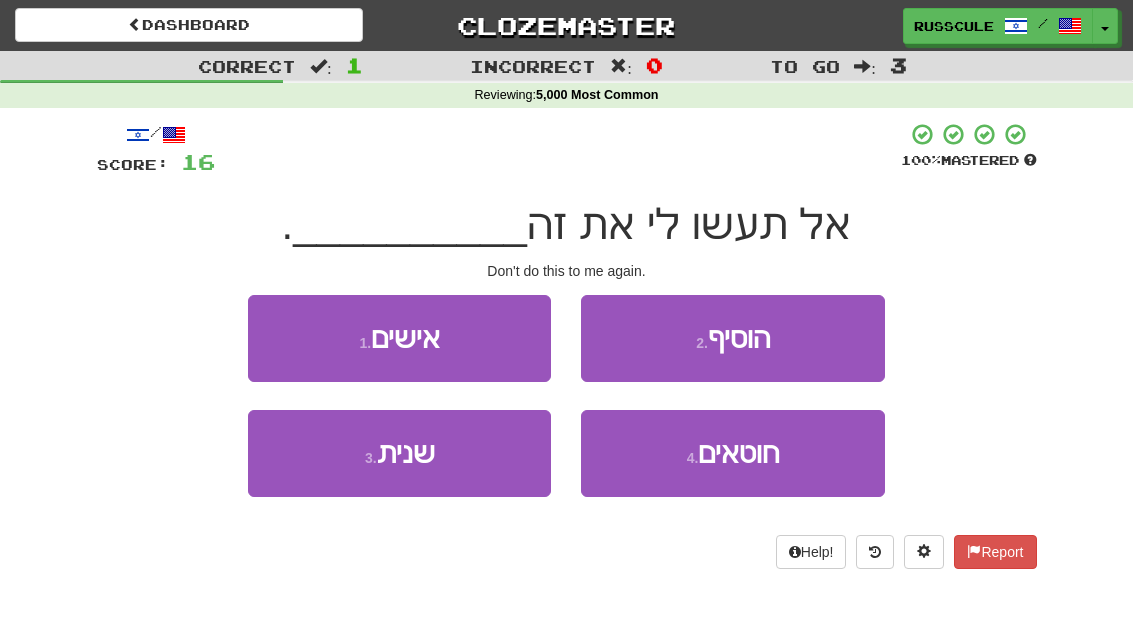 click on "2 .  הוסיף" at bounding box center (732, 338) 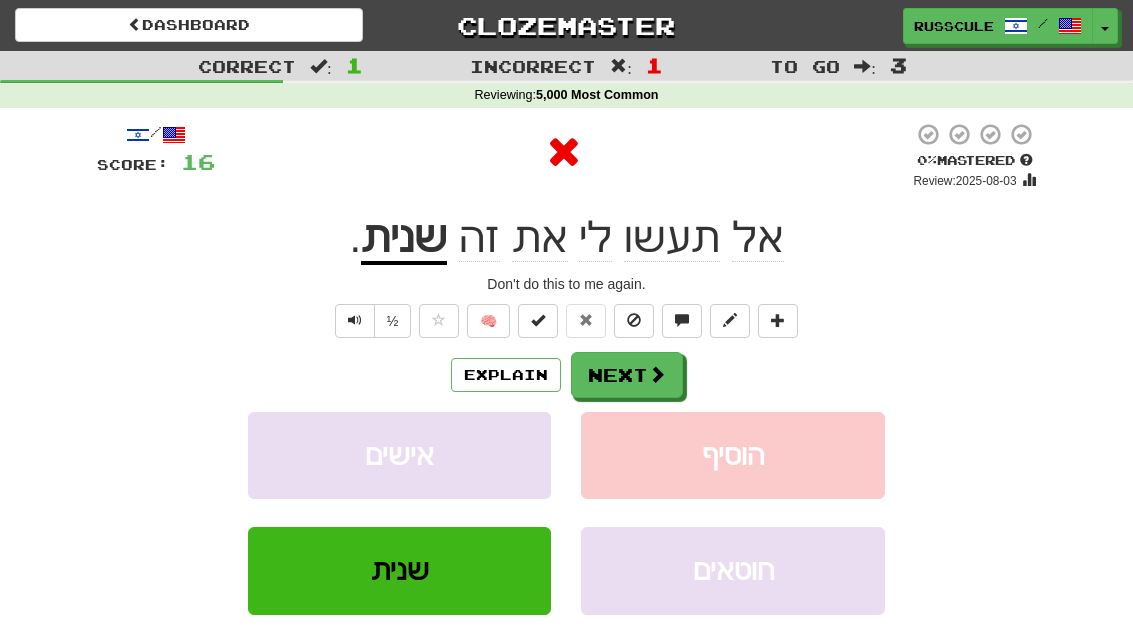 click at bounding box center [657, 374] 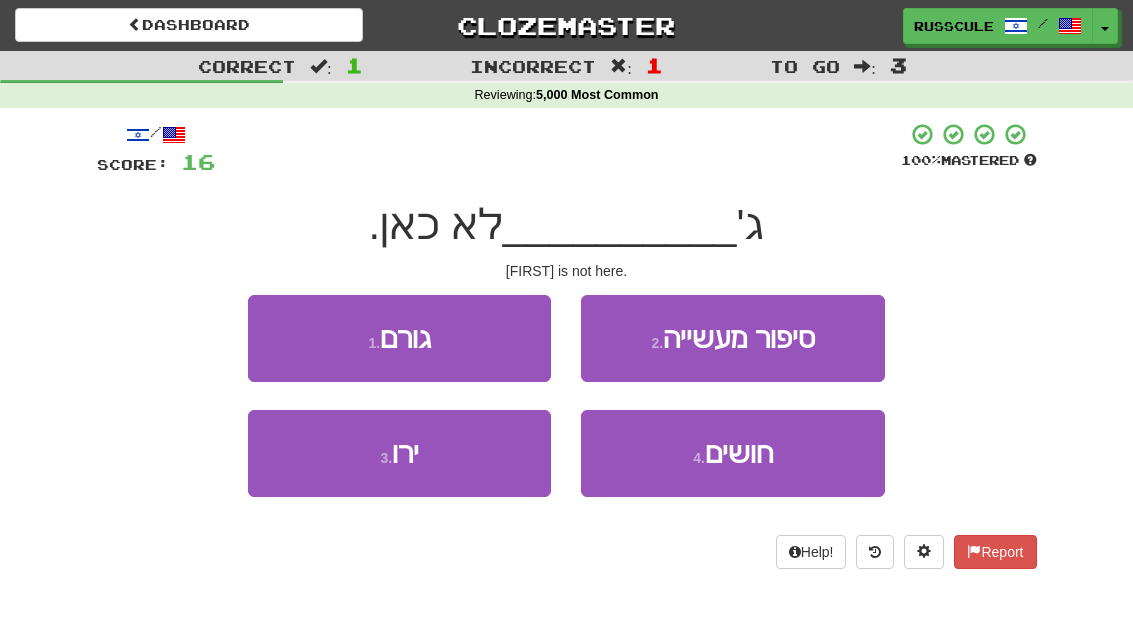 click on "3 .  ירו" at bounding box center (399, 453) 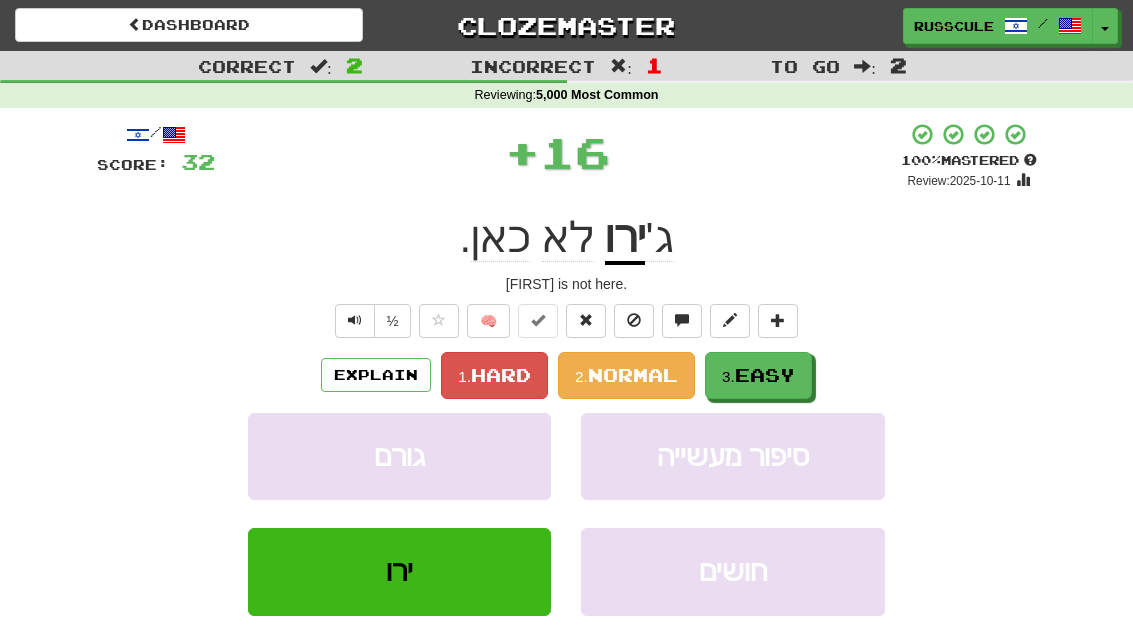 click on "Easy" at bounding box center (765, 375) 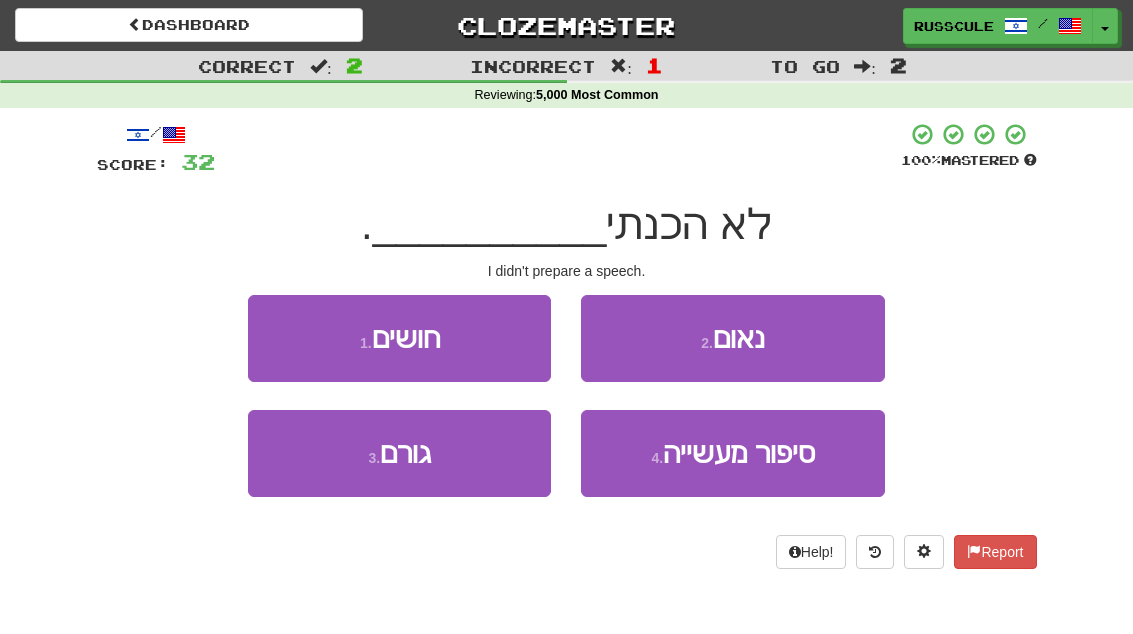 click on "2 .  נאום" at bounding box center (732, 338) 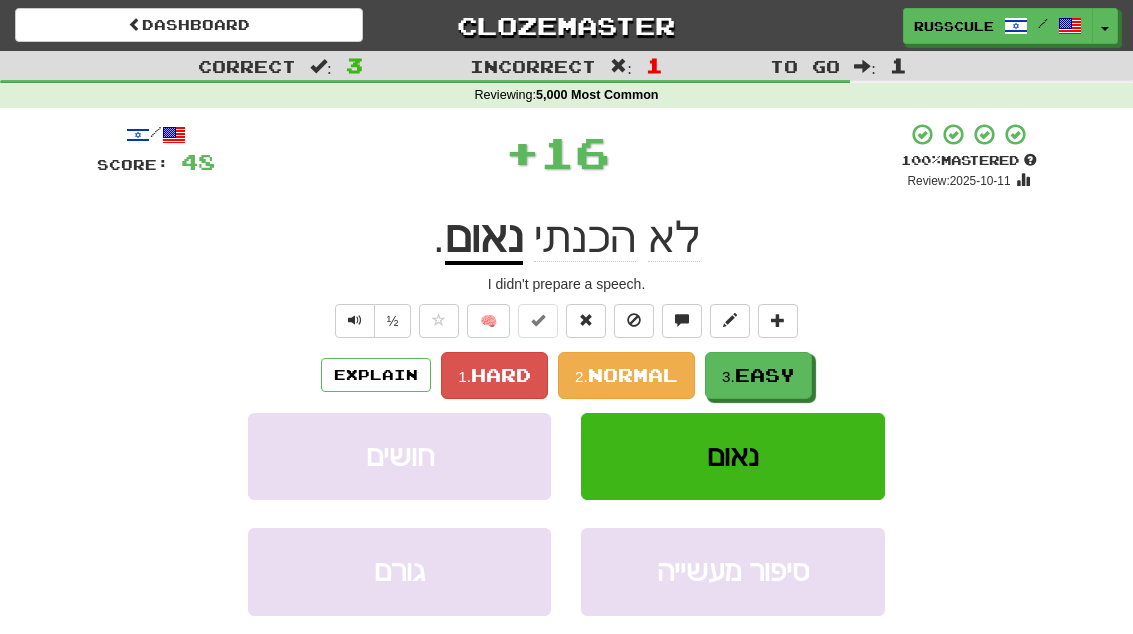 click on "Easy" at bounding box center (765, 375) 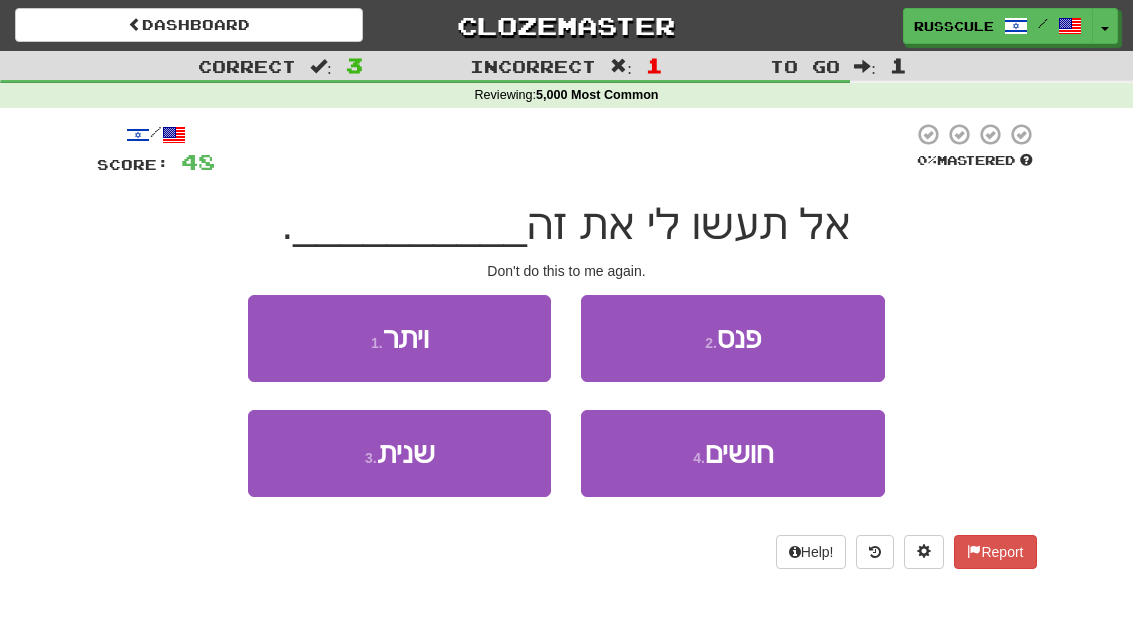 click on "1 .  ויתר" at bounding box center [399, 338] 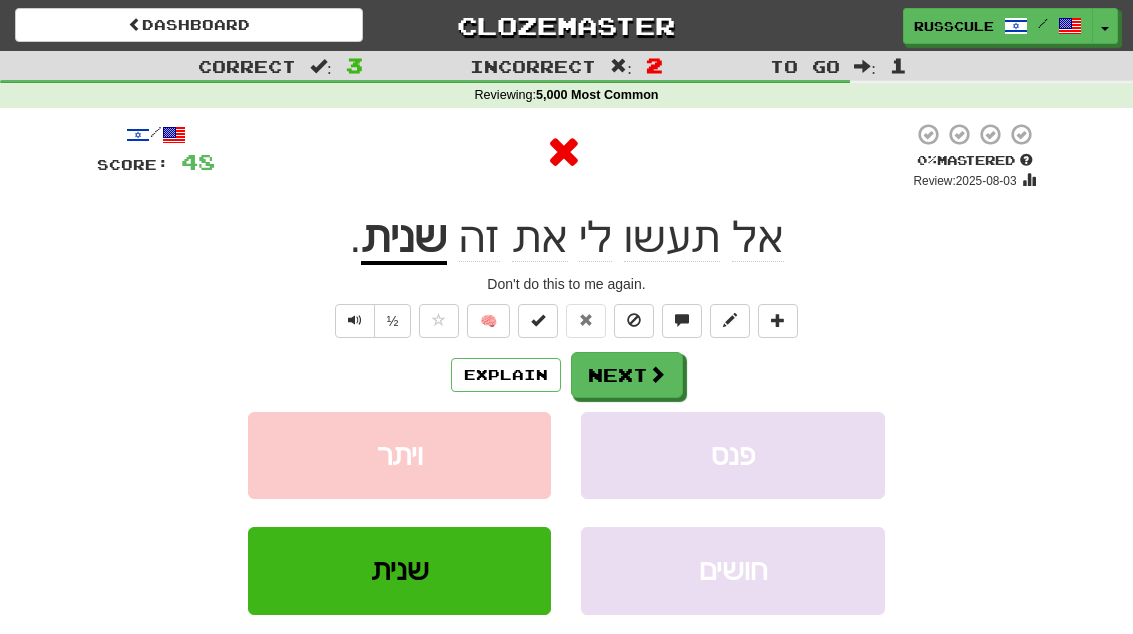 click on "Next" at bounding box center [627, 375] 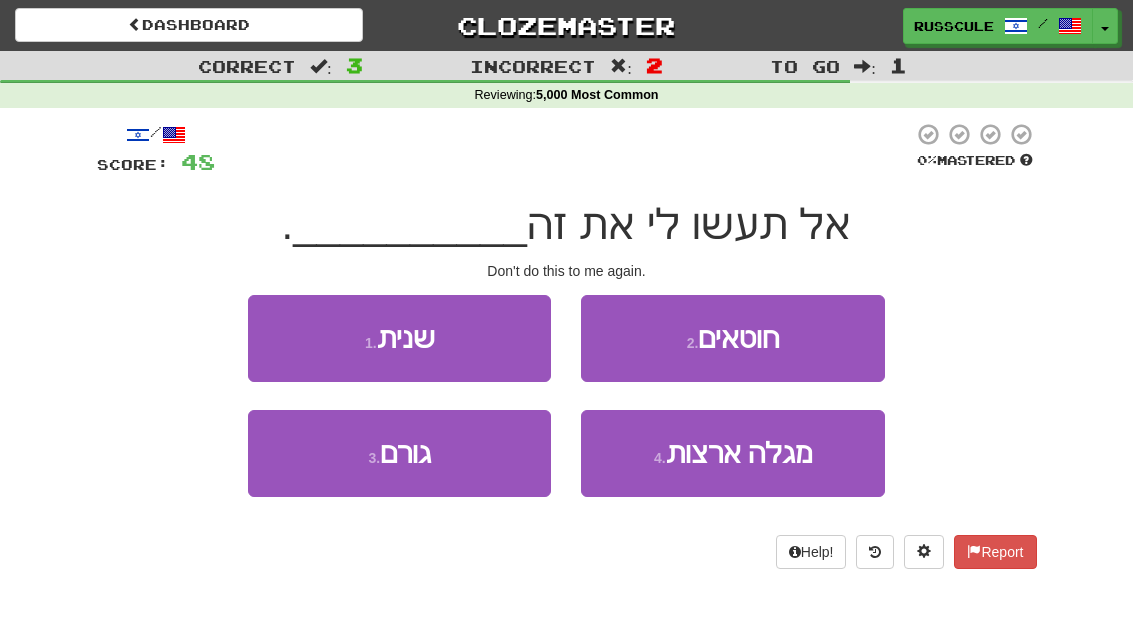 click on "1 .  שנית" at bounding box center [399, 338] 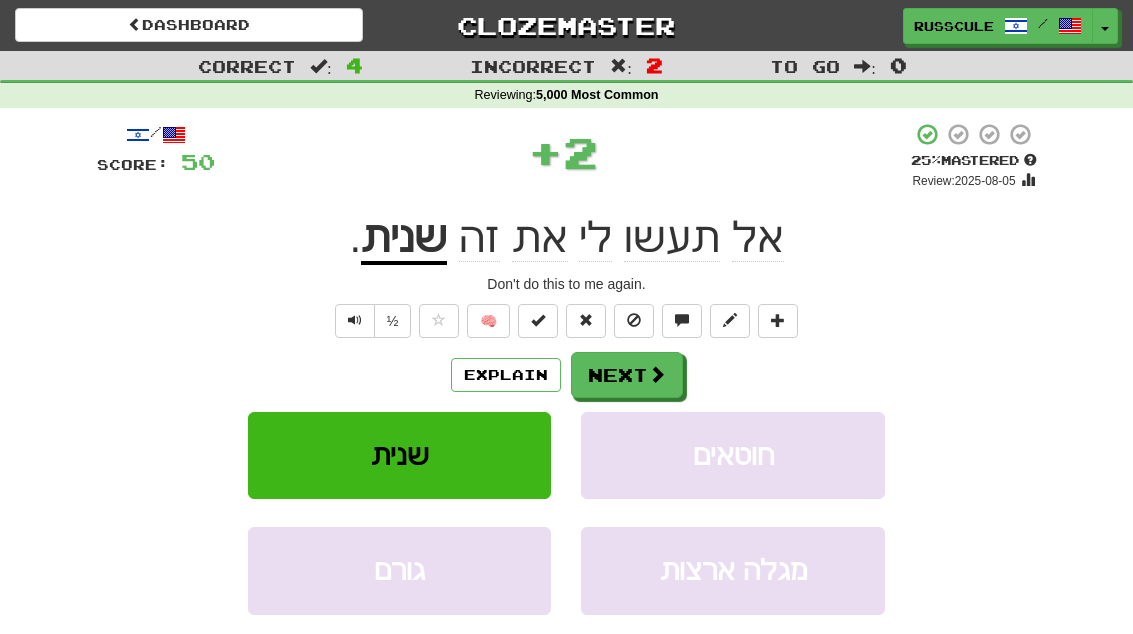 click at bounding box center [657, 374] 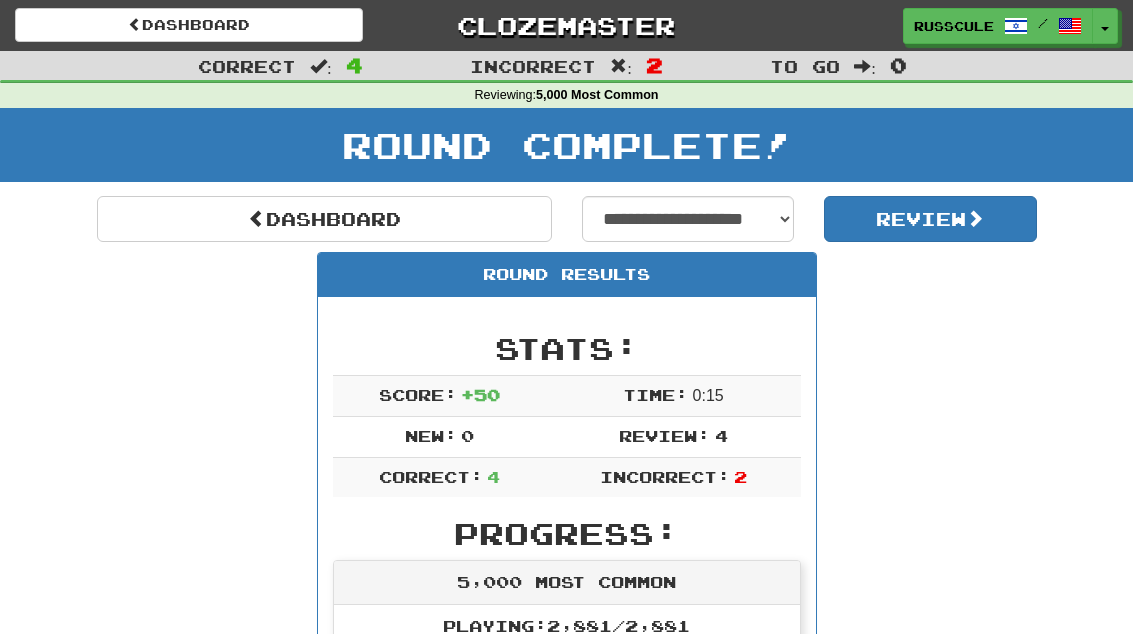 click on "Dashboard" at bounding box center [324, 219] 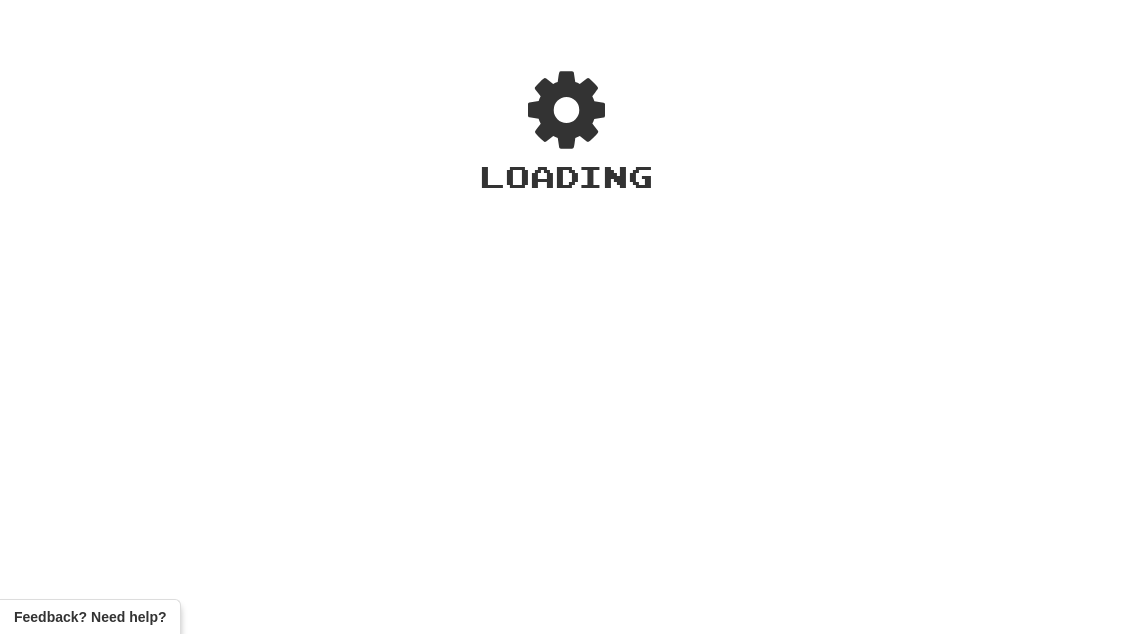scroll, scrollTop: 0, scrollLeft: 0, axis: both 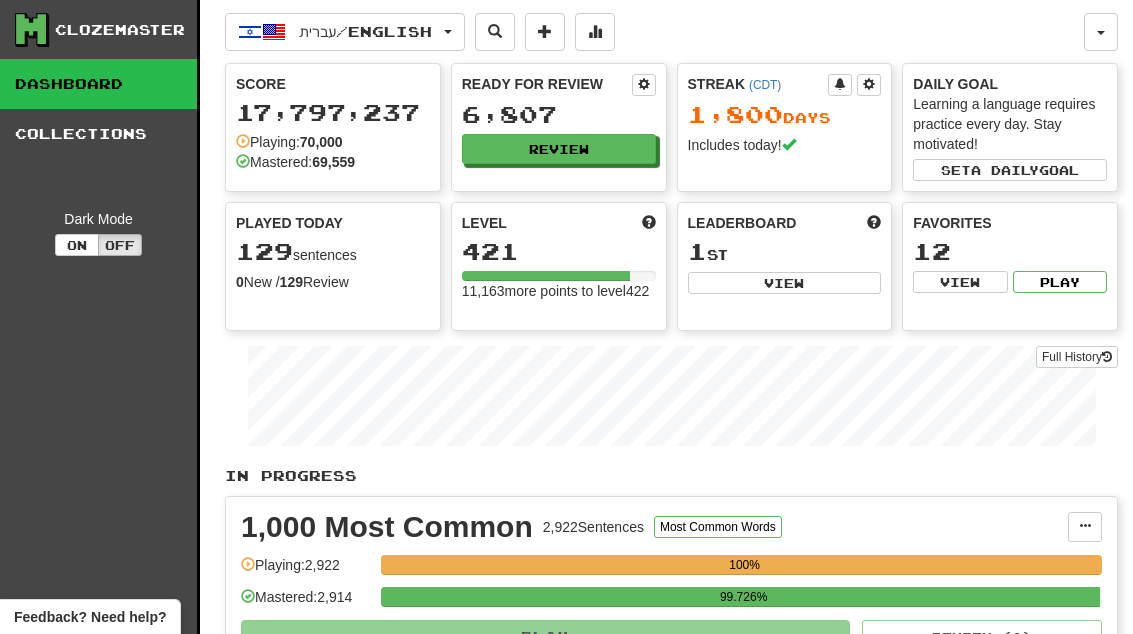 click on "View" at bounding box center (785, 283) 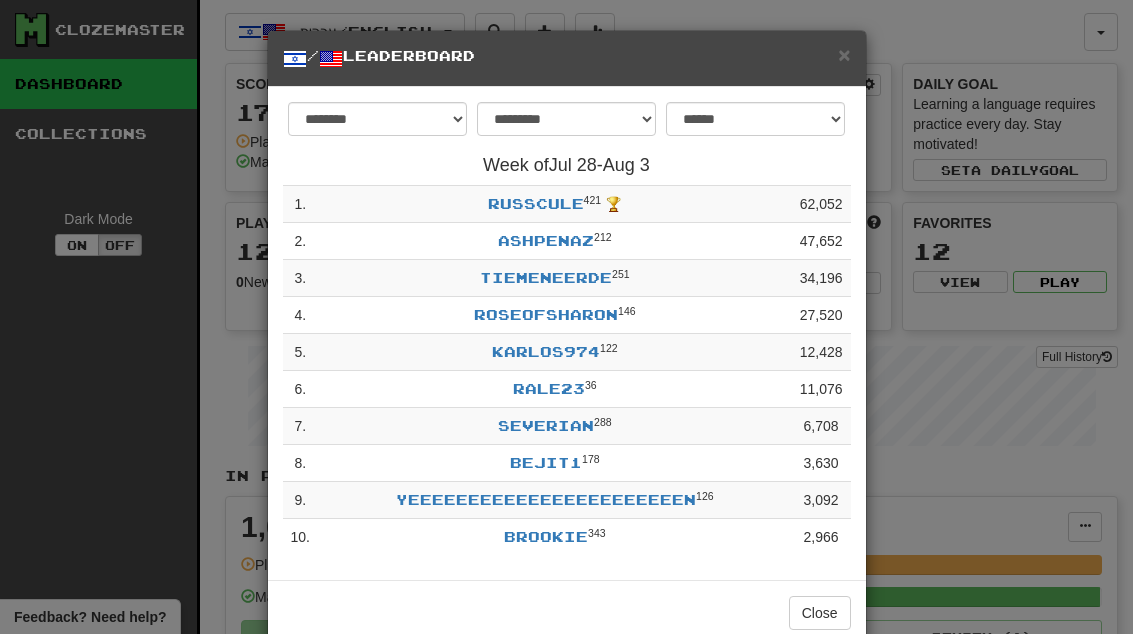 click on "×" at bounding box center [844, 54] 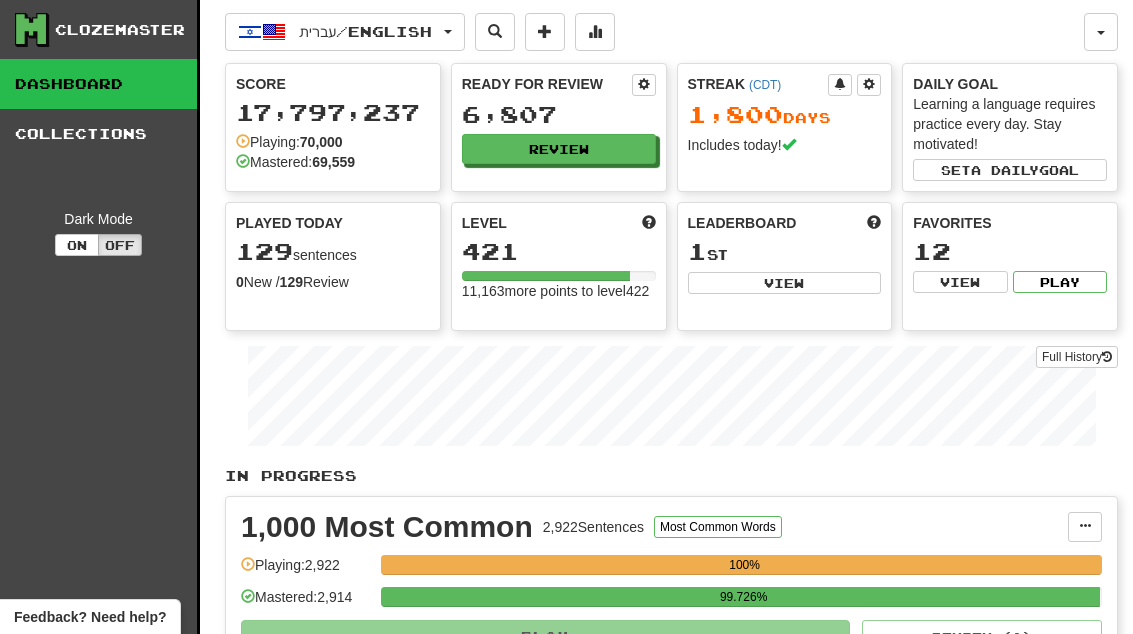 click on "Review" at bounding box center [559, 149] 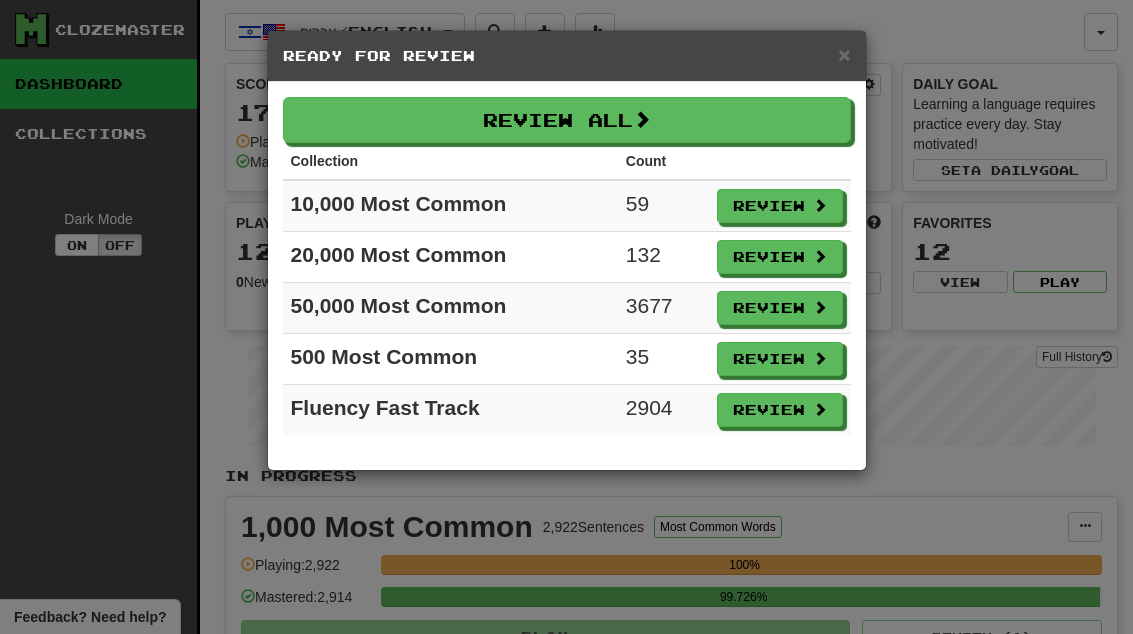 click on "Review" at bounding box center [780, 359] 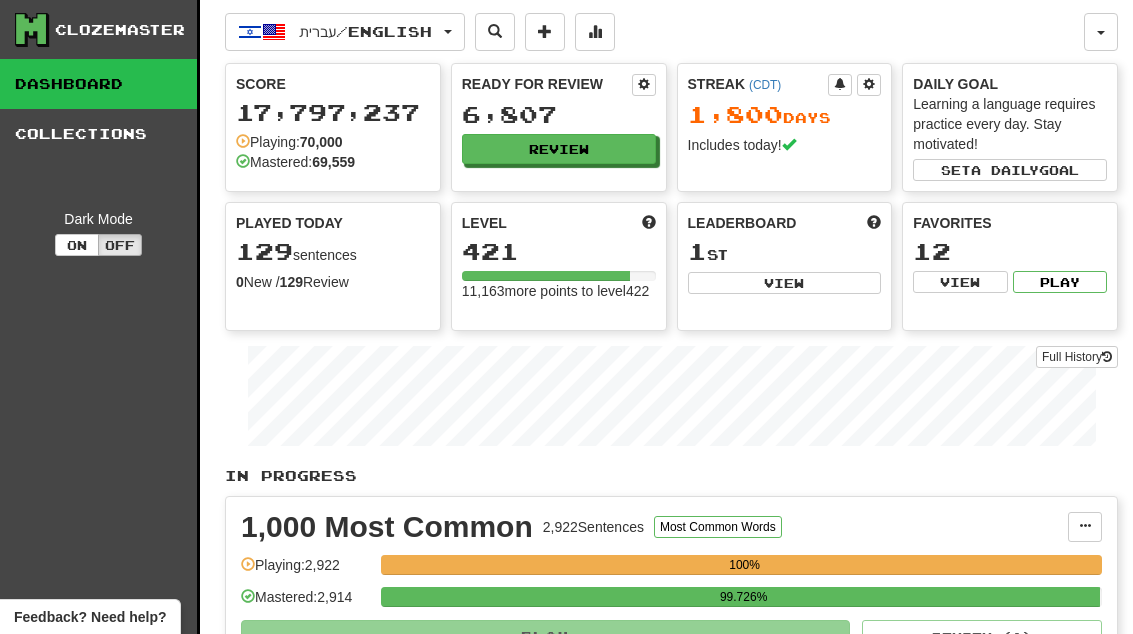 select on "**" 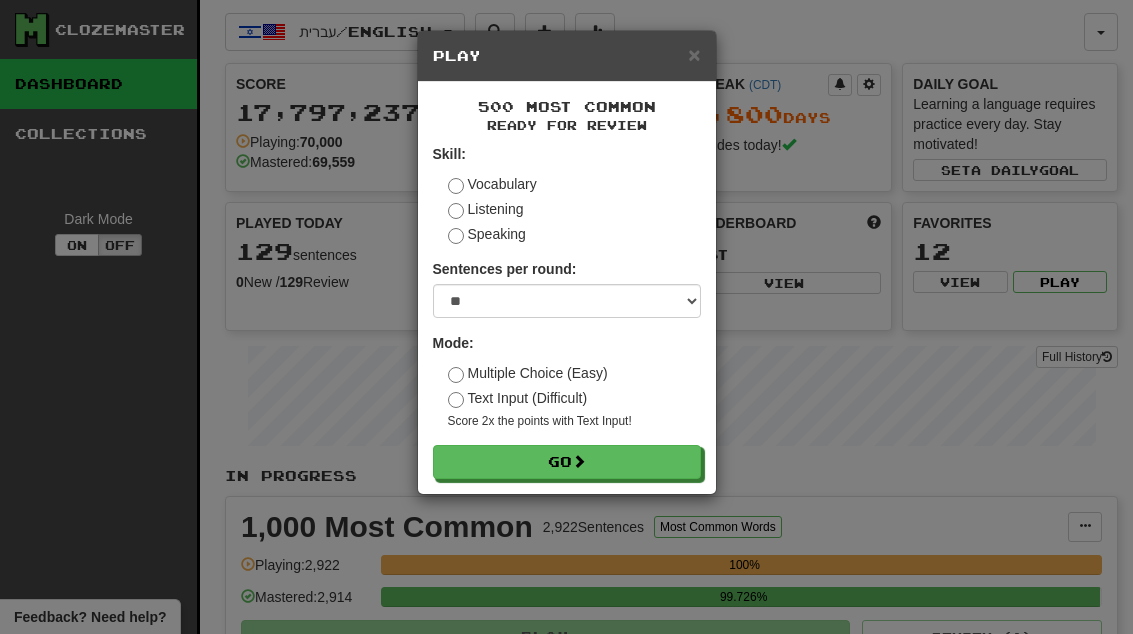 click on "Go" at bounding box center [567, 462] 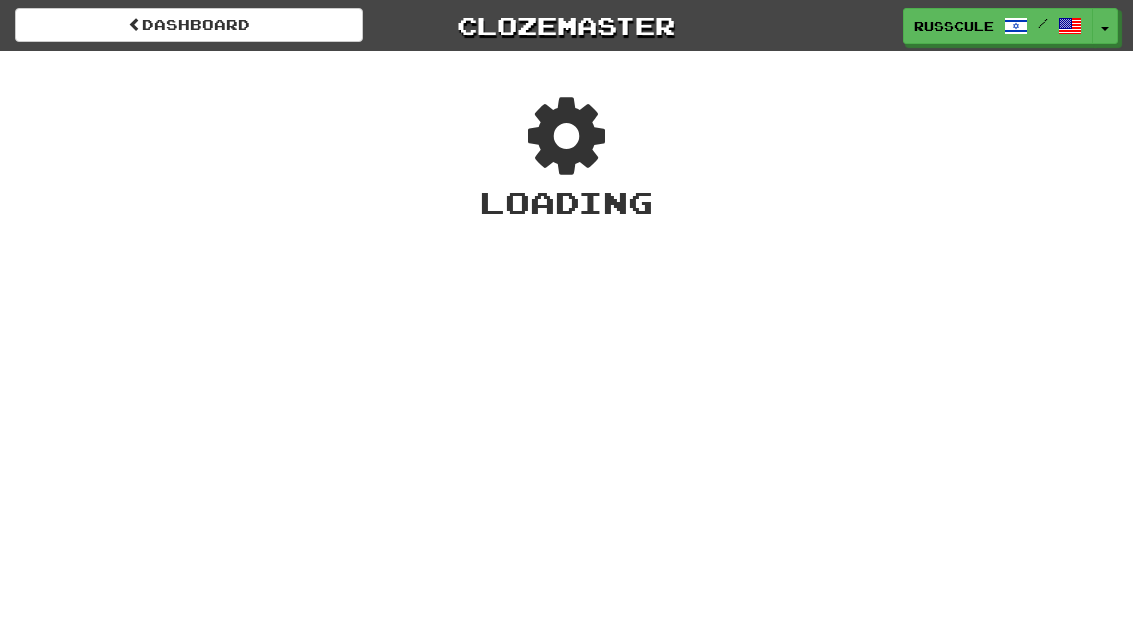 scroll, scrollTop: 0, scrollLeft: 0, axis: both 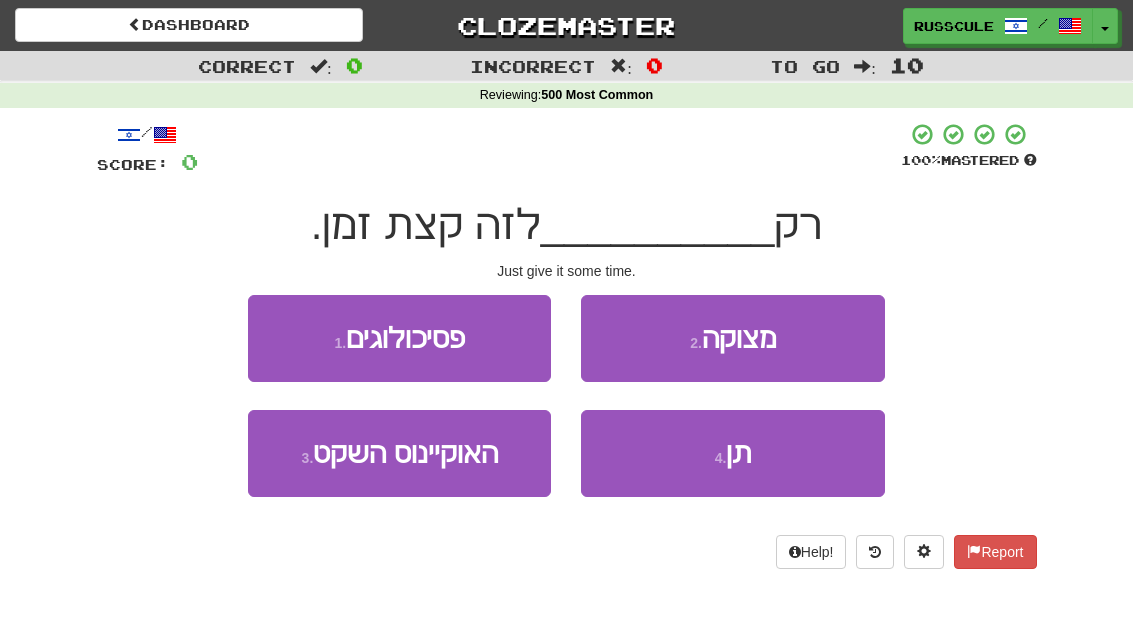 click on "4 .  תן" at bounding box center [732, 453] 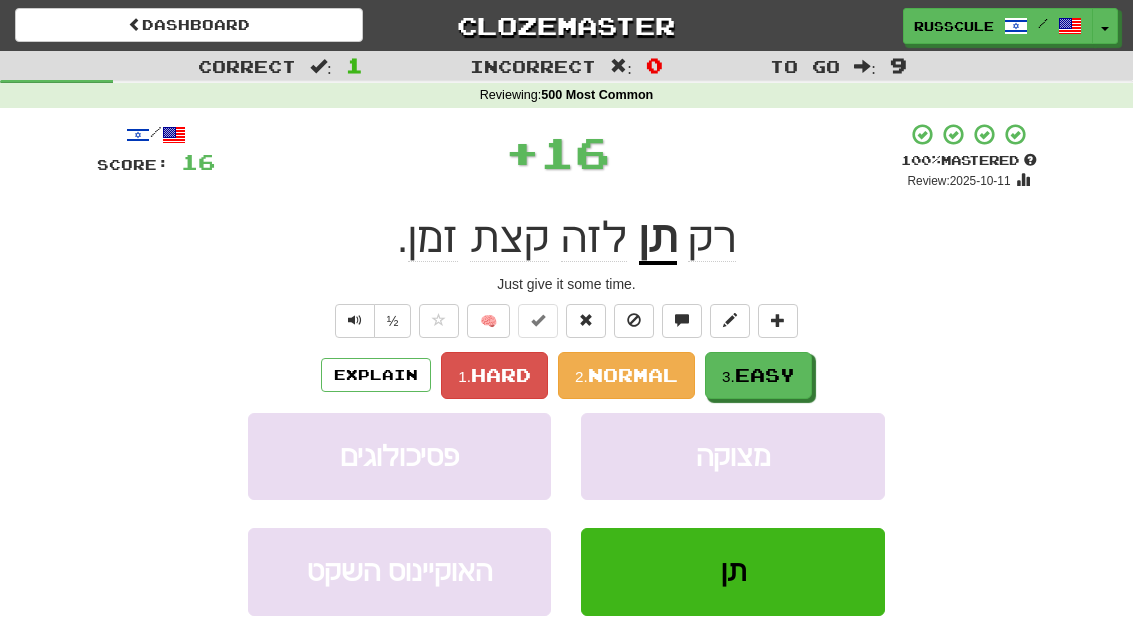 click on "Easy" at bounding box center [765, 375] 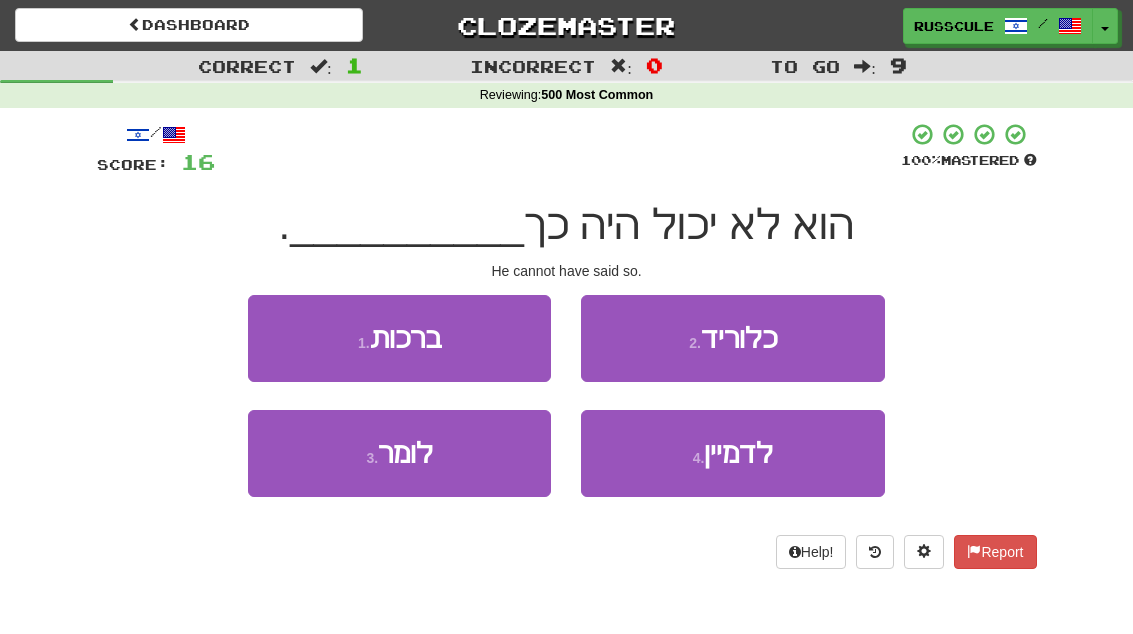 click on "3 .  לומר" at bounding box center (399, 453) 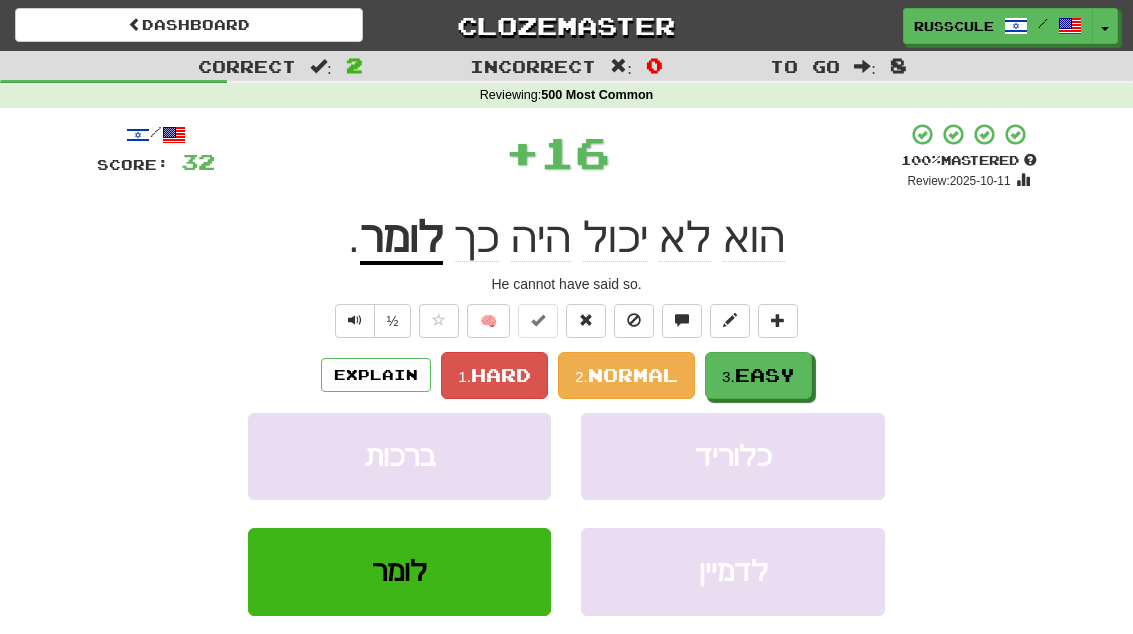 click on "Easy" at bounding box center [765, 375] 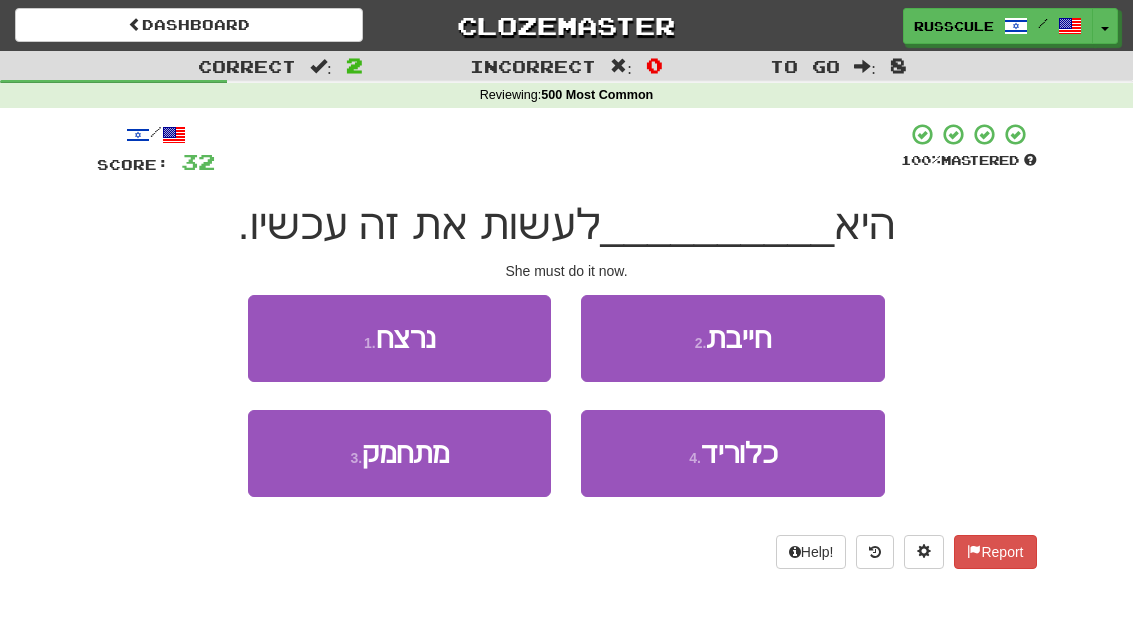 click on "2 .  חייבת" at bounding box center (732, 338) 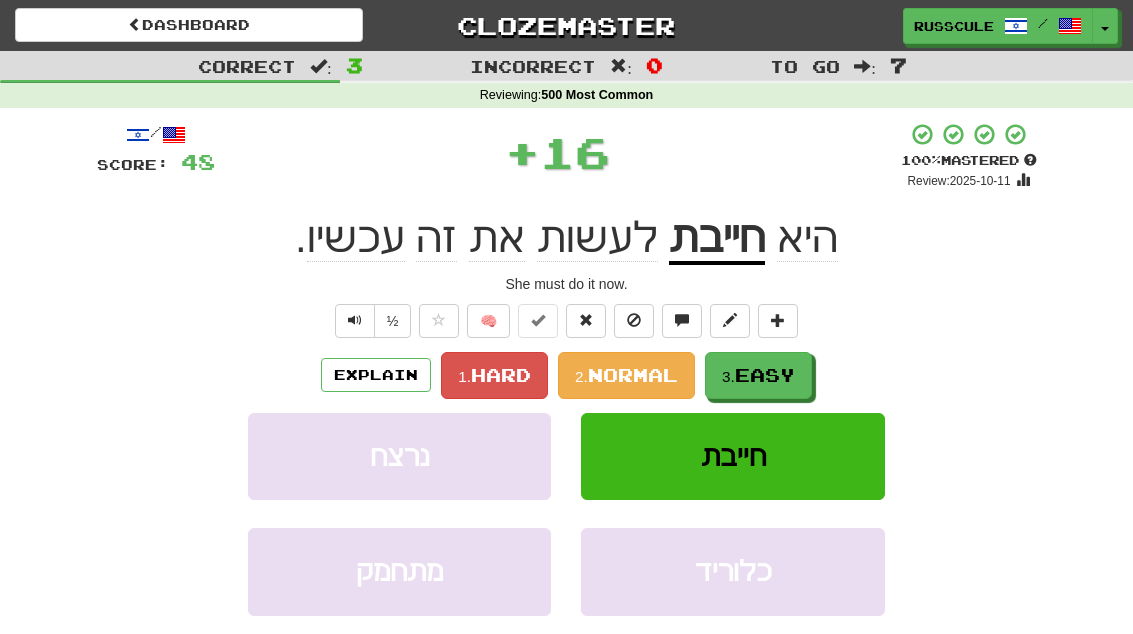 click on "Easy" at bounding box center (765, 375) 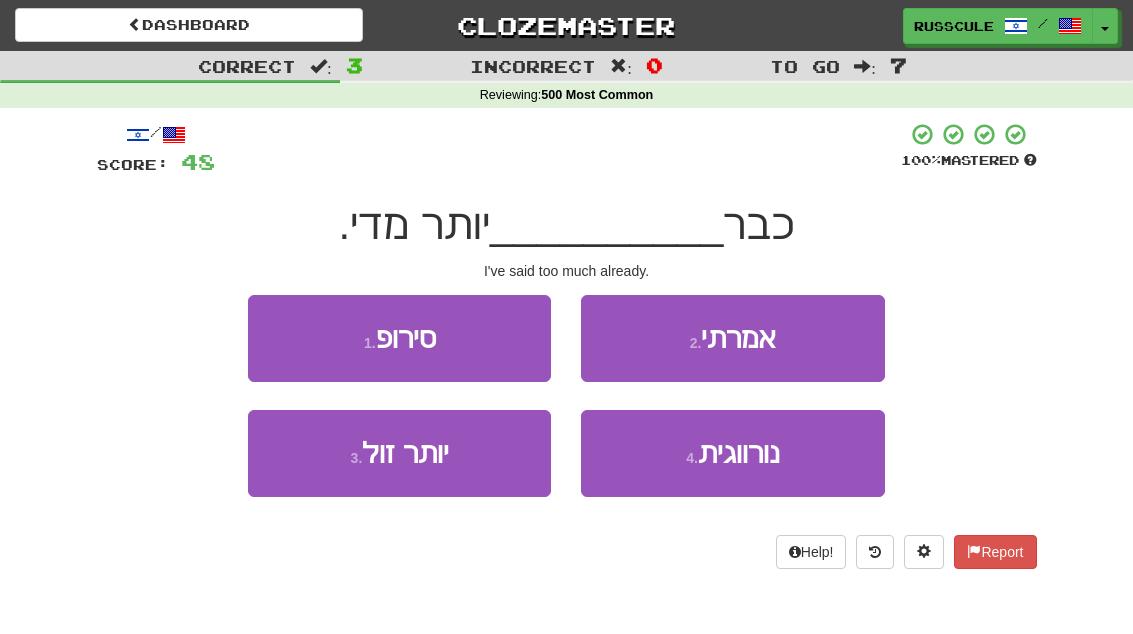 click on "2 .  אמרתי" at bounding box center [732, 338] 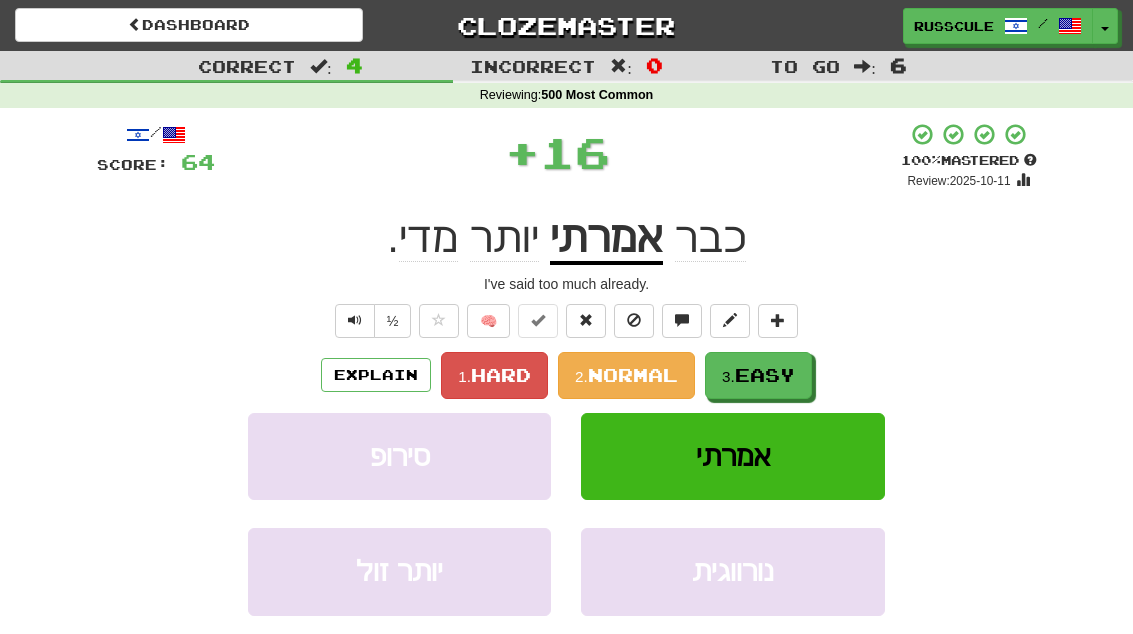click on "Easy" at bounding box center (765, 375) 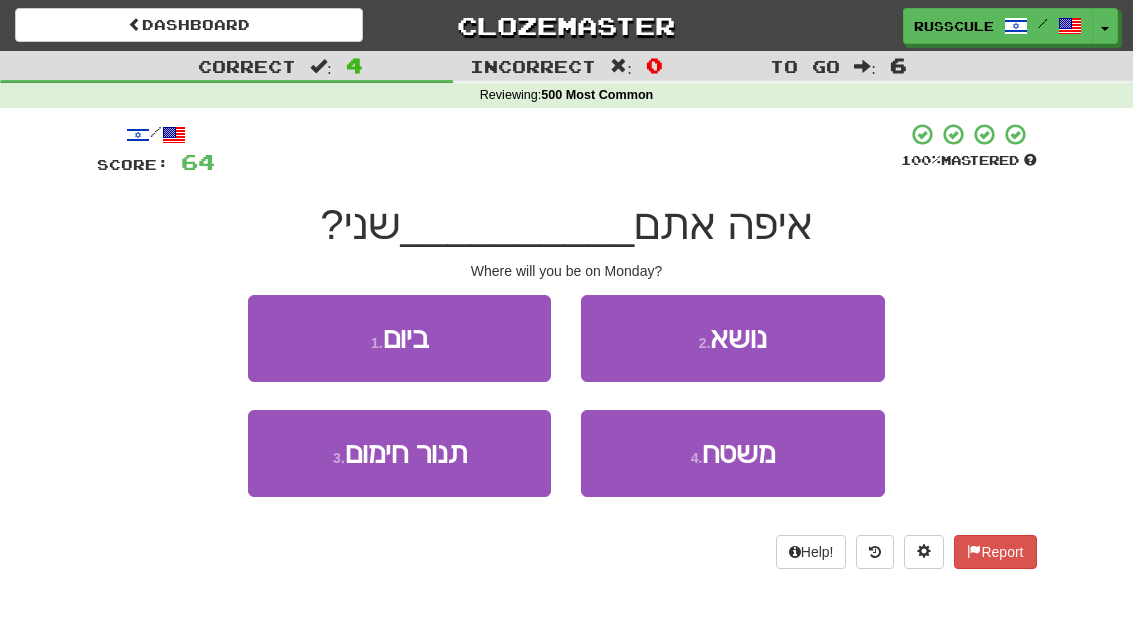 click on "1 .  ביום" at bounding box center (399, 338) 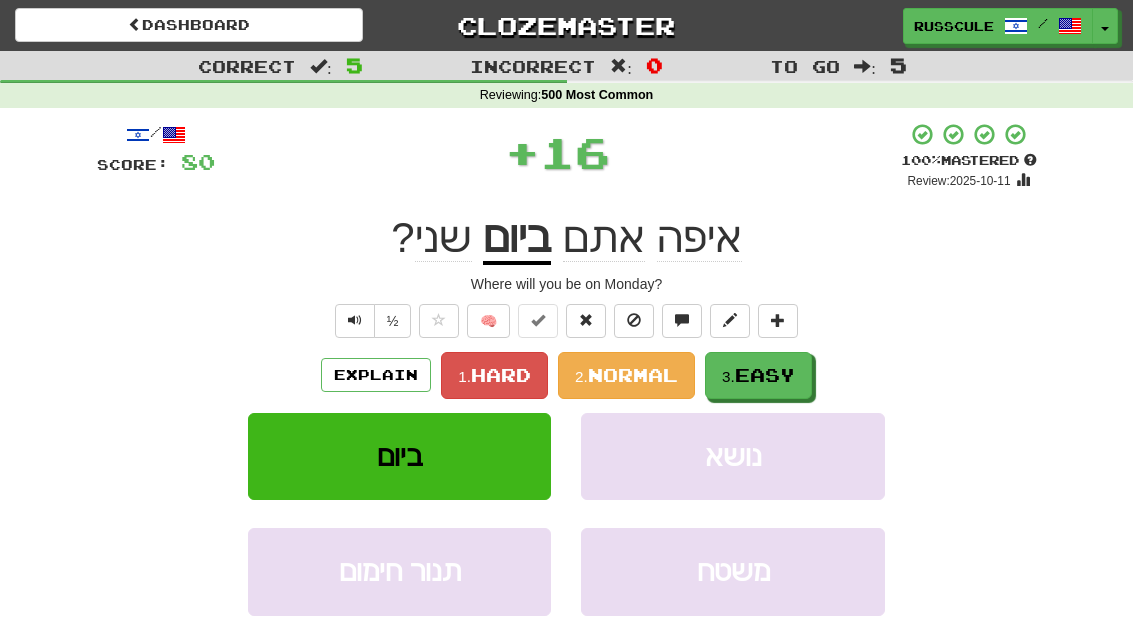 click on "3.  Easy" at bounding box center [758, 375] 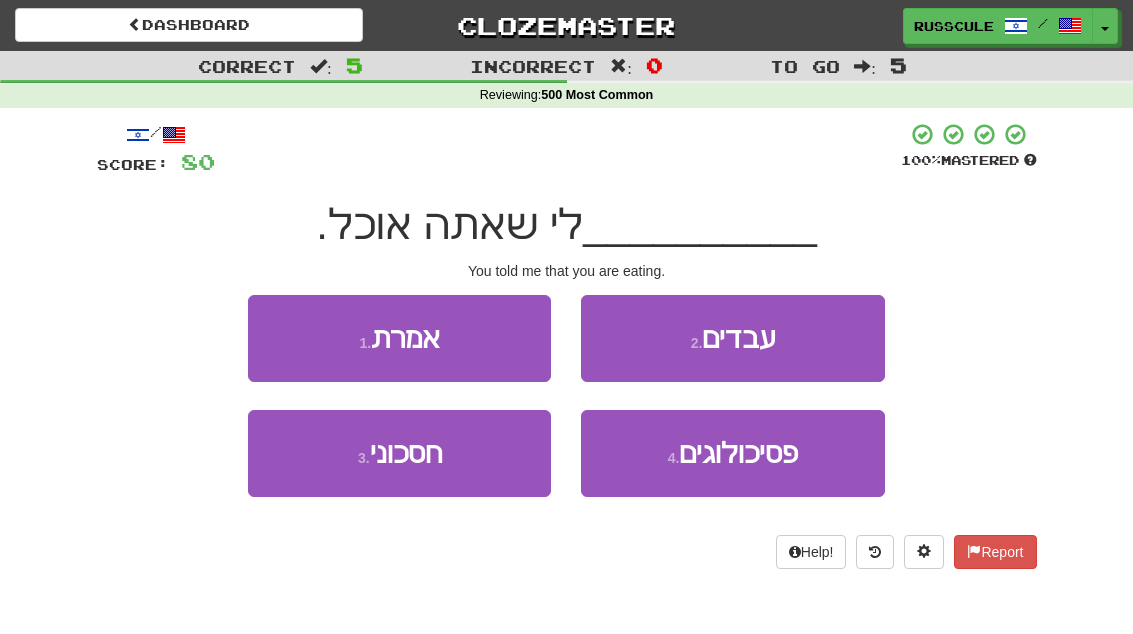 click on "1 .  אמרת" at bounding box center (399, 338) 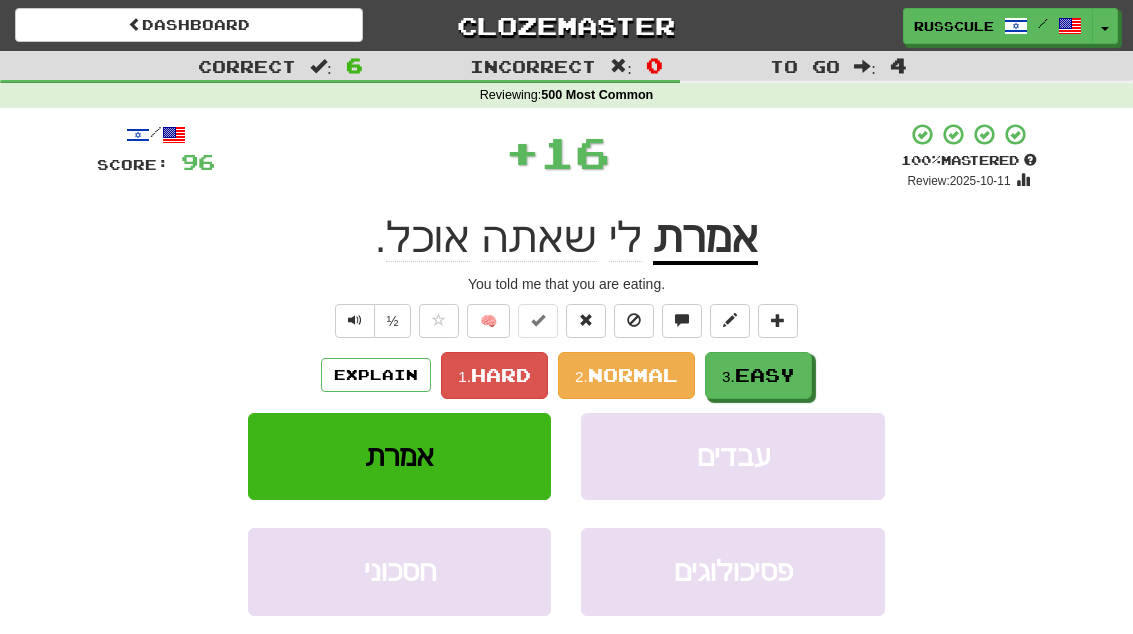 click on "3.  Easy" at bounding box center (758, 375) 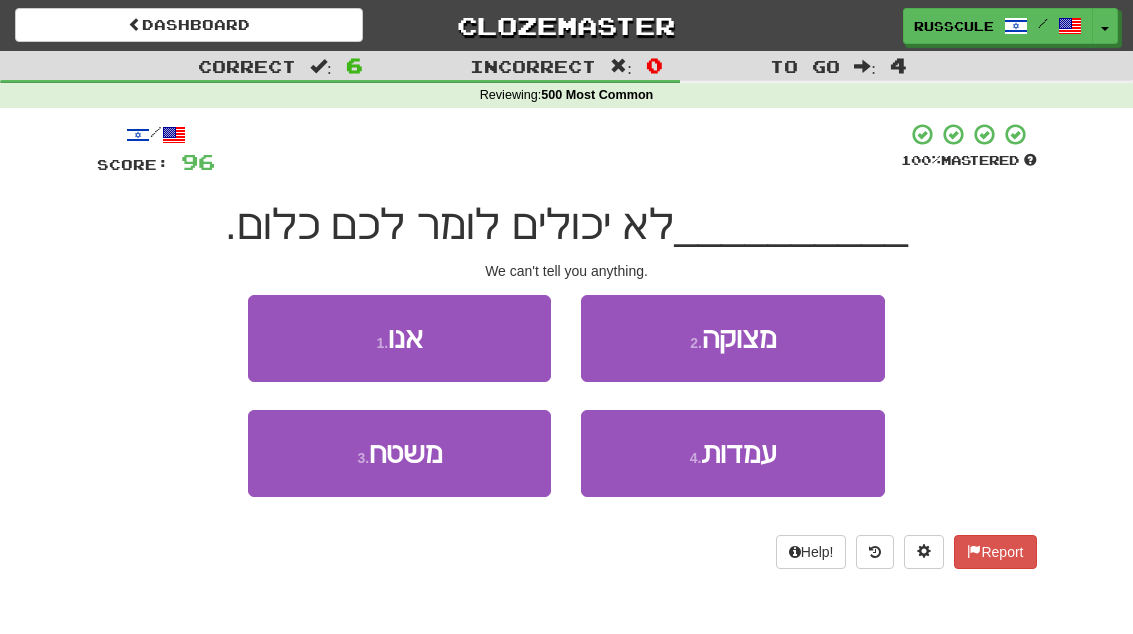 click on "1 .  אנו" at bounding box center [399, 338] 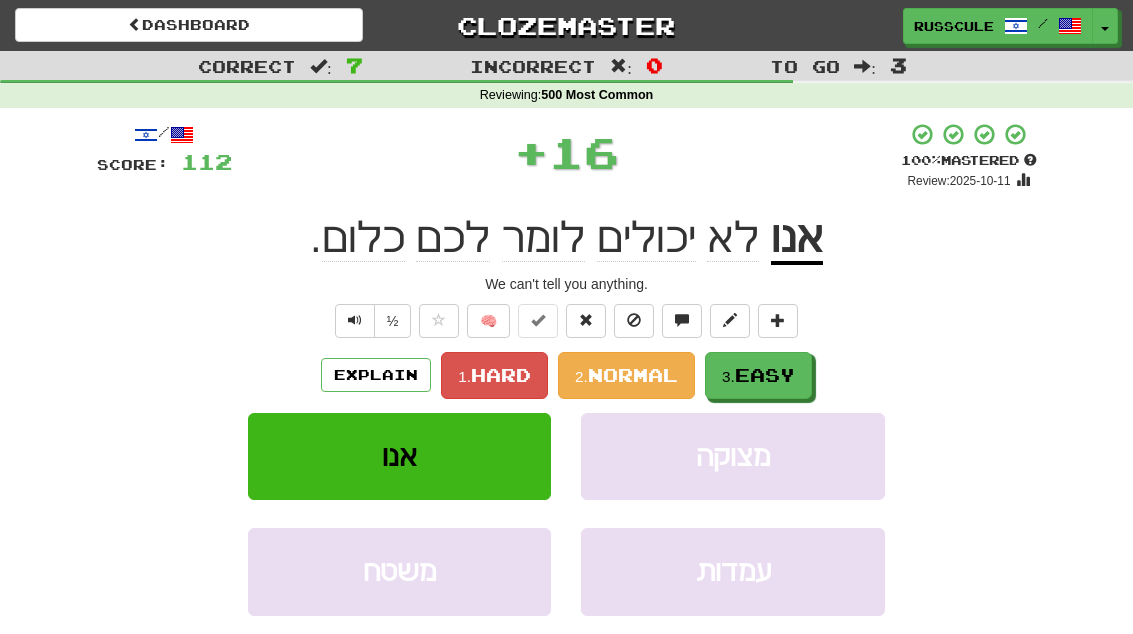 click on "3.  Easy" at bounding box center [758, 375] 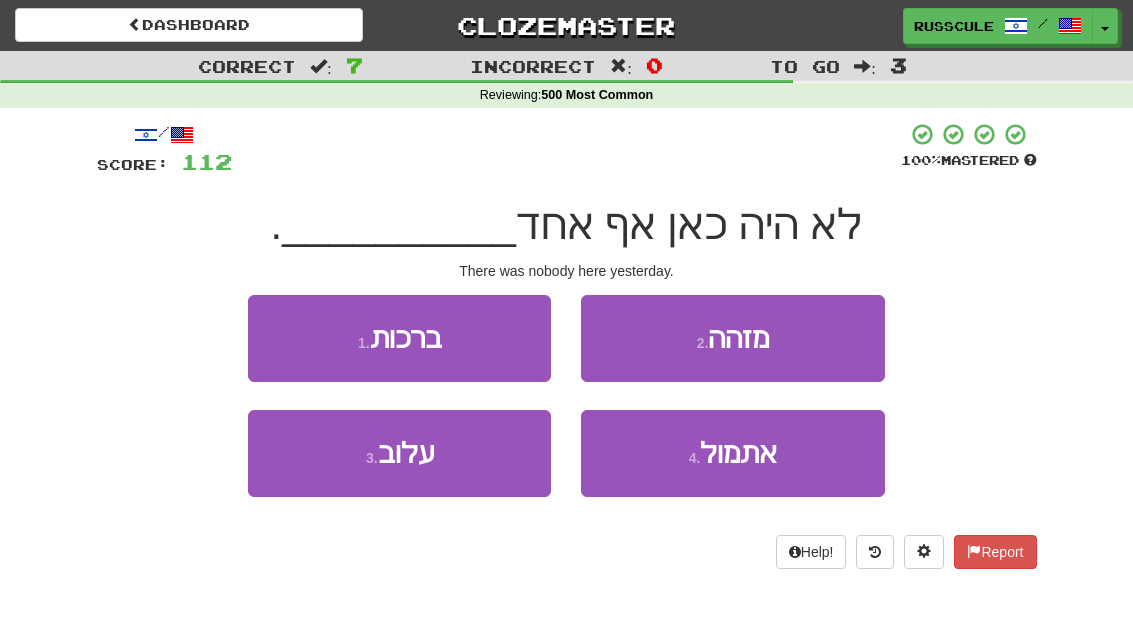 click on "אתמול" at bounding box center (738, 453) 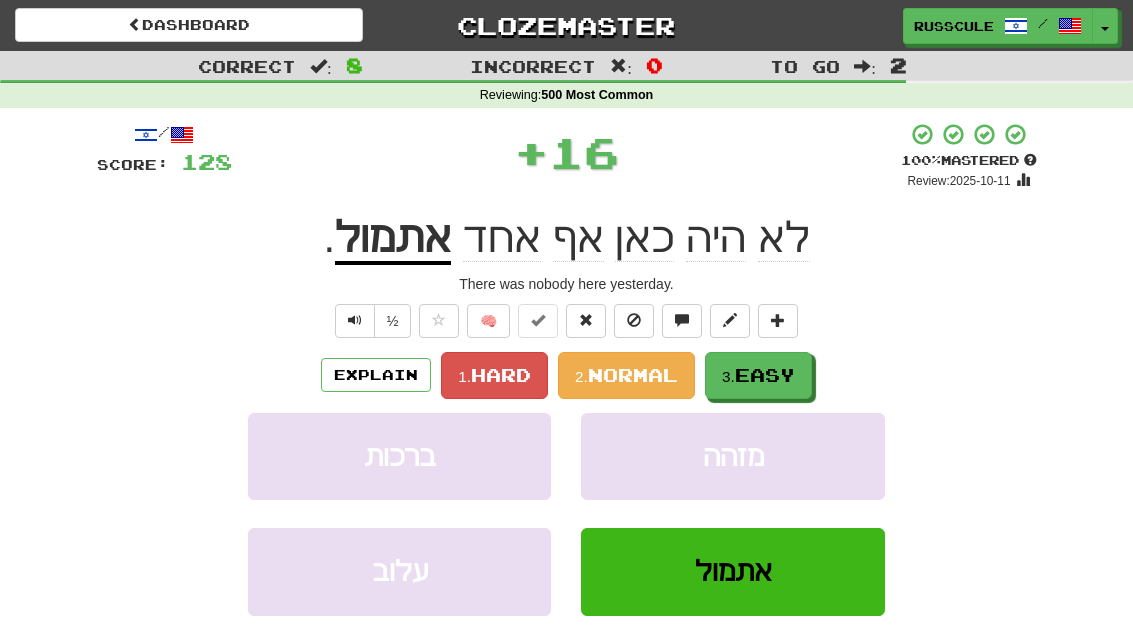 click on "3.  Easy" at bounding box center [758, 375] 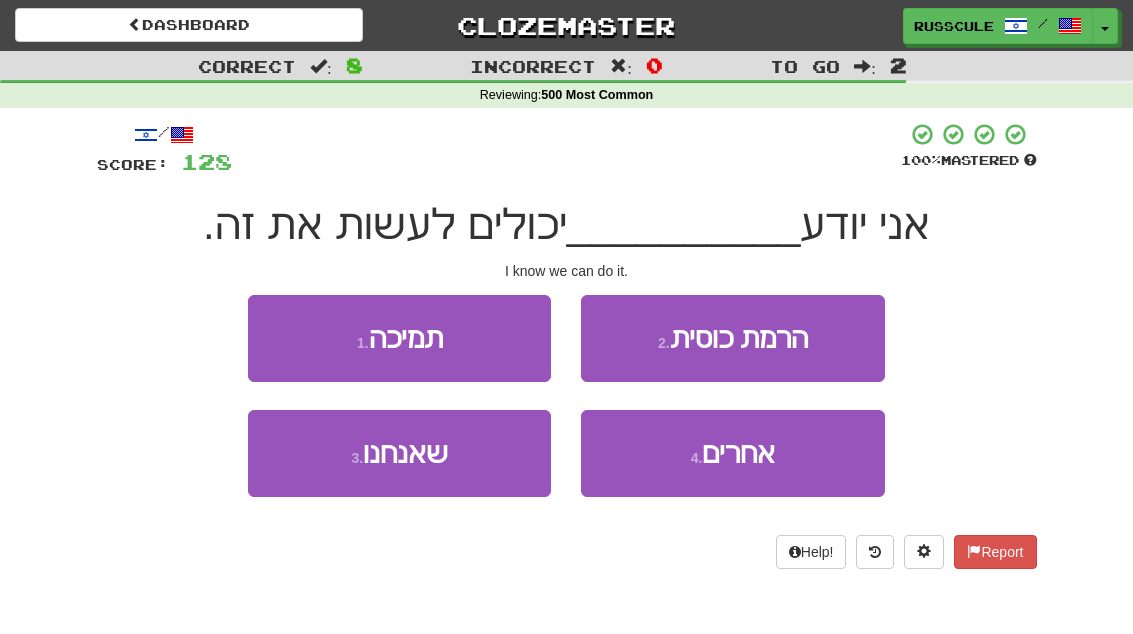 click on "3 .  שאנחנו" at bounding box center (399, 453) 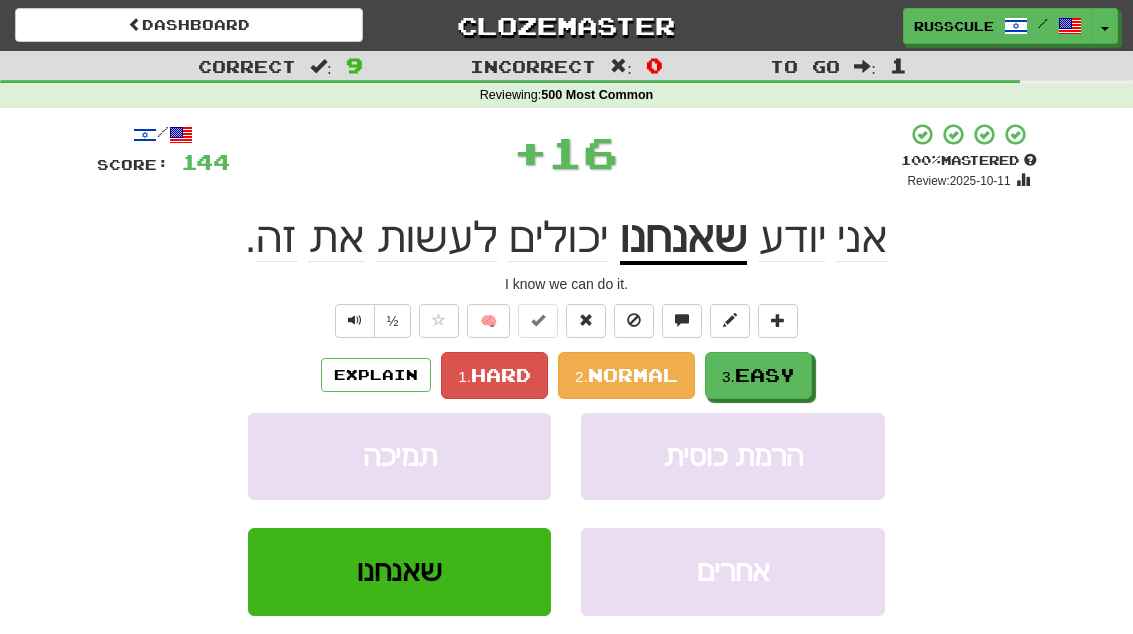 click on "3.  Easy" at bounding box center (758, 375) 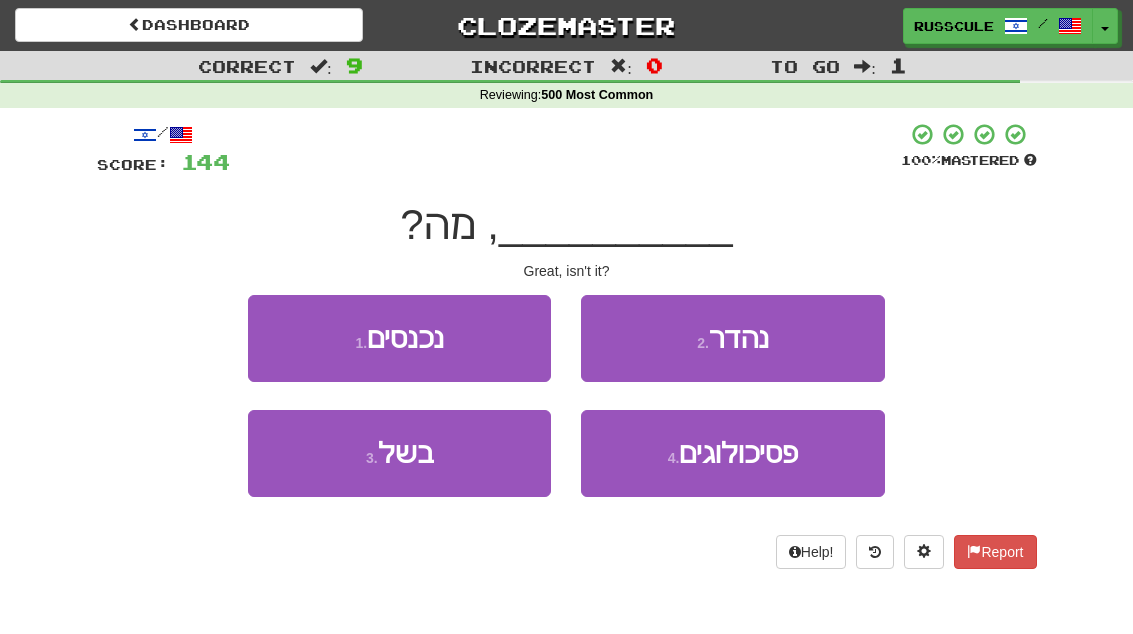 click on "2 .  נהדר" at bounding box center [732, 338] 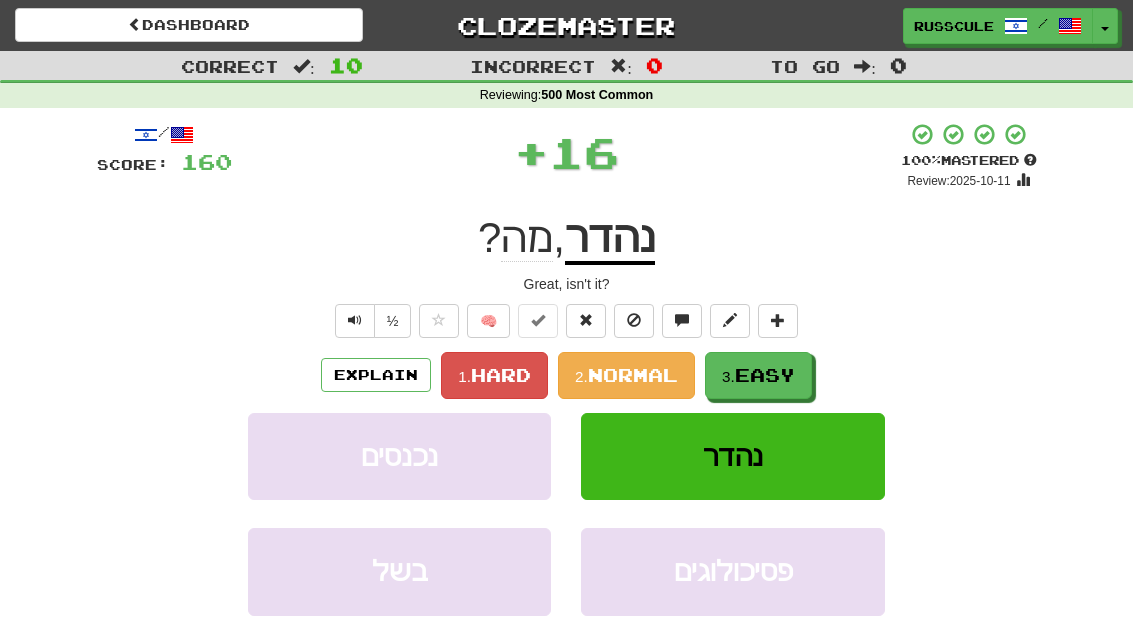 click on "3.  Easy" at bounding box center [758, 375] 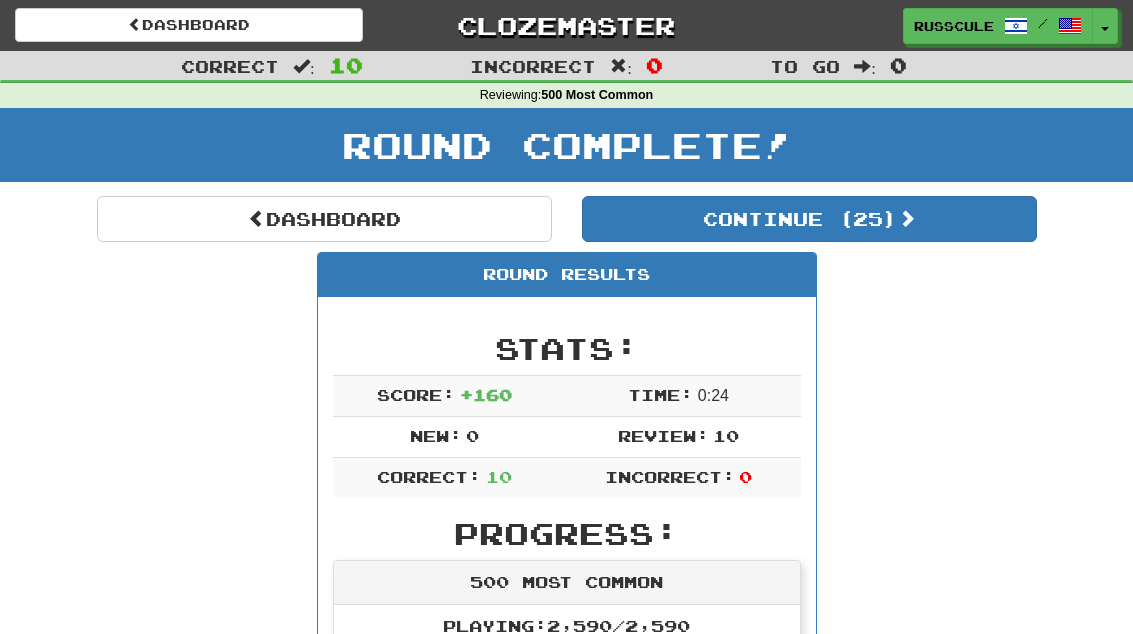 click on "Continue ( 25 )" at bounding box center [809, 219] 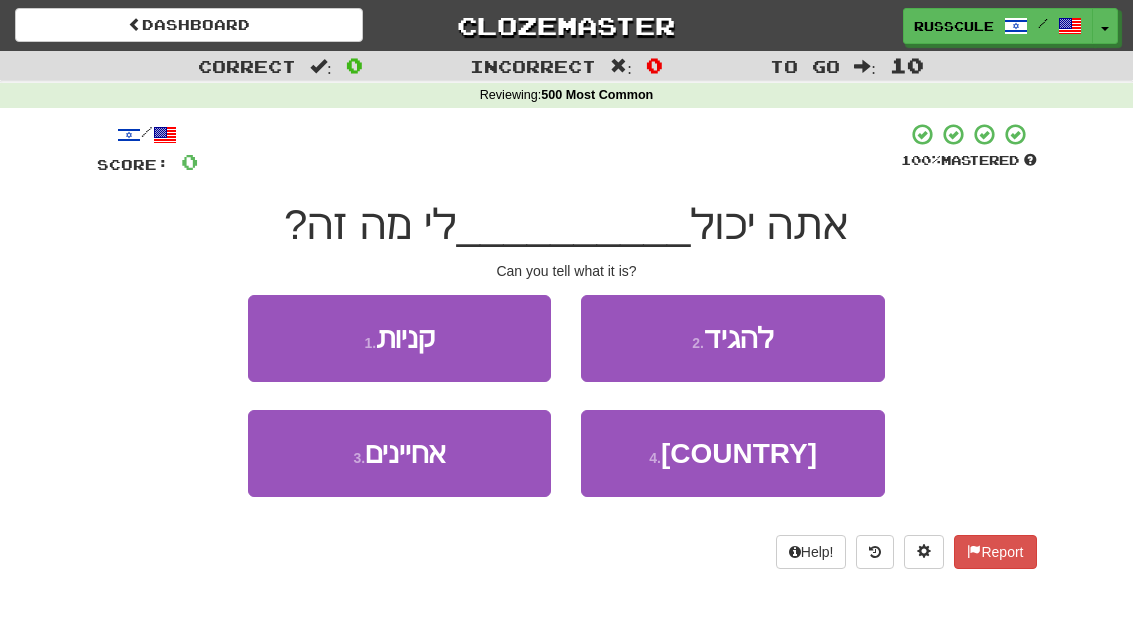 click on "2 .  להגיד" at bounding box center [732, 338] 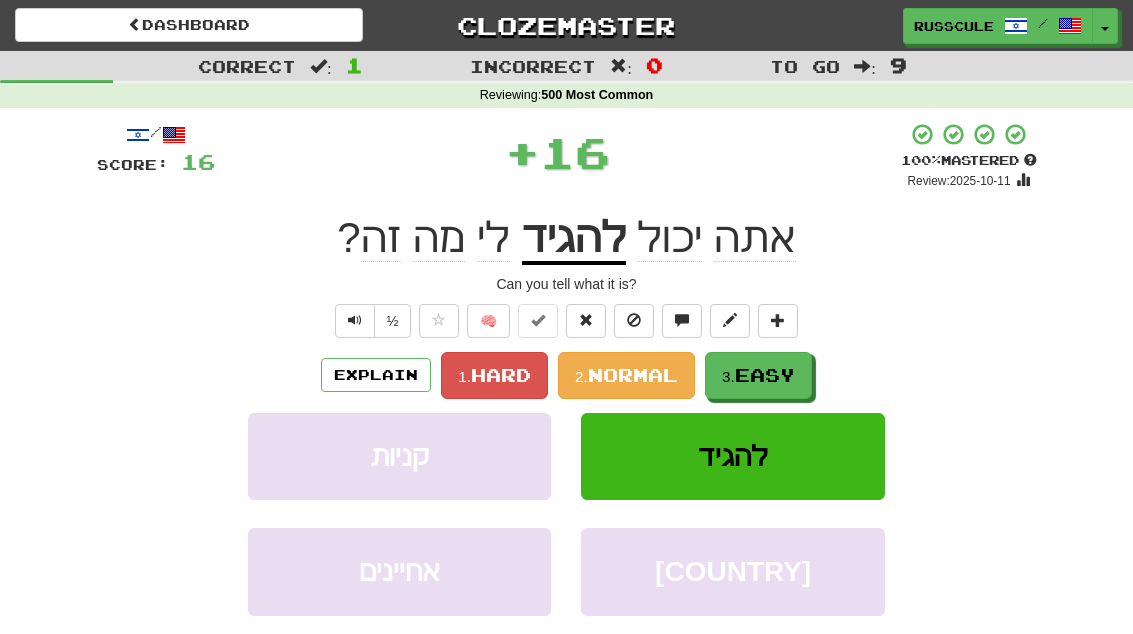 click on "3.  Easy" at bounding box center [758, 375] 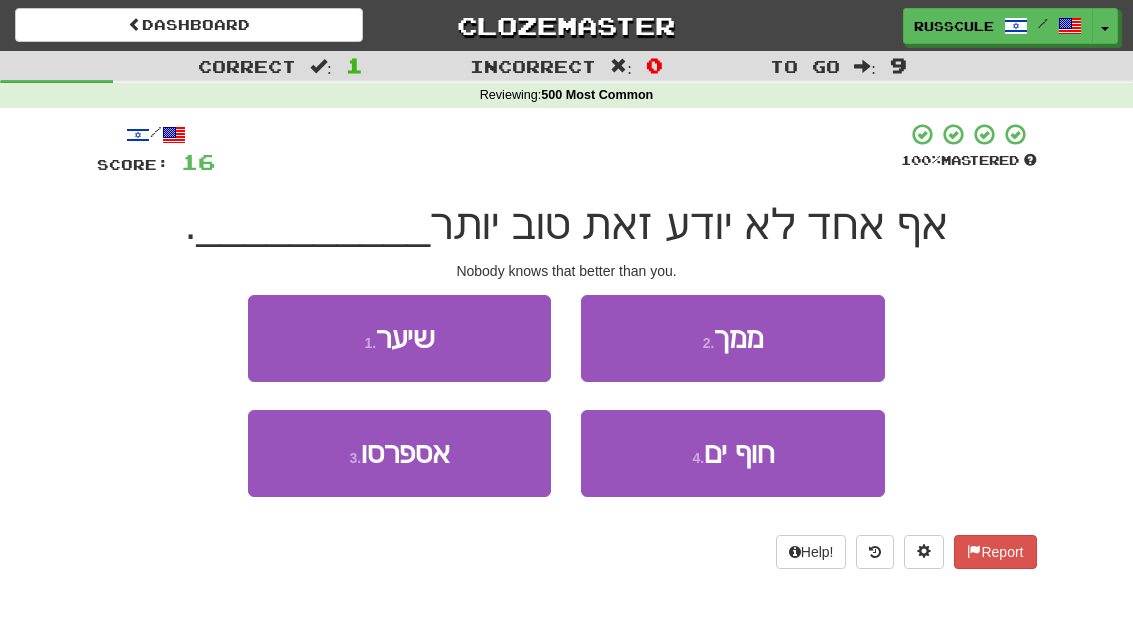 click on "2 .  ממך" at bounding box center (732, 338) 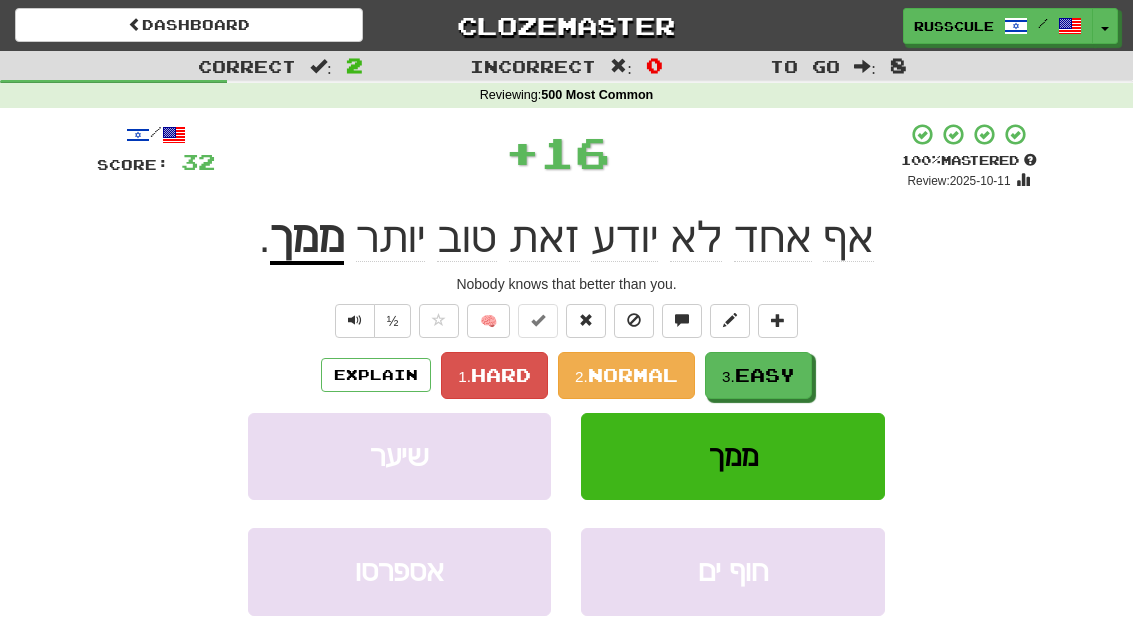 click on "/  Score:   32 + 16 100 %  Mastered Review:  2025-10-11 אף   אחד   לא   יודע   זאת   טוב   יותר   ממך . Nobody knows that better than you. ½ 🧠 Explain 1.  Hard 2.  Normal 3.  Easy שיער ממך אספרסו חוף ים Learn more: שיער ממך אספרסו חוף ים  Help!  Report Sentence Source" at bounding box center (567, 436) 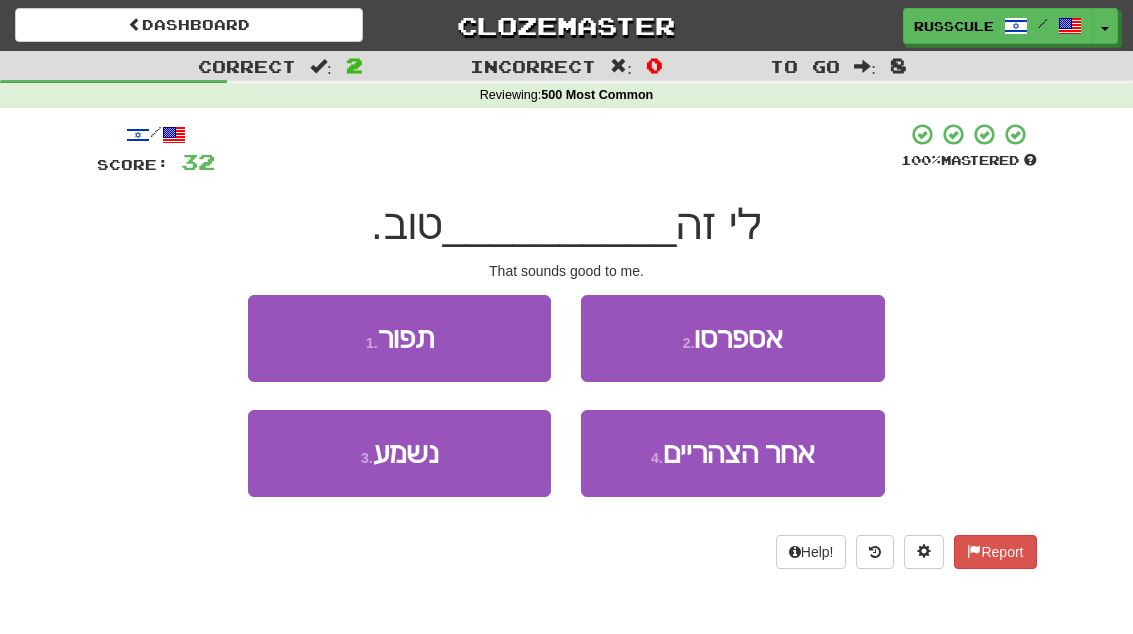 click on "3 .  נשמע" at bounding box center (399, 453) 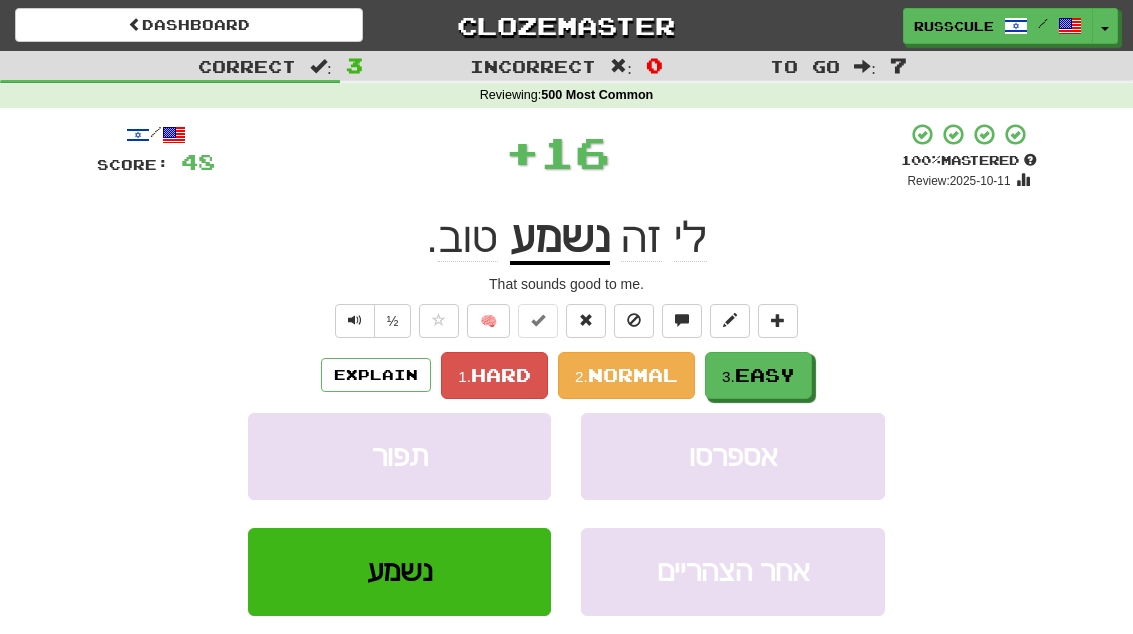 click on "Easy" at bounding box center [765, 375] 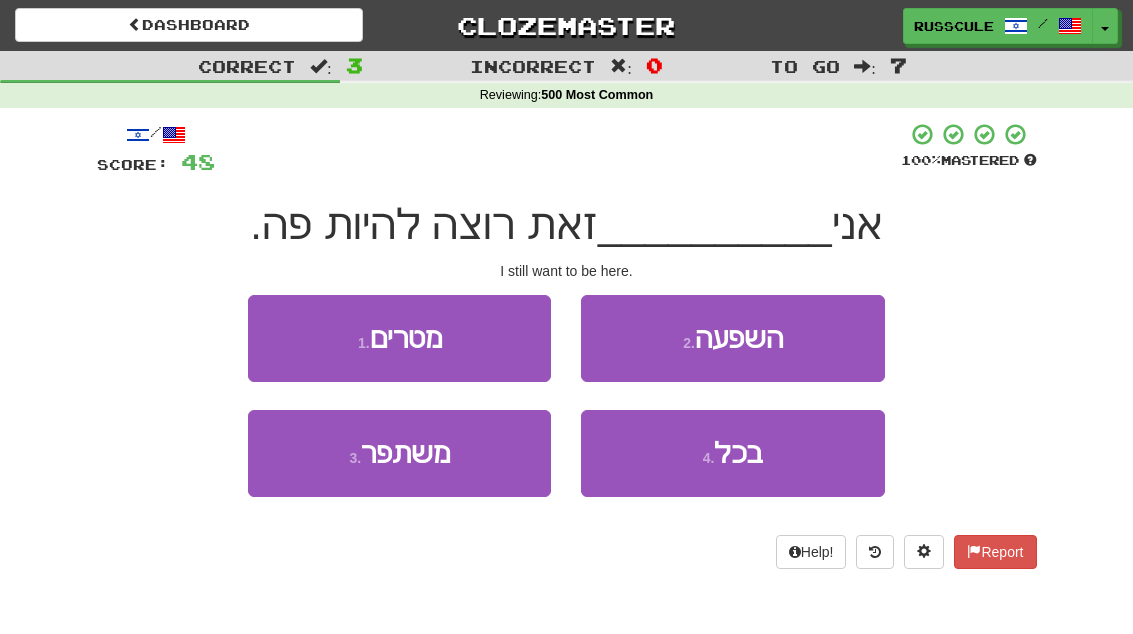 click on "4 .  בכל" at bounding box center [732, 453] 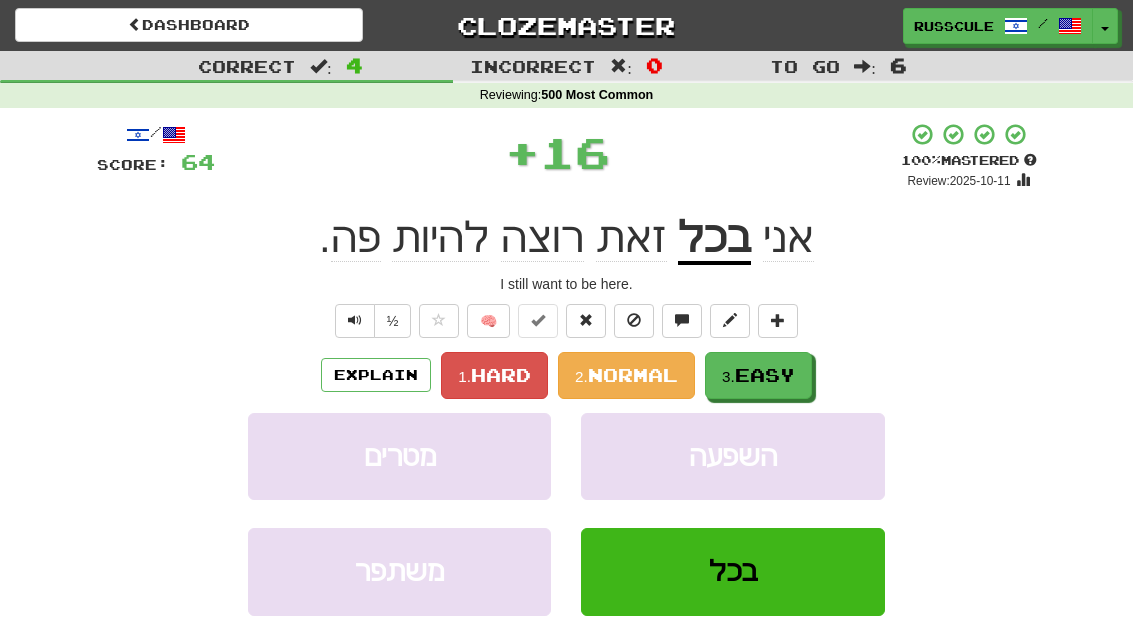click on "3.  Easy" at bounding box center (758, 375) 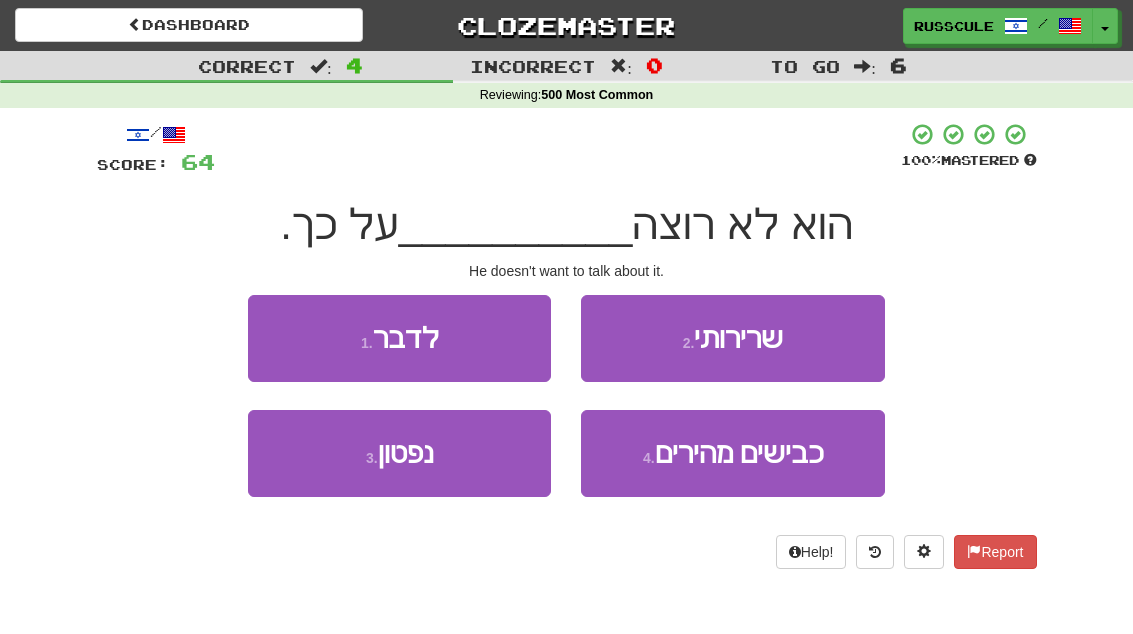 click on "1 .  לדבר" at bounding box center [399, 338] 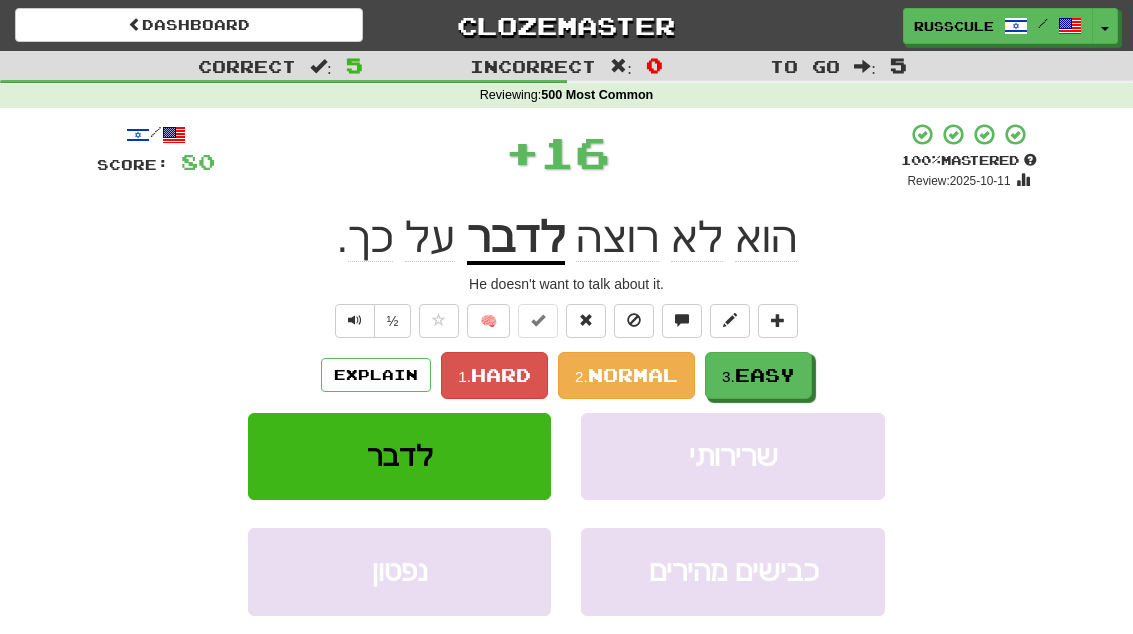 click on "3.  Easy" at bounding box center (758, 375) 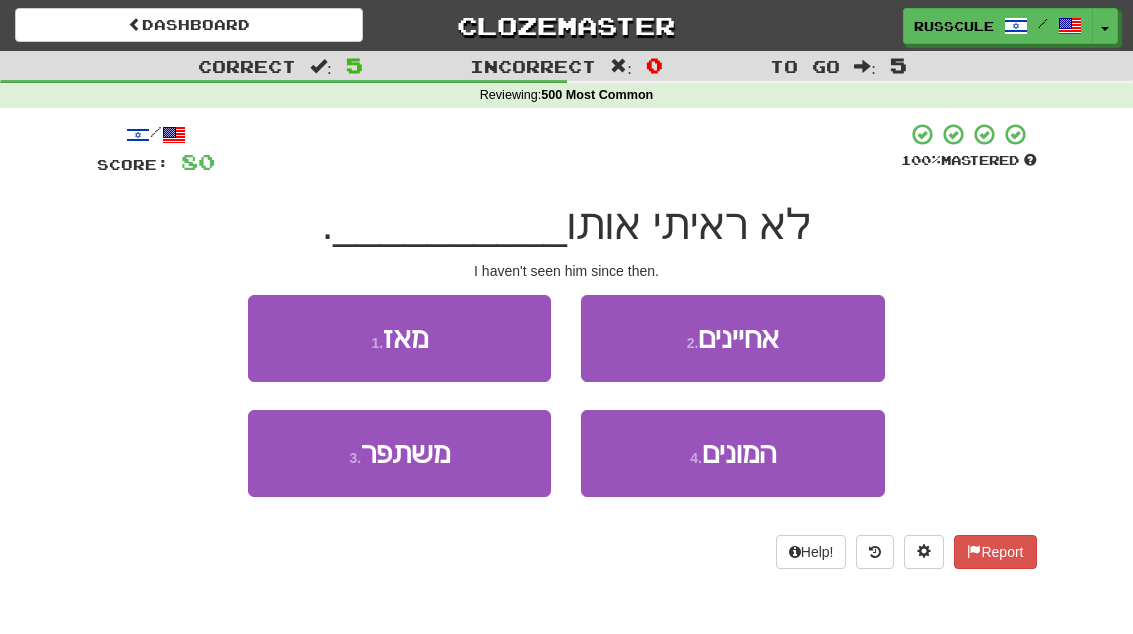 click on "1 .  מאז" at bounding box center [399, 338] 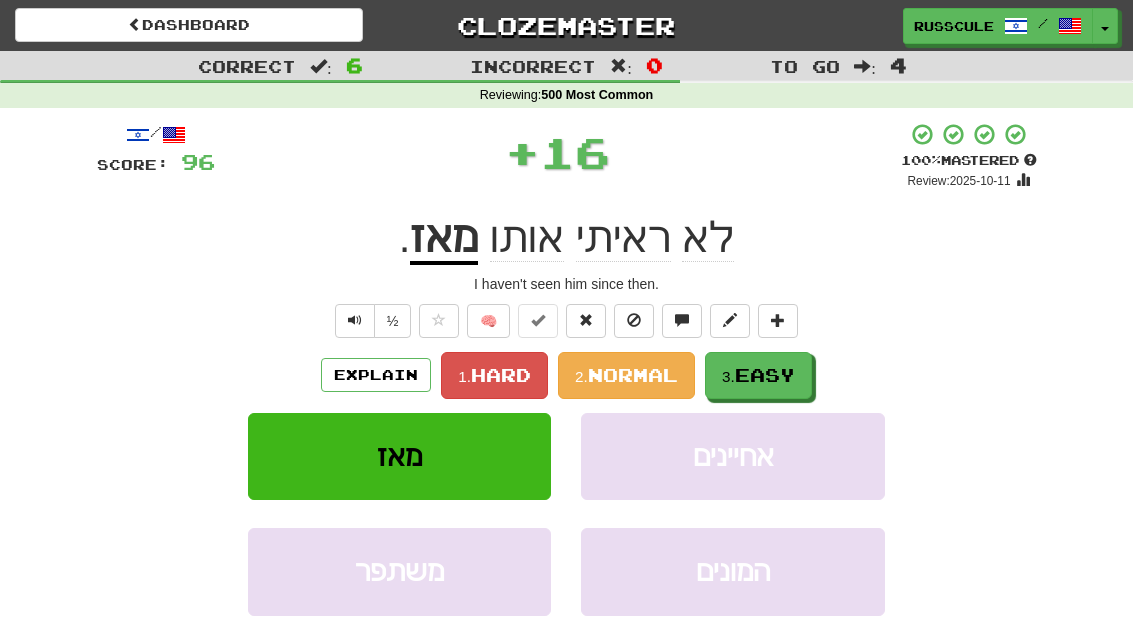 click on "Easy" at bounding box center [765, 375] 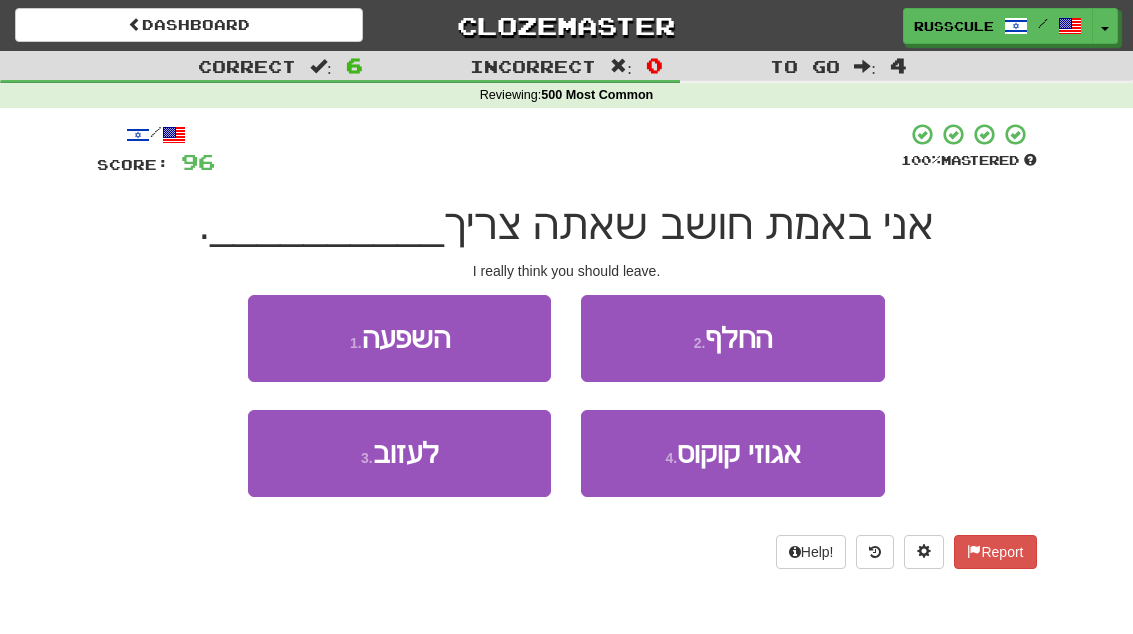 click on "3 .  לעזוב" at bounding box center [399, 453] 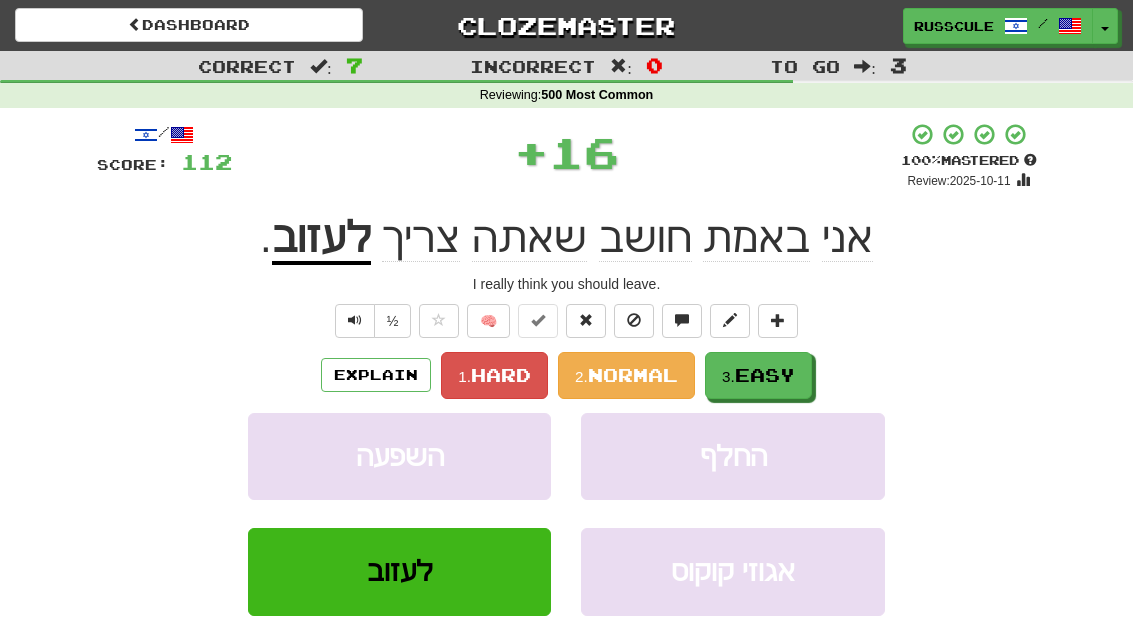 click on "3.  Easy" at bounding box center (758, 375) 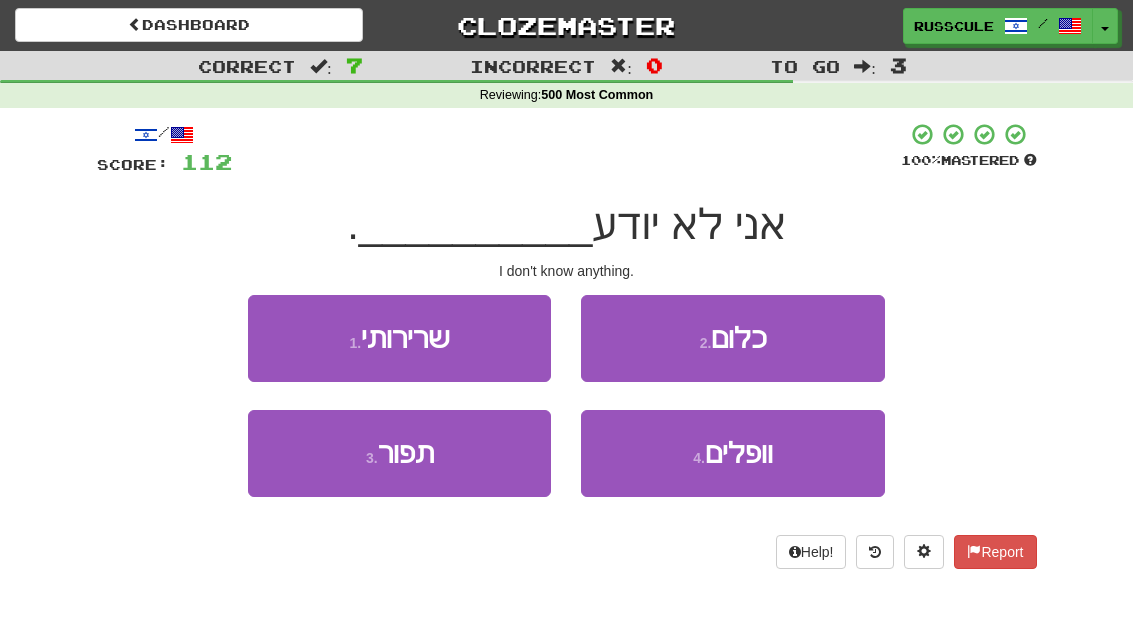 click on "2 .  כלום" at bounding box center (732, 338) 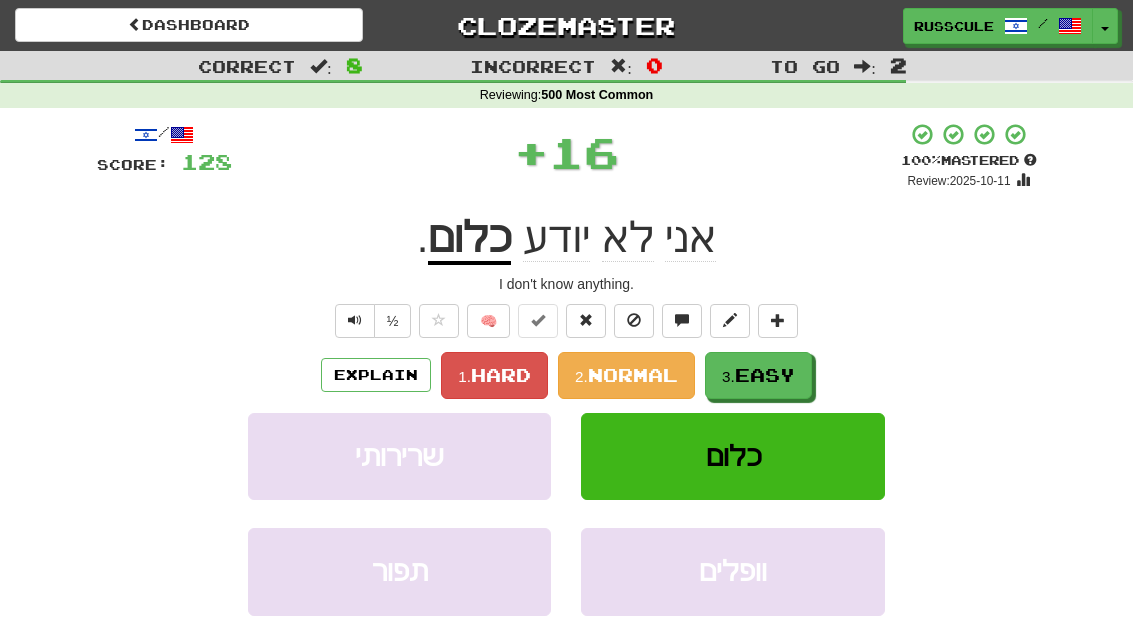 click on "Easy" at bounding box center (765, 375) 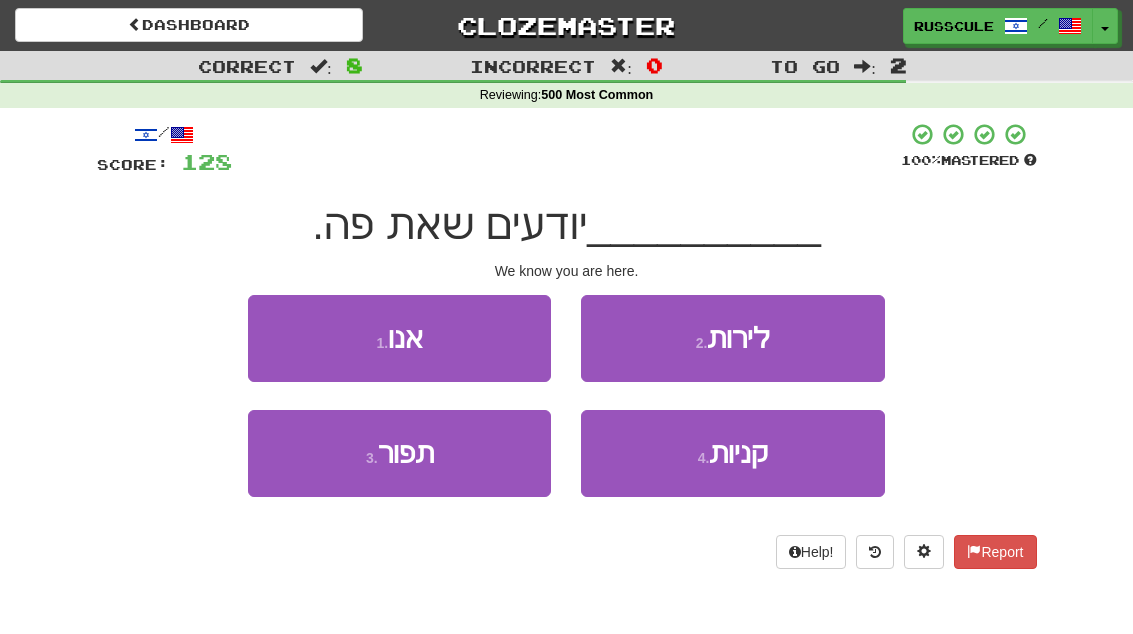 click on "1 .  אנו" at bounding box center [399, 338] 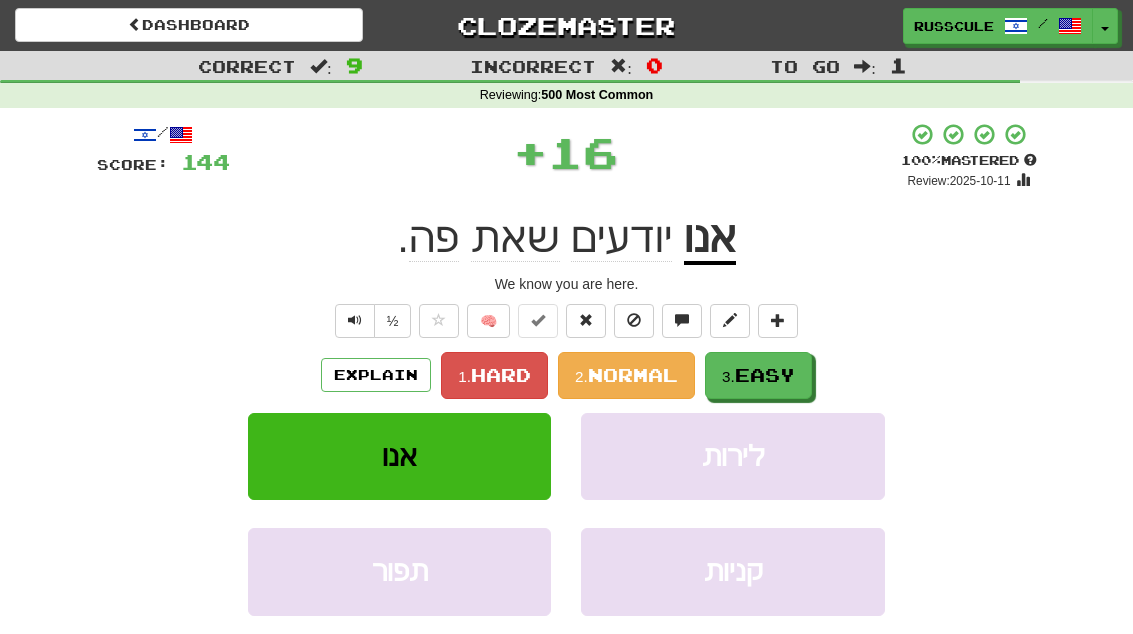 click on "Easy" at bounding box center [765, 375] 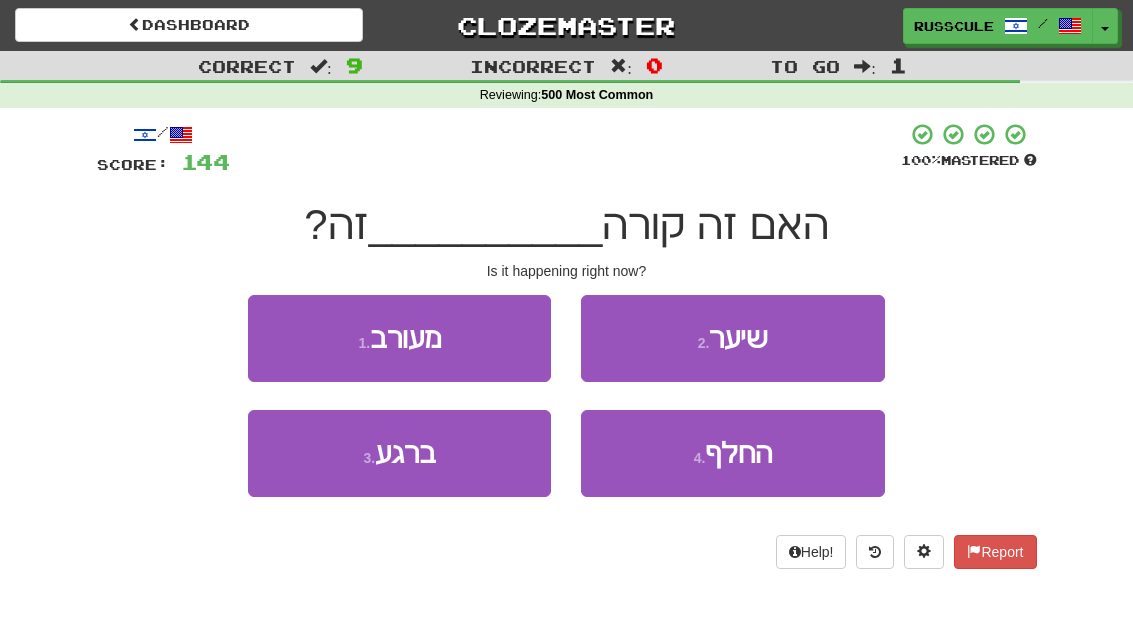 click on "3 .  ברגע" at bounding box center [399, 453] 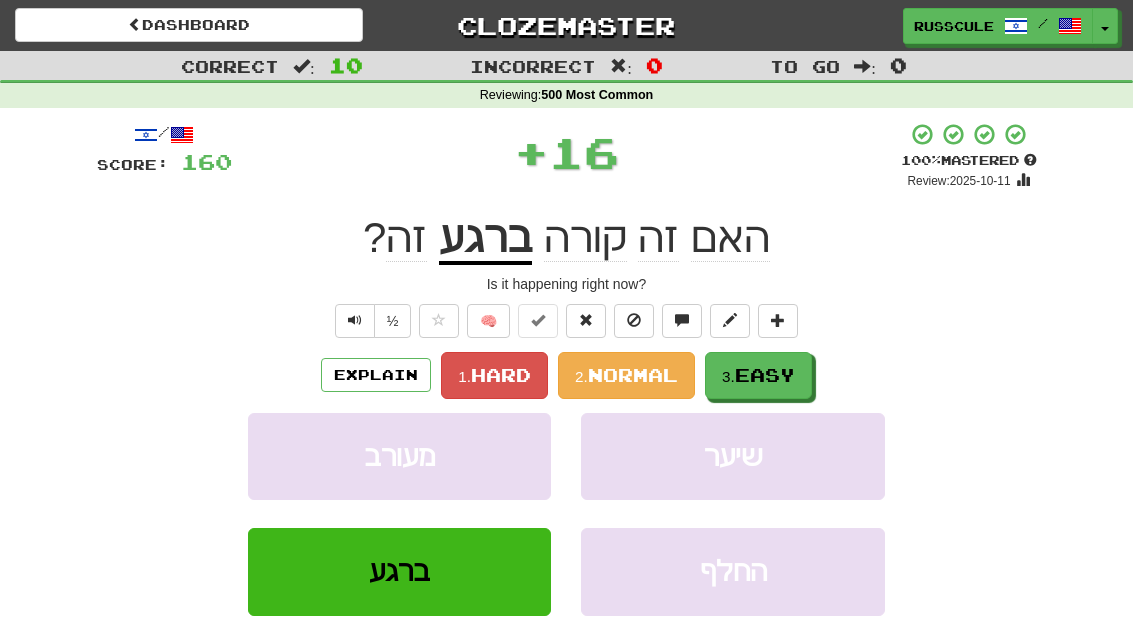 click on "Easy" at bounding box center [765, 375] 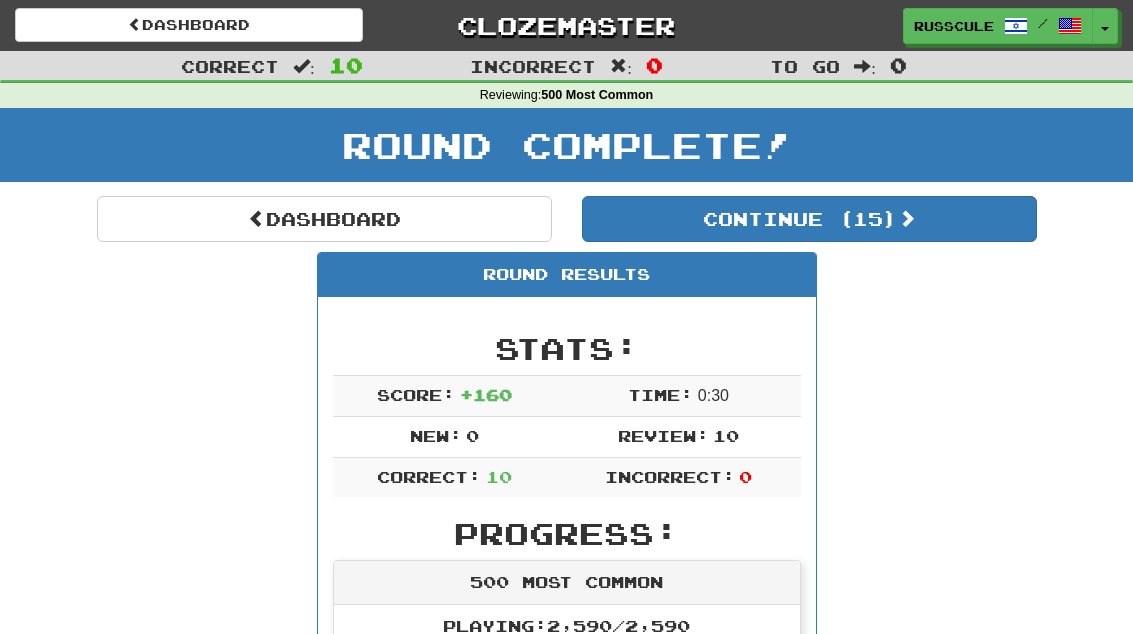click on "Continue ( 15 )" at bounding box center [809, 219] 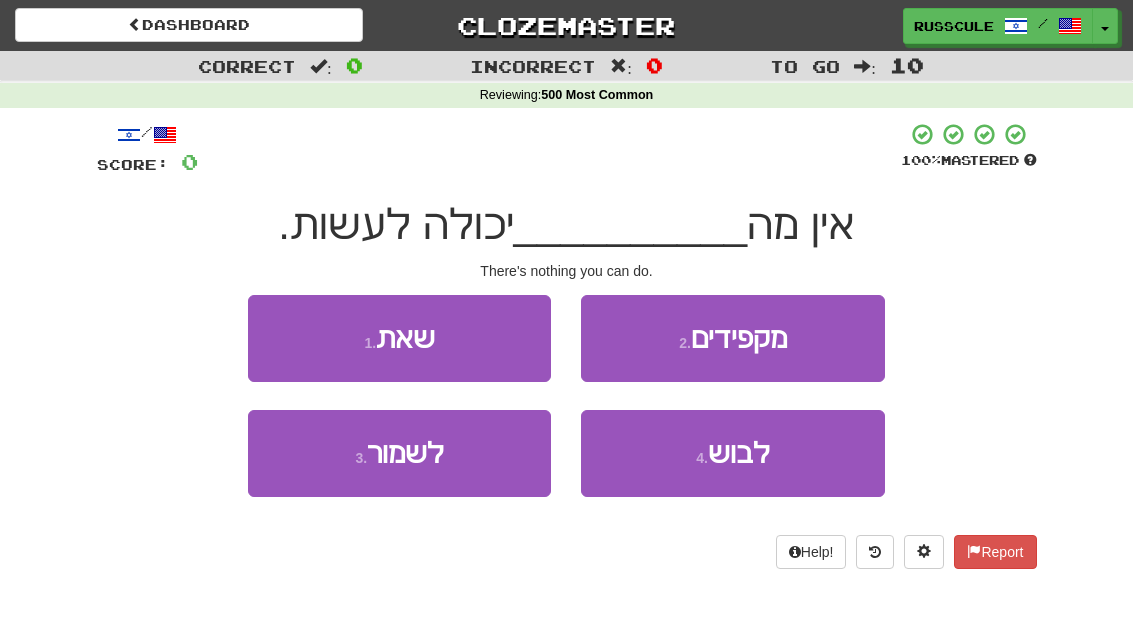 click on "1 .  שאת" at bounding box center [399, 338] 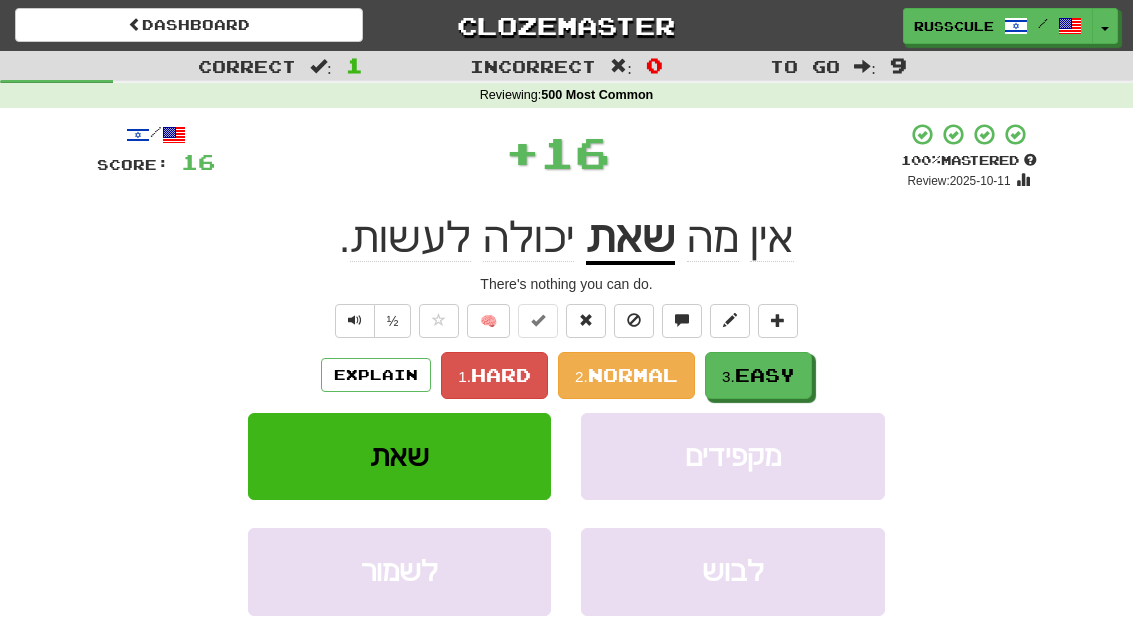 click on "3.  Easy" at bounding box center [758, 375] 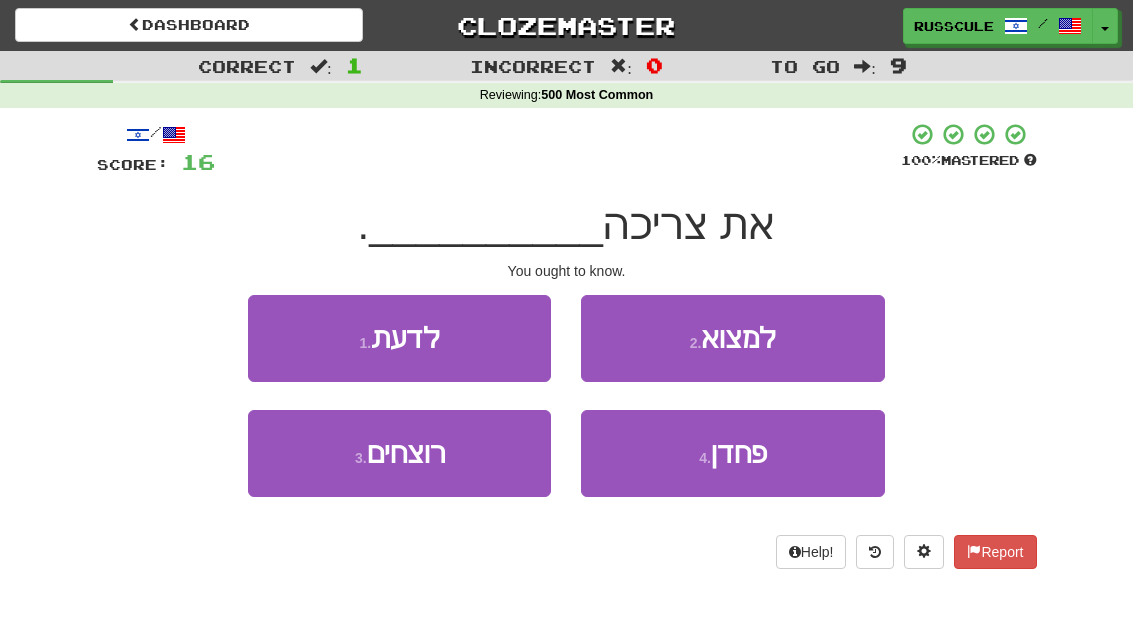 click on "1 .  לדעת" at bounding box center (399, 338) 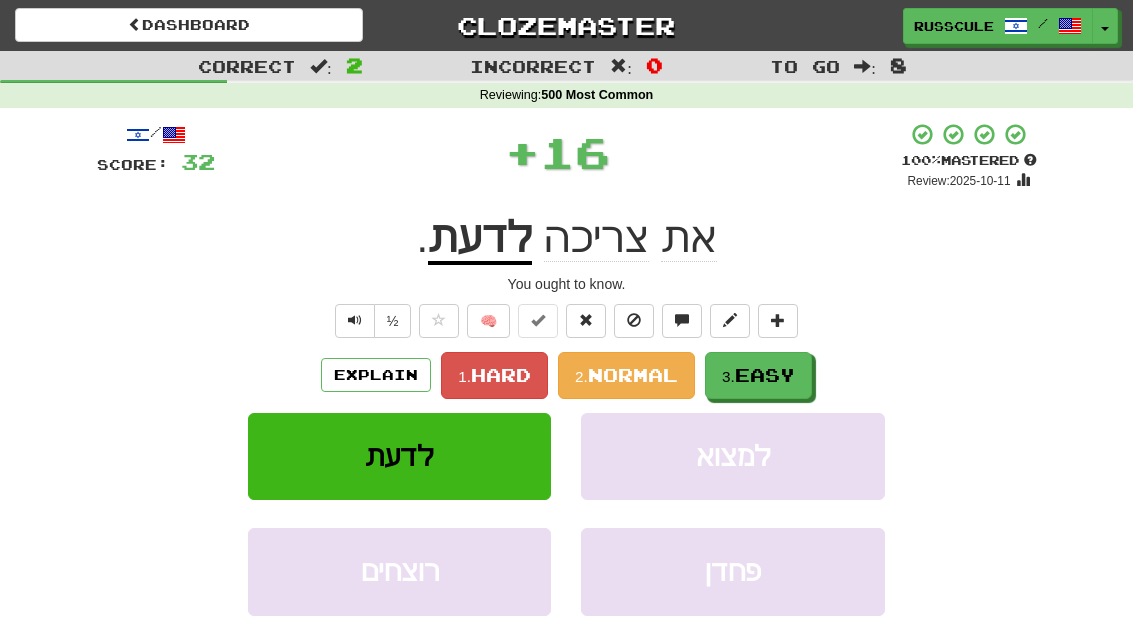 click on "3.  Easy" at bounding box center [758, 375] 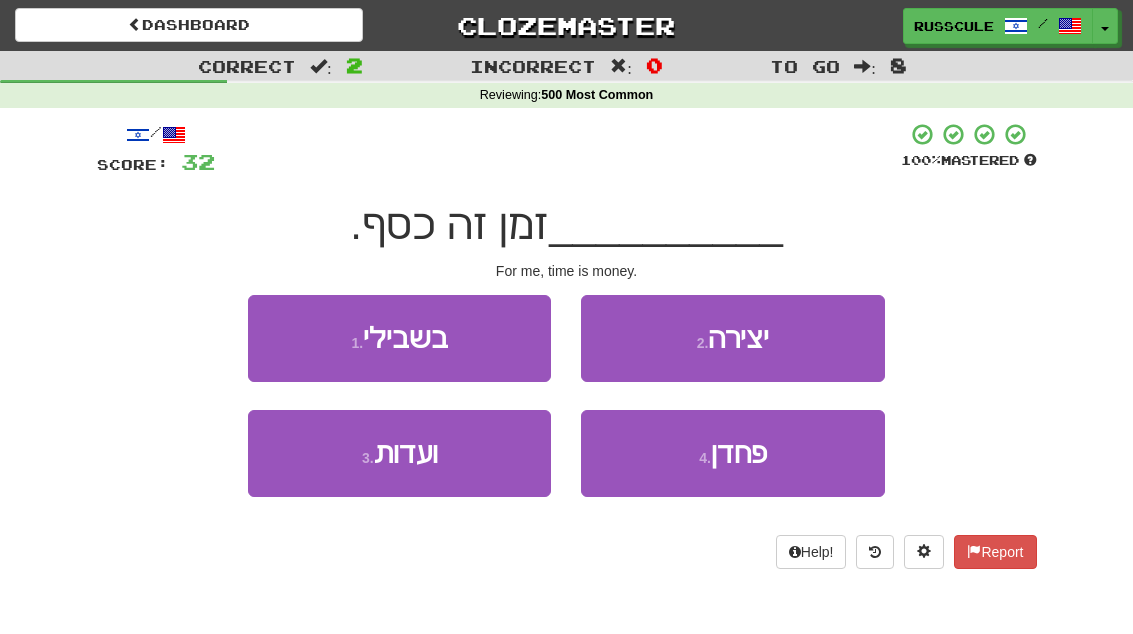 click on "1 .  בשבילי" at bounding box center [399, 338] 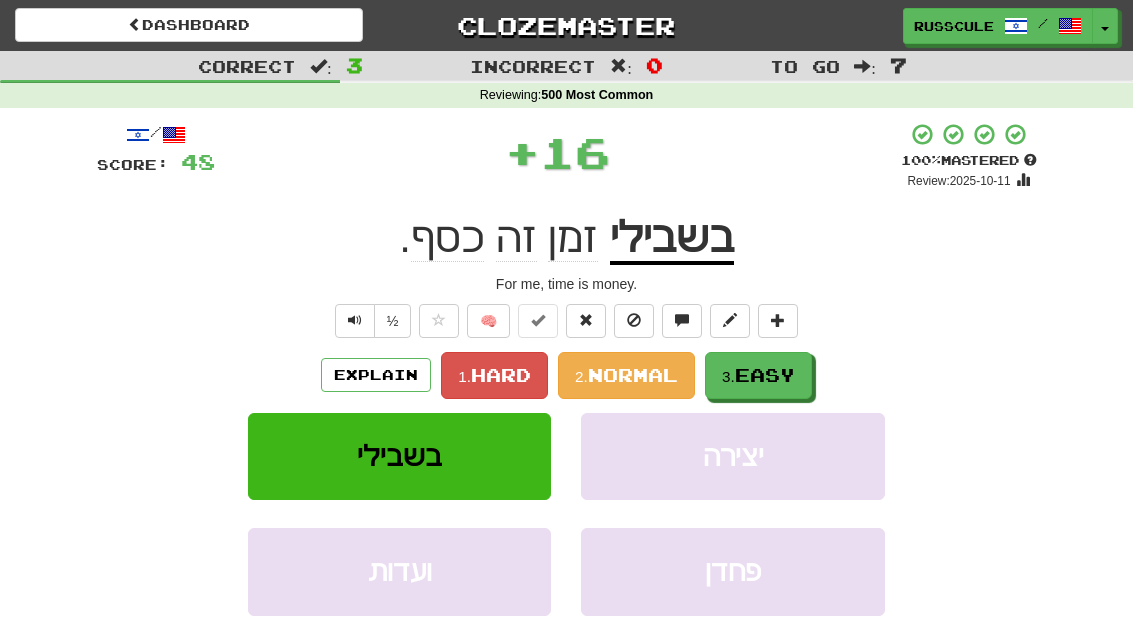 click on "3.  Easy" at bounding box center (758, 375) 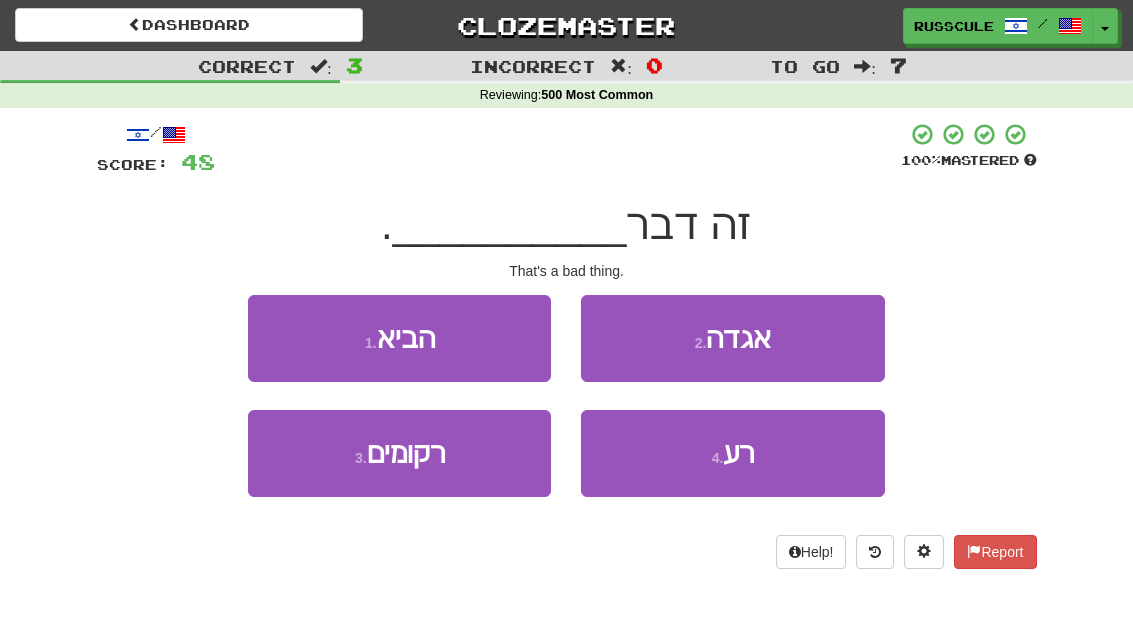 click on "4 .  רע" at bounding box center [732, 453] 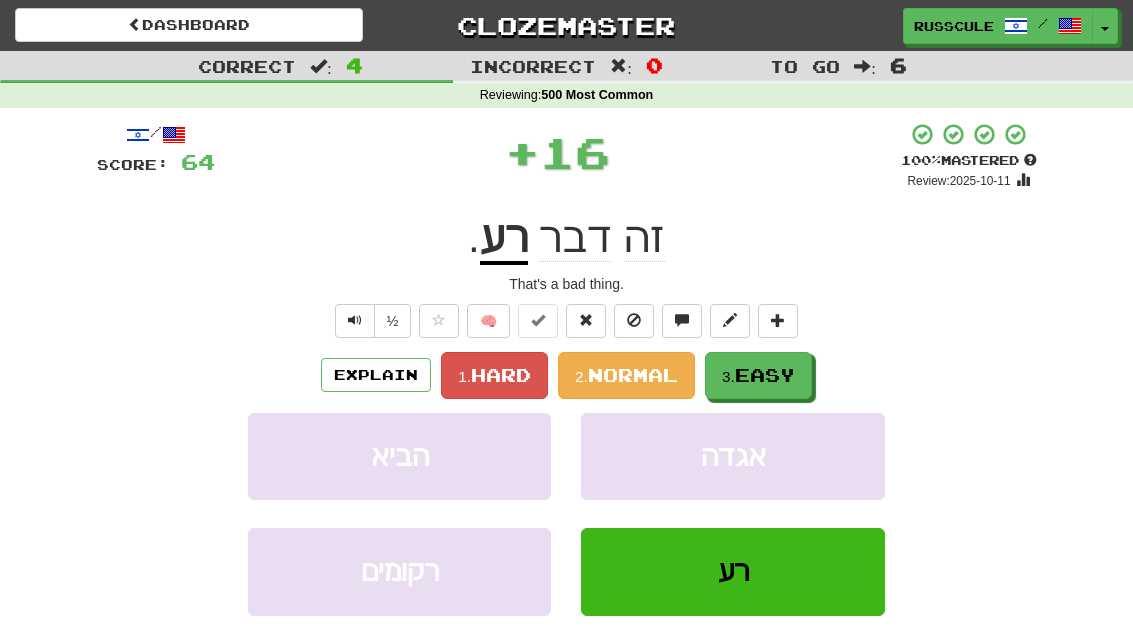 click on "3.  Easy" at bounding box center (758, 375) 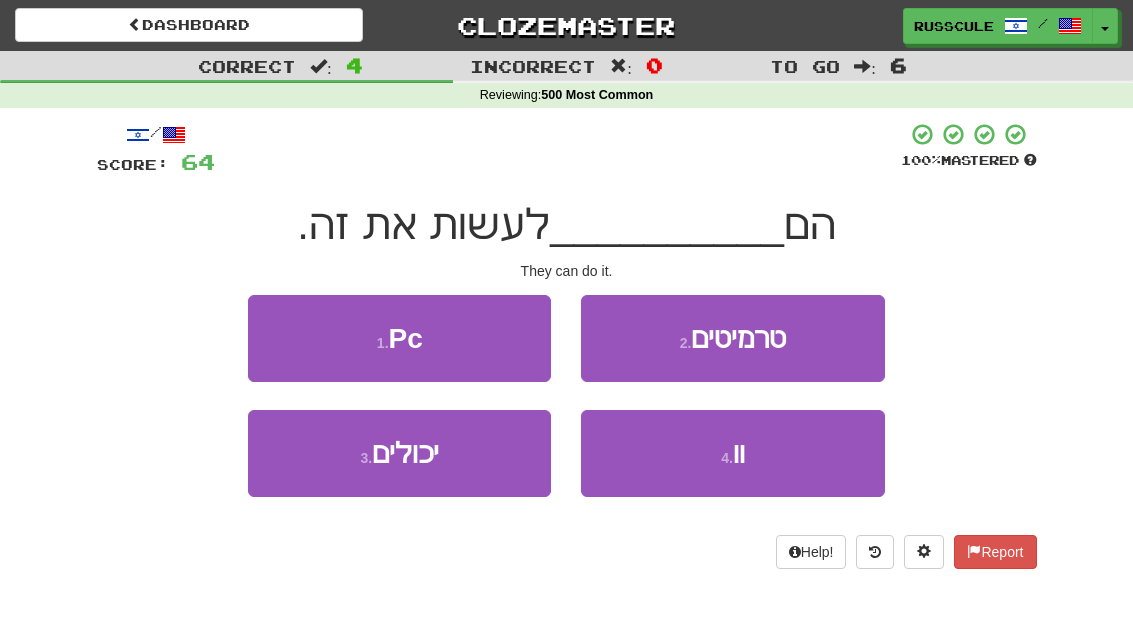 click on "3 .  יכולים" at bounding box center (399, 453) 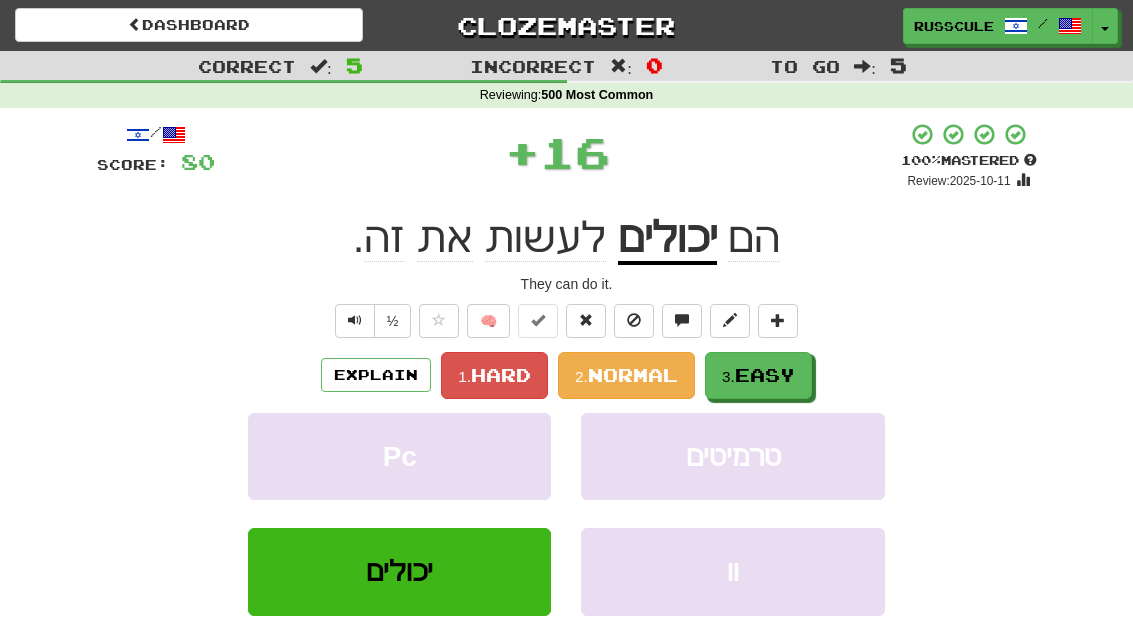 click on "3.  Easy" at bounding box center (758, 375) 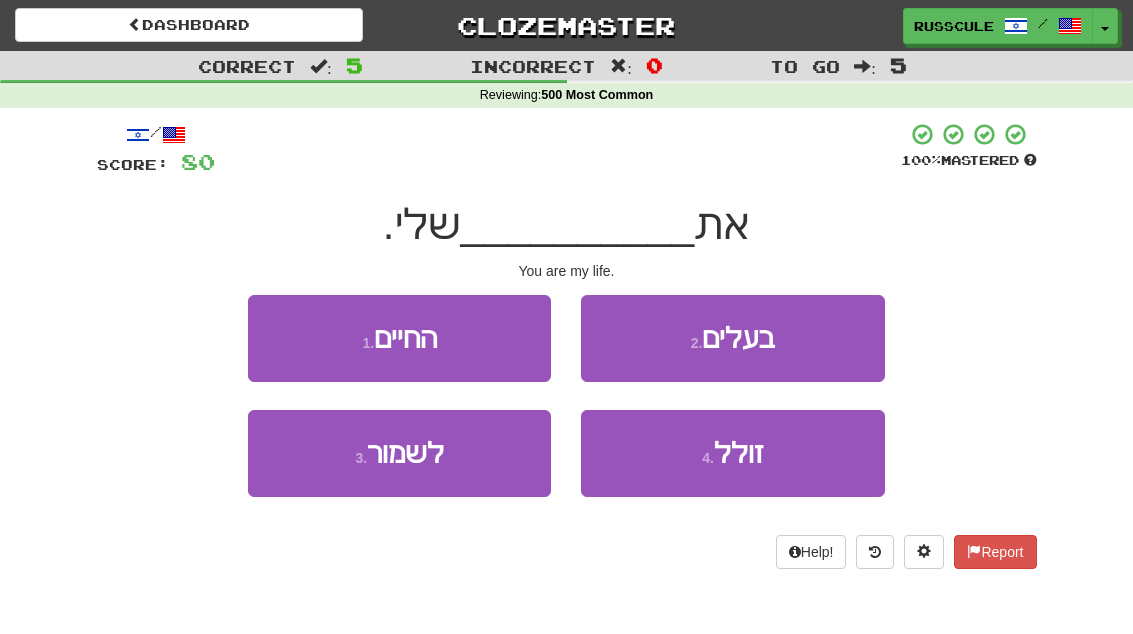 click on "1 .  החיים" at bounding box center (399, 338) 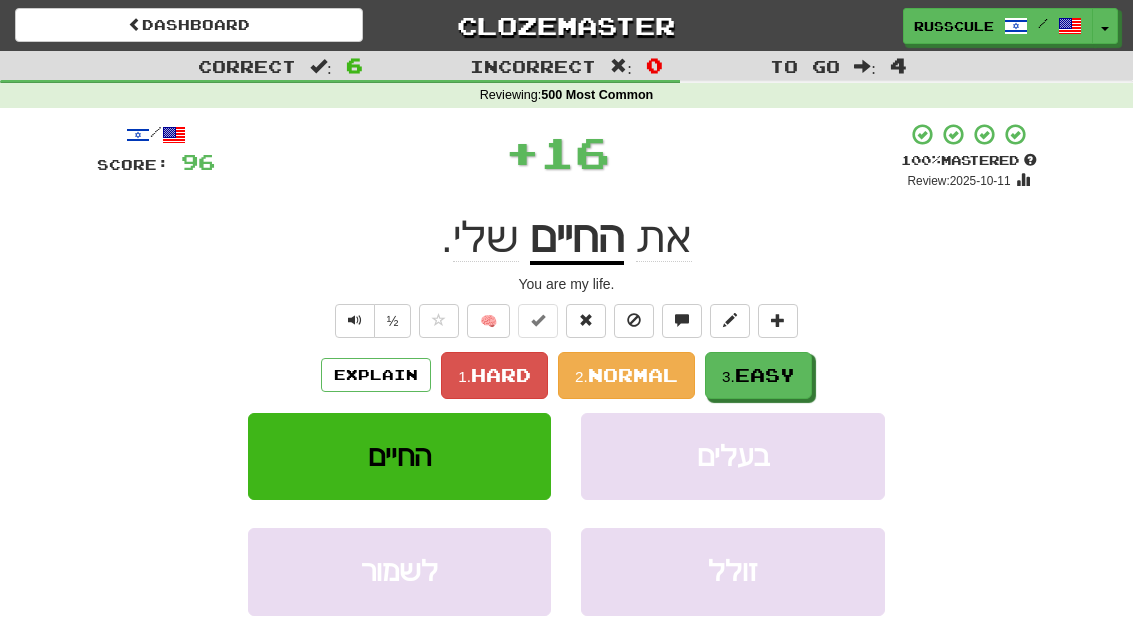 click on "3.  Easy" at bounding box center [758, 375] 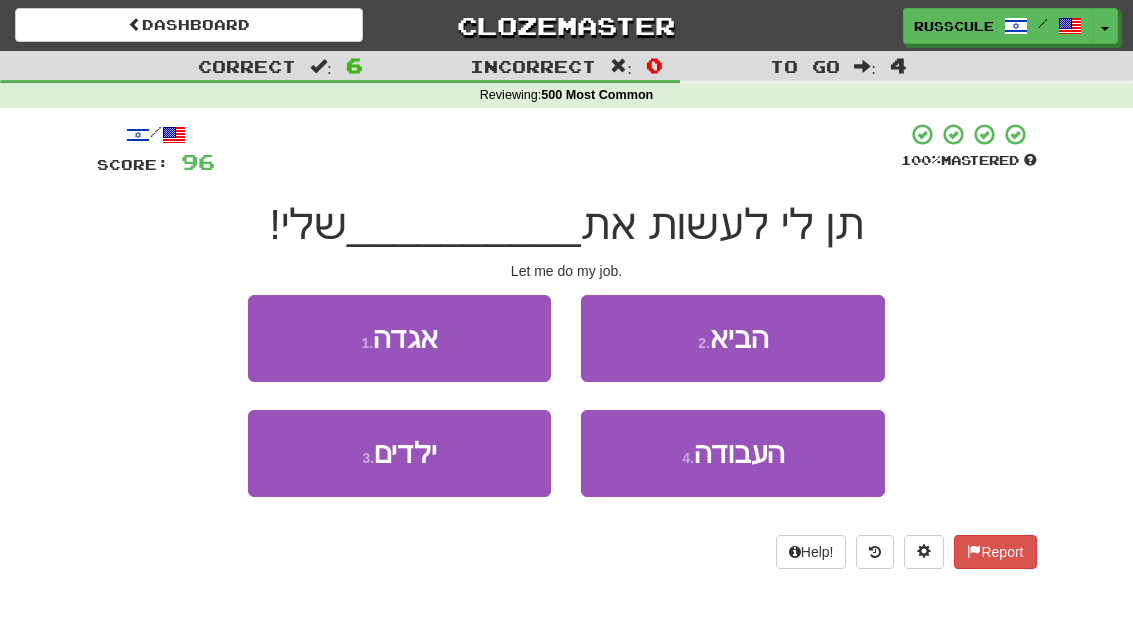 click on "העבודה" at bounding box center [739, 453] 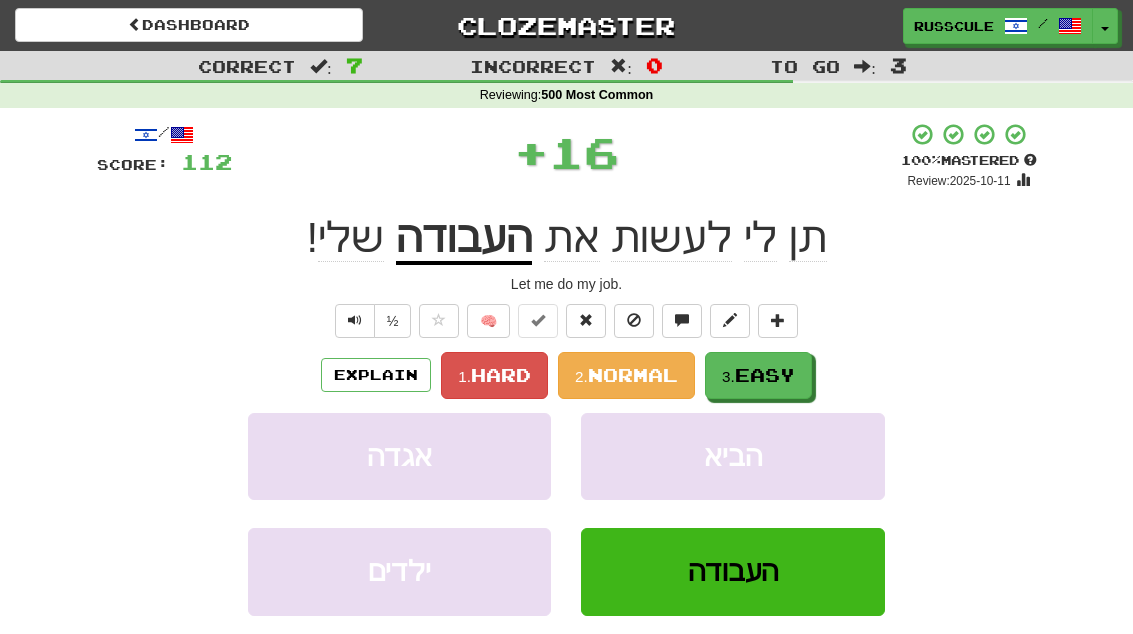 click on "3.  Easy" at bounding box center [758, 375] 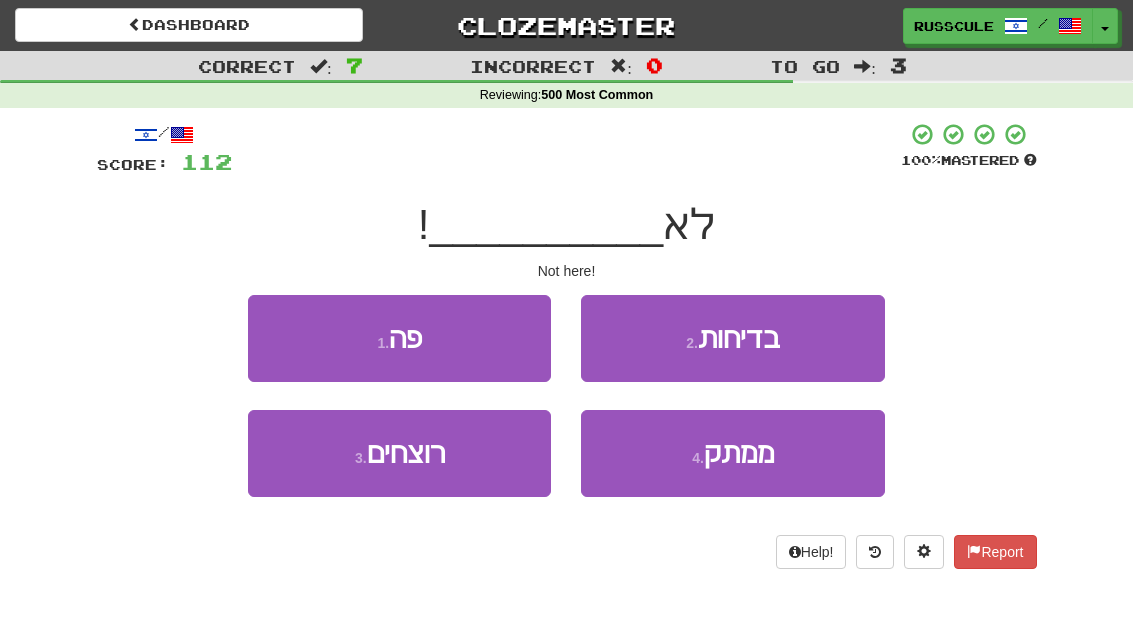 click on "1 .  פה" at bounding box center [399, 338] 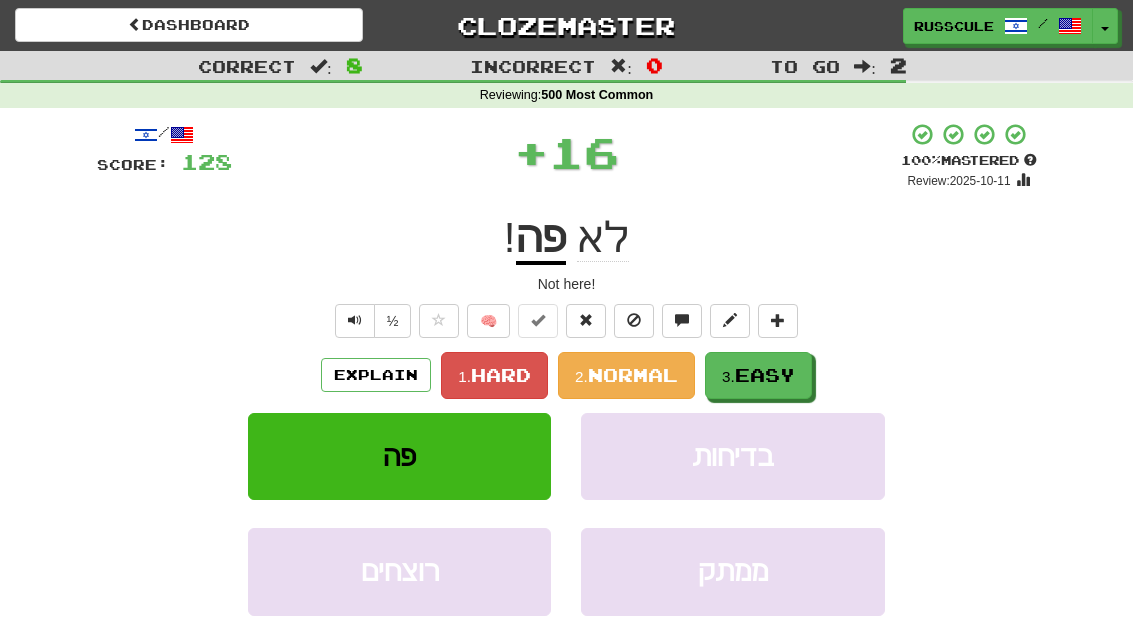 click on "3.  Easy" at bounding box center [758, 375] 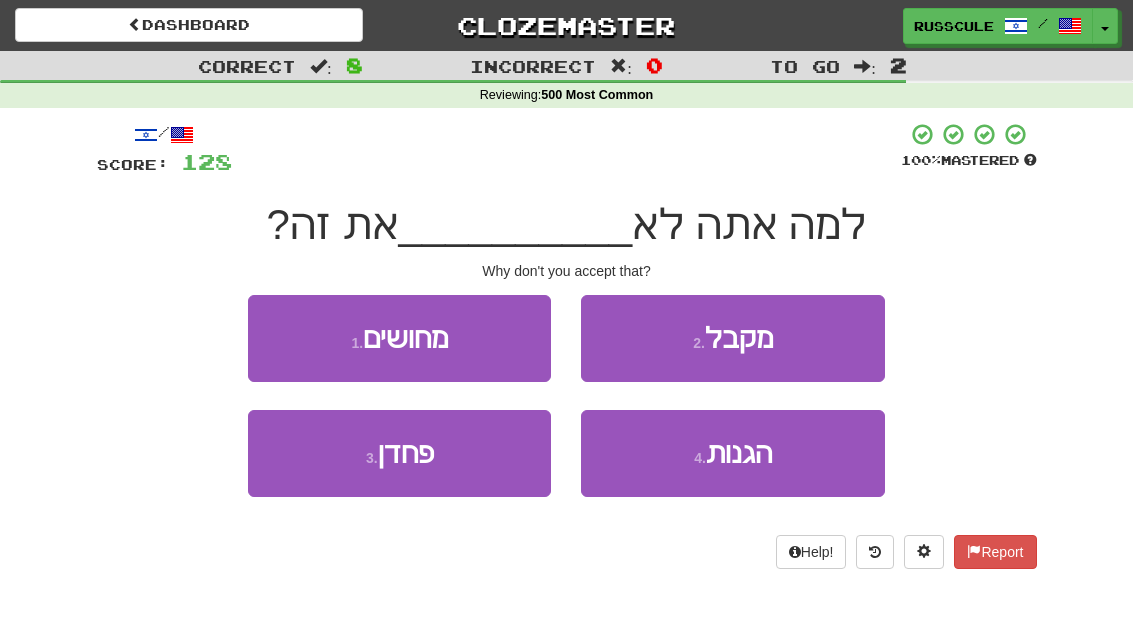 click on "2 .  מקבל" at bounding box center [732, 338] 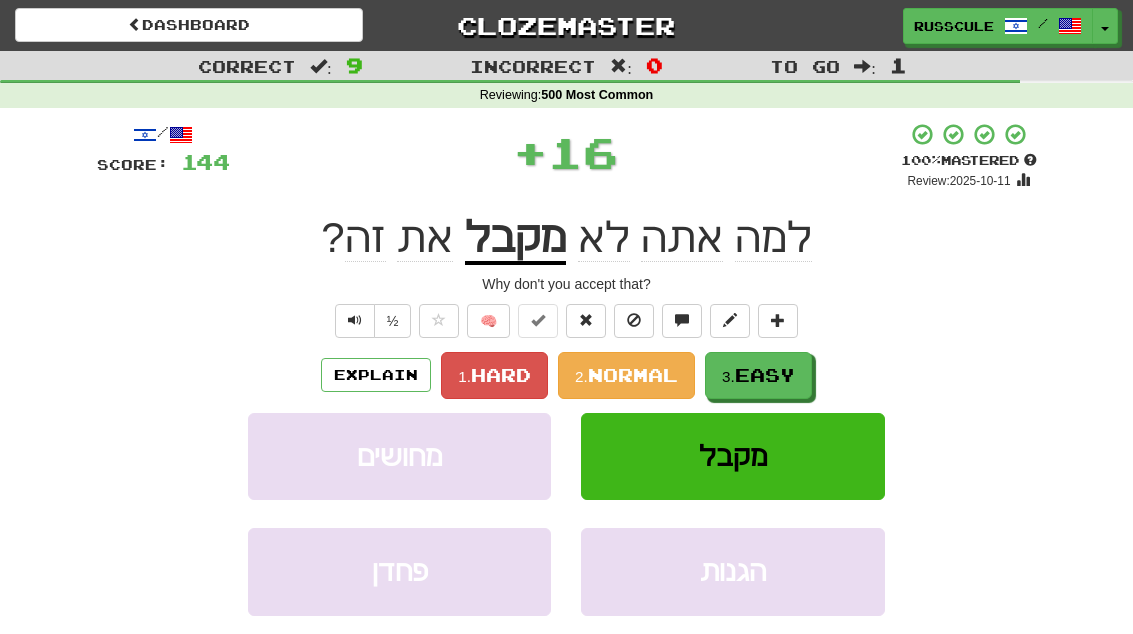 click on "Easy" at bounding box center (765, 375) 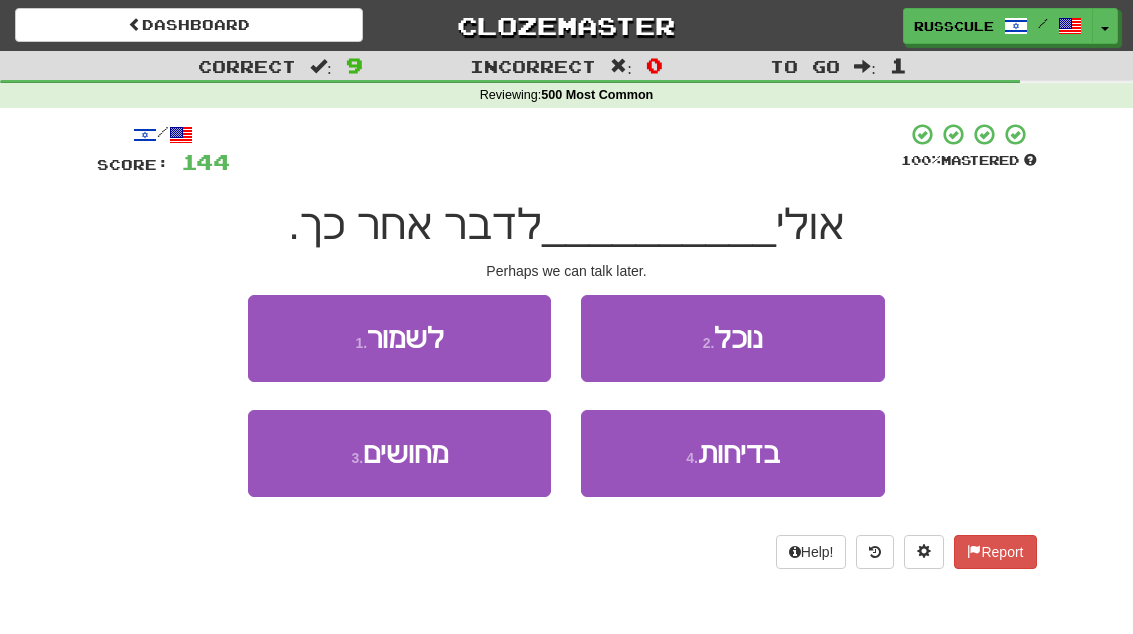 click on "2 .  נוכל" at bounding box center (732, 338) 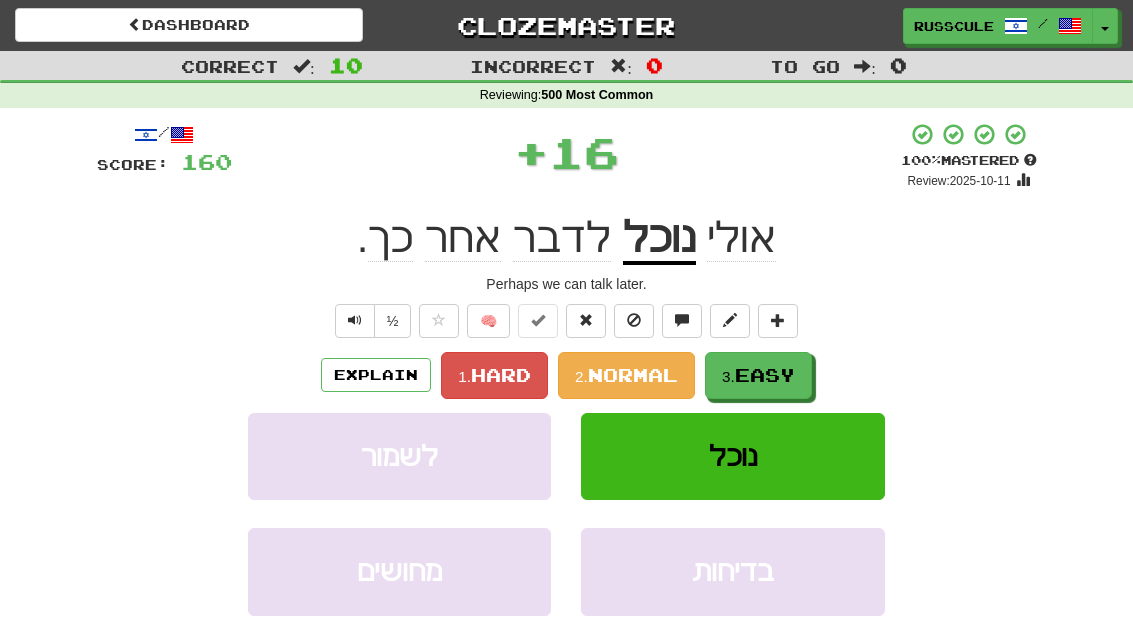 click on "3.  Easy" at bounding box center [758, 375] 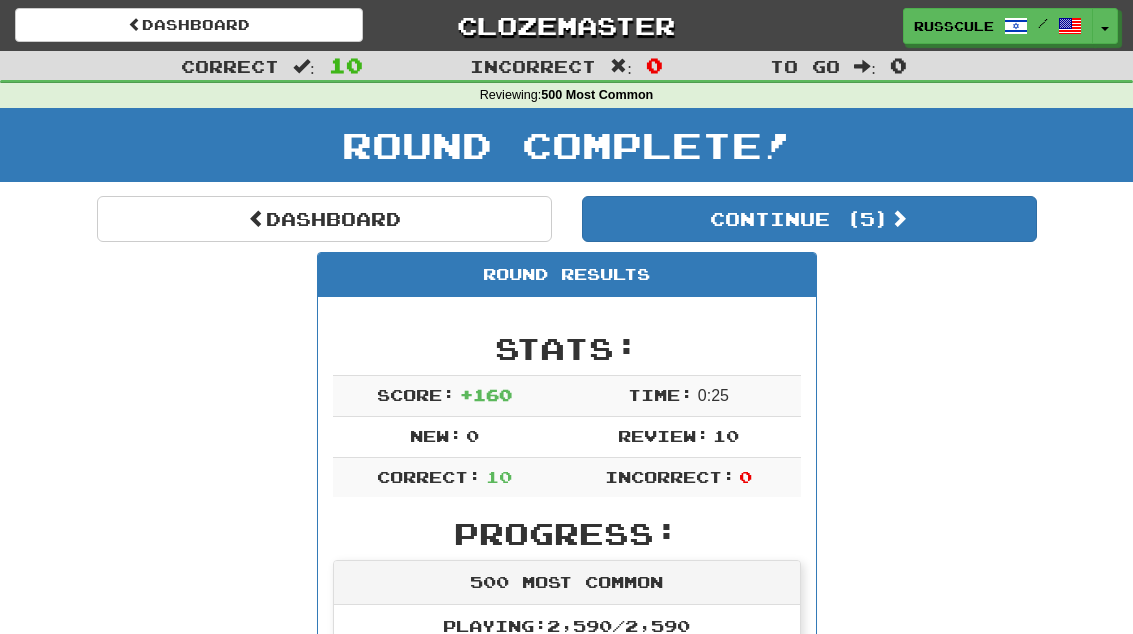 click on "Continue ( 5 )" at bounding box center (809, 219) 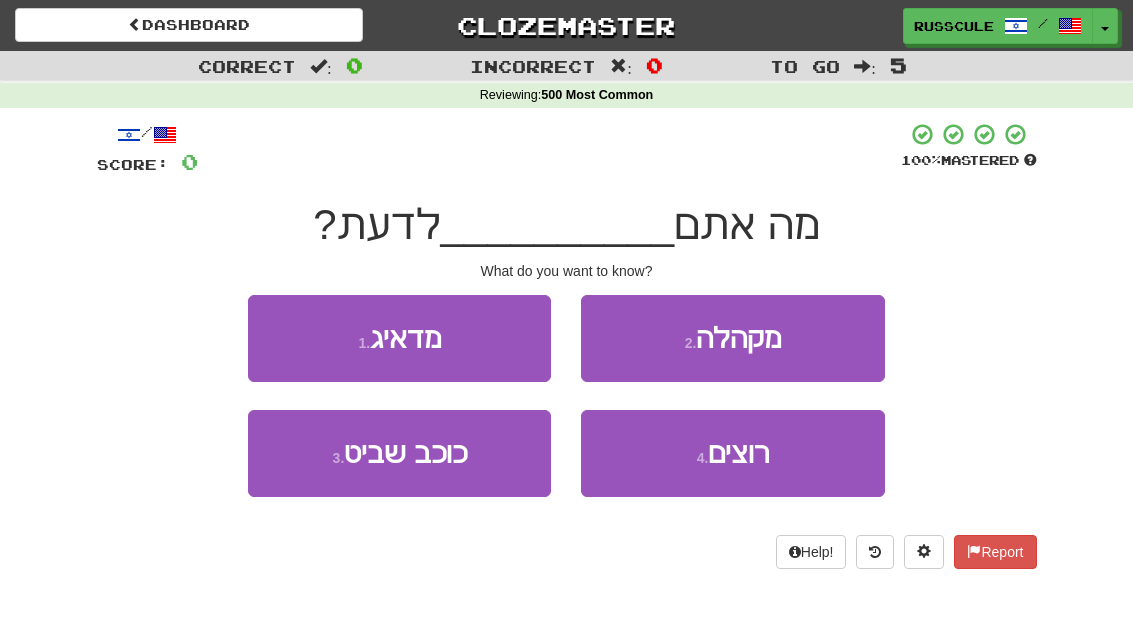 click on "4 .  רוצים" at bounding box center (732, 453) 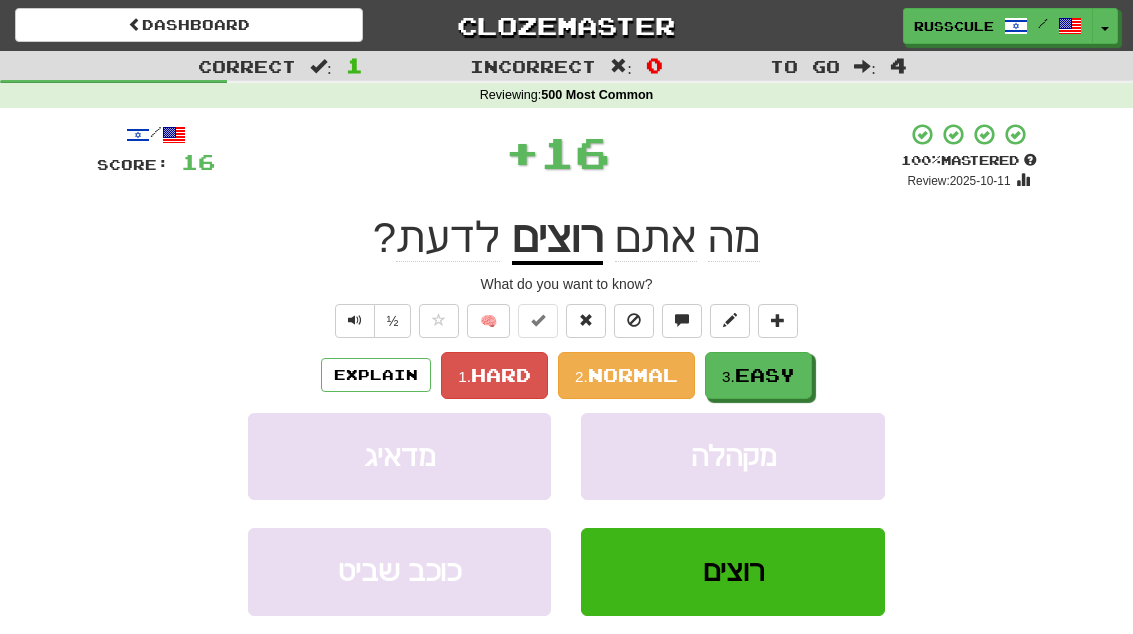 click on "3.  Easy" at bounding box center (758, 375) 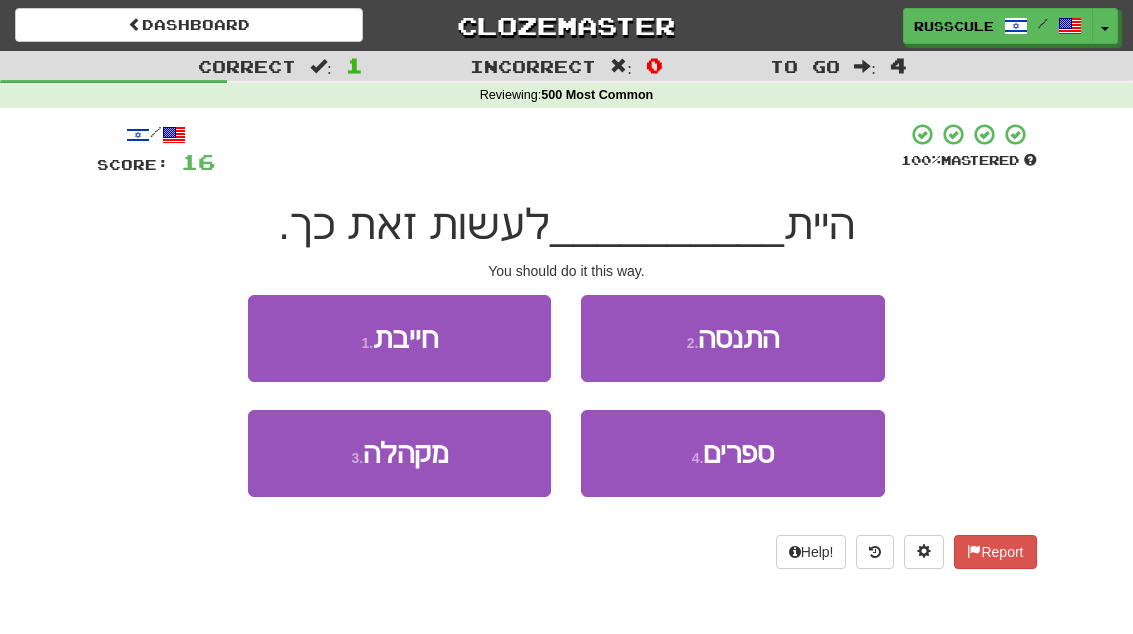 click on "1 .  חייבת" at bounding box center (399, 338) 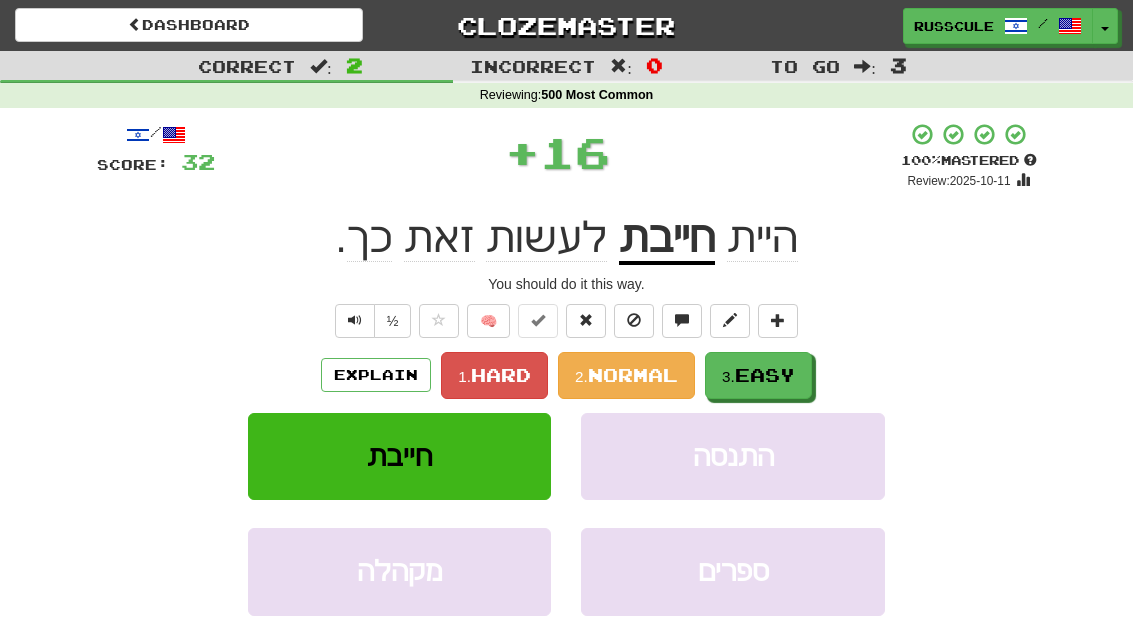 click on "Easy" at bounding box center (765, 375) 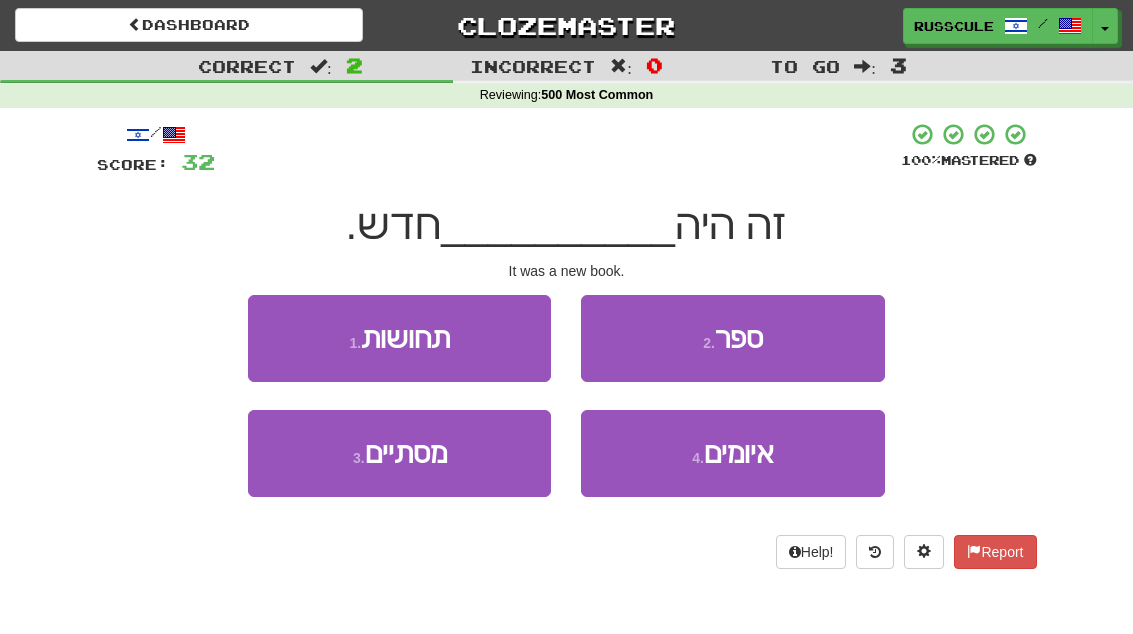 click on "2 .  ספר" at bounding box center (732, 338) 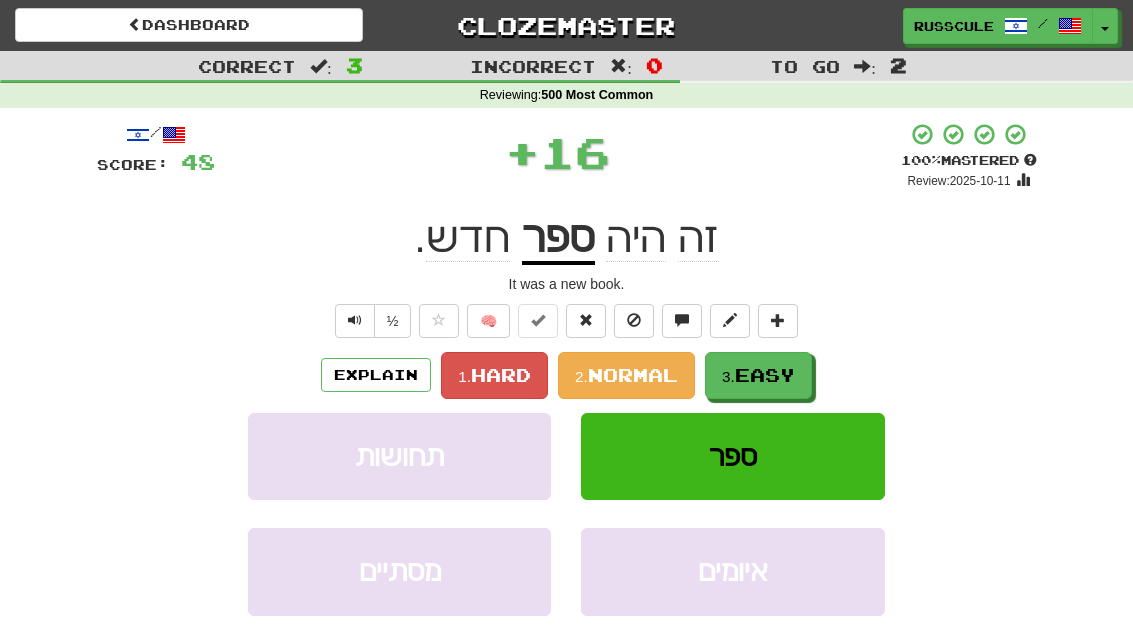 click on "Easy" at bounding box center (765, 375) 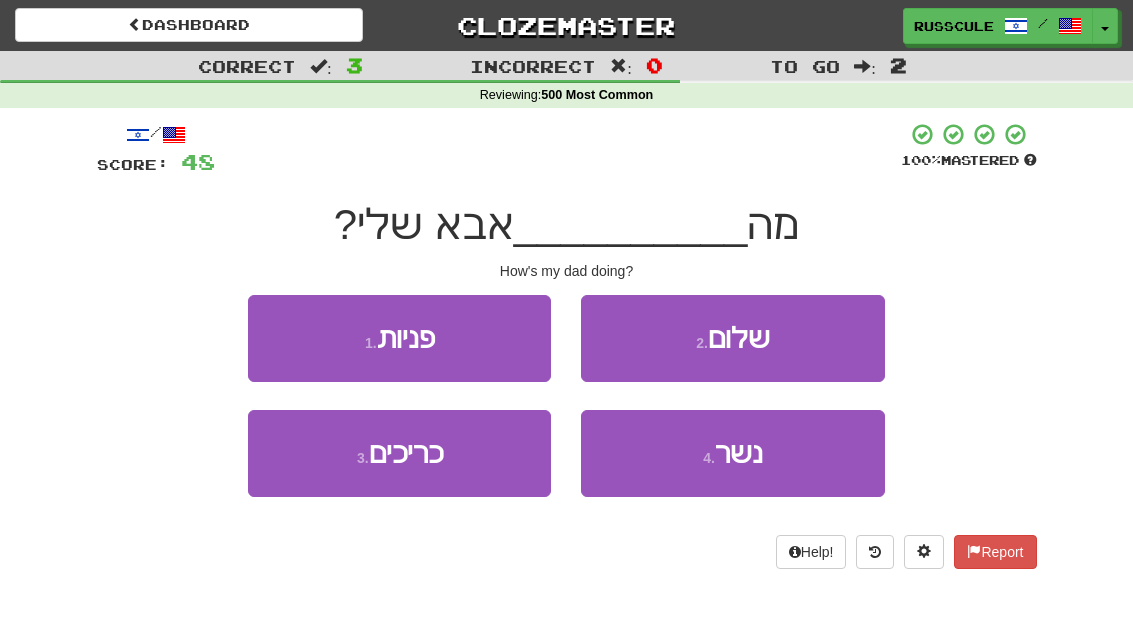 click on "2 .  שלום" at bounding box center (732, 338) 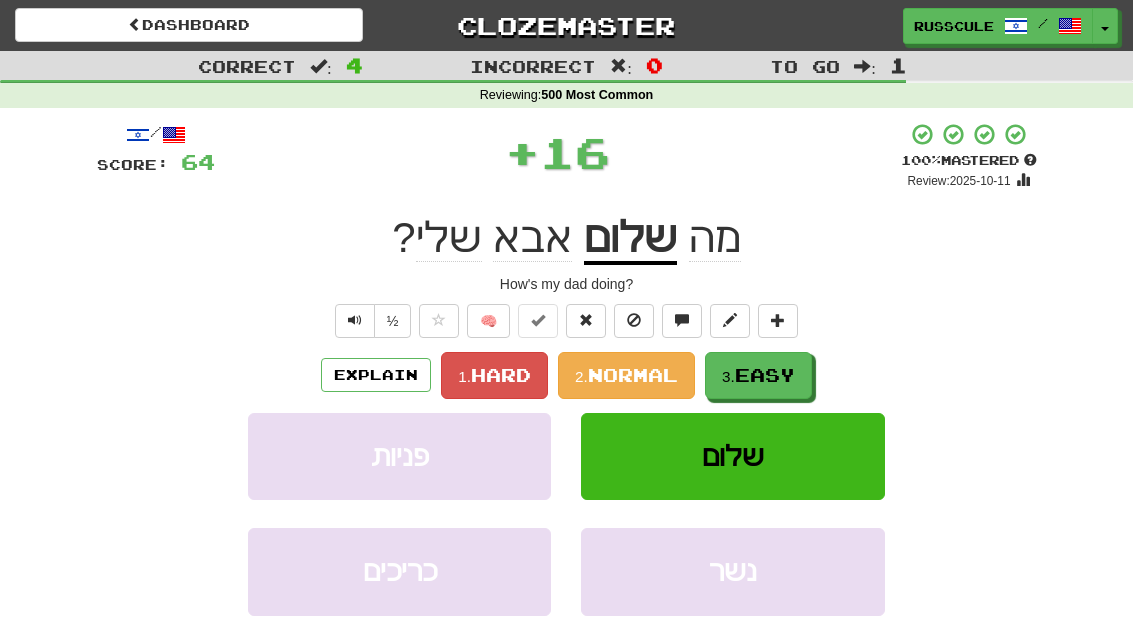 click on "Easy" at bounding box center (765, 375) 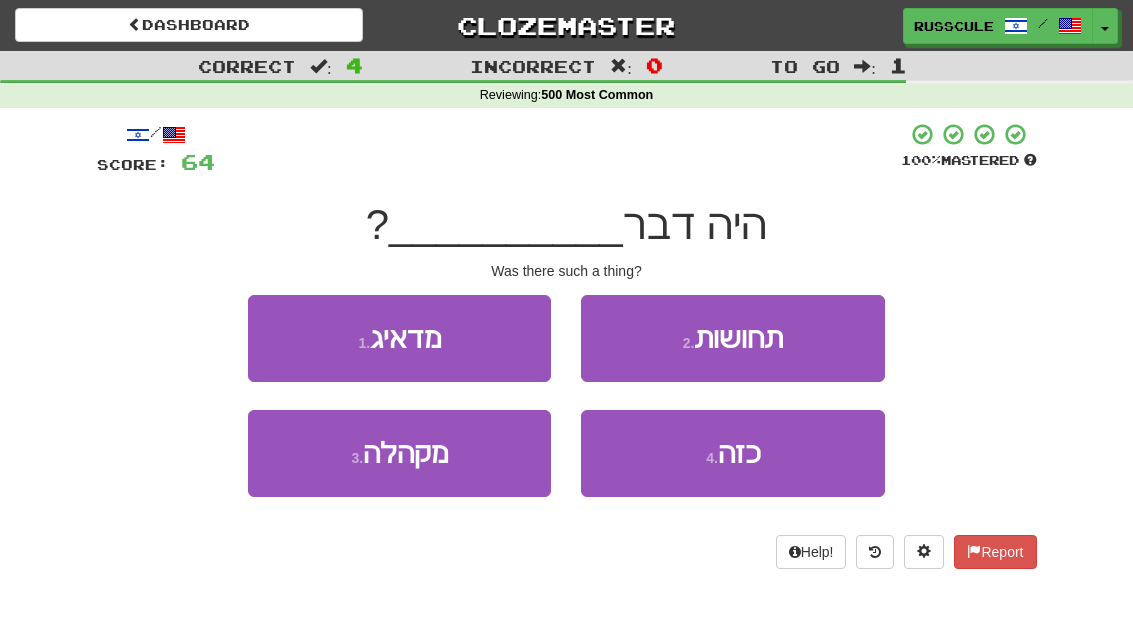 click on "כזה" at bounding box center (739, 453) 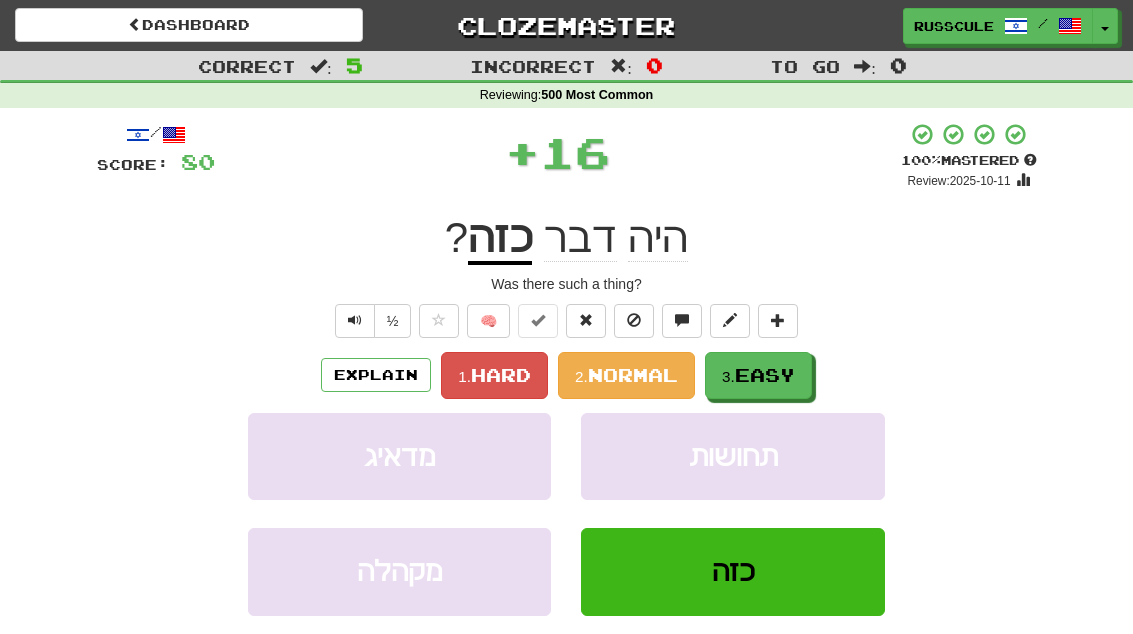 click on "3.  Easy" at bounding box center (758, 375) 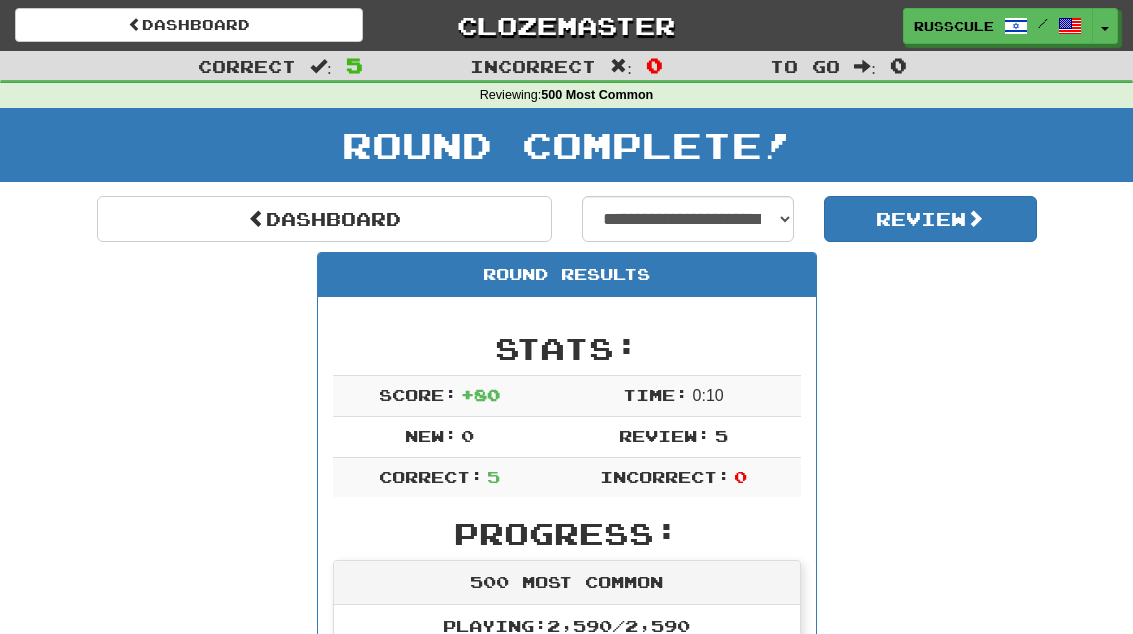 click on "Dashboard" at bounding box center (324, 219) 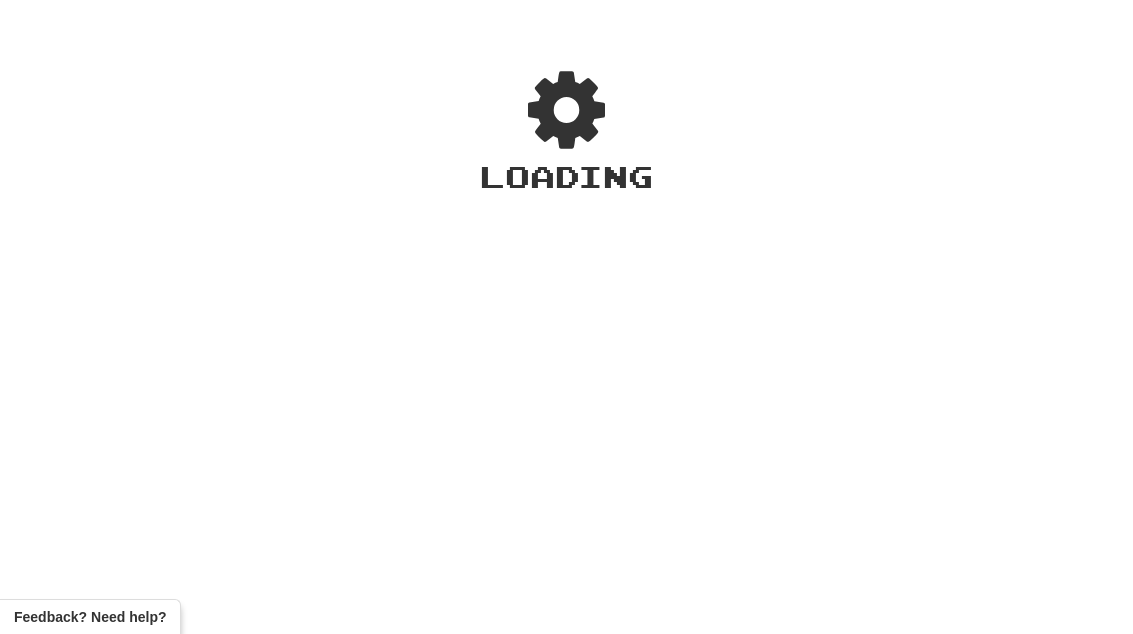scroll, scrollTop: 0, scrollLeft: 0, axis: both 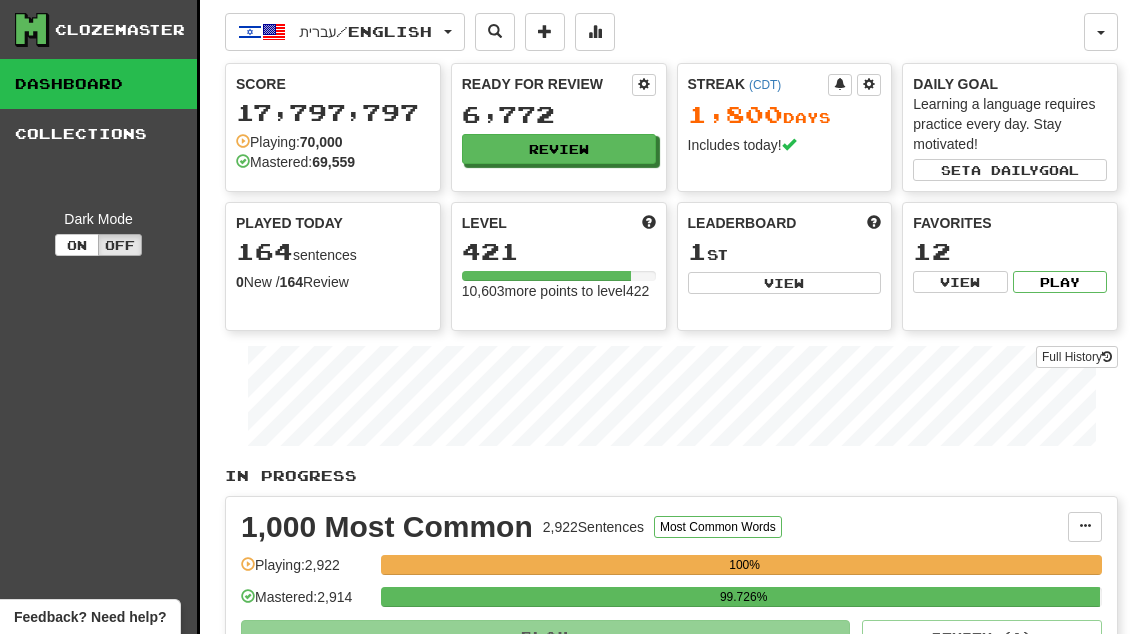 click on "Review" at bounding box center (559, 149) 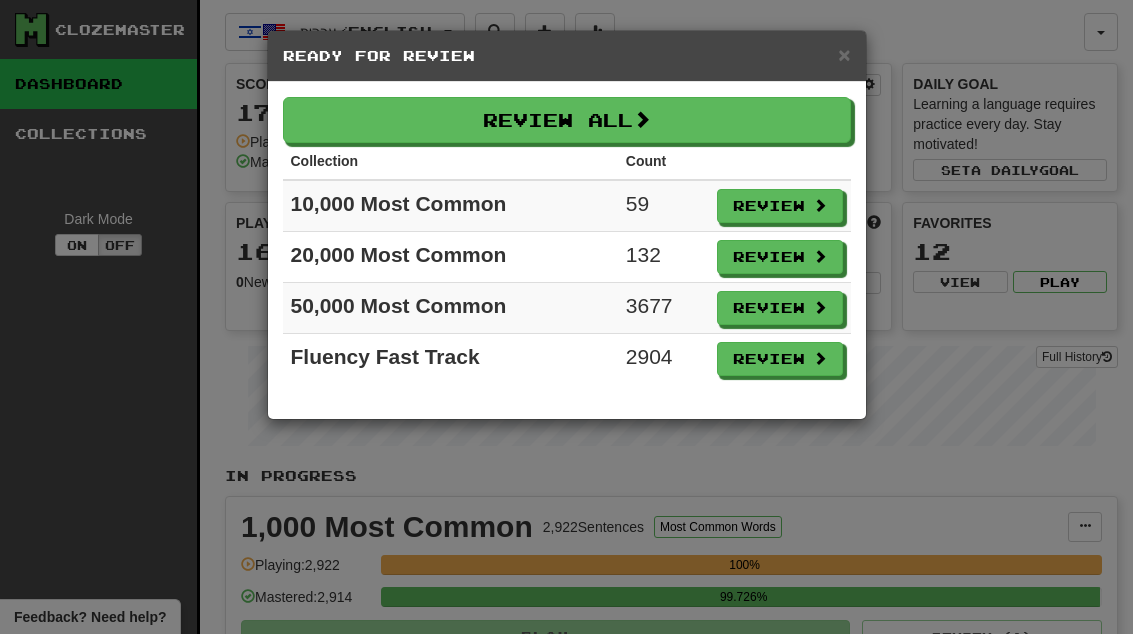 click on "Review" at bounding box center [780, 359] 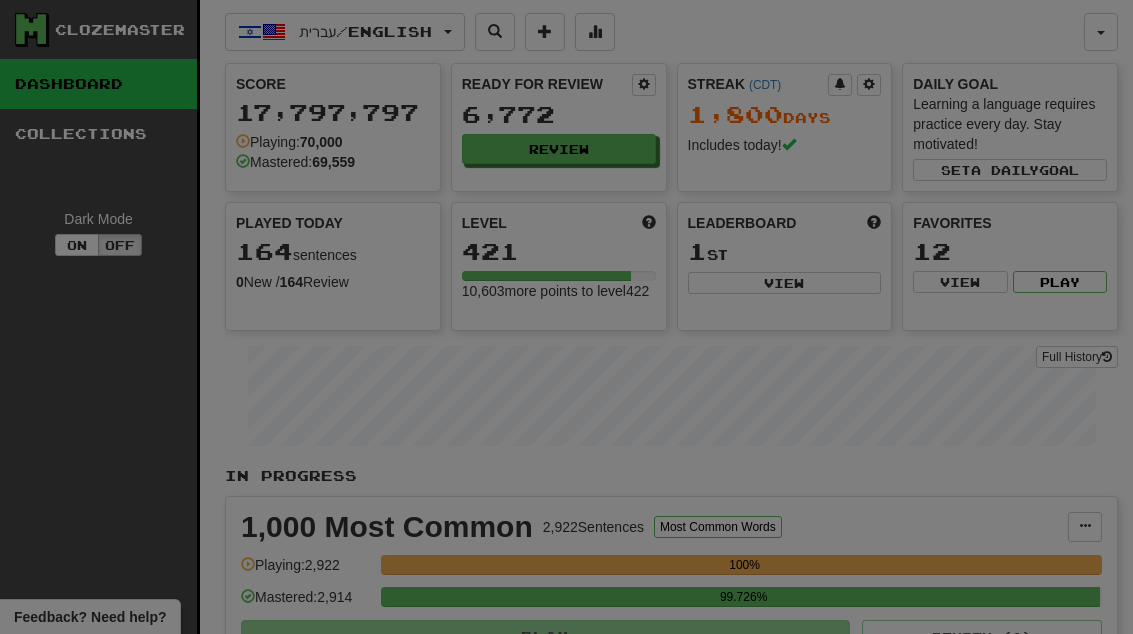 select on "**" 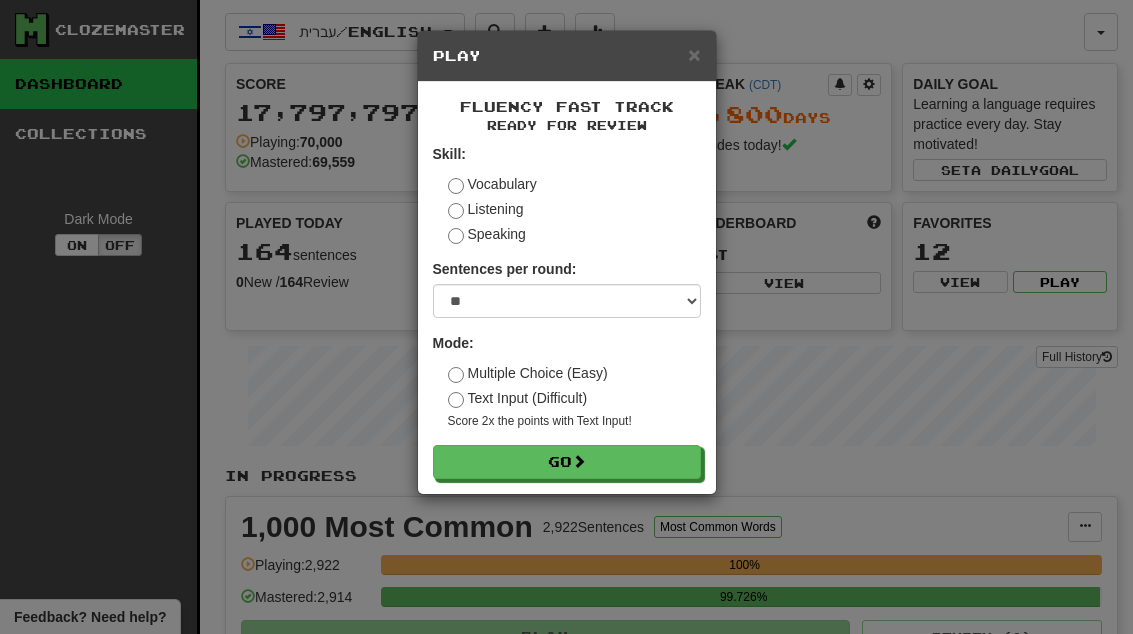 click on "Go" at bounding box center [567, 462] 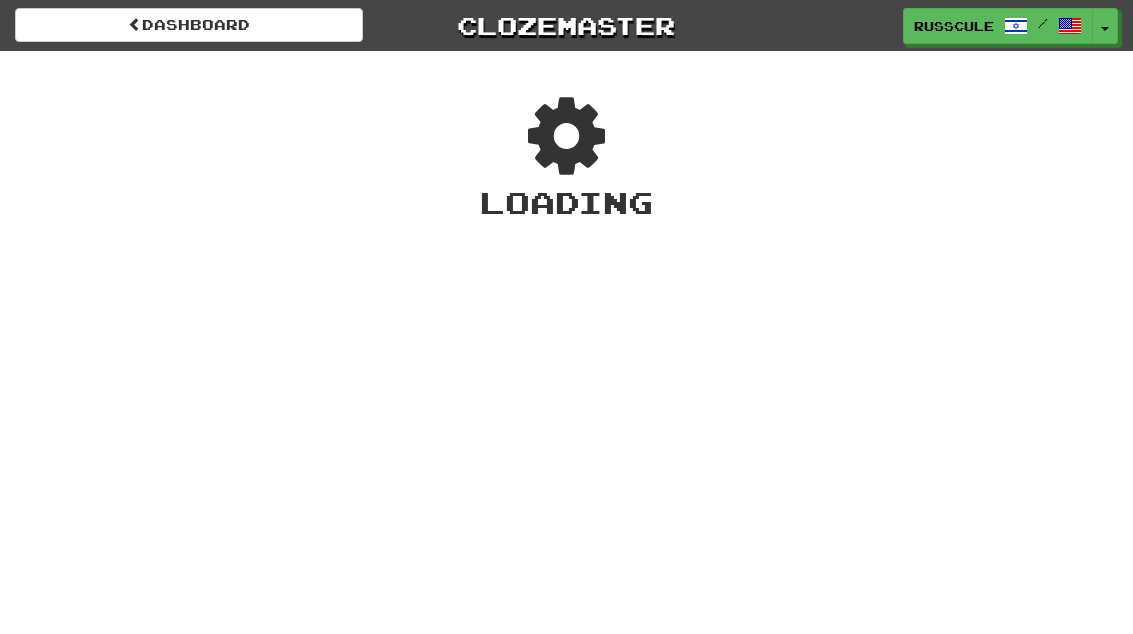 scroll, scrollTop: 0, scrollLeft: 0, axis: both 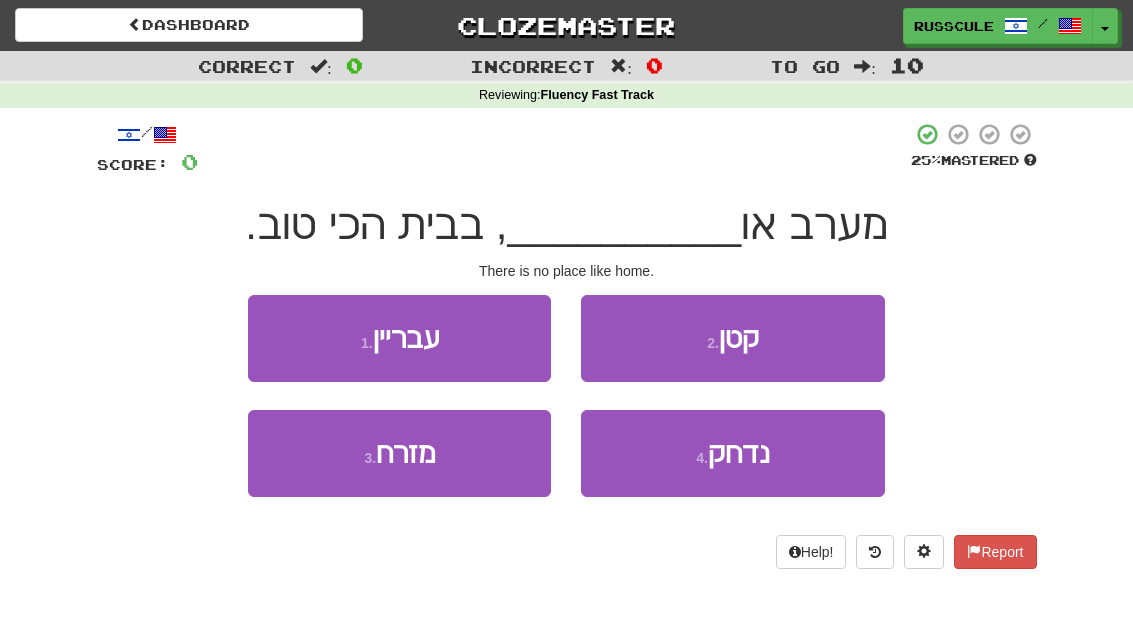 click on "3 .  מזרח" at bounding box center (399, 453) 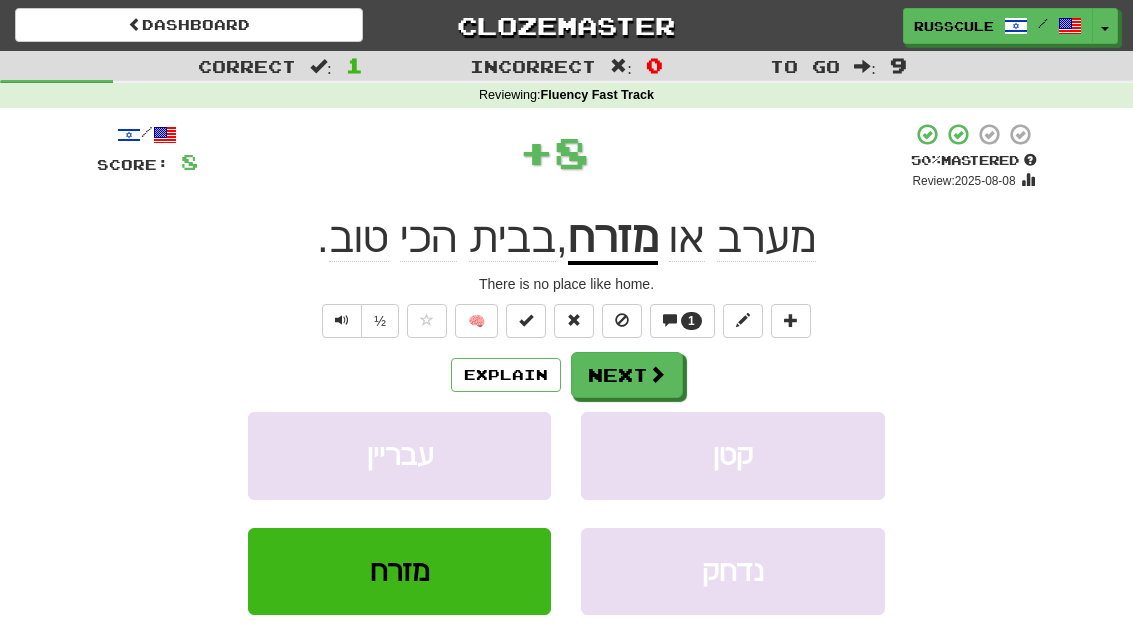 click at bounding box center (657, 374) 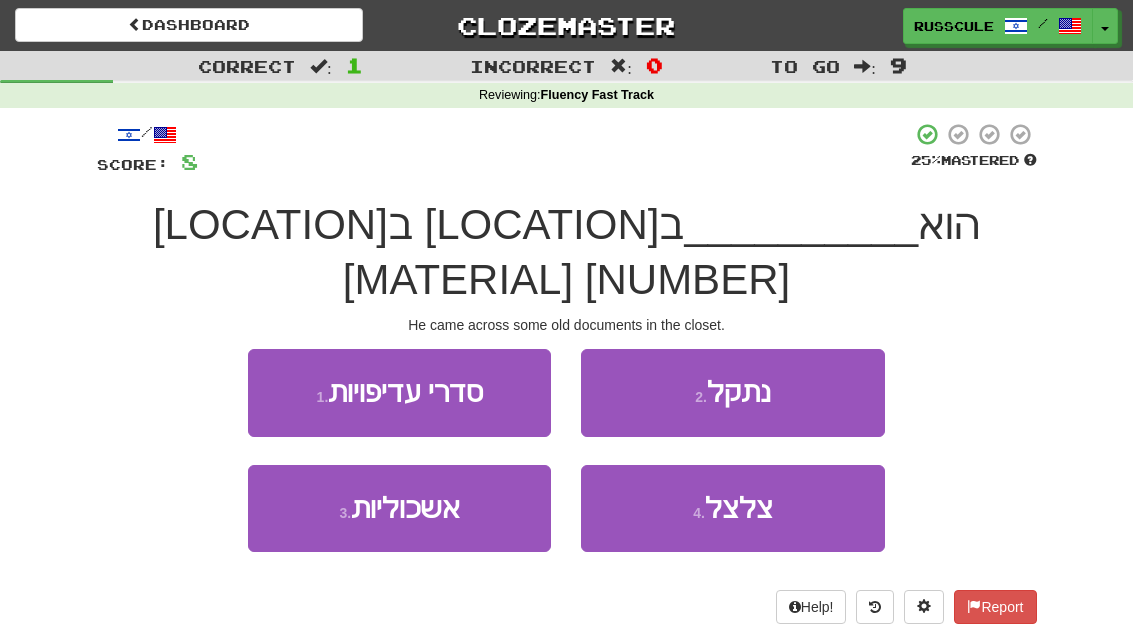 click on "2 .  נתקל" at bounding box center (732, 392) 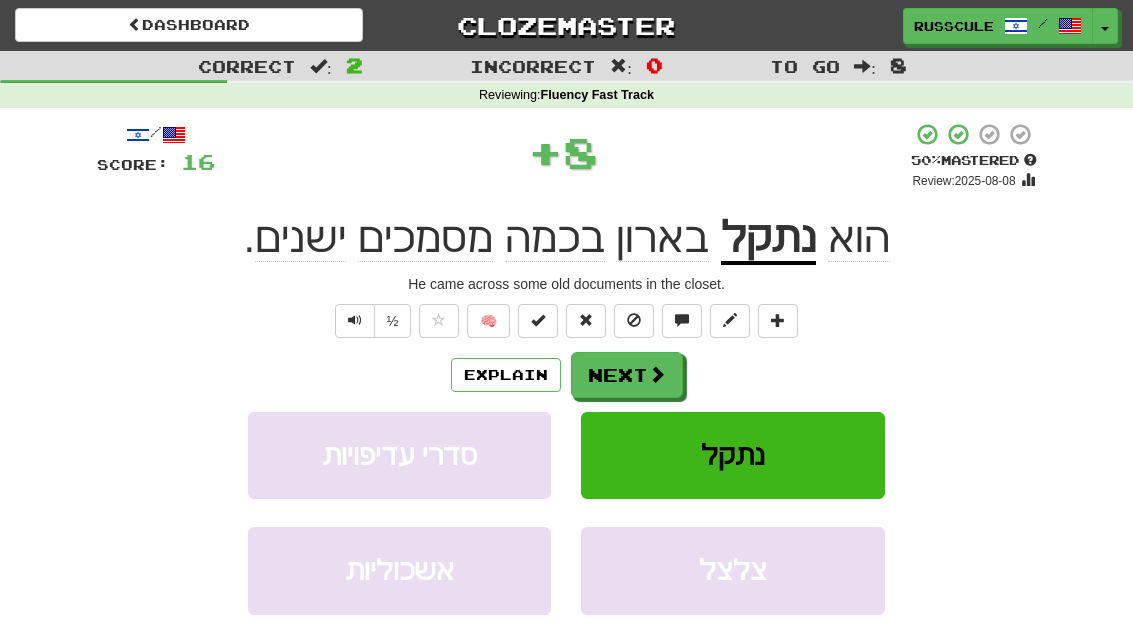 click at bounding box center (657, 374) 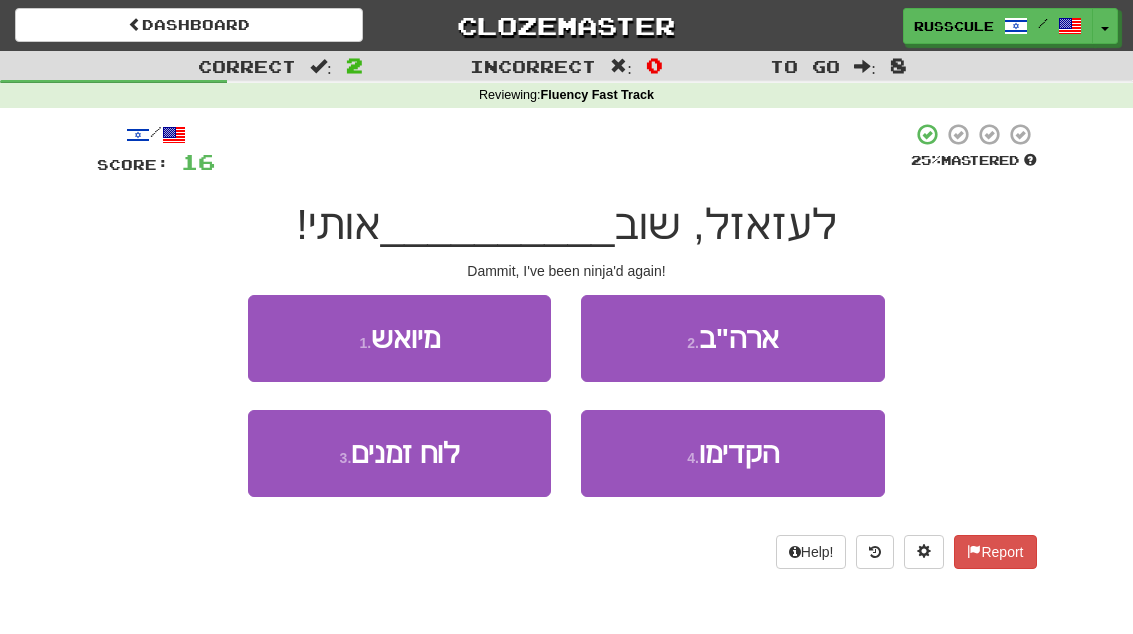 click on "2 .  [COUNTRY]" at bounding box center [732, 338] 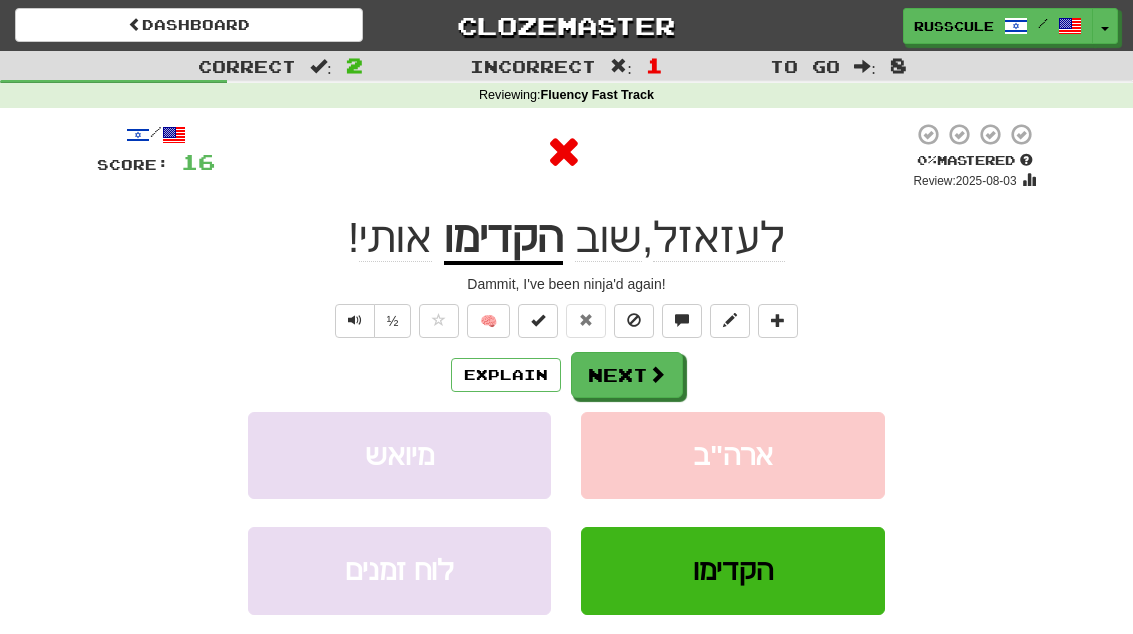 click at bounding box center [657, 374] 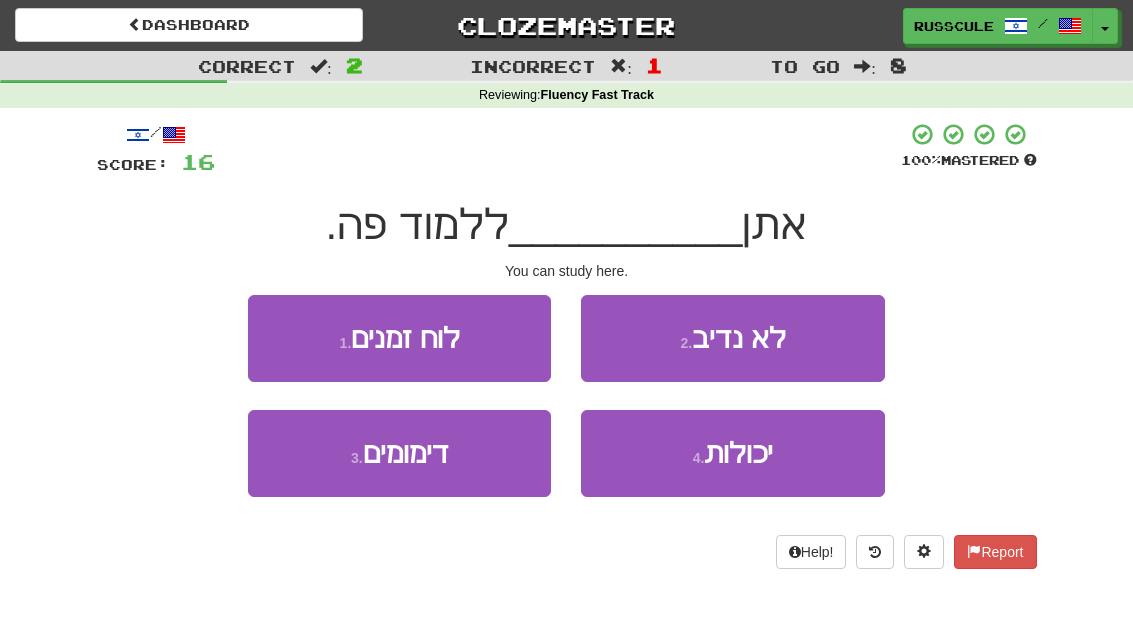 click on "4 .  יכולות" at bounding box center (732, 453) 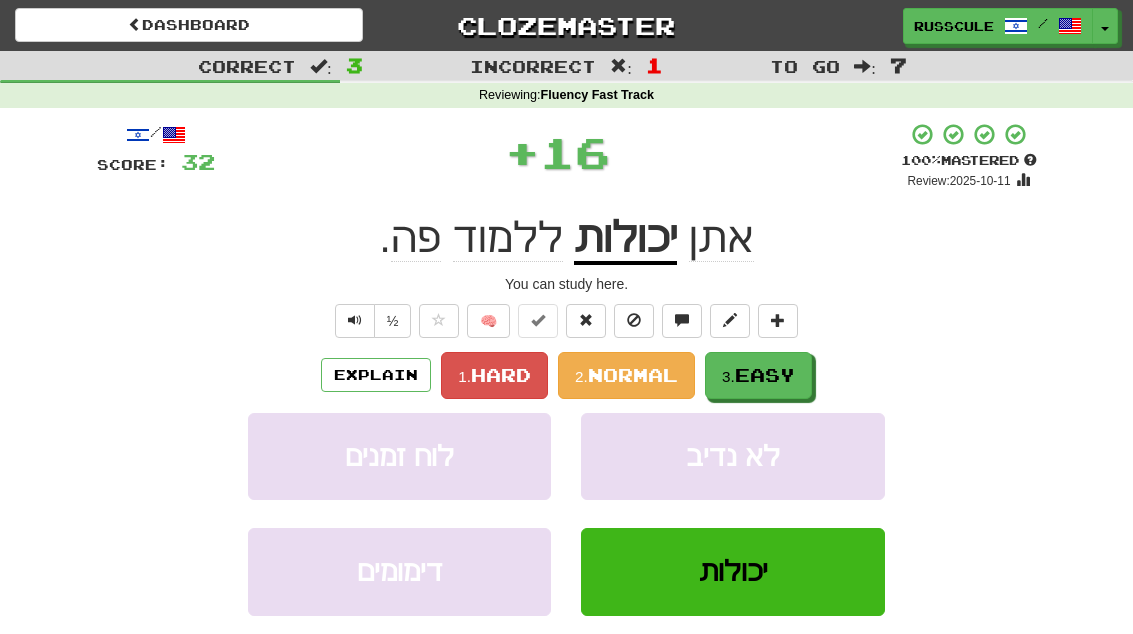 click on "3.  Easy" at bounding box center (758, 375) 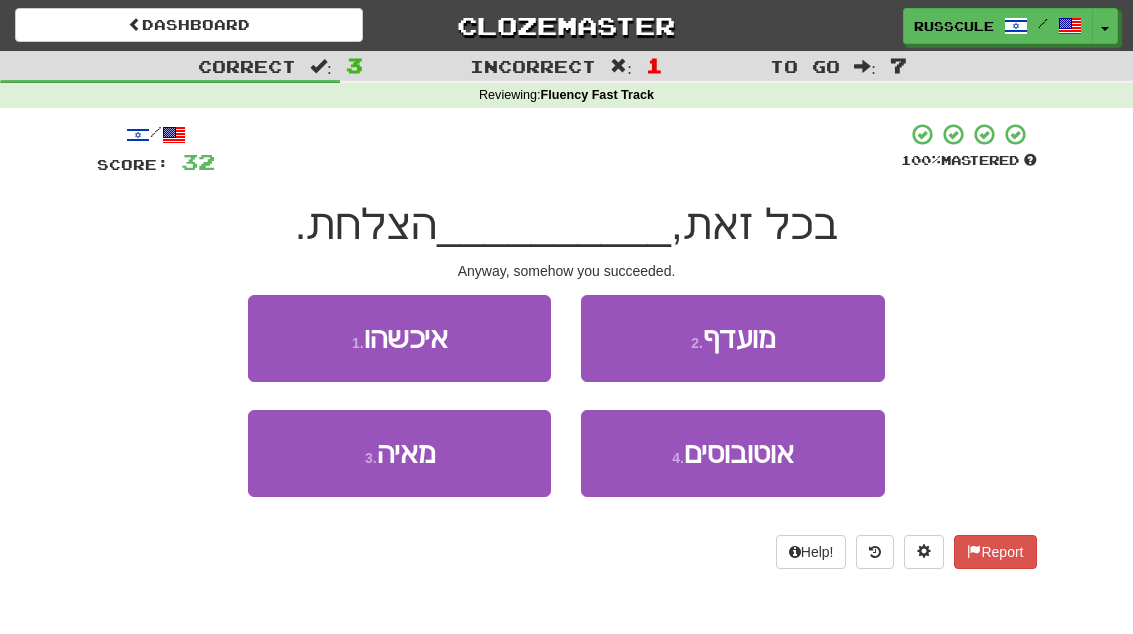 click on "1 .  איכשהו" at bounding box center (399, 338) 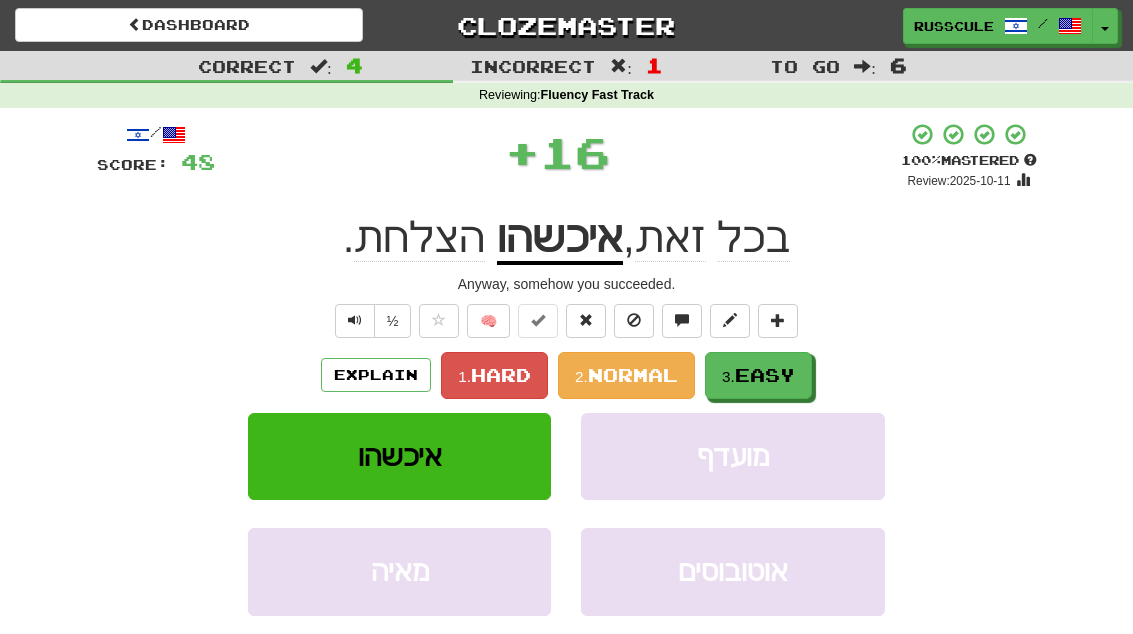 click on "Easy" at bounding box center [765, 375] 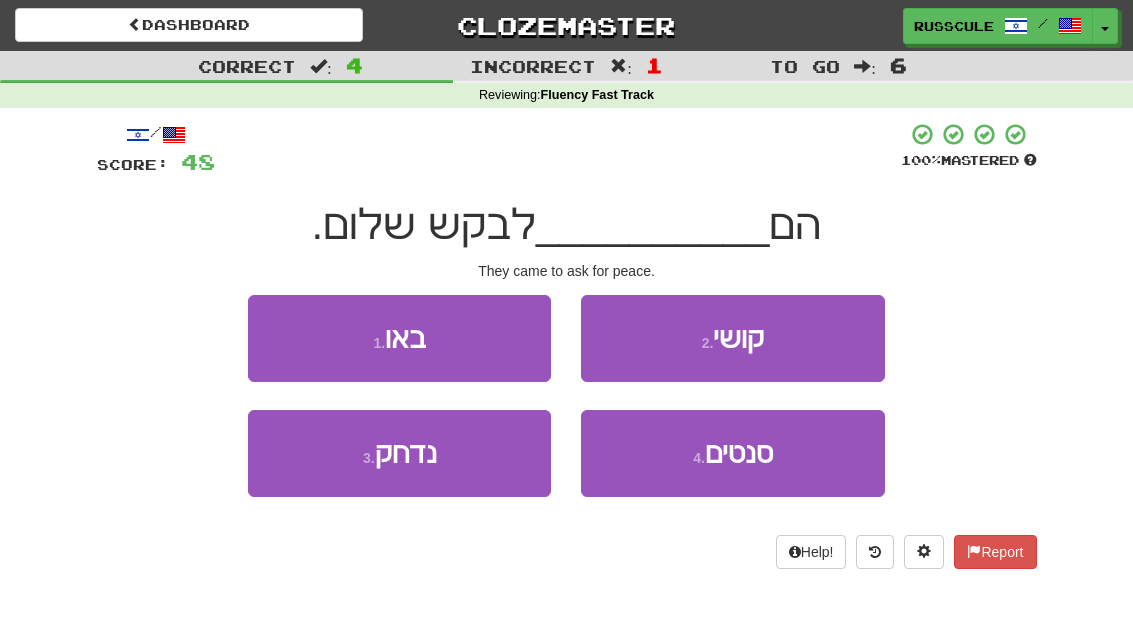click on "1 .  באו" at bounding box center [399, 338] 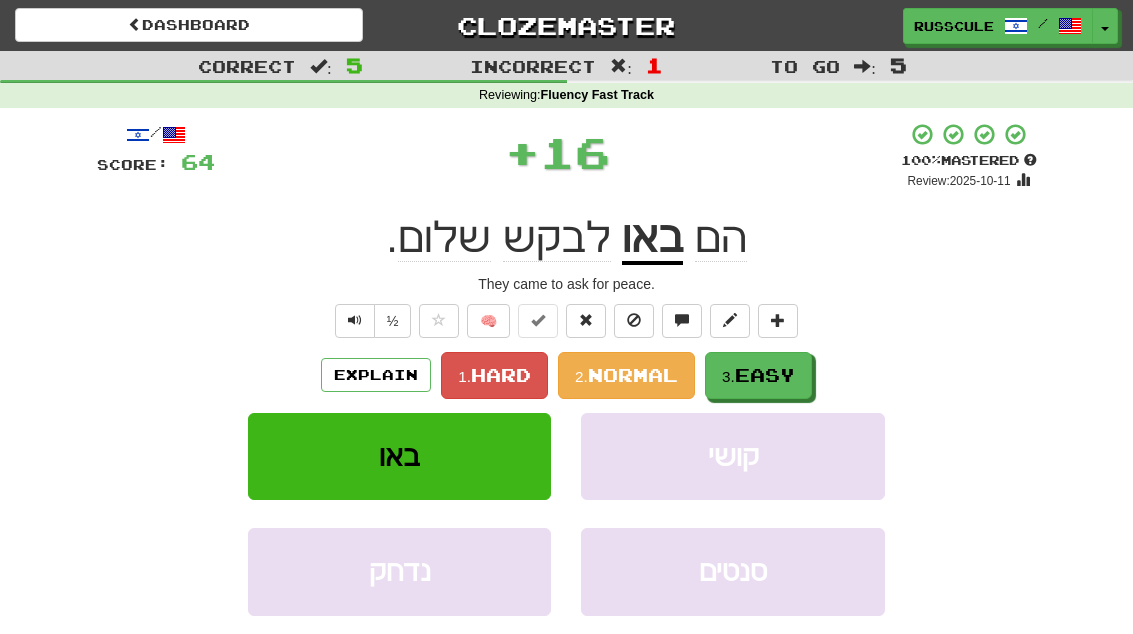click on "Easy" at bounding box center (765, 375) 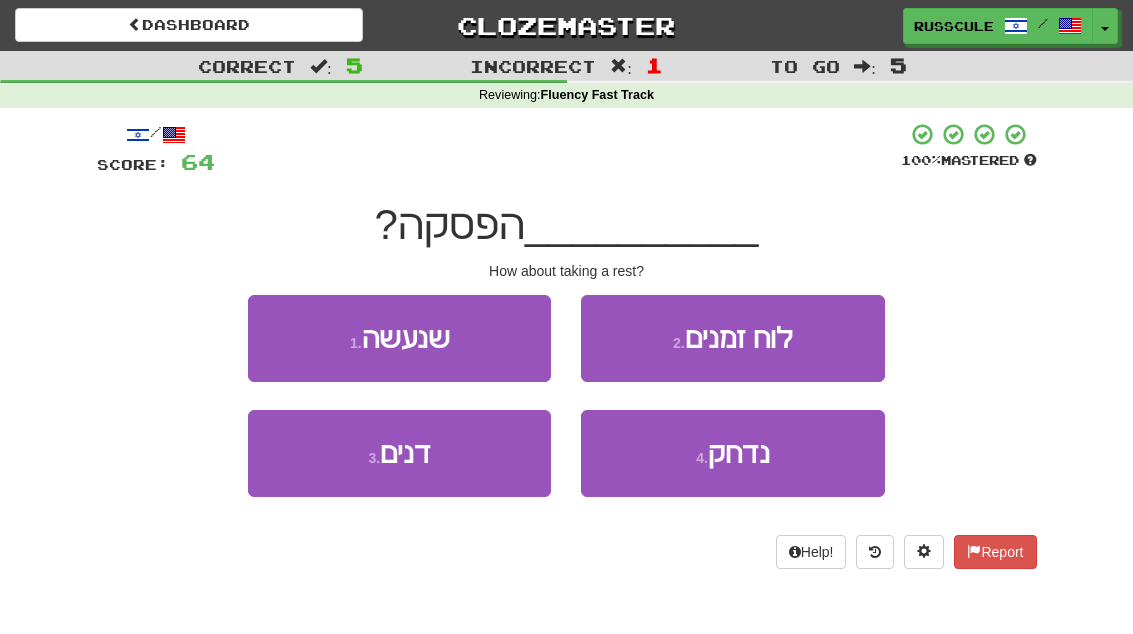 click on "1 .  שנעשה" at bounding box center [399, 338] 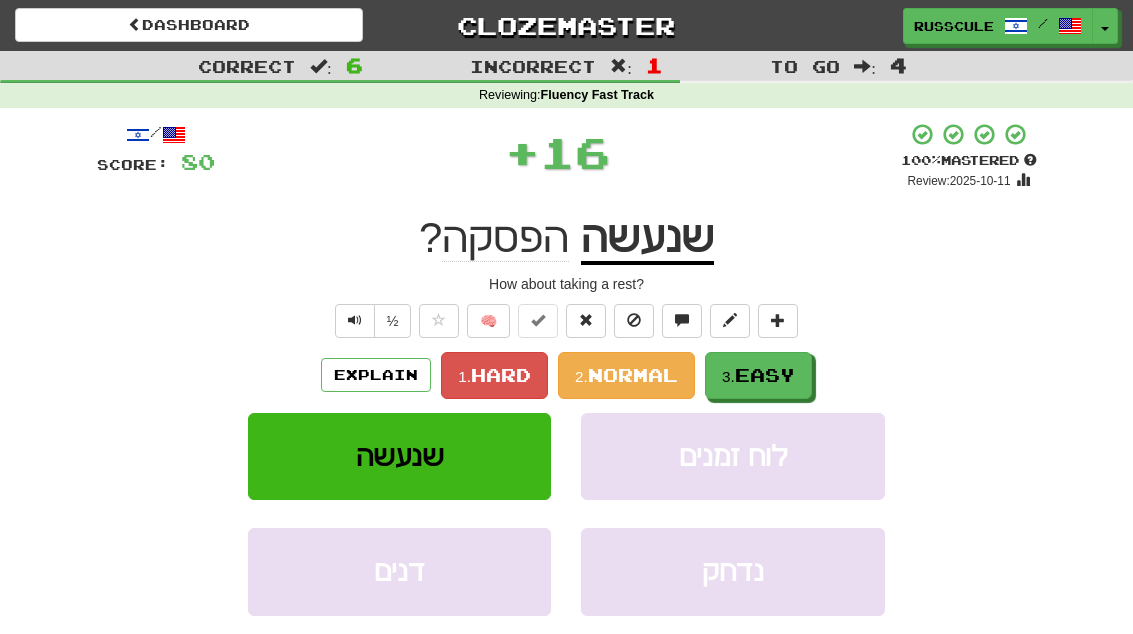 click on "Easy" at bounding box center [765, 375] 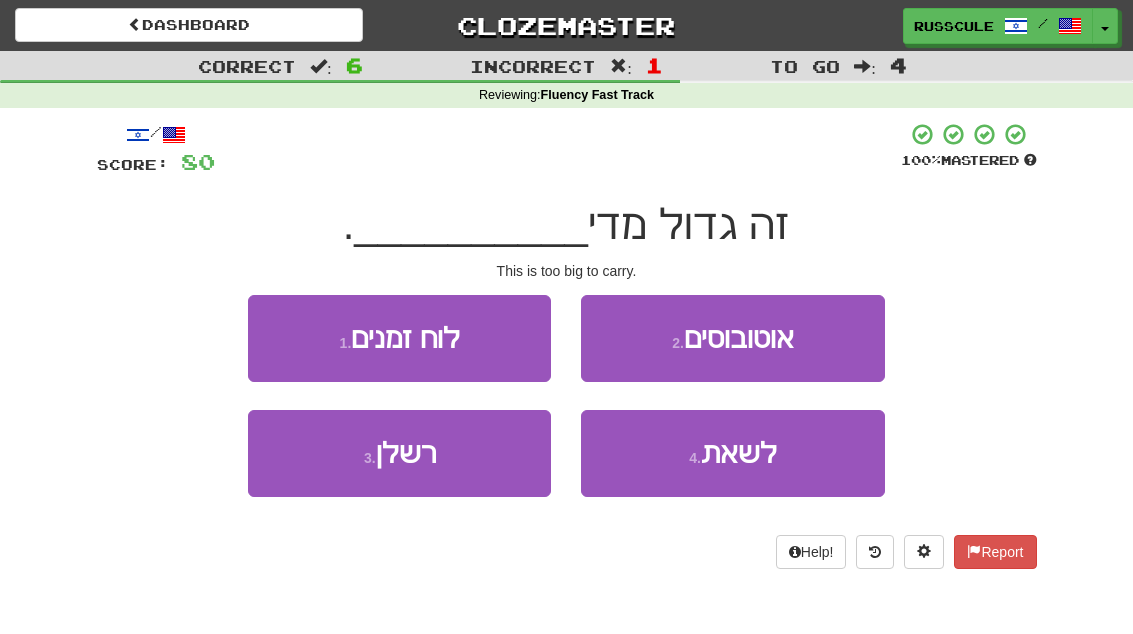 click on "לשאת" at bounding box center (739, 453) 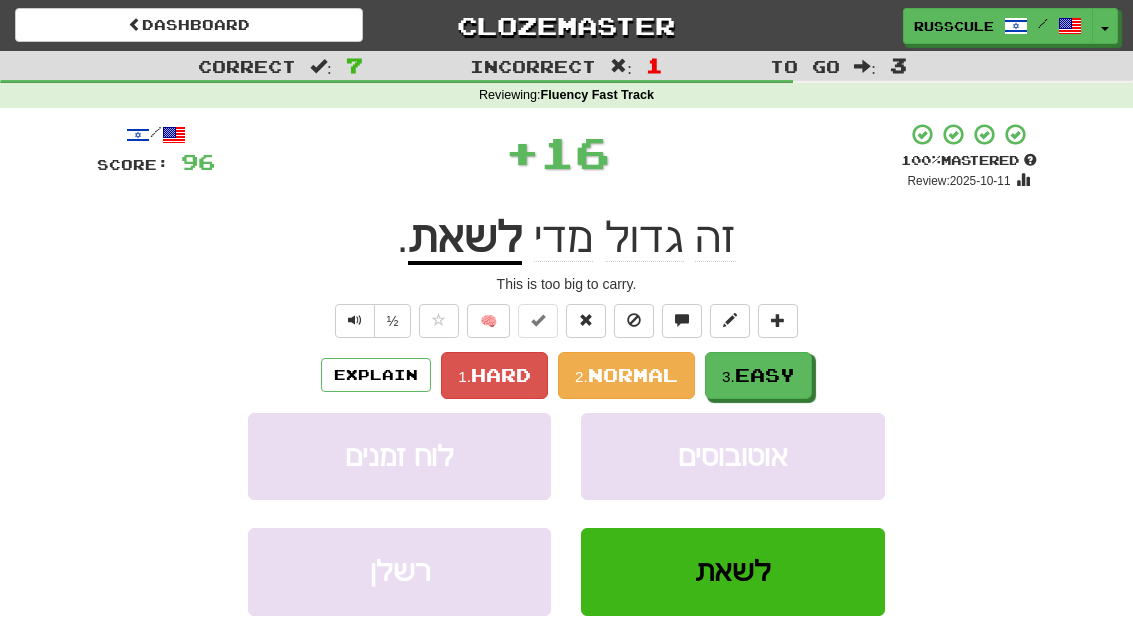 click on "Easy" at bounding box center (765, 375) 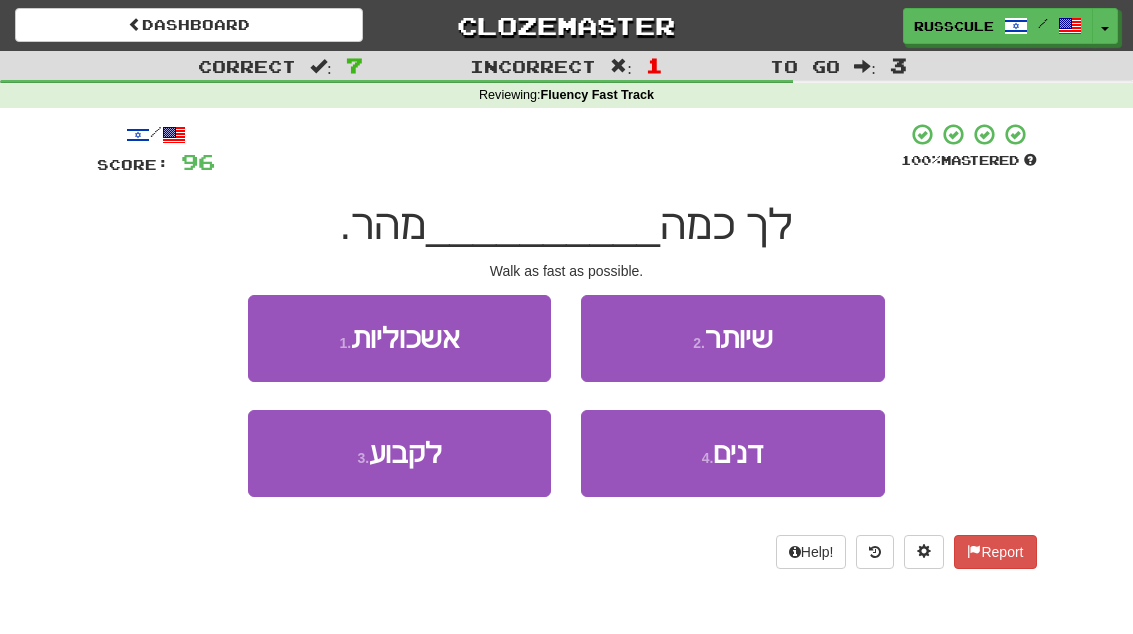 click on "2 .  שיותר" at bounding box center [732, 338] 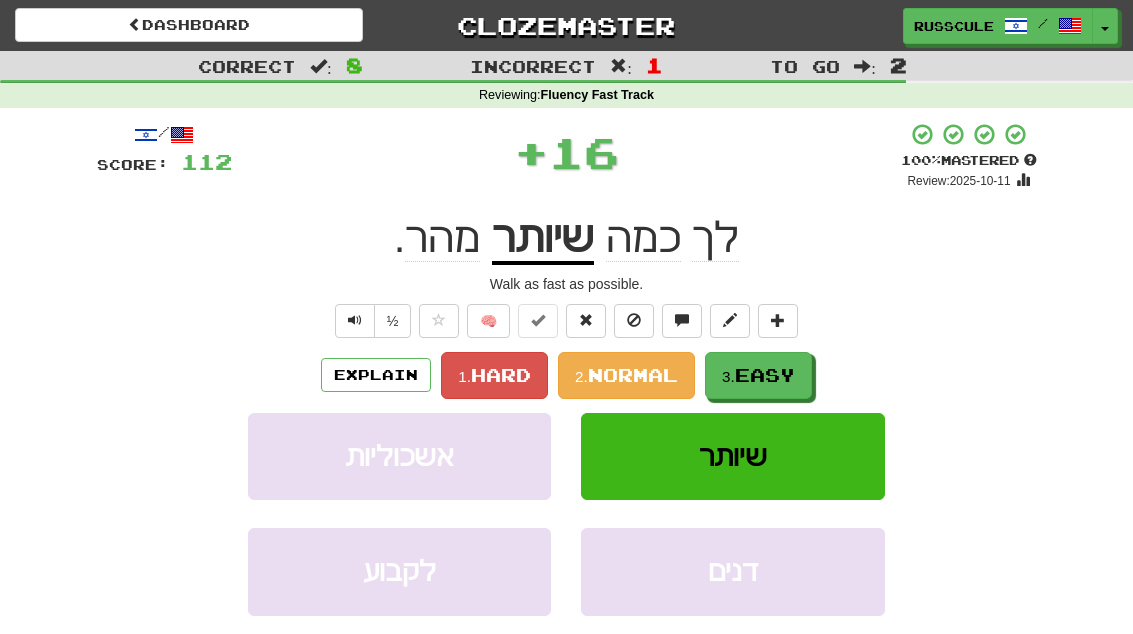 click on "Easy" at bounding box center [765, 375] 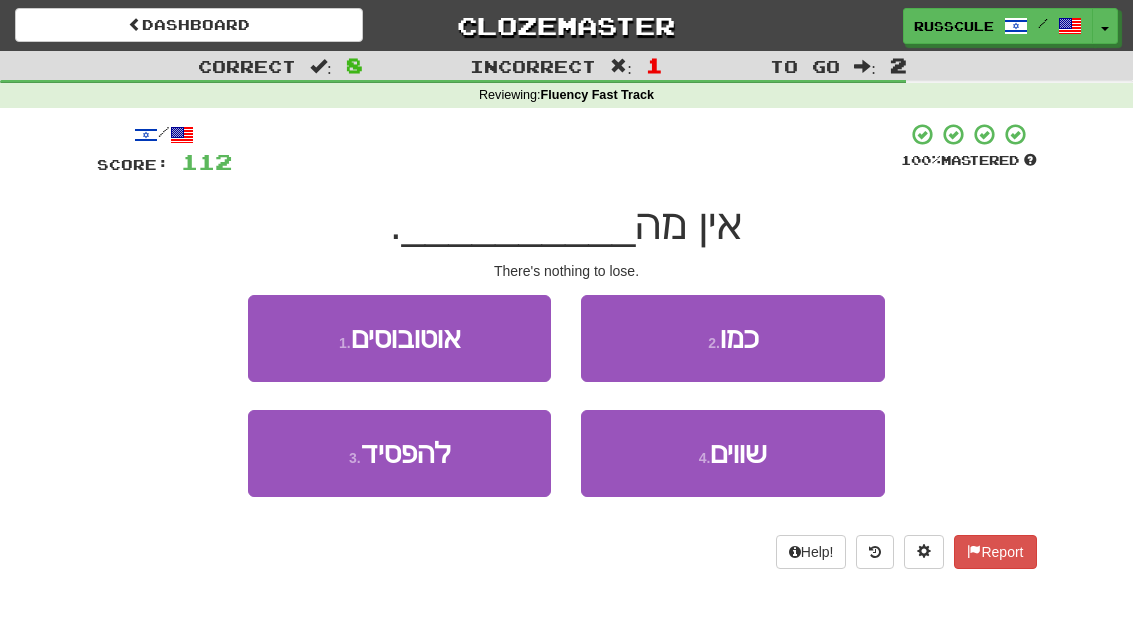 click on "3 .  להפסיד" at bounding box center (399, 453) 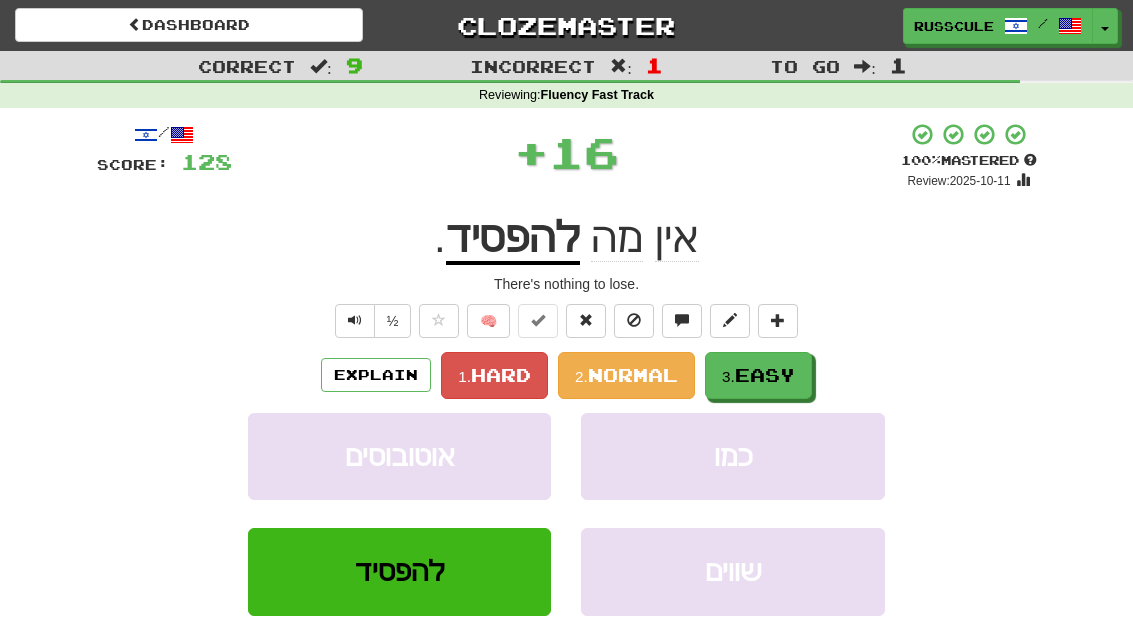 click on "Easy" at bounding box center [765, 375] 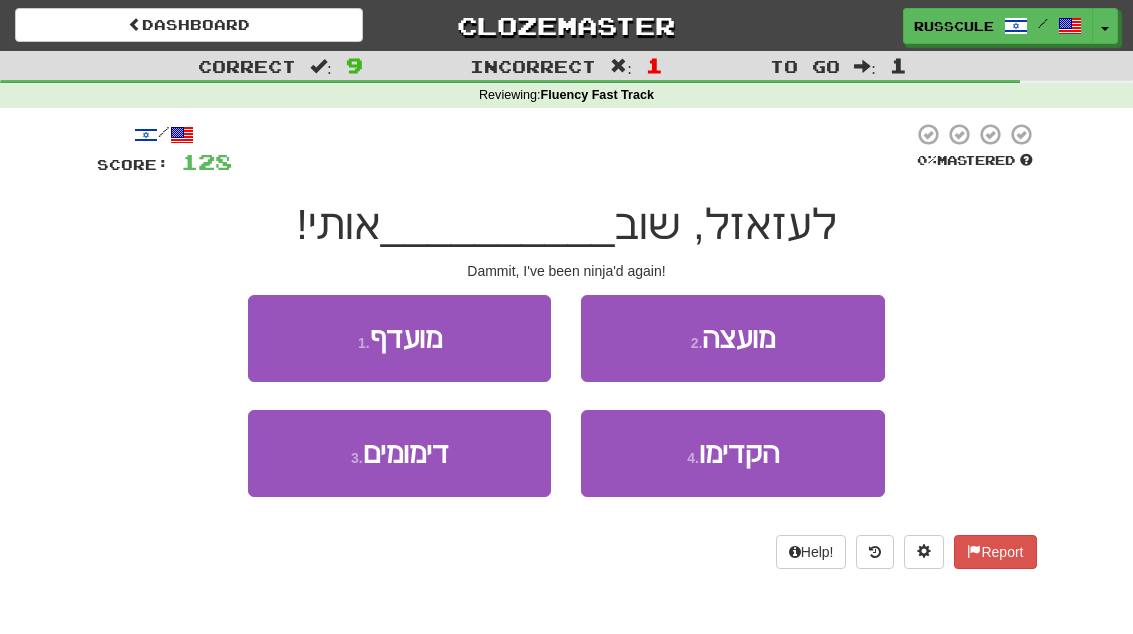 click on "הקדימו" at bounding box center (739, 453) 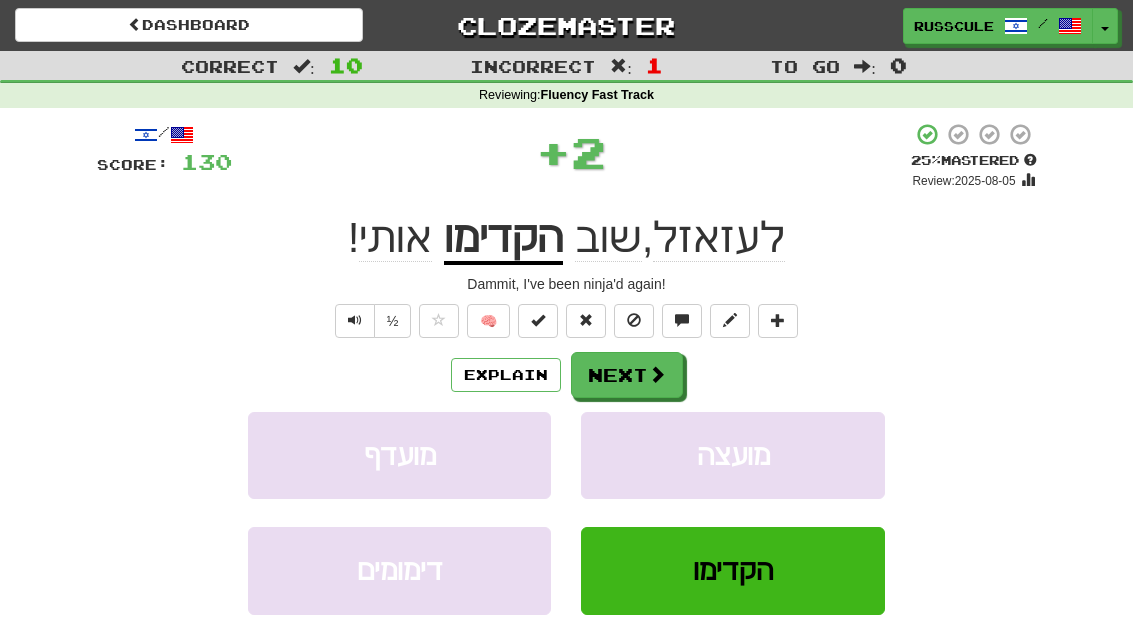 click on "הקדימו" at bounding box center [503, 239] 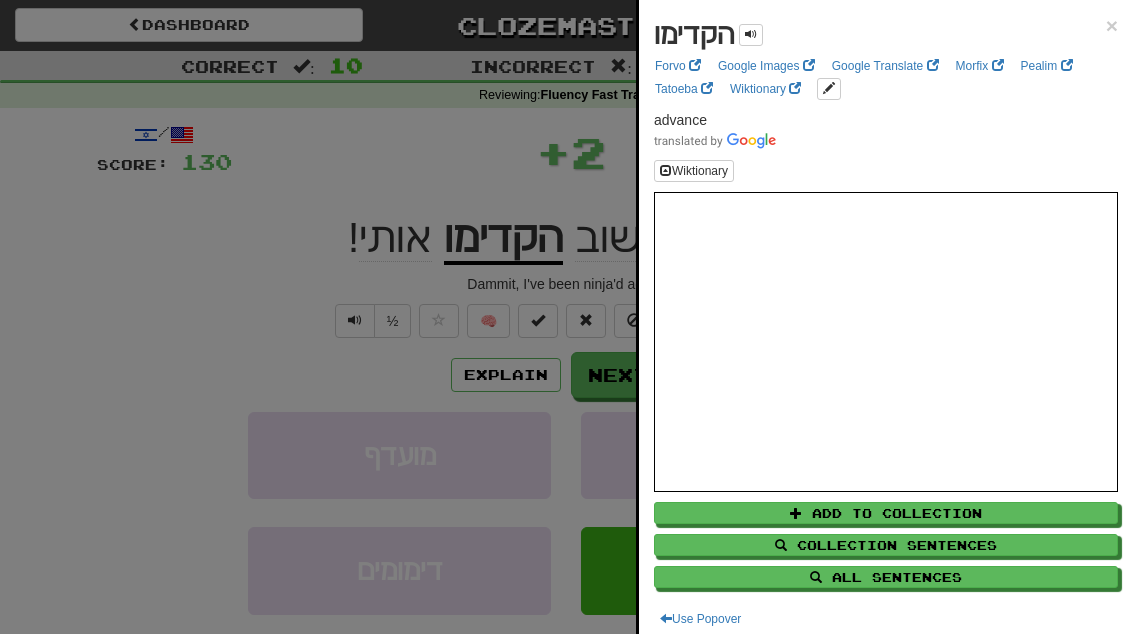 click at bounding box center [566, 317] 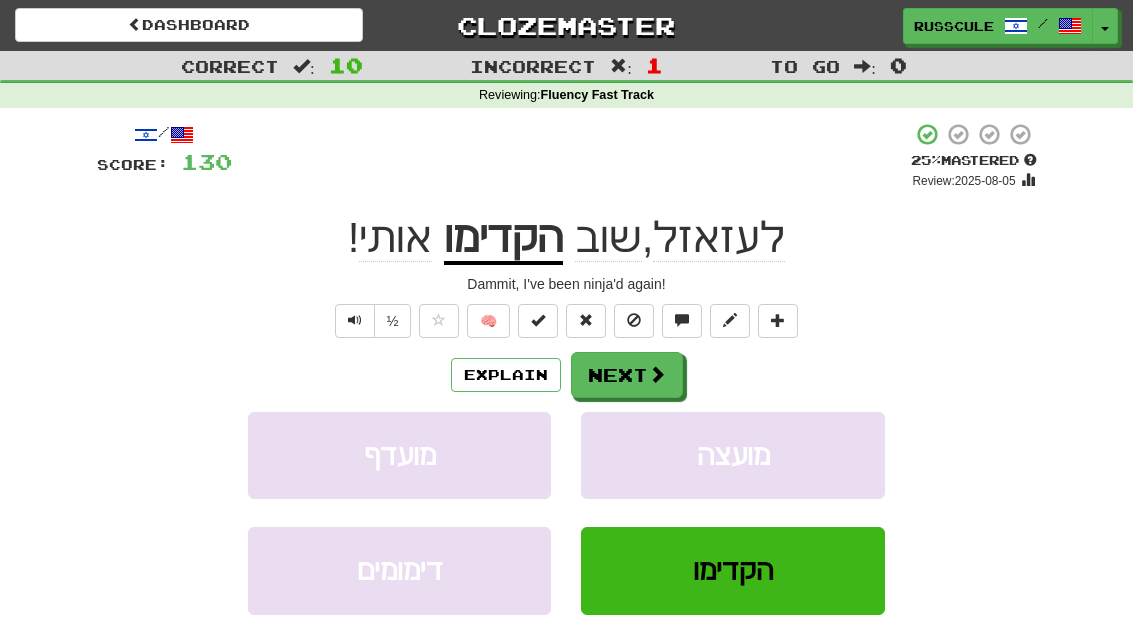 click at bounding box center (778, 321) 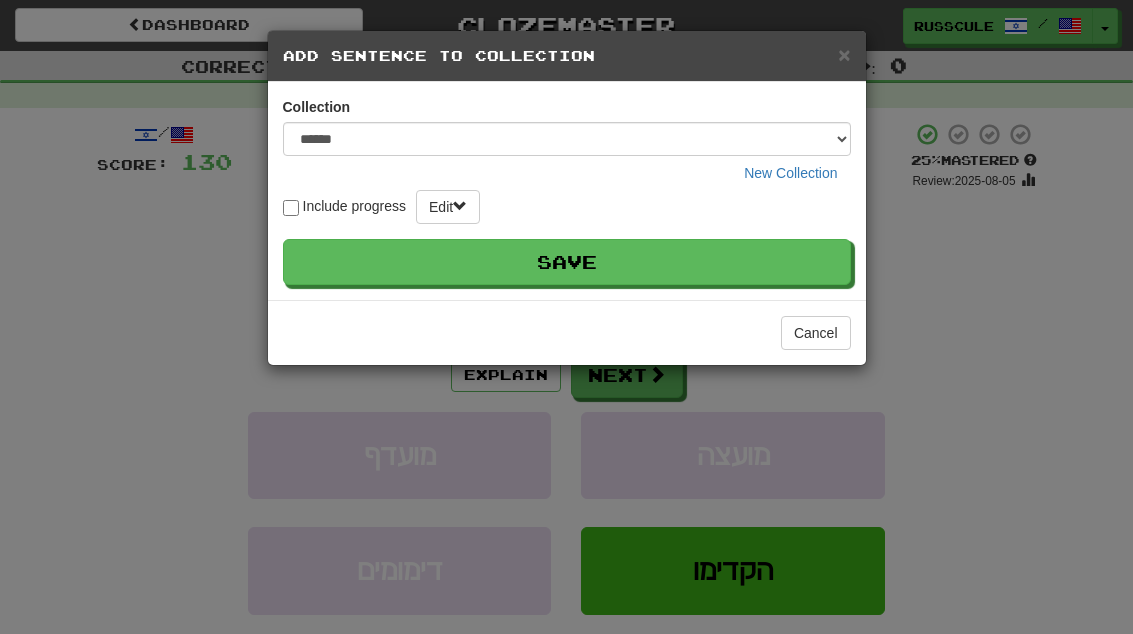 click on "Save" at bounding box center [567, 262] 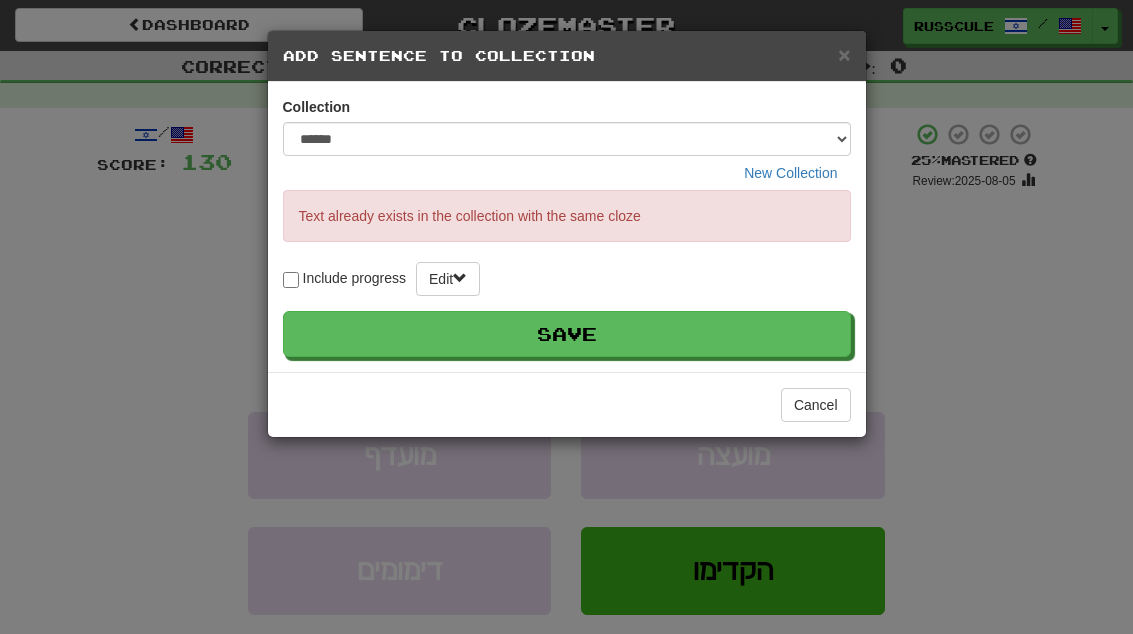 click on "Cancel" at bounding box center (816, 405) 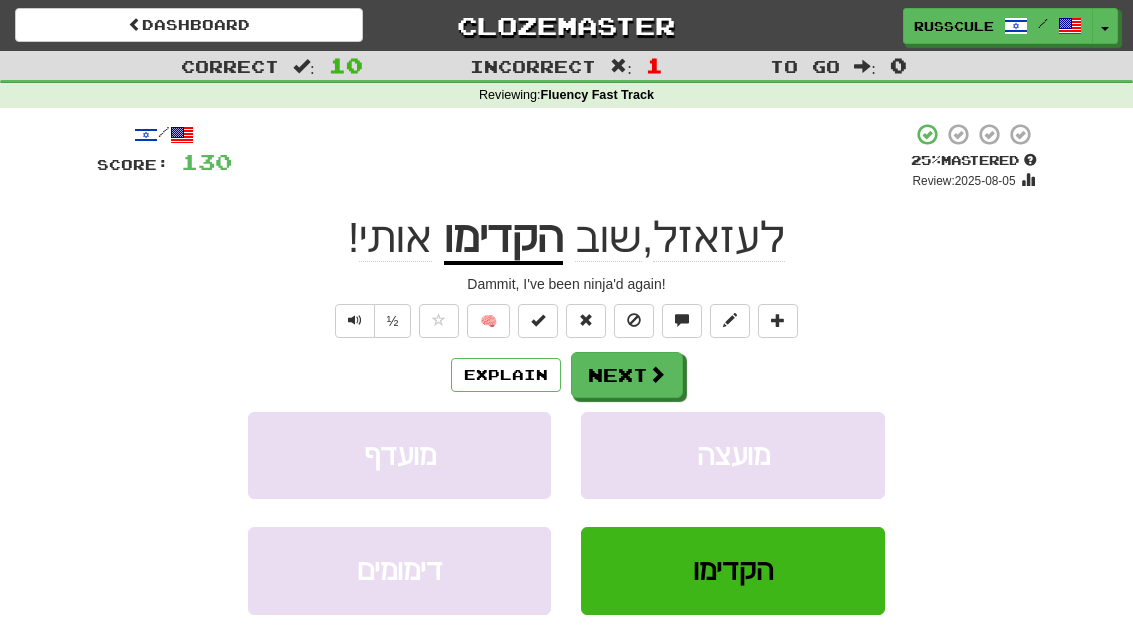 click on "Next" at bounding box center (627, 375) 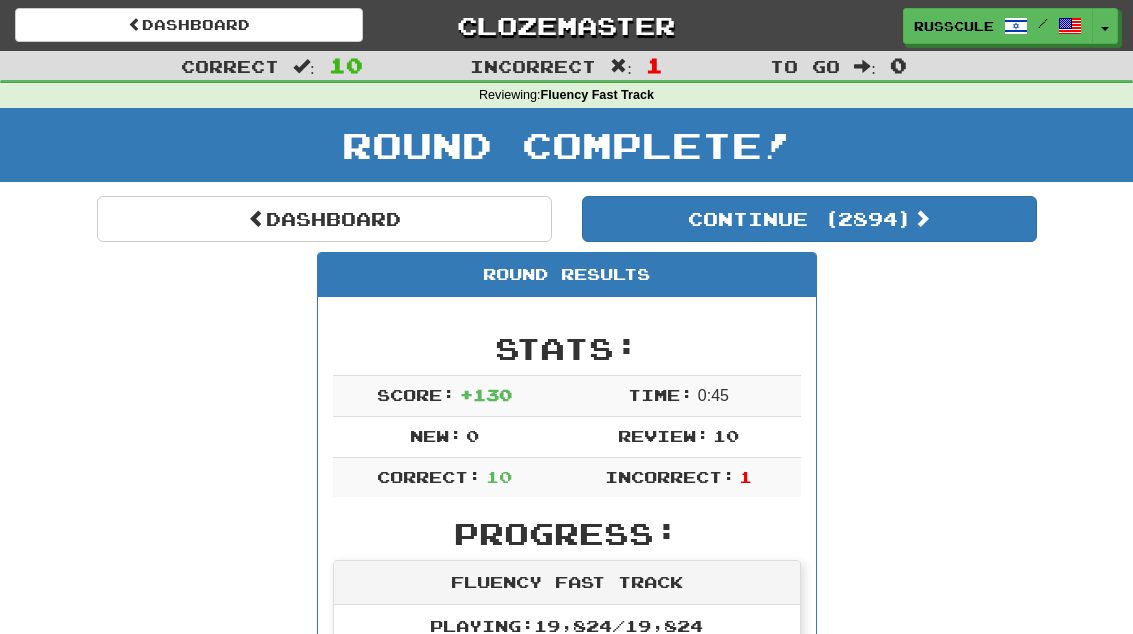 click on "Continue ( [NUMBER] )" at bounding box center (809, 219) 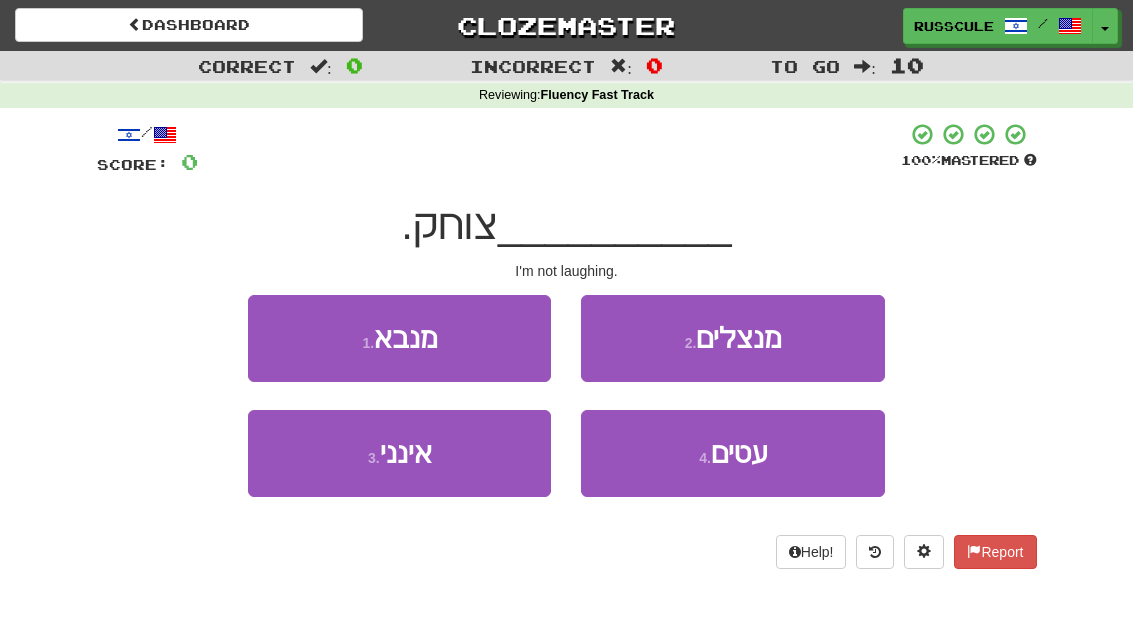 click on "3 .  אינני" at bounding box center (399, 453) 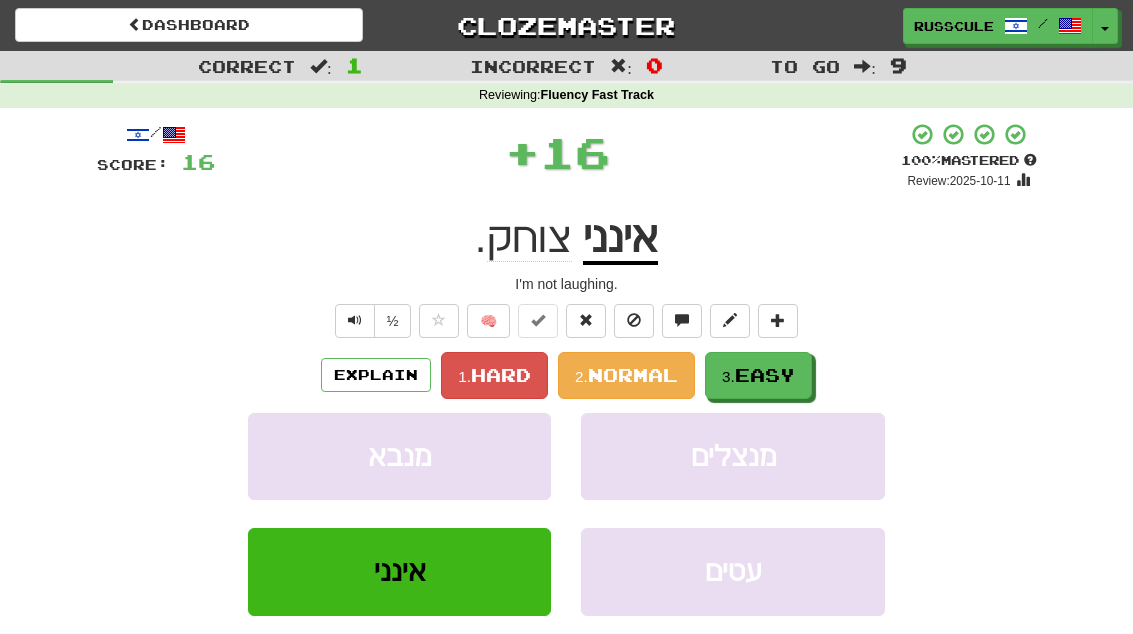 click on "Easy" at bounding box center (765, 375) 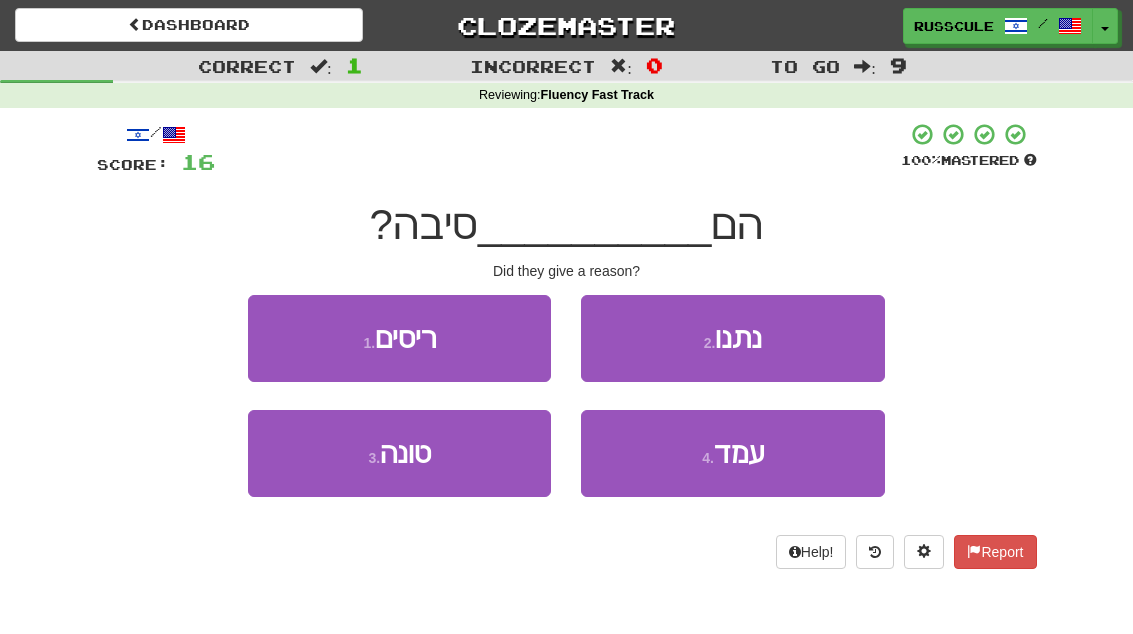 click on "2 .  נתנו" at bounding box center [732, 338] 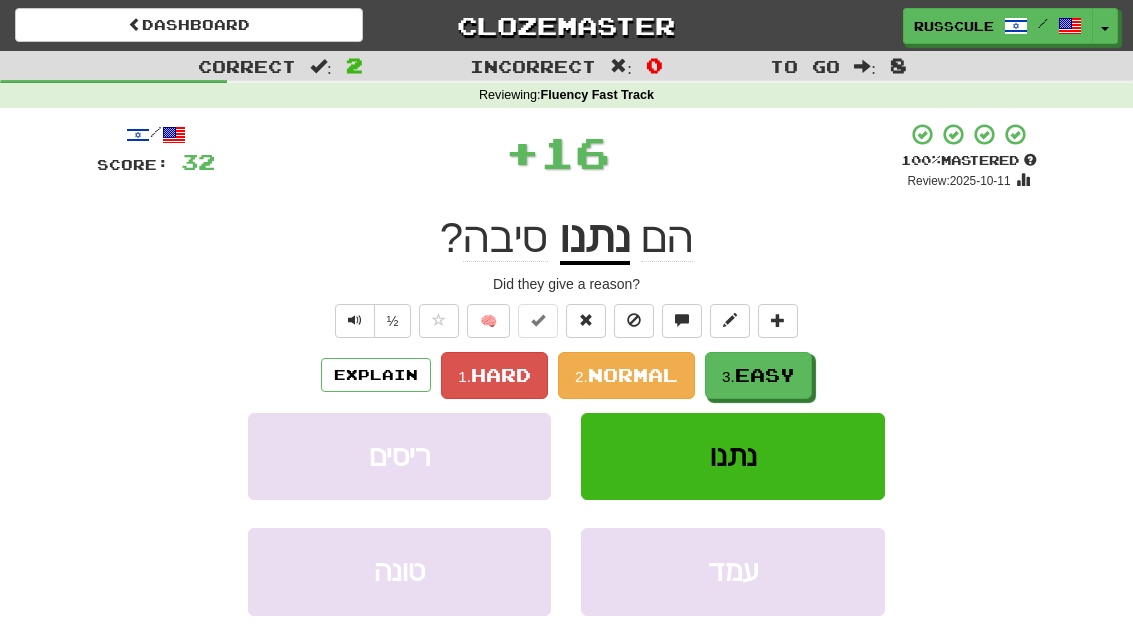 click on "Easy" at bounding box center [765, 375] 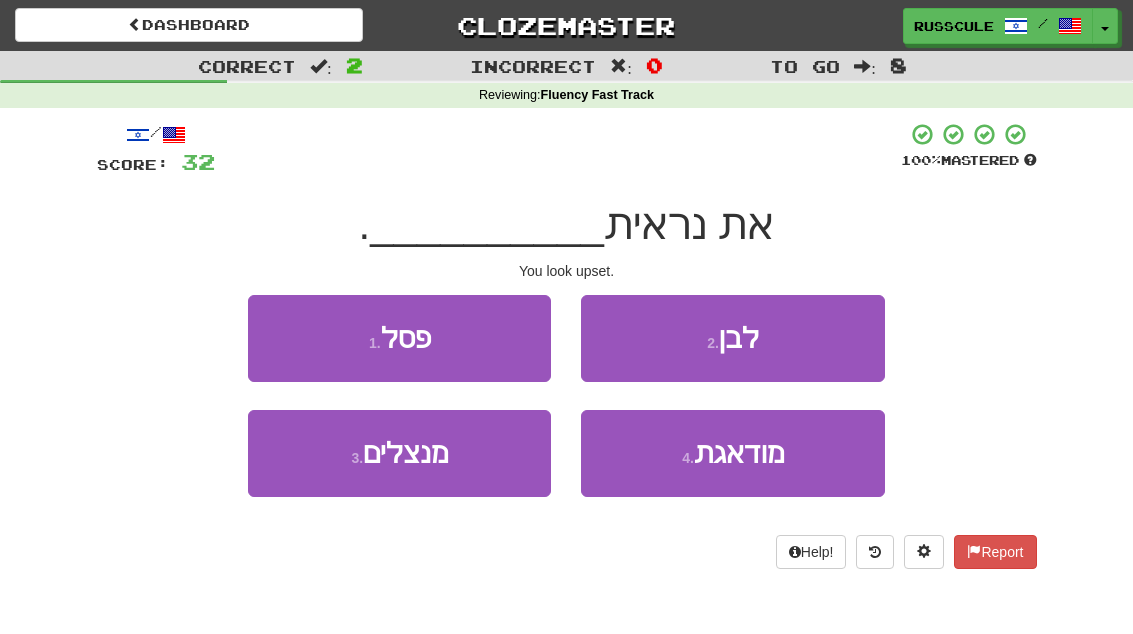 click on "מודאגת" at bounding box center [739, 453] 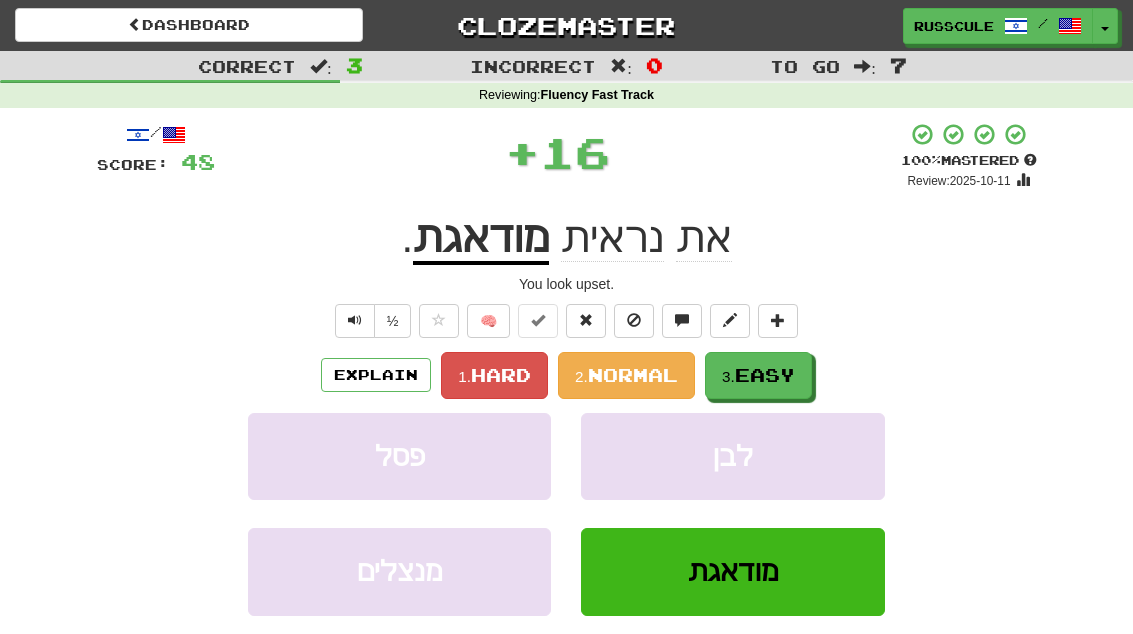 click on "3.  Easy" at bounding box center (758, 375) 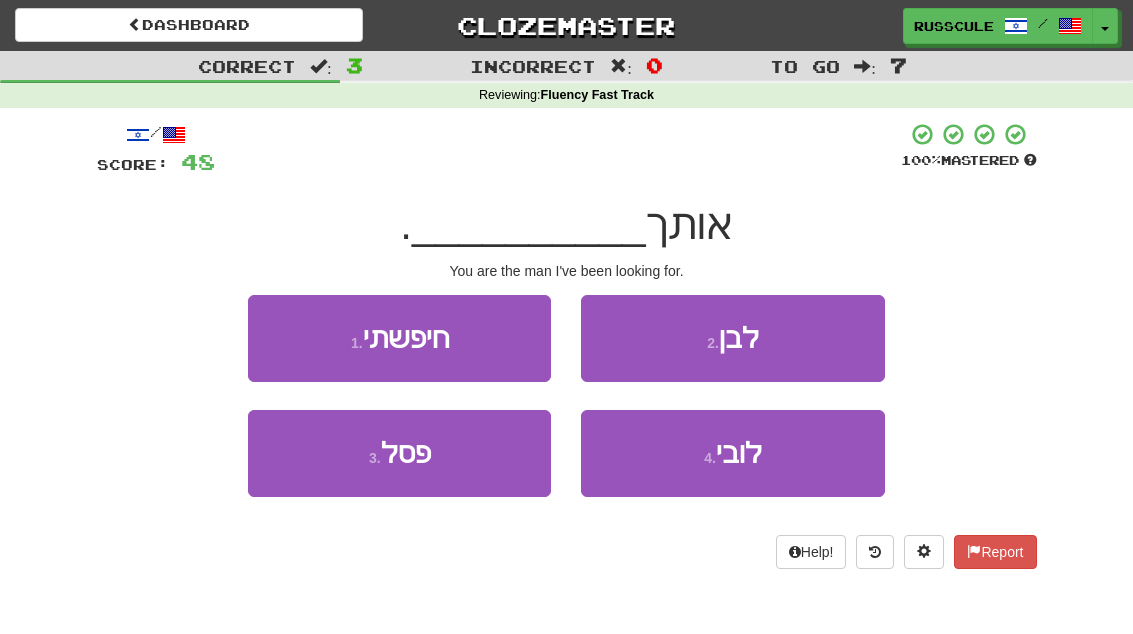 click on "1 .  חיפשתי" at bounding box center [399, 338] 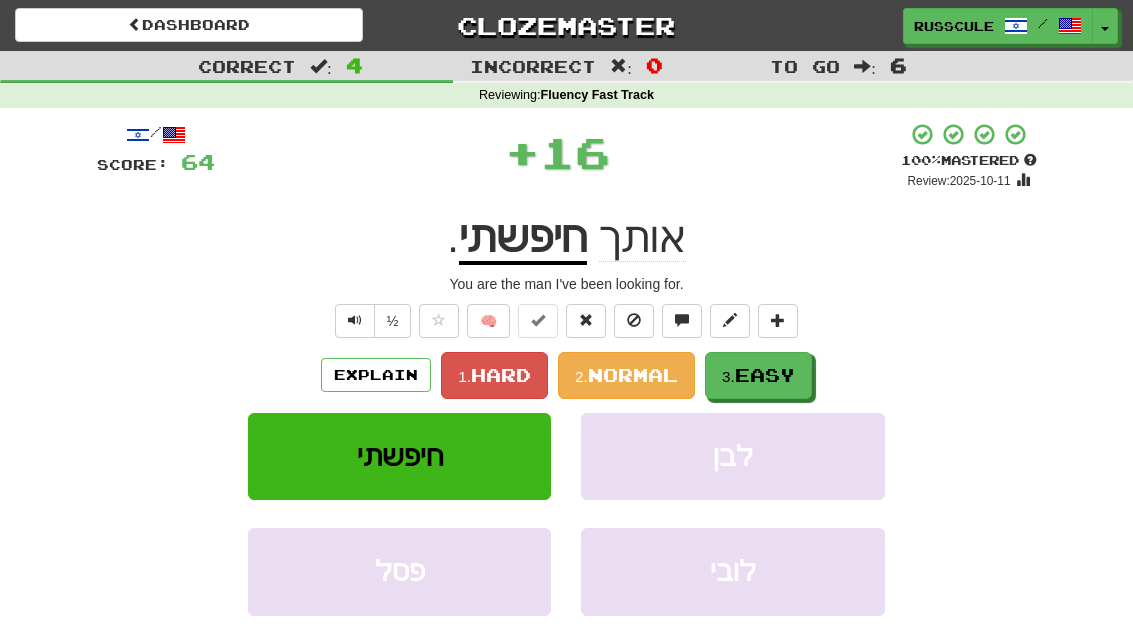 click on "3.  Easy" at bounding box center (758, 375) 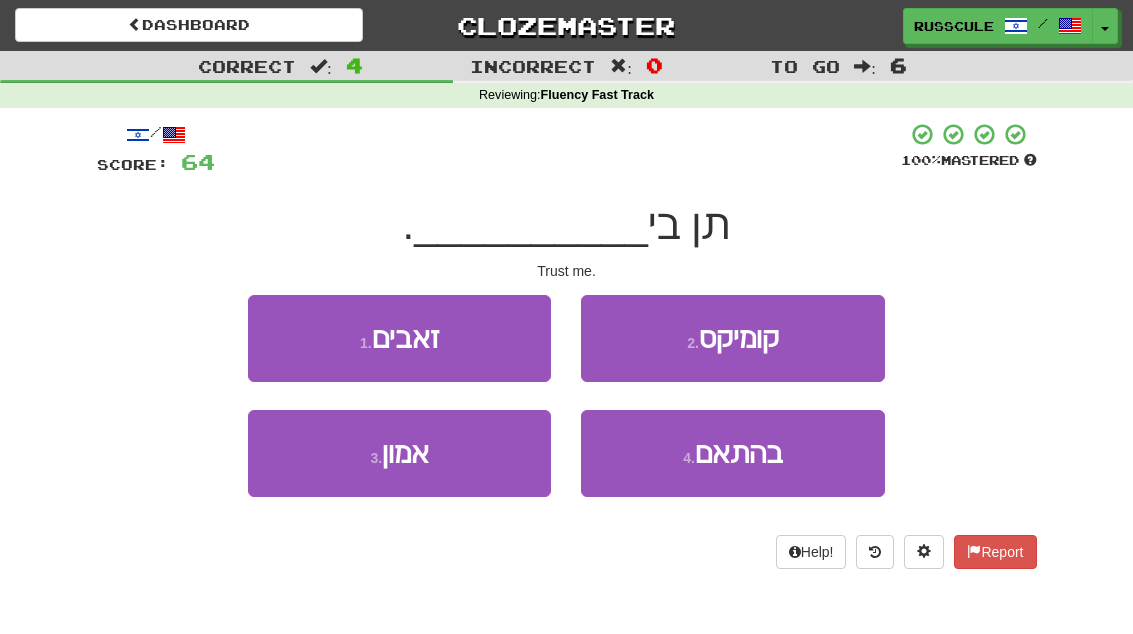 click on "3 .  אמון" at bounding box center (399, 453) 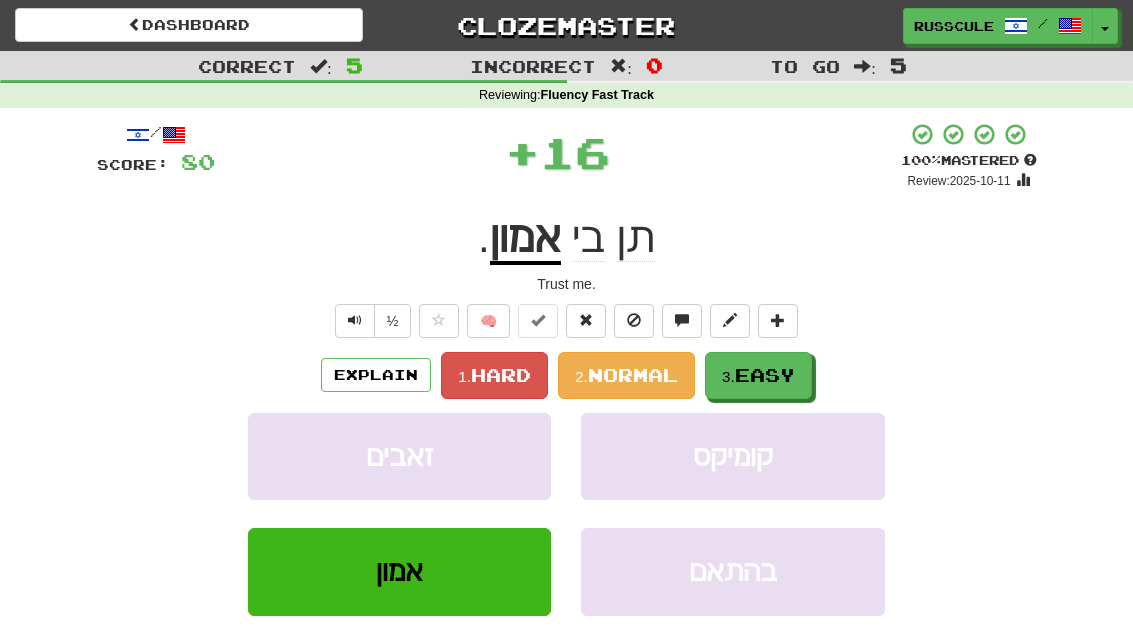 click on "Easy" at bounding box center [765, 375] 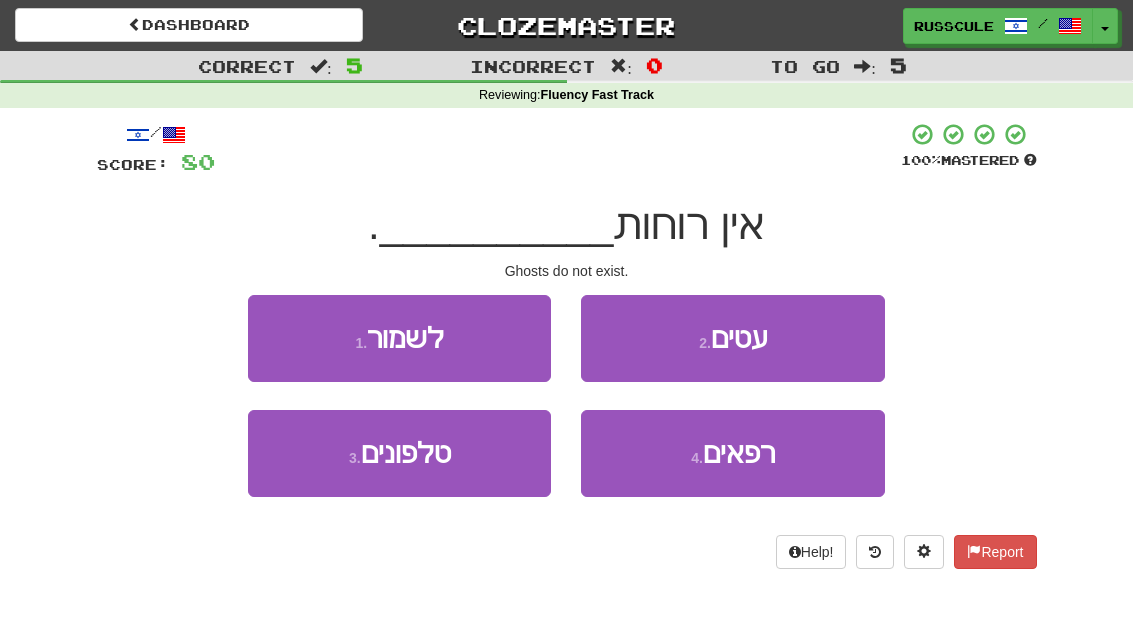 click on "רפאים" at bounding box center (739, 453) 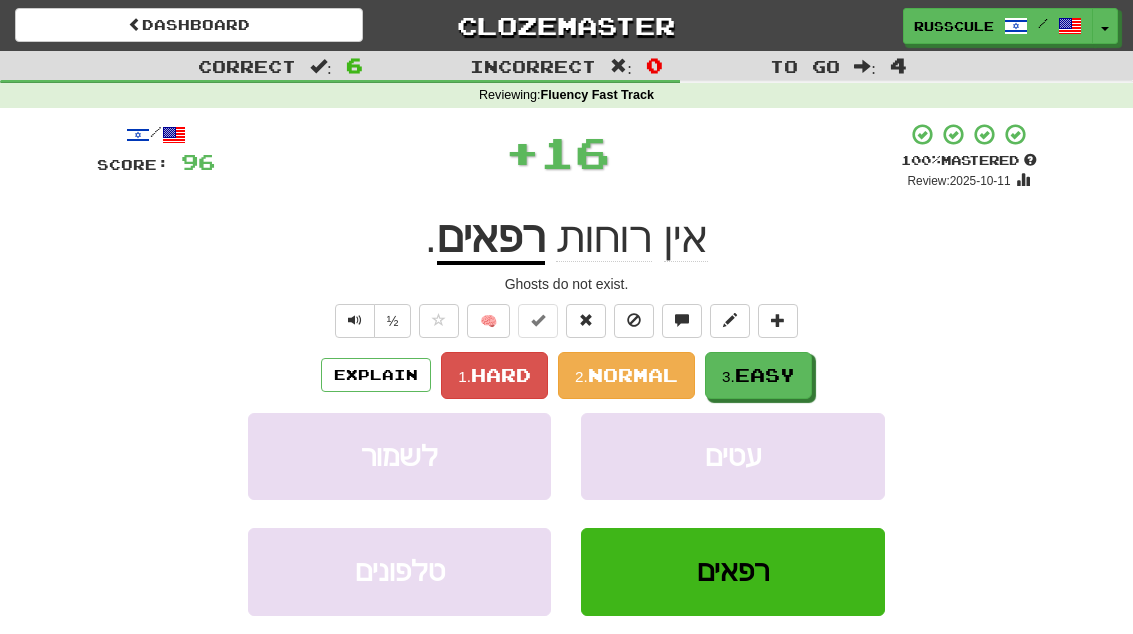 click on "Easy" at bounding box center [765, 375] 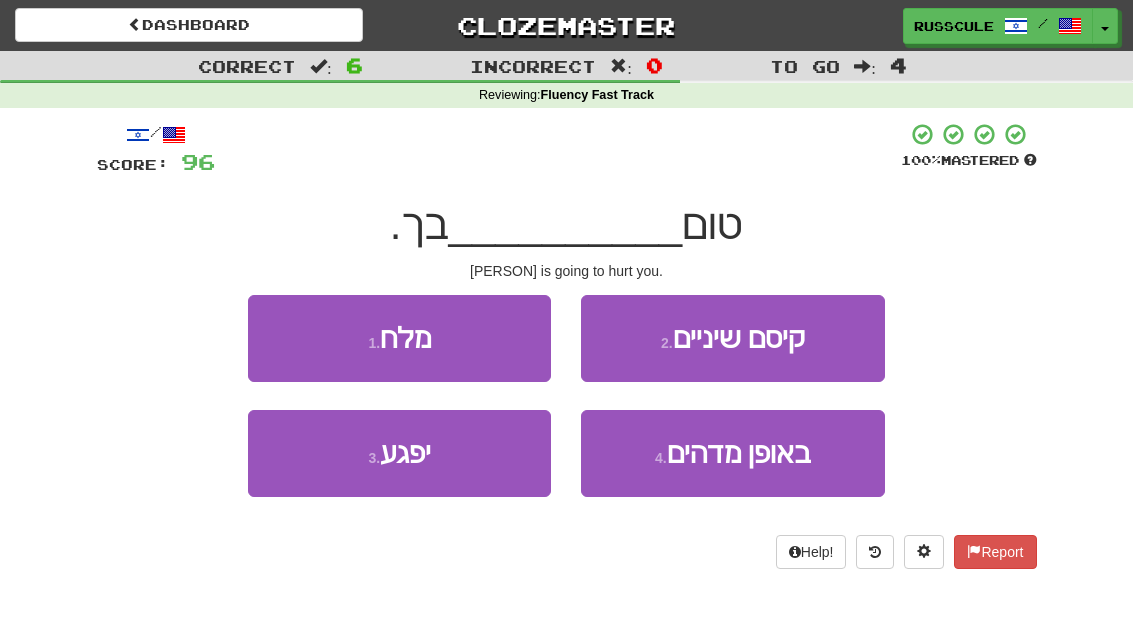 click on "3 .  יפגע" at bounding box center [399, 453] 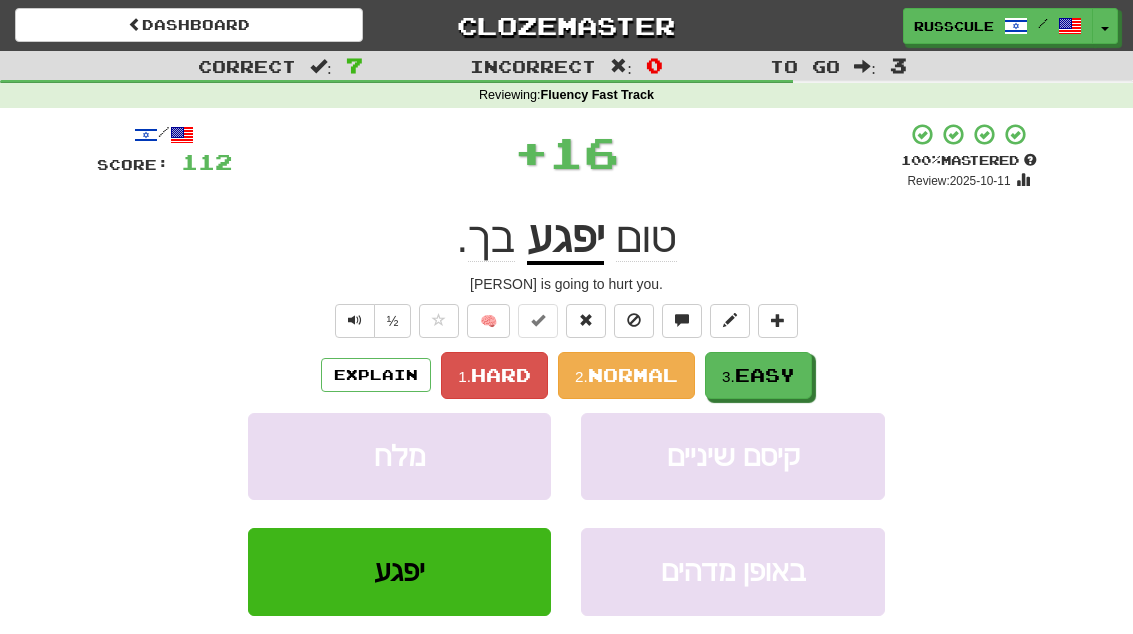 click on "Easy" at bounding box center [765, 375] 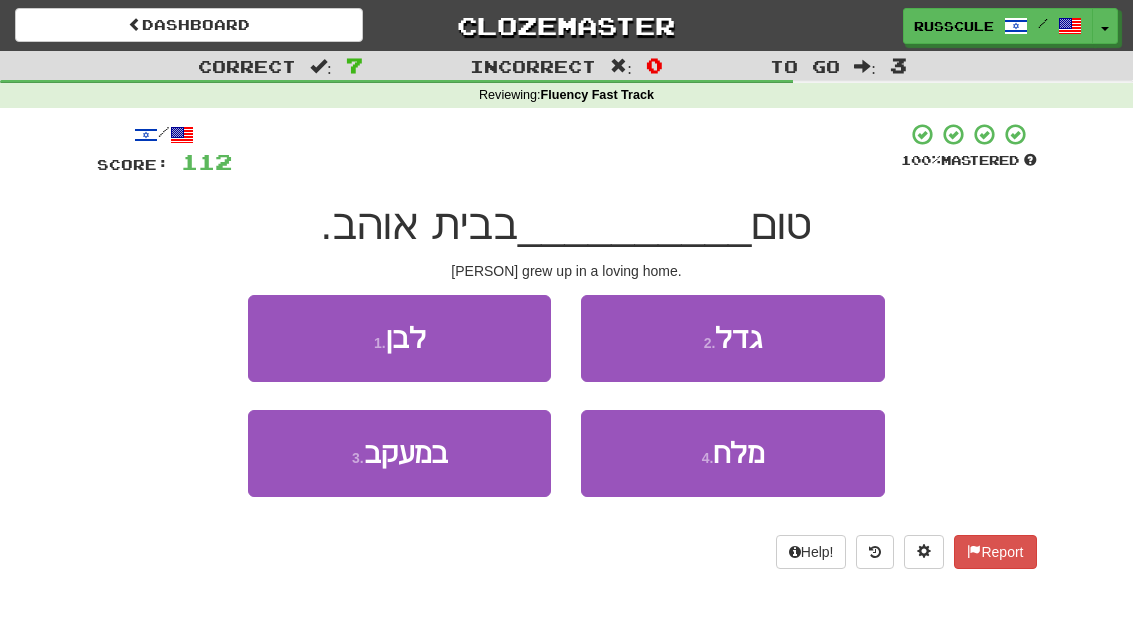 click on "2 .  גדל" at bounding box center [732, 338] 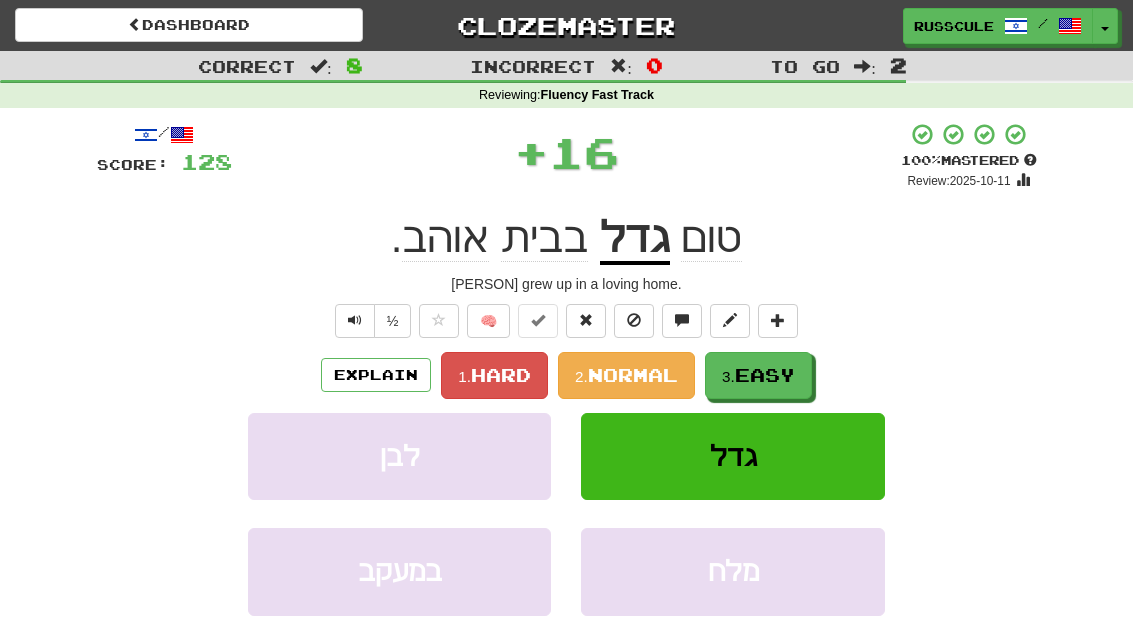 click on "Easy" at bounding box center (765, 375) 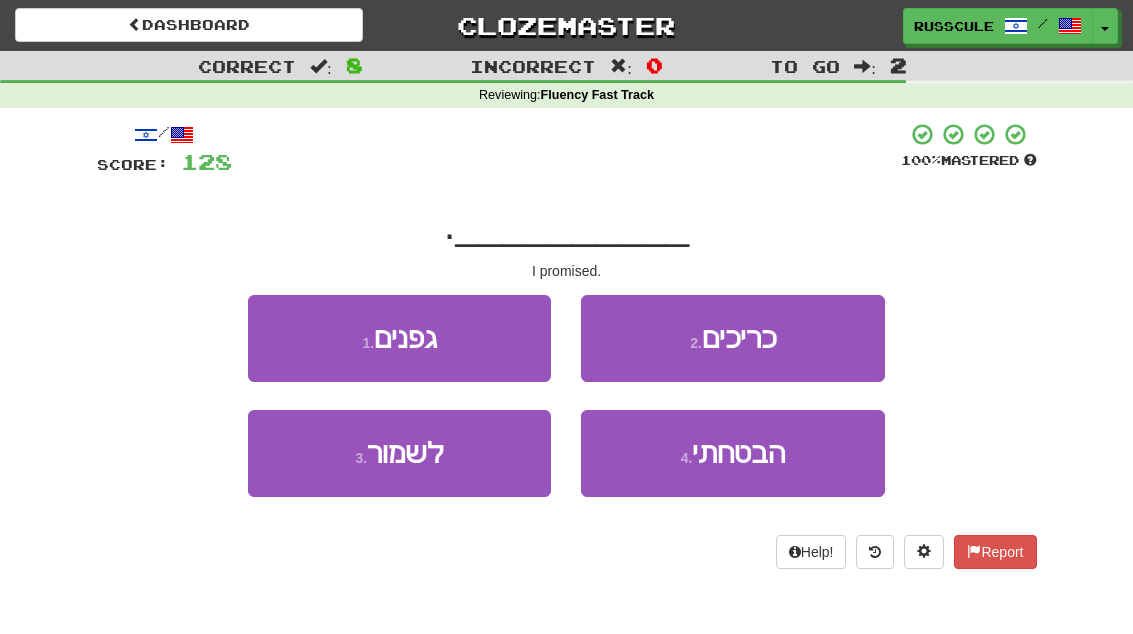 click on "4 .  הבטחתי" at bounding box center [732, 453] 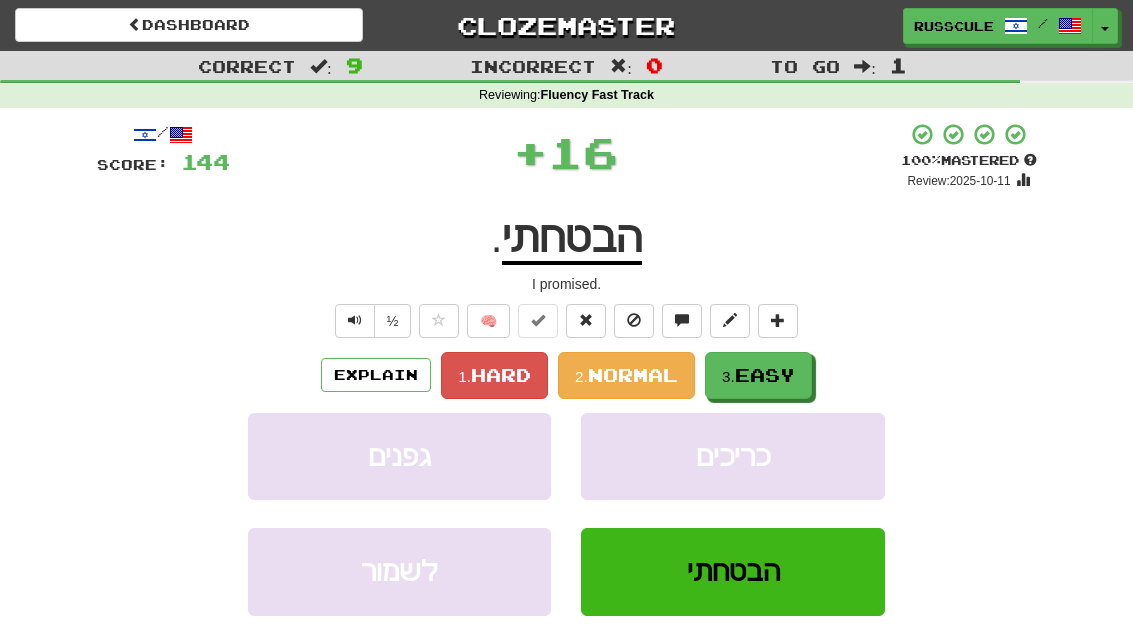 click on "Easy" at bounding box center (765, 375) 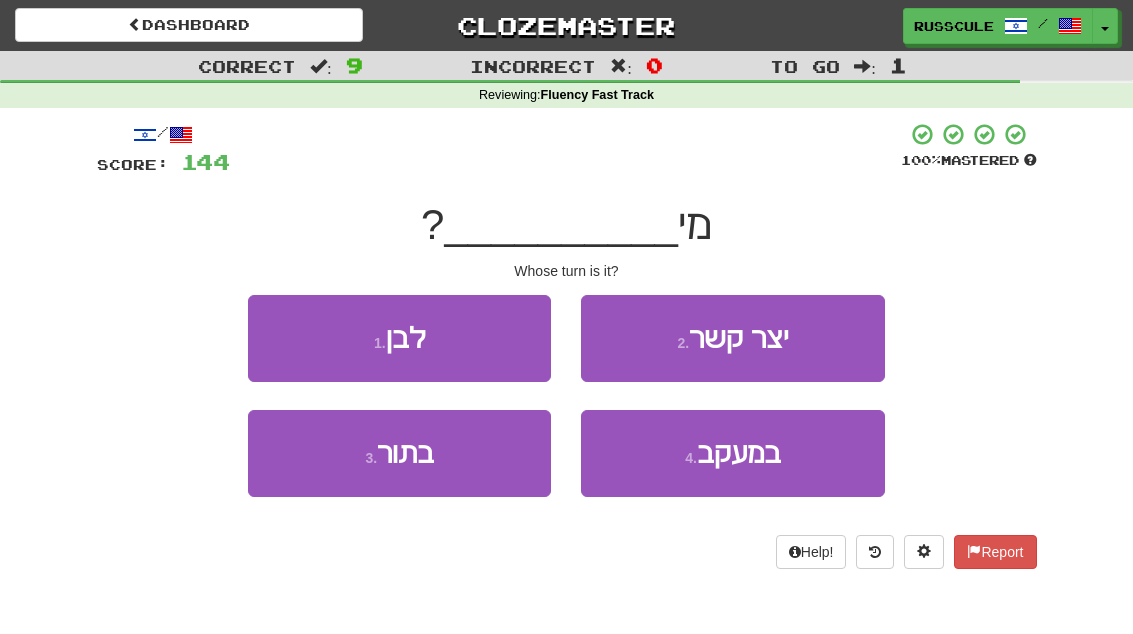 click on "3 .  בתור" at bounding box center (399, 453) 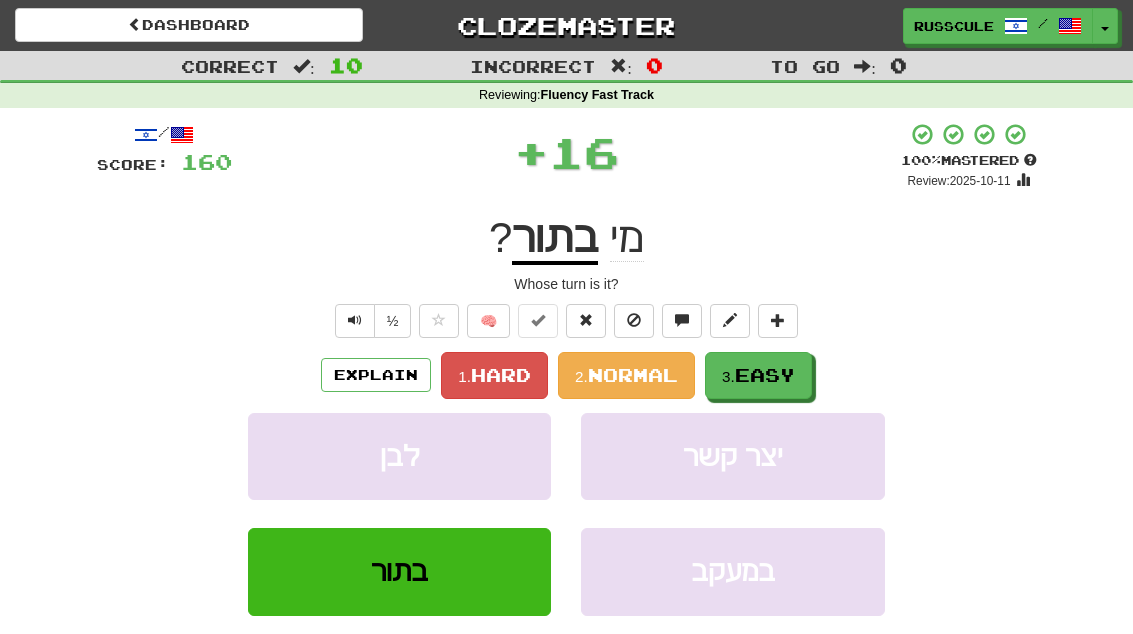 click on "3.  Easy" at bounding box center [758, 375] 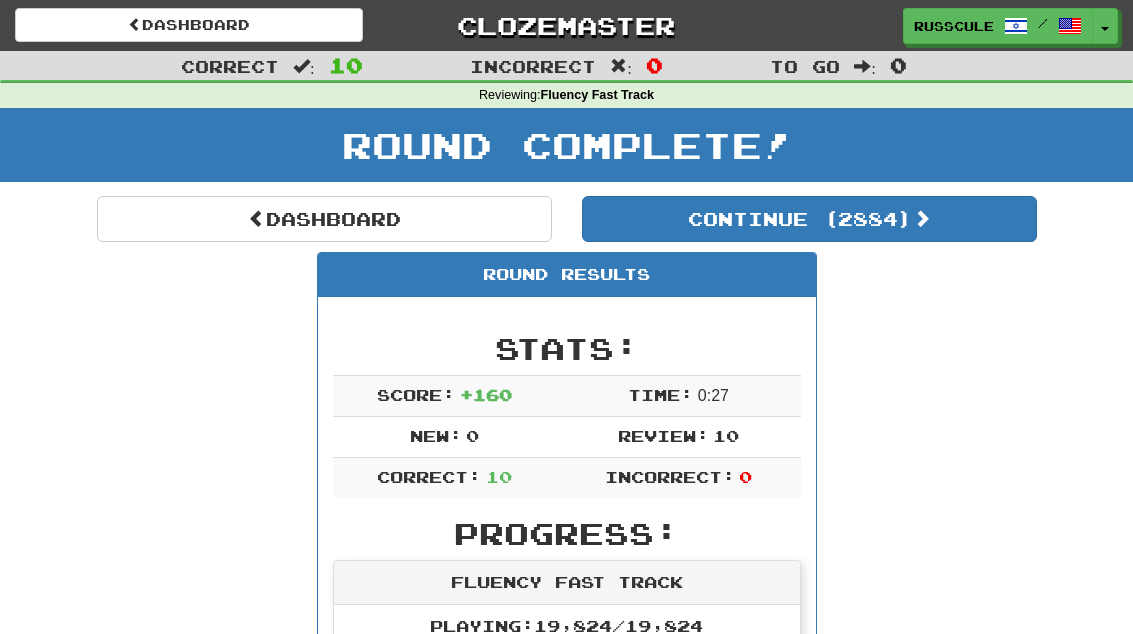 click on "Dashboard" at bounding box center (324, 219) 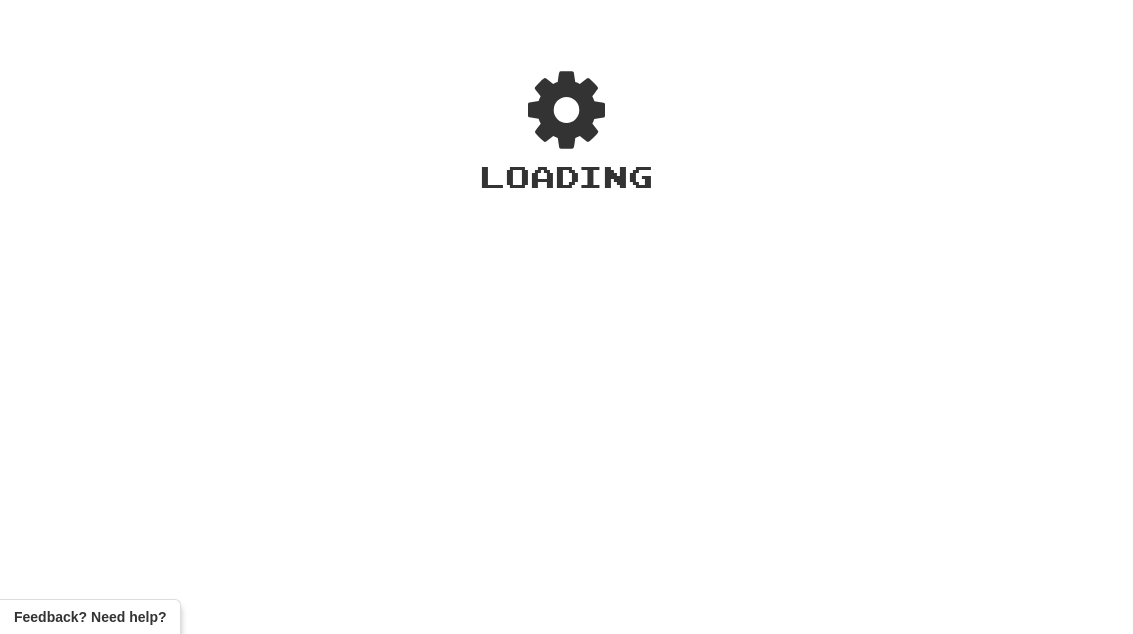 scroll, scrollTop: 0, scrollLeft: 0, axis: both 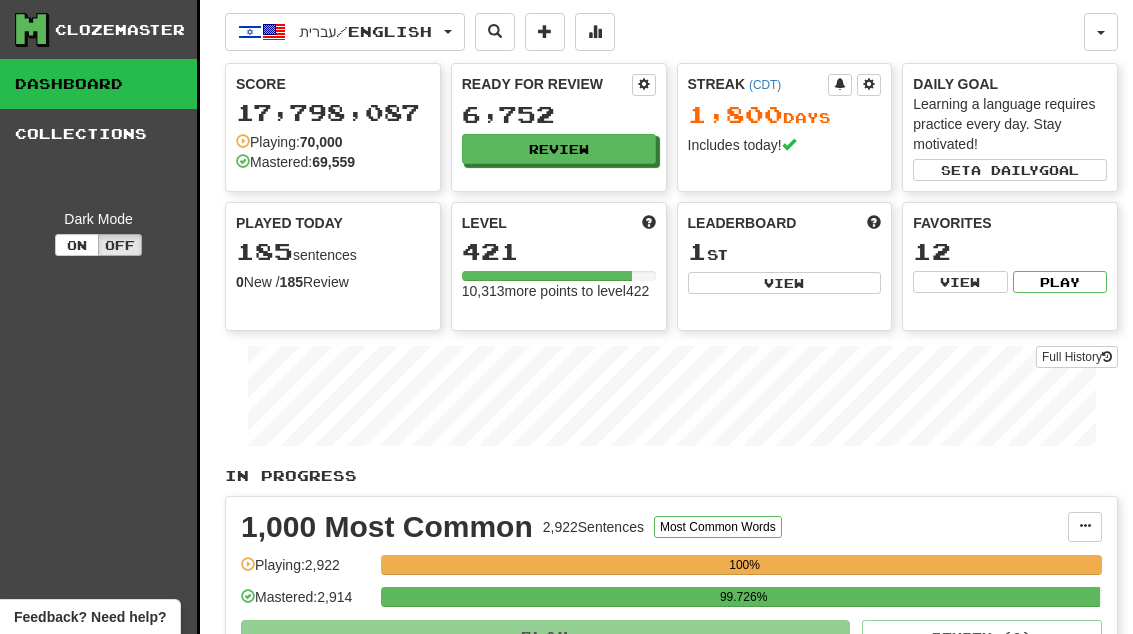 click on "Review" at bounding box center [559, 149] 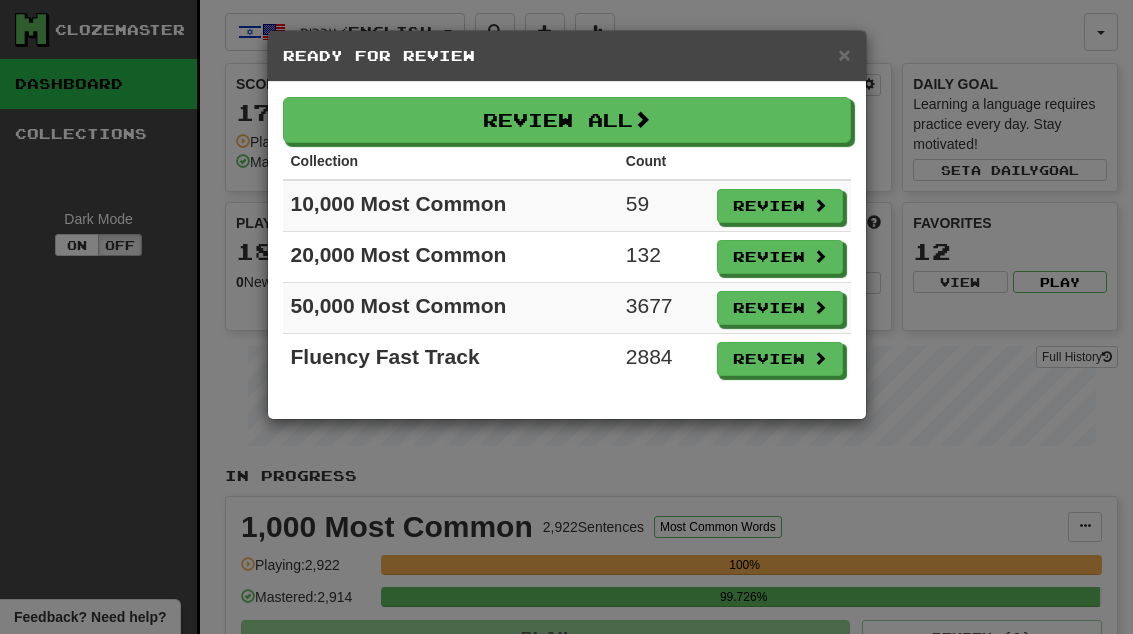 click on "Review" at bounding box center (780, 359) 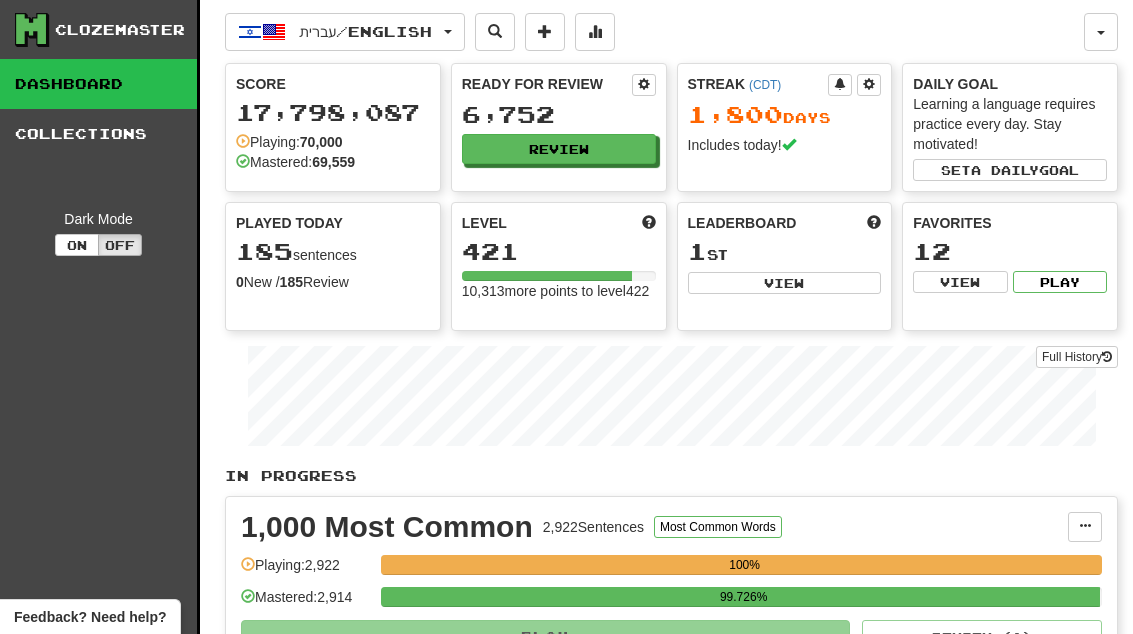 select on "**" 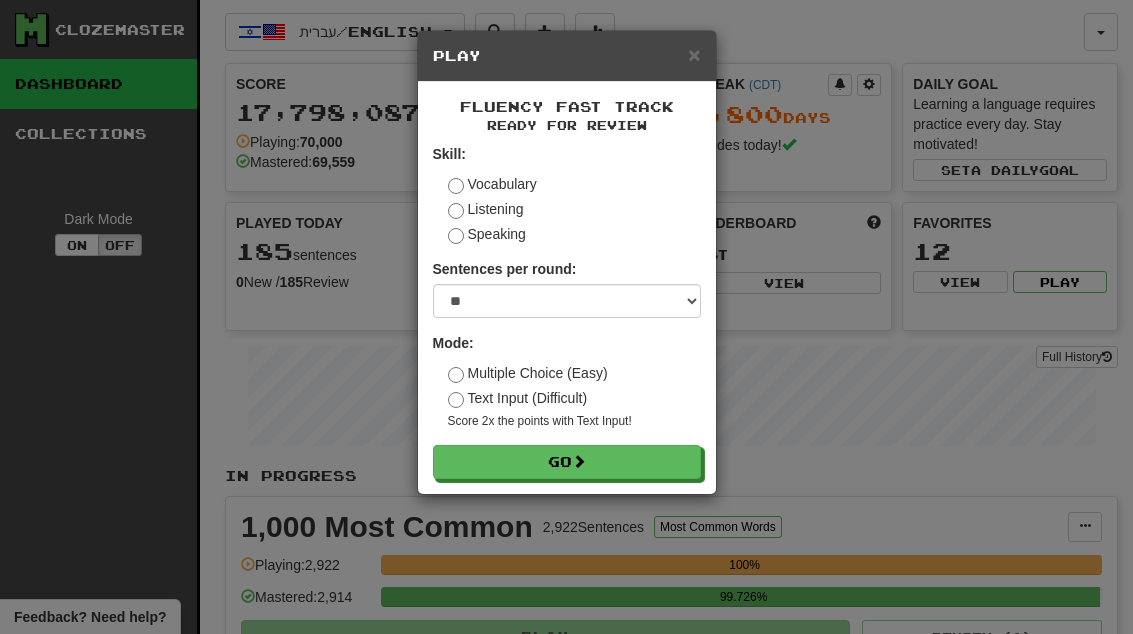 click on "Go" at bounding box center (567, 462) 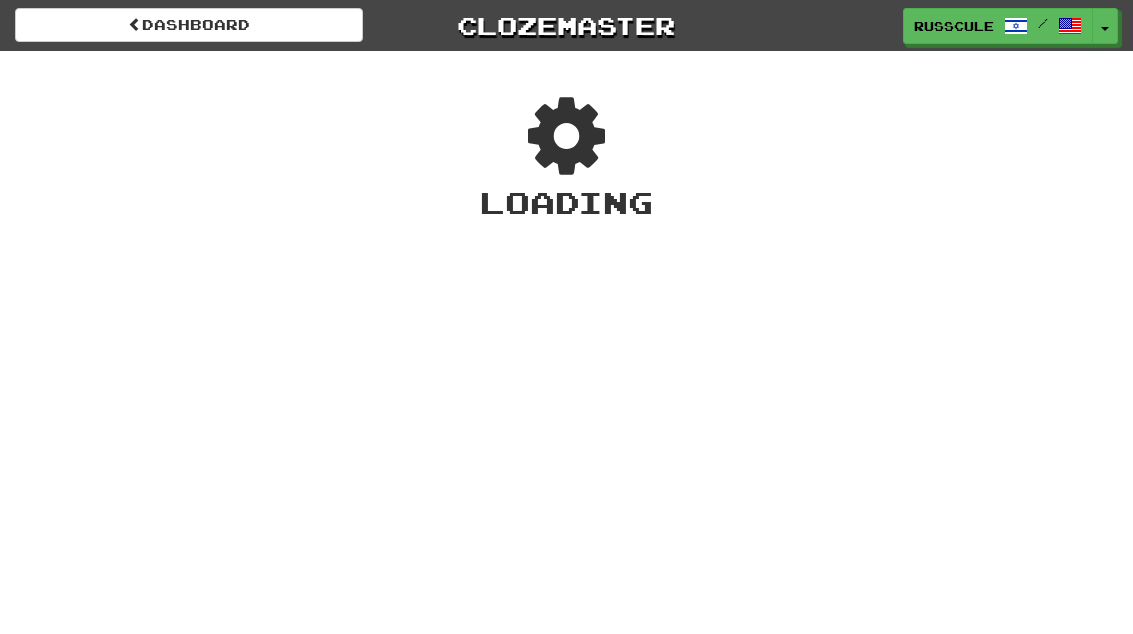scroll, scrollTop: 0, scrollLeft: 0, axis: both 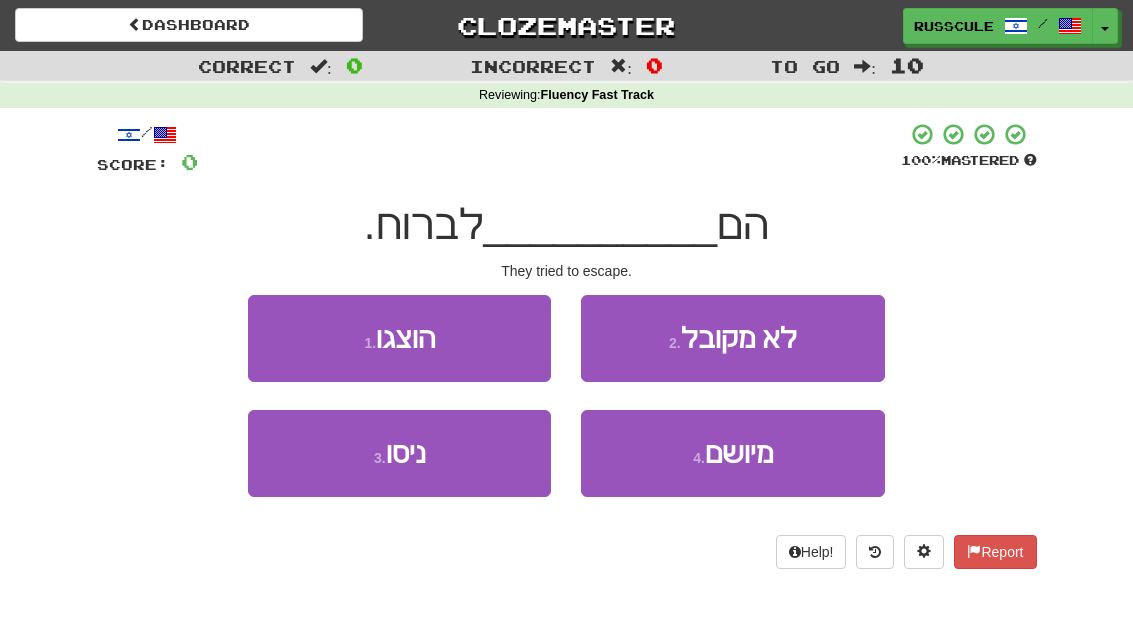 click on "[NUMBER] .  [LAST]" at bounding box center (399, 453) 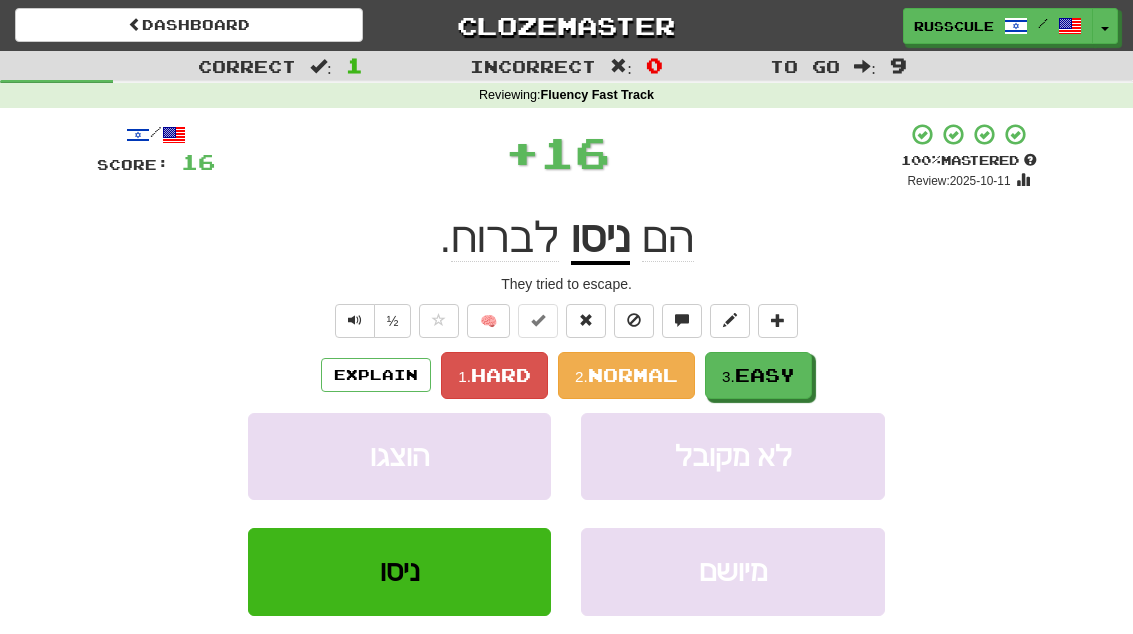 click on "3.  Easy" at bounding box center [758, 375] 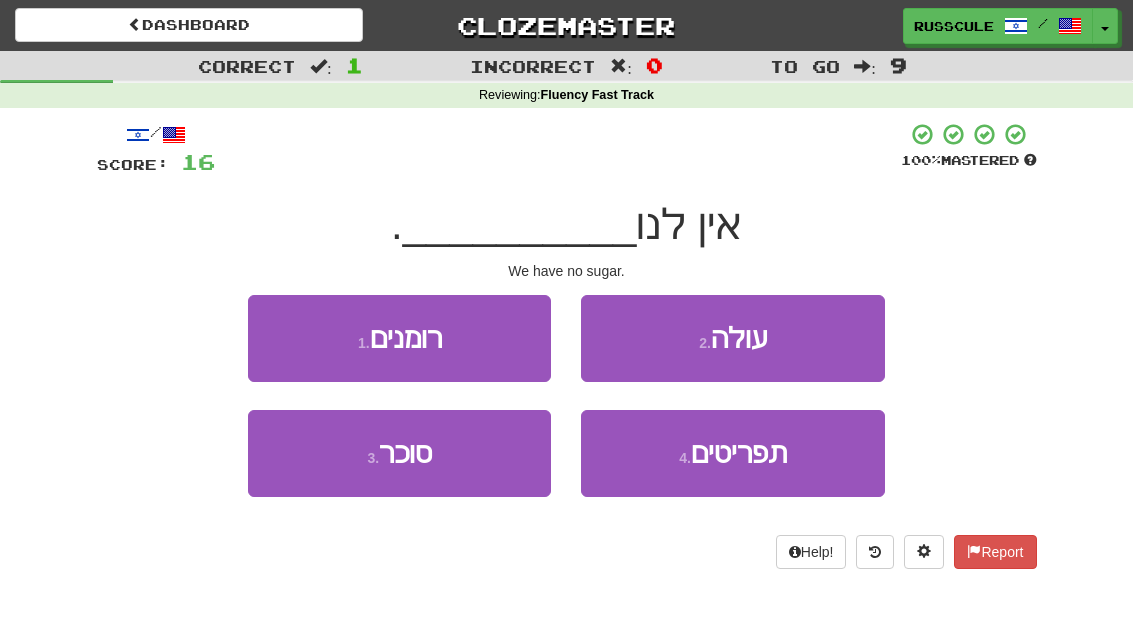 click on "3 .  סוכר" at bounding box center (399, 453) 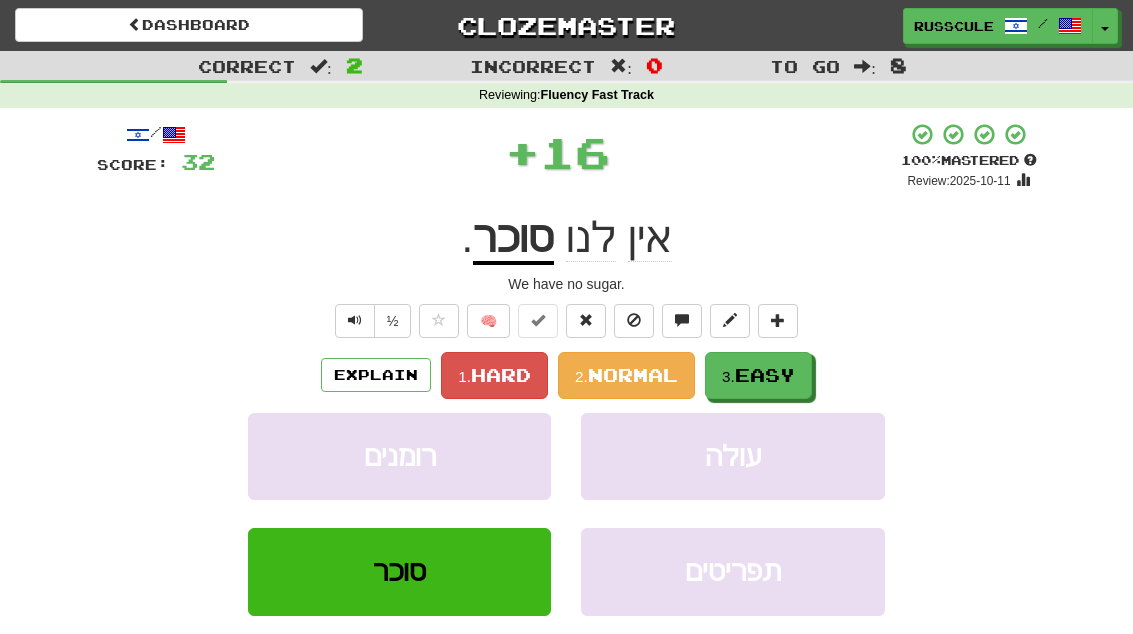 click on "Easy" at bounding box center (765, 375) 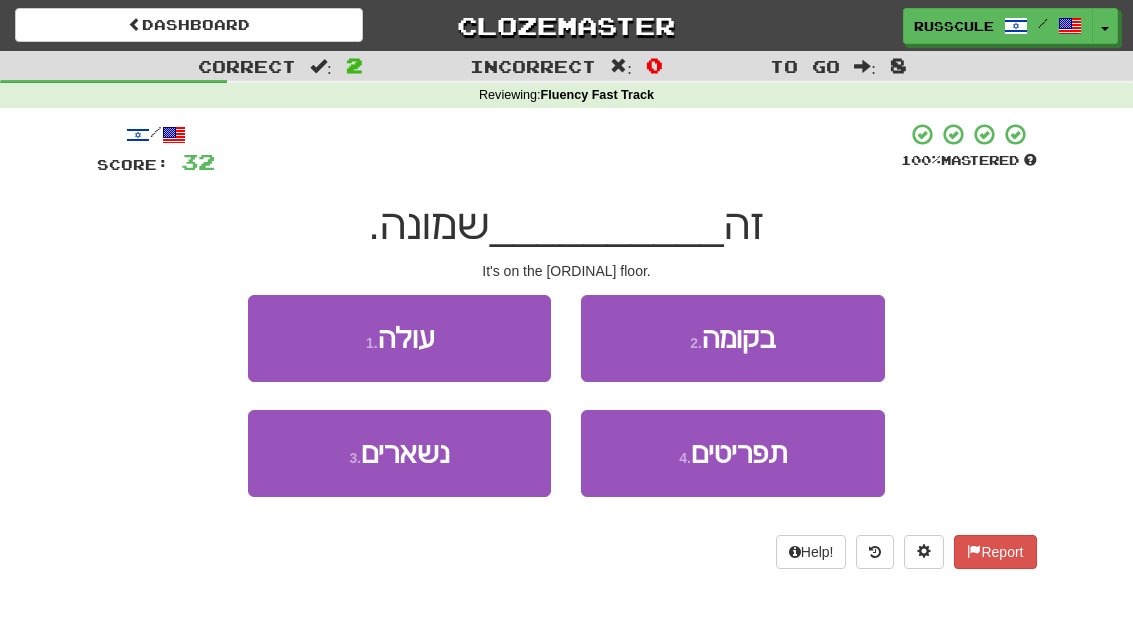 click on "2 .  בקומה" at bounding box center [732, 338] 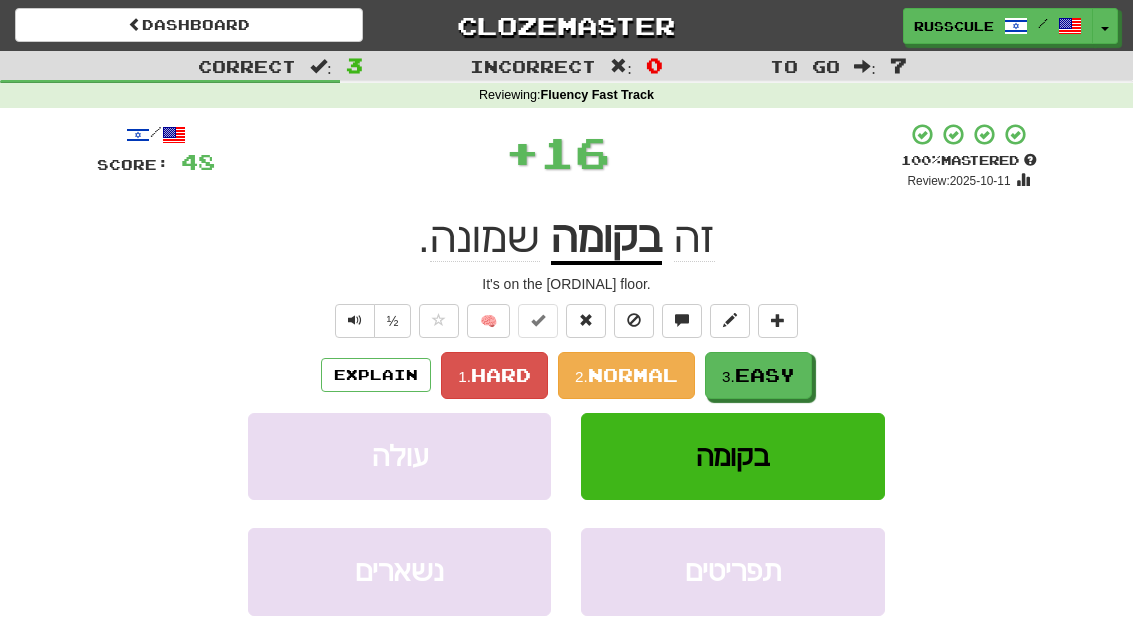 click on "Easy" at bounding box center (765, 375) 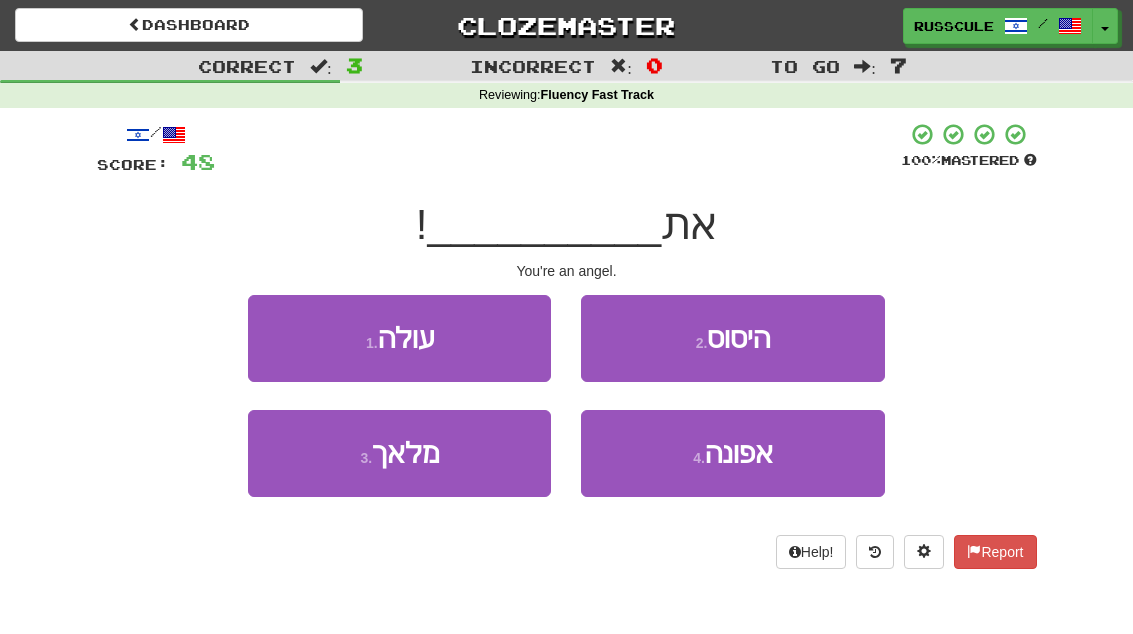 click on "3 .  מלאך" at bounding box center (399, 453) 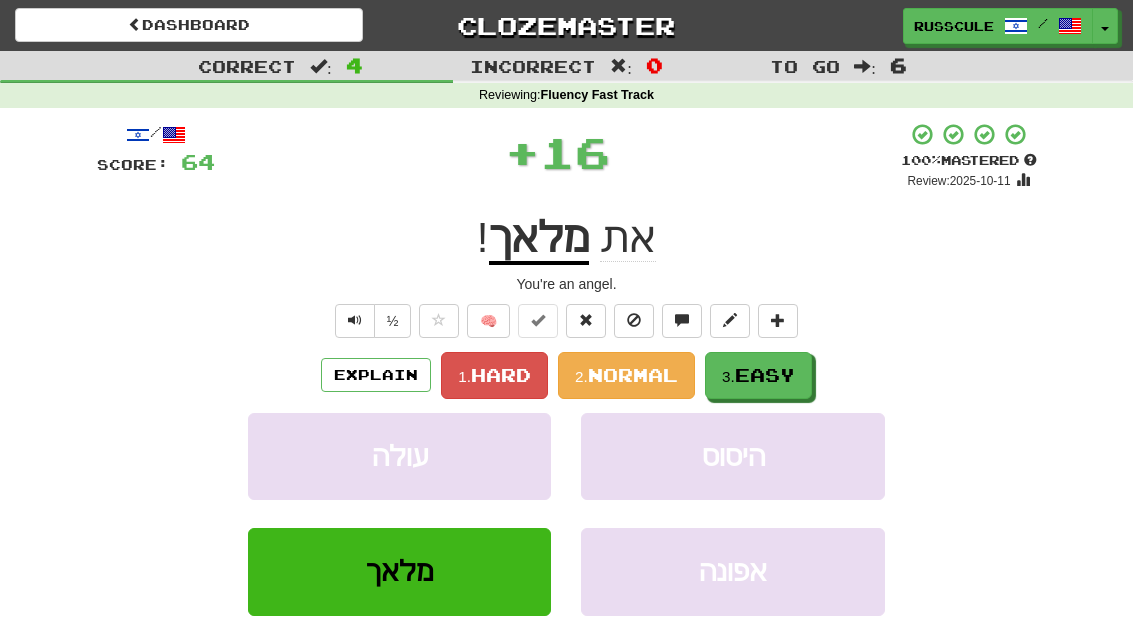 click on "3.  Easy" at bounding box center (758, 375) 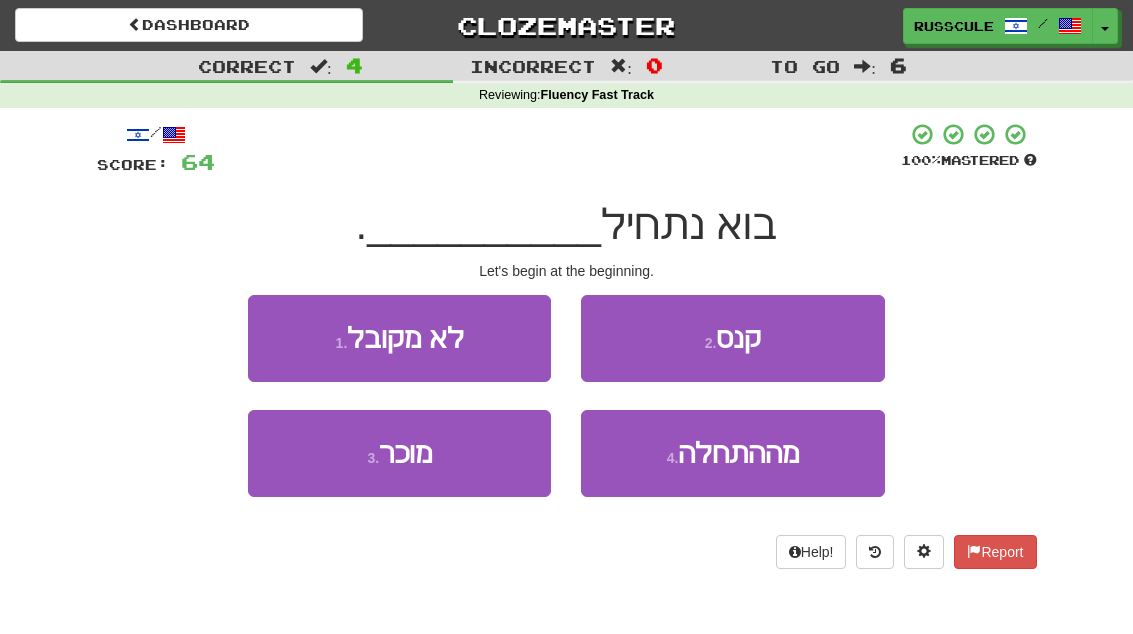 click on "מההתחלה" at bounding box center (738, 453) 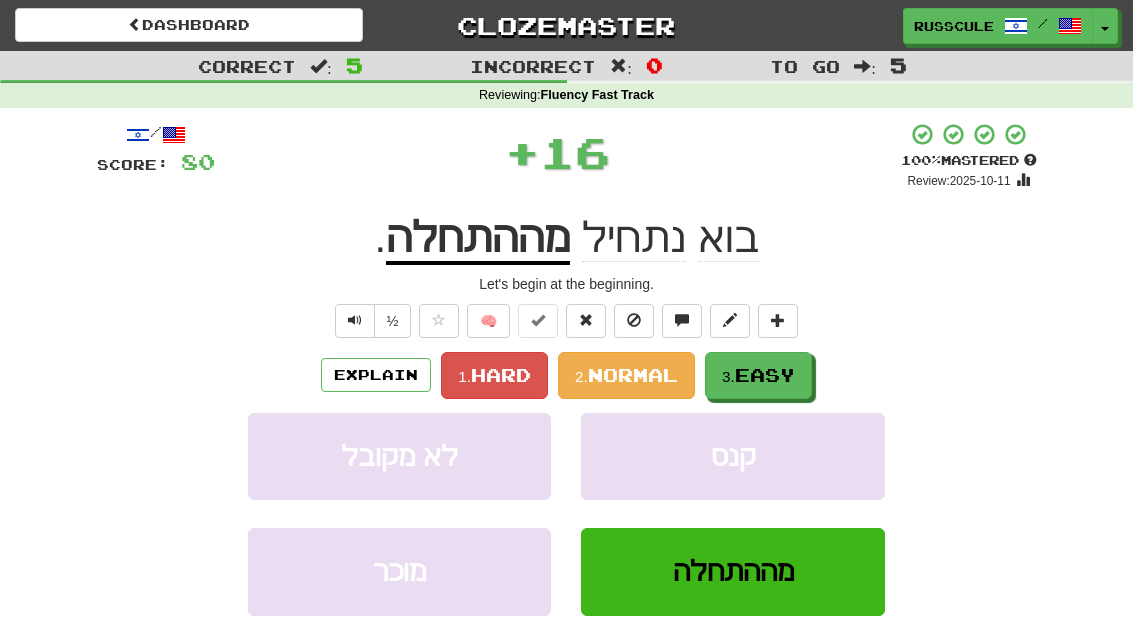 click on "3.  Easy" at bounding box center (758, 375) 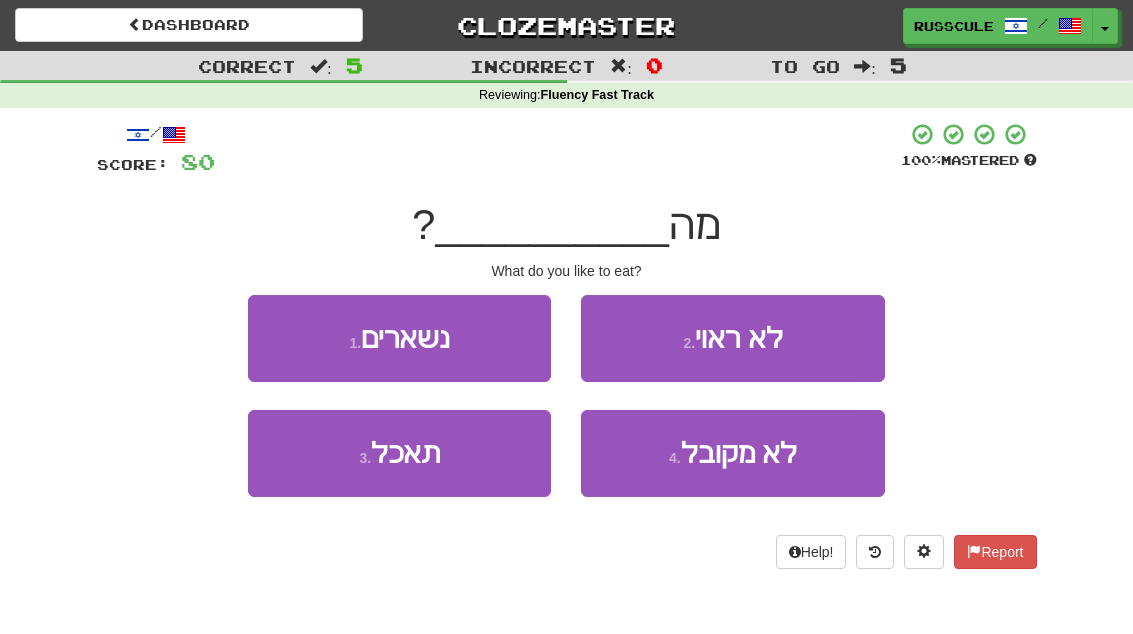 click on "3 .  תאכל" at bounding box center (399, 453) 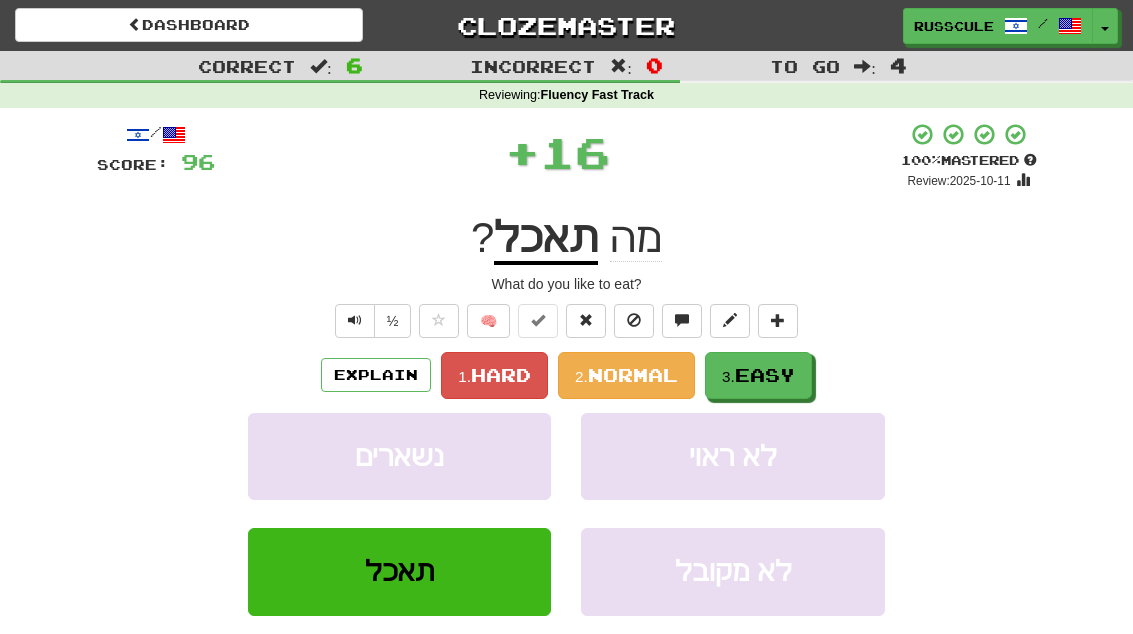 click on "Easy" at bounding box center (765, 375) 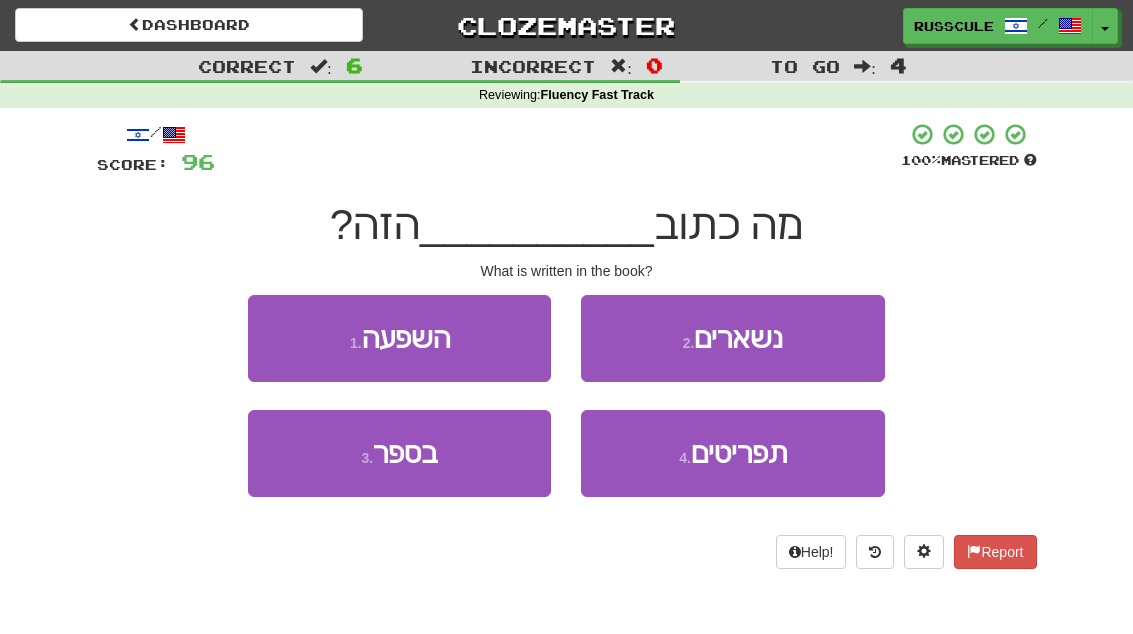 click on "3 .  בספר" at bounding box center (399, 453) 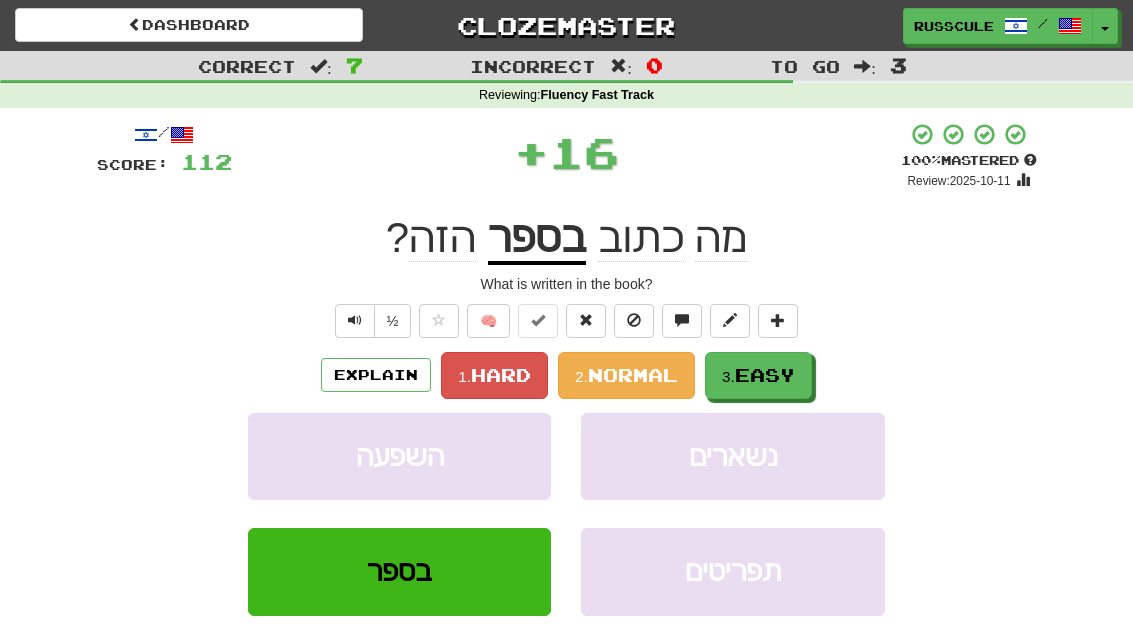 click on "Easy" at bounding box center (765, 375) 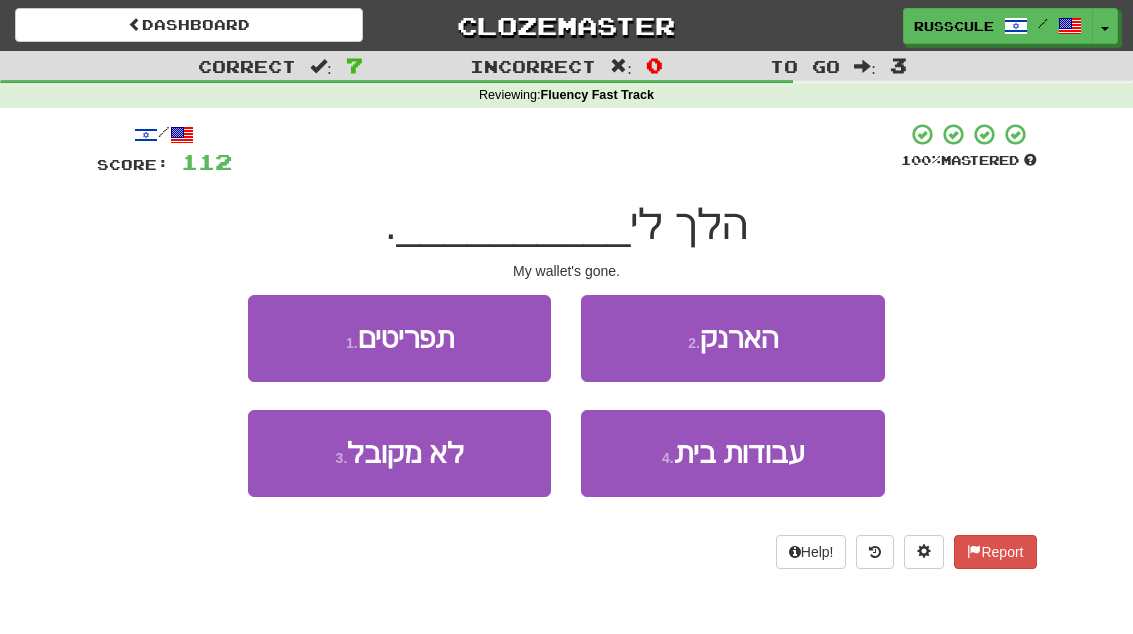 click on "2 .  הארנק" at bounding box center (732, 338) 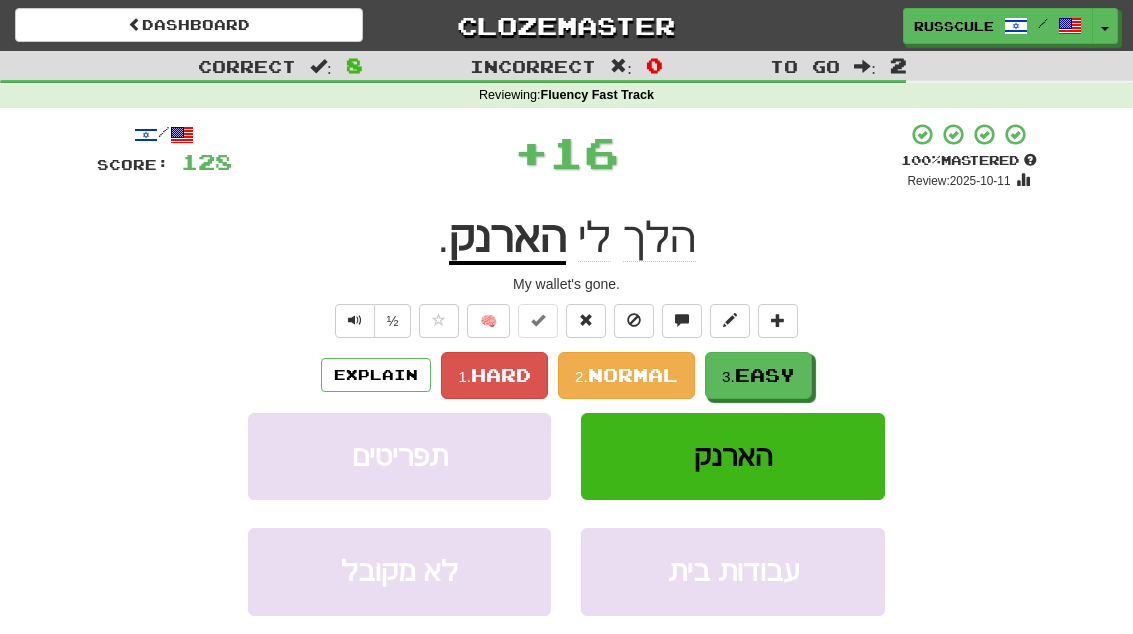 click on "Easy" at bounding box center [765, 375] 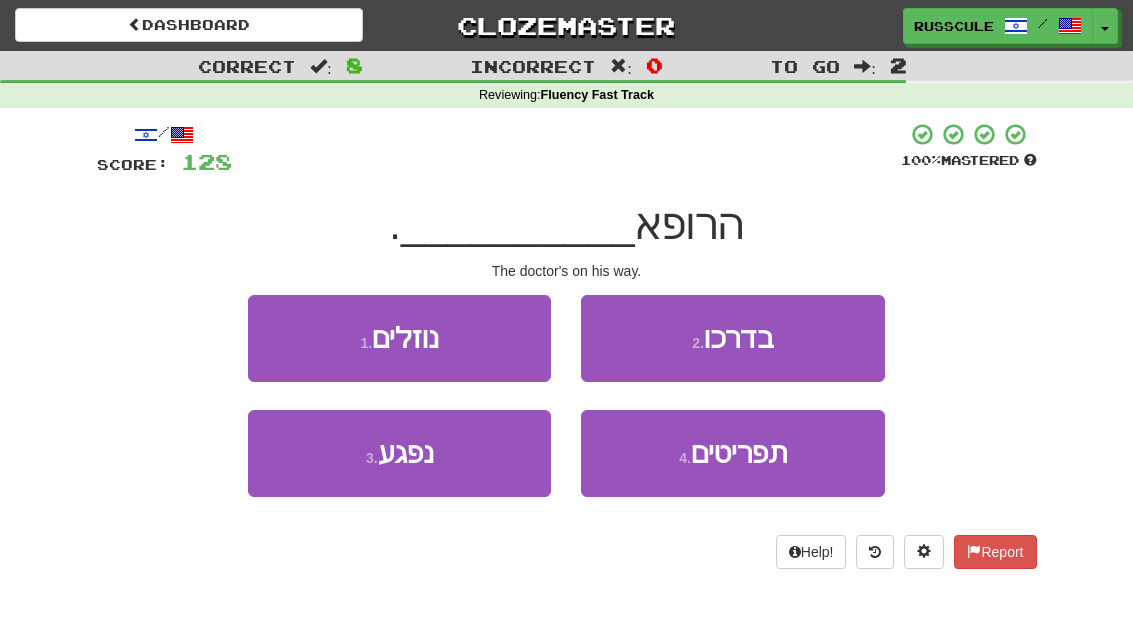 click on "2 .  בדרכו" at bounding box center [732, 338] 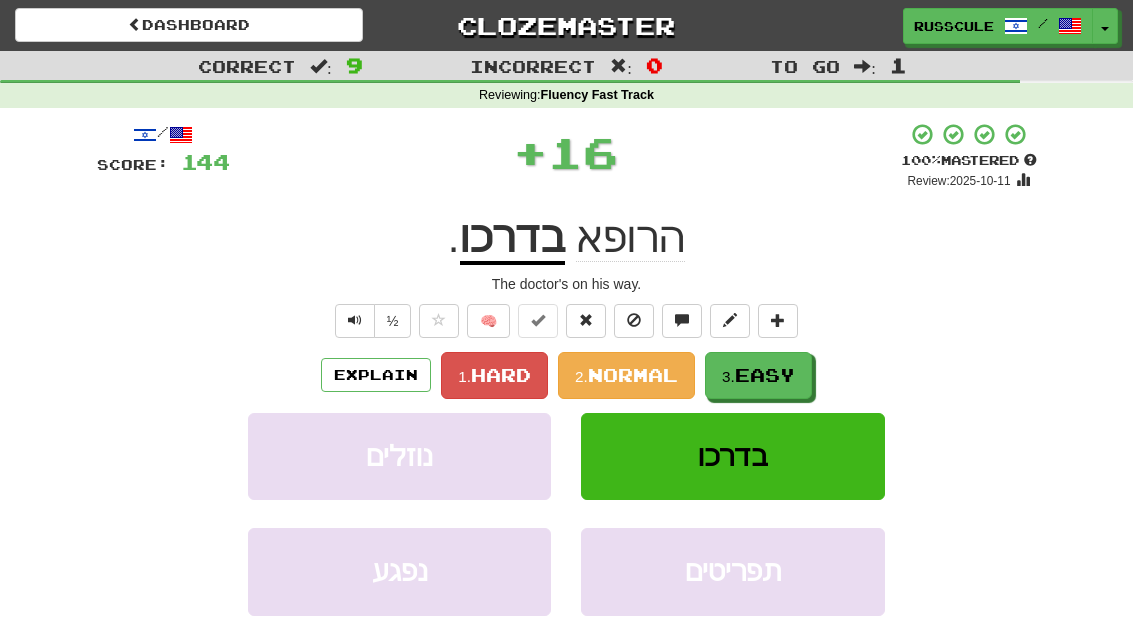 click on "Easy" at bounding box center (765, 375) 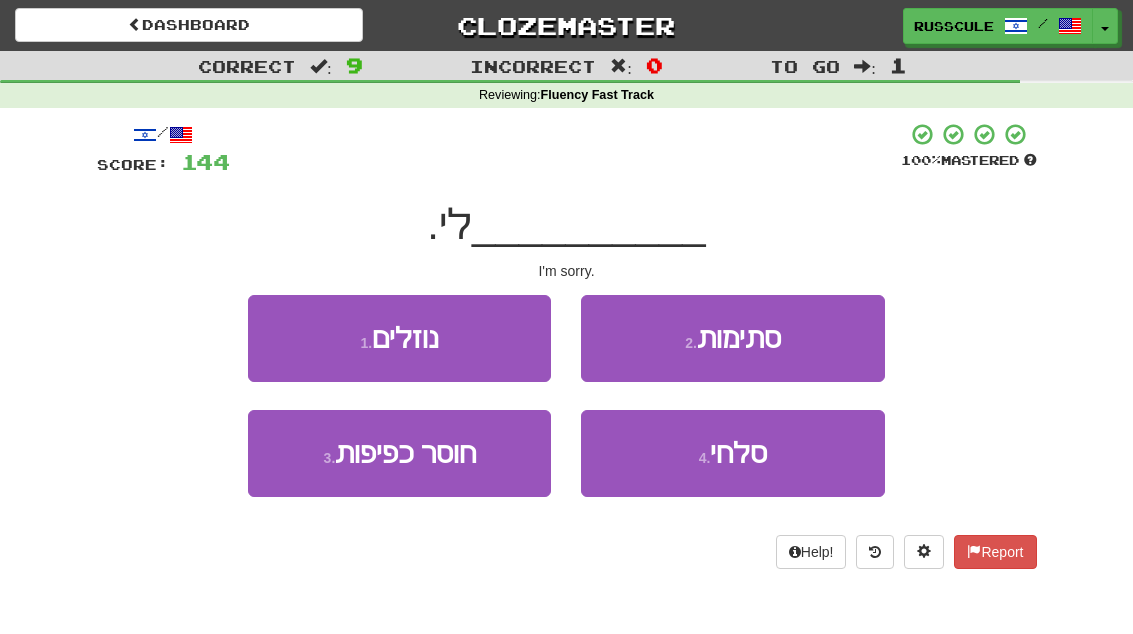 click on "4 .  סלחי" at bounding box center [732, 453] 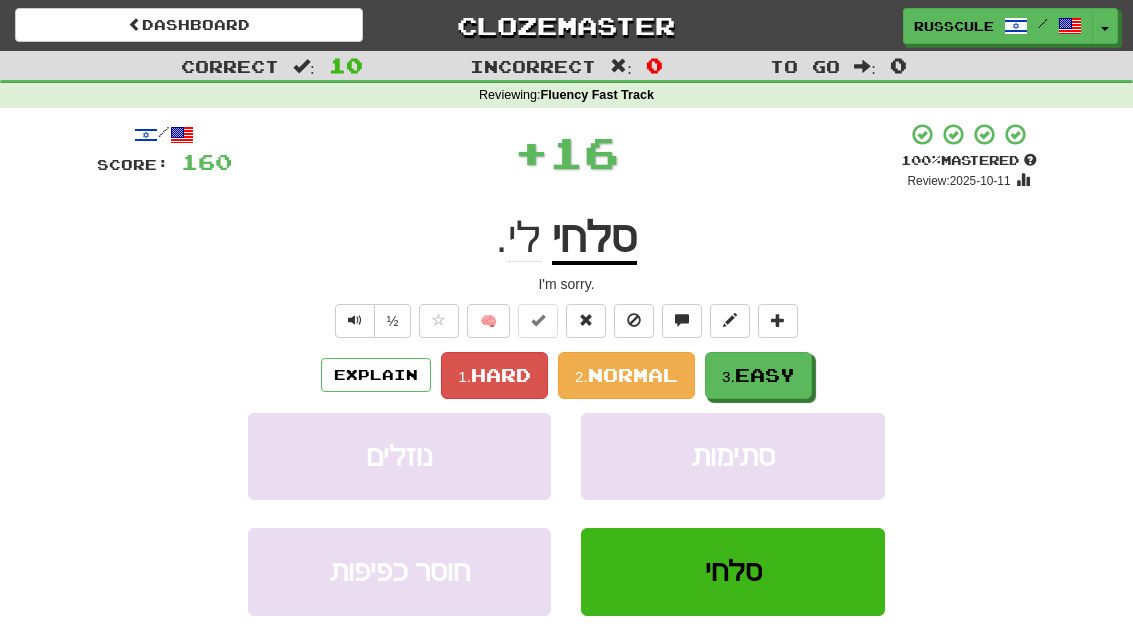 click on "3.  Easy" at bounding box center (758, 375) 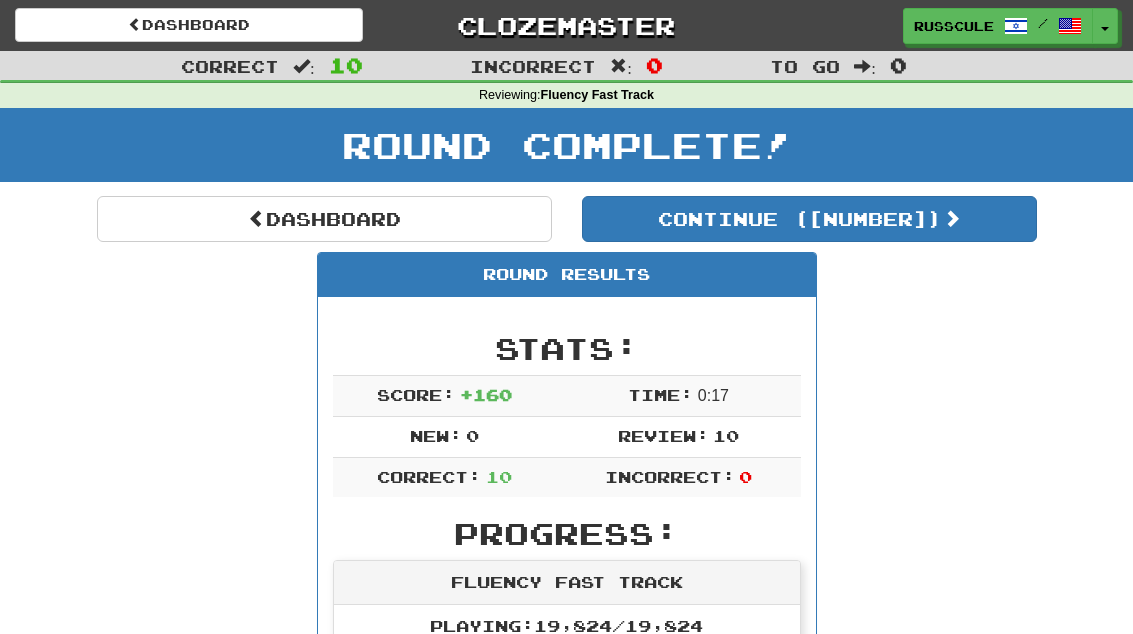 click on "Continue ( 2874 )" at bounding box center [809, 219] 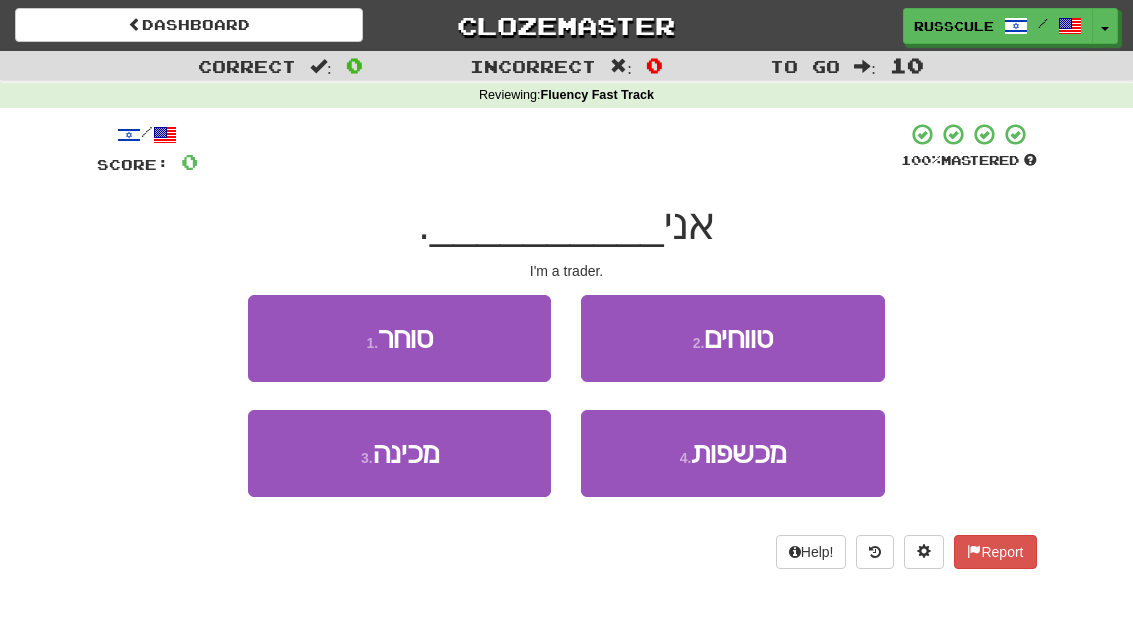 click on "1 .  סוחר" at bounding box center (399, 338) 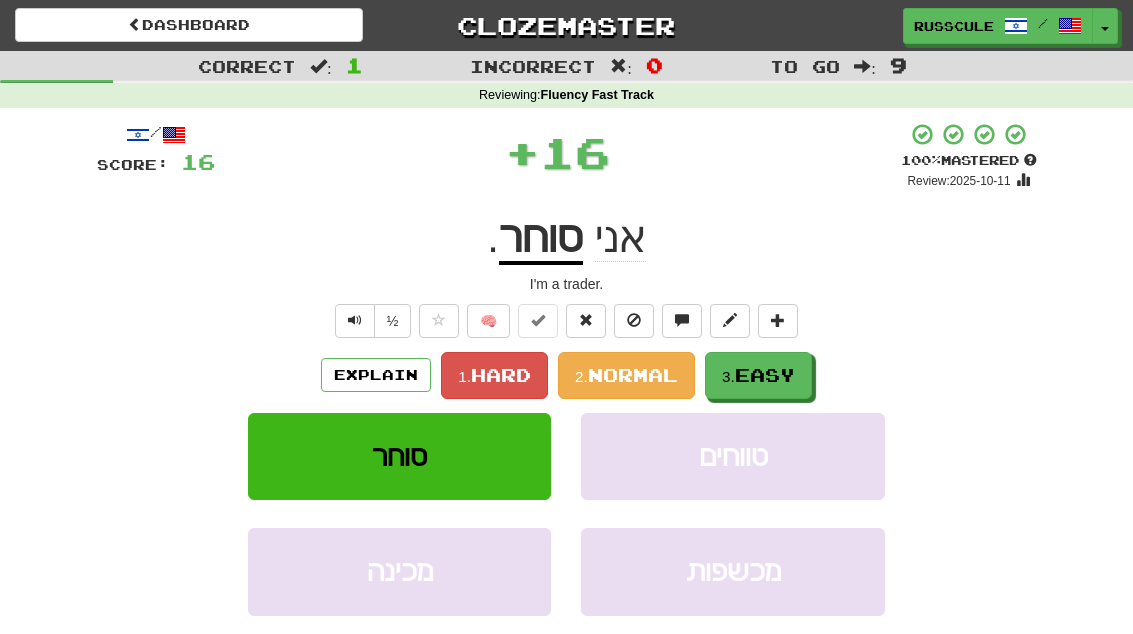 click on "Easy" at bounding box center [765, 375] 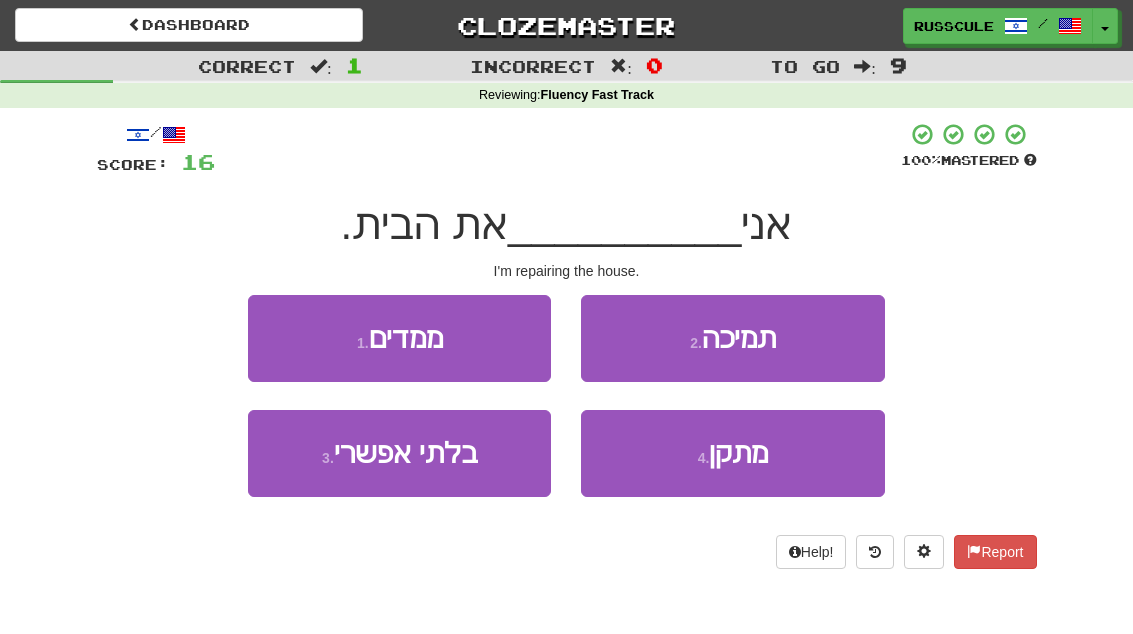 click on "4 .  מתקן" at bounding box center [732, 453] 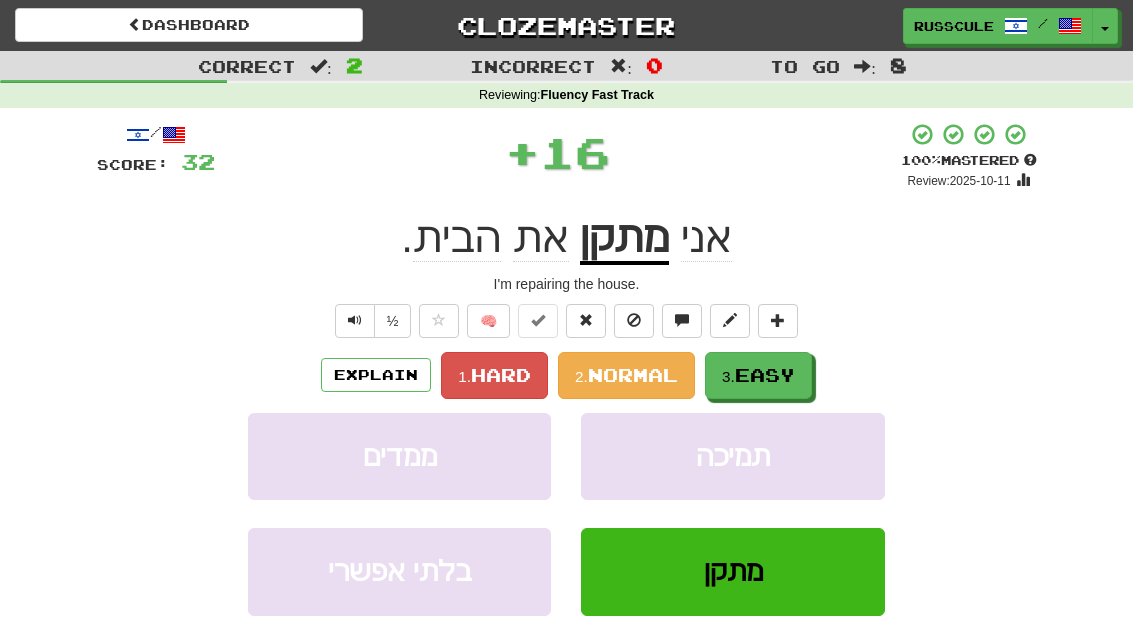 click on "3.  Easy" at bounding box center [758, 375] 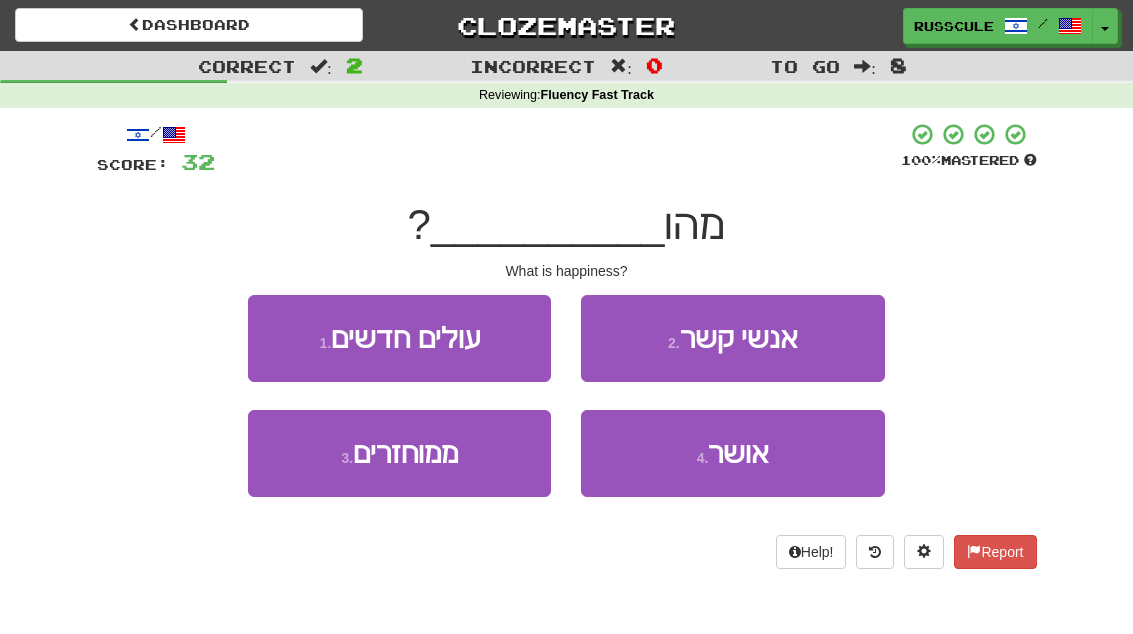 click on "4 .  אושר" at bounding box center (732, 453) 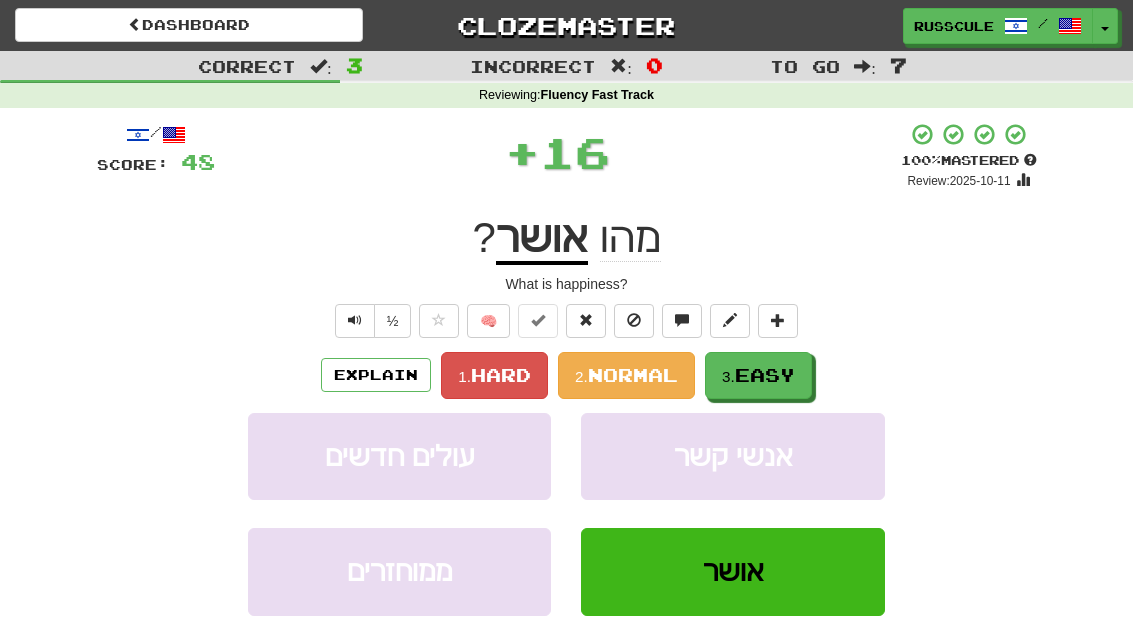click on "Easy" at bounding box center [765, 375] 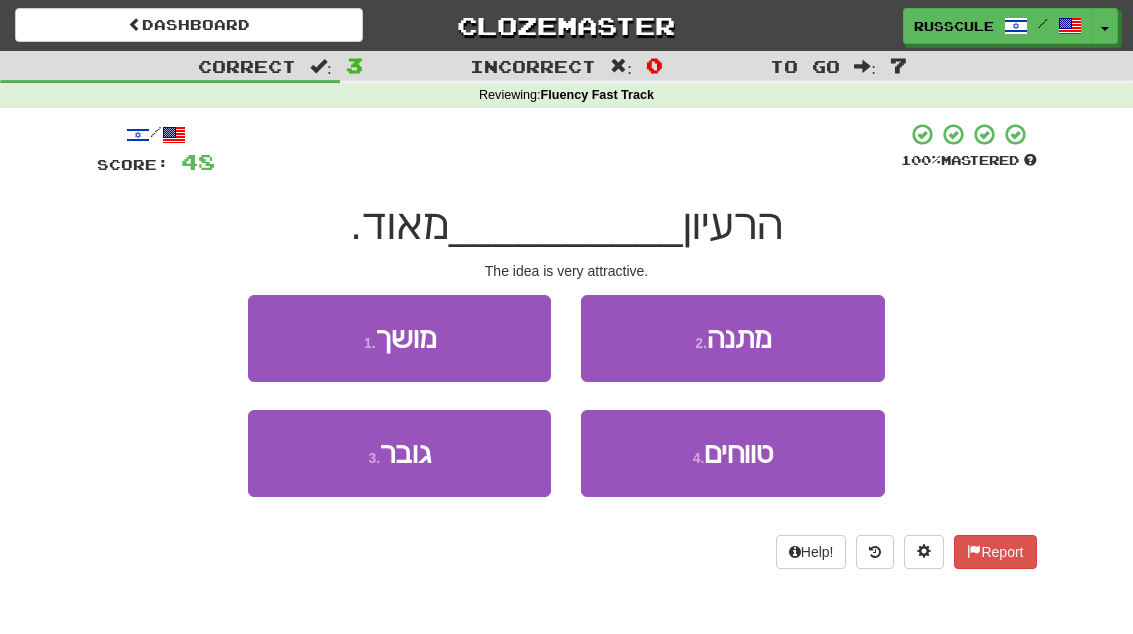 click on "1 .  מושך" at bounding box center (399, 338) 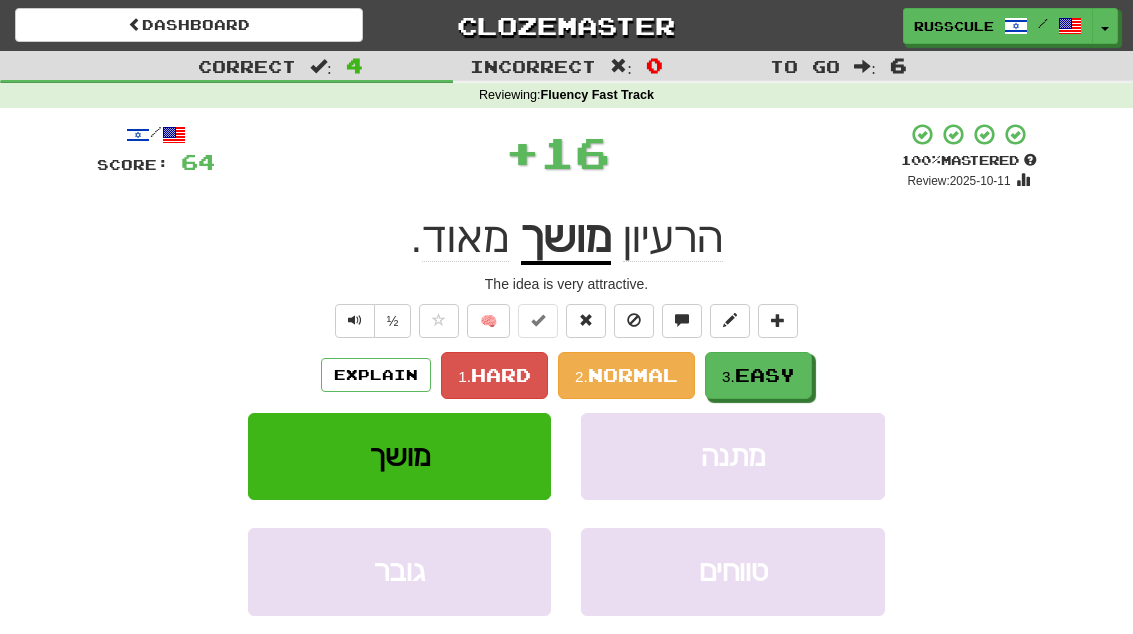 click on "Easy" at bounding box center [765, 375] 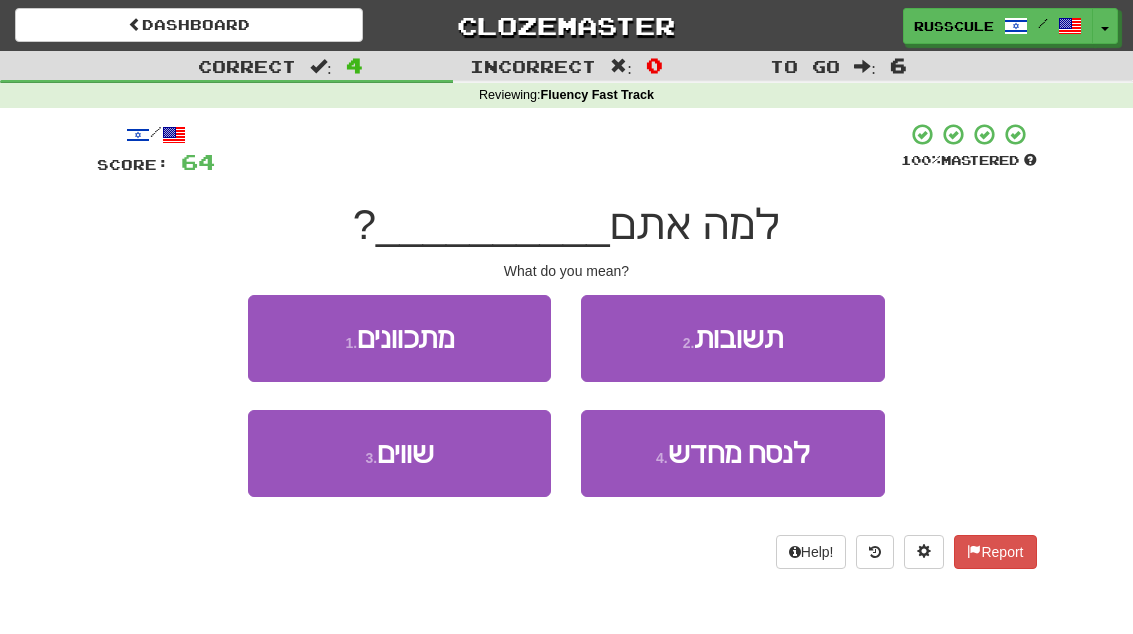click on "1 .  מתכוונים" at bounding box center [399, 338] 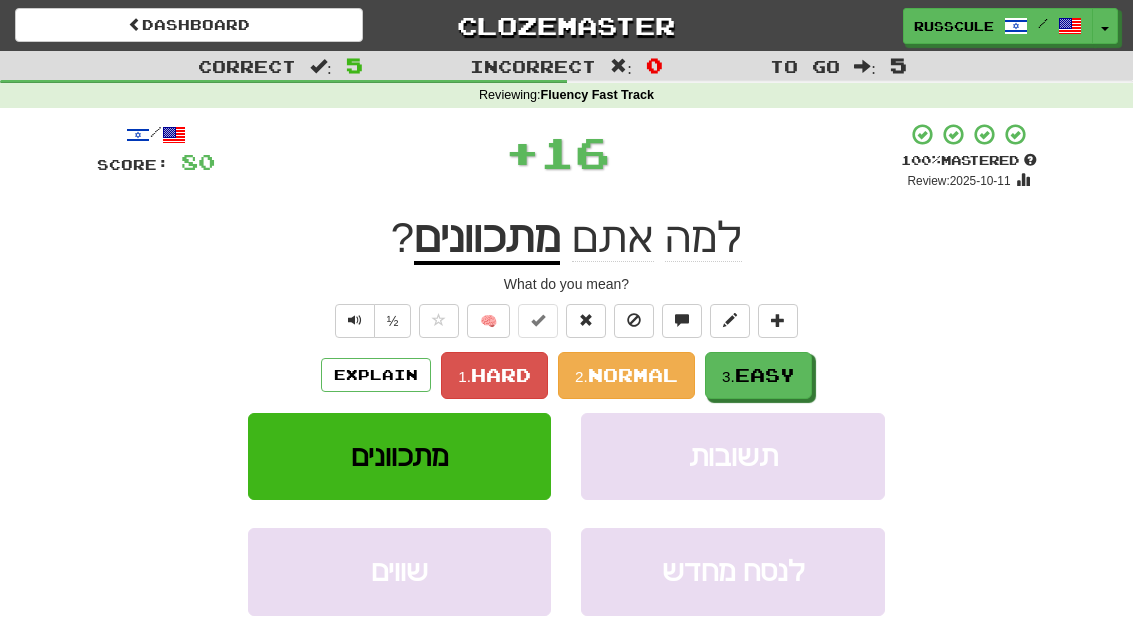 click on "Easy" at bounding box center (765, 375) 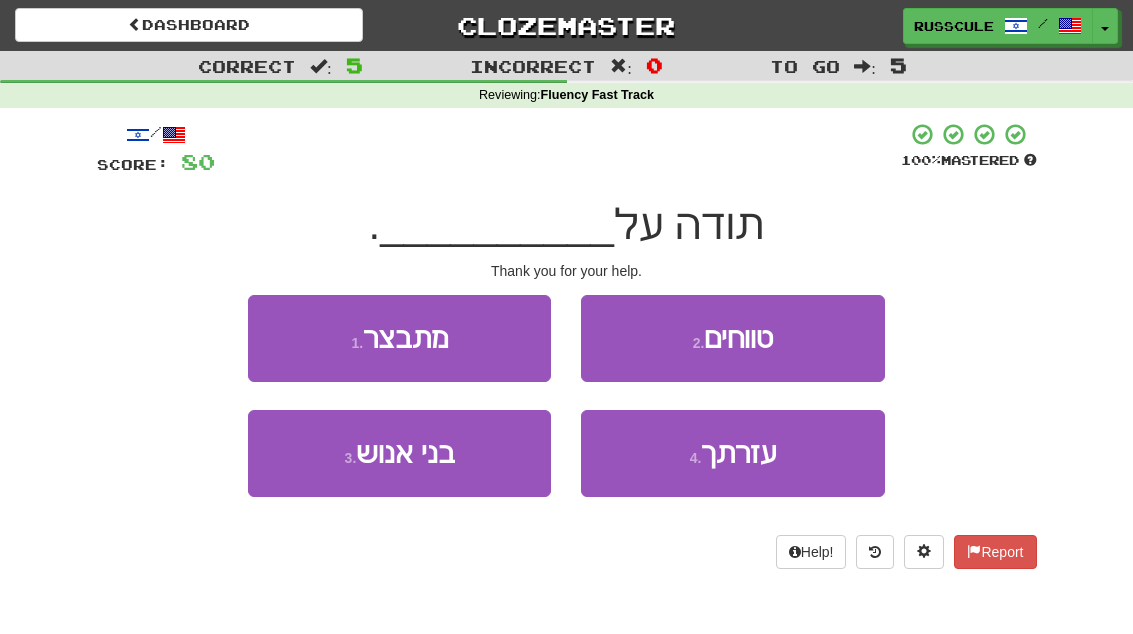 click on "4 .  עזרתך" at bounding box center (732, 453) 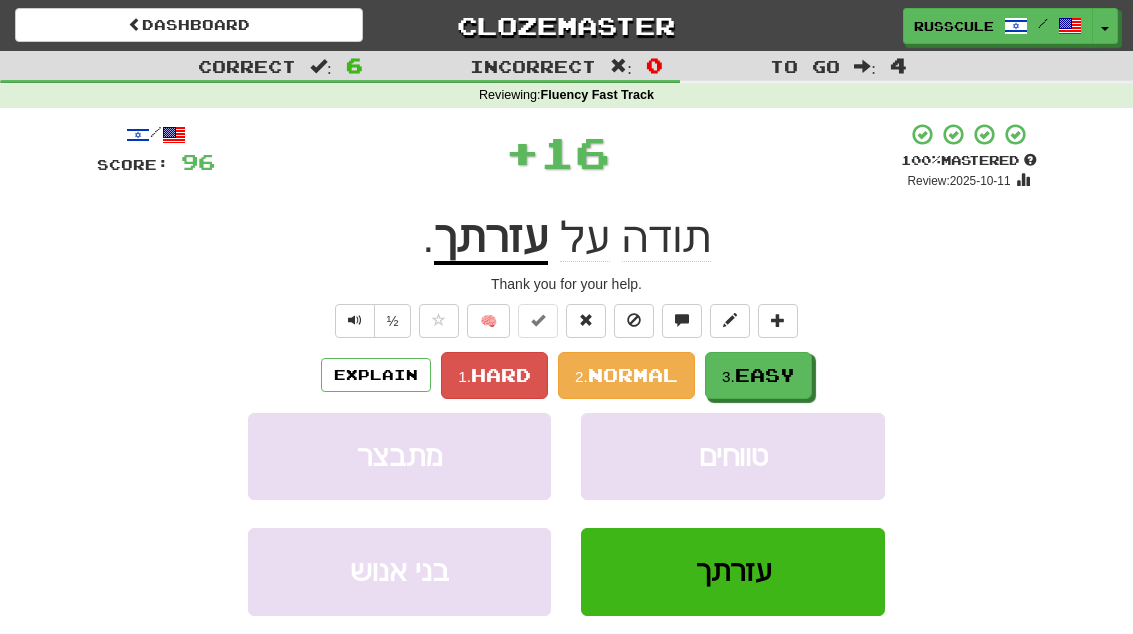 click on "3.  Easy" at bounding box center (758, 375) 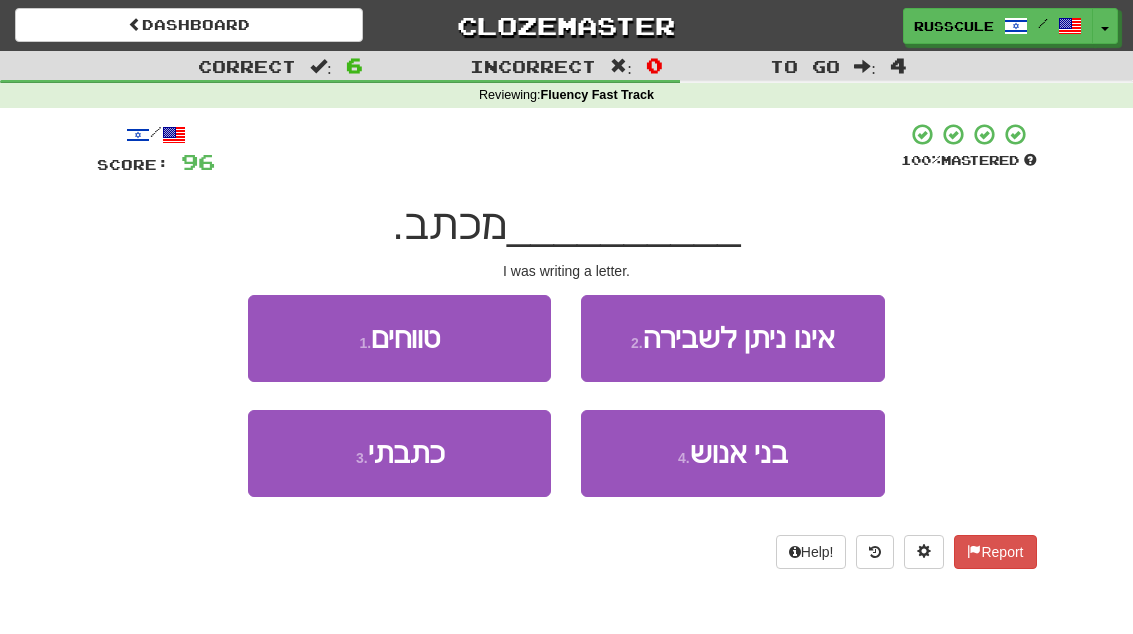 click on "3 .  כתבתי" at bounding box center (399, 453) 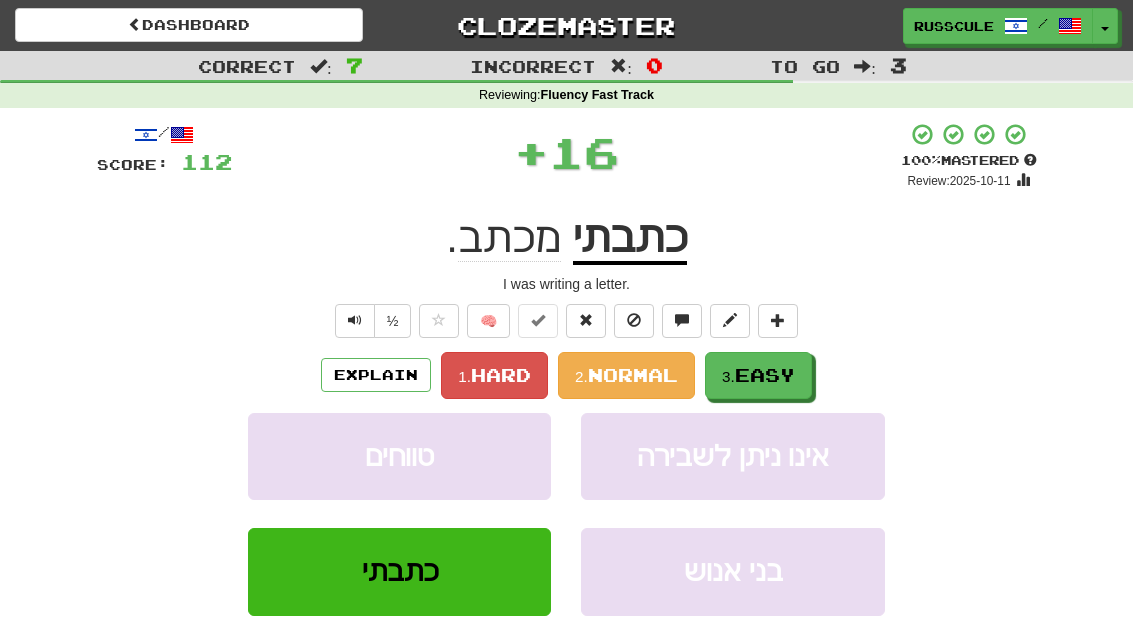 click on "3.  Easy" at bounding box center (758, 375) 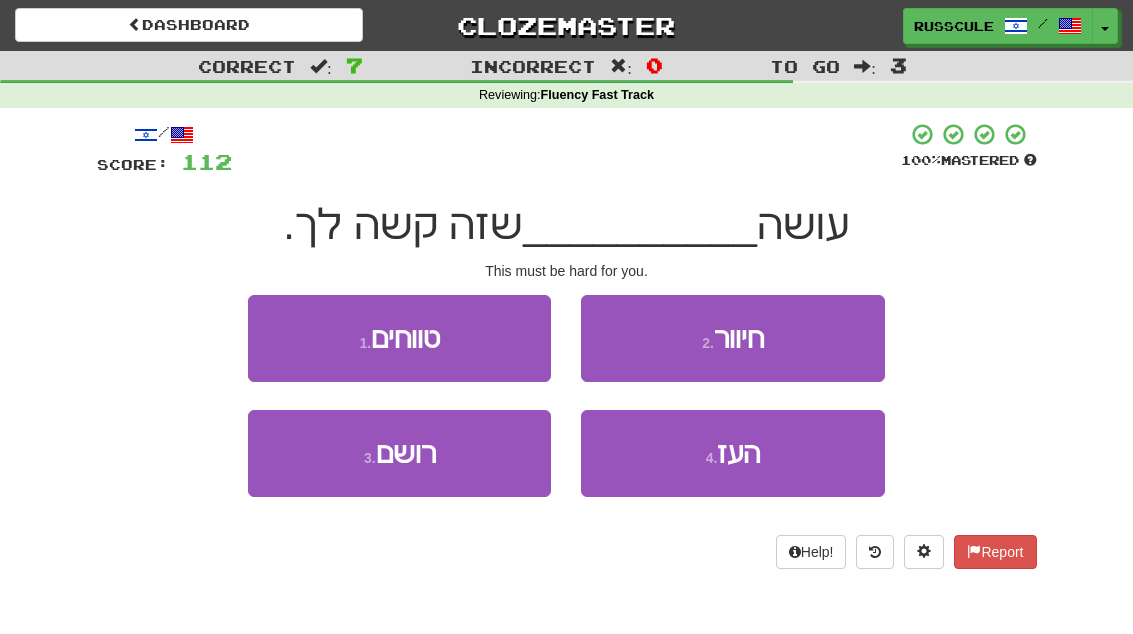 click on "3 .  רושם" at bounding box center [399, 453] 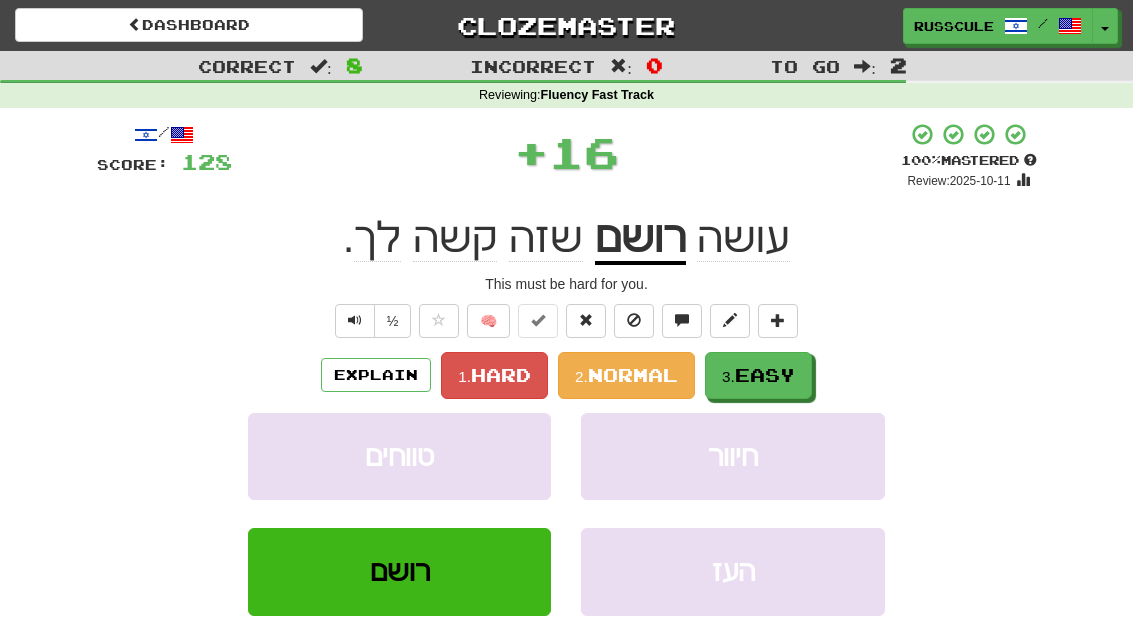 click on "3.  Easy" at bounding box center (758, 375) 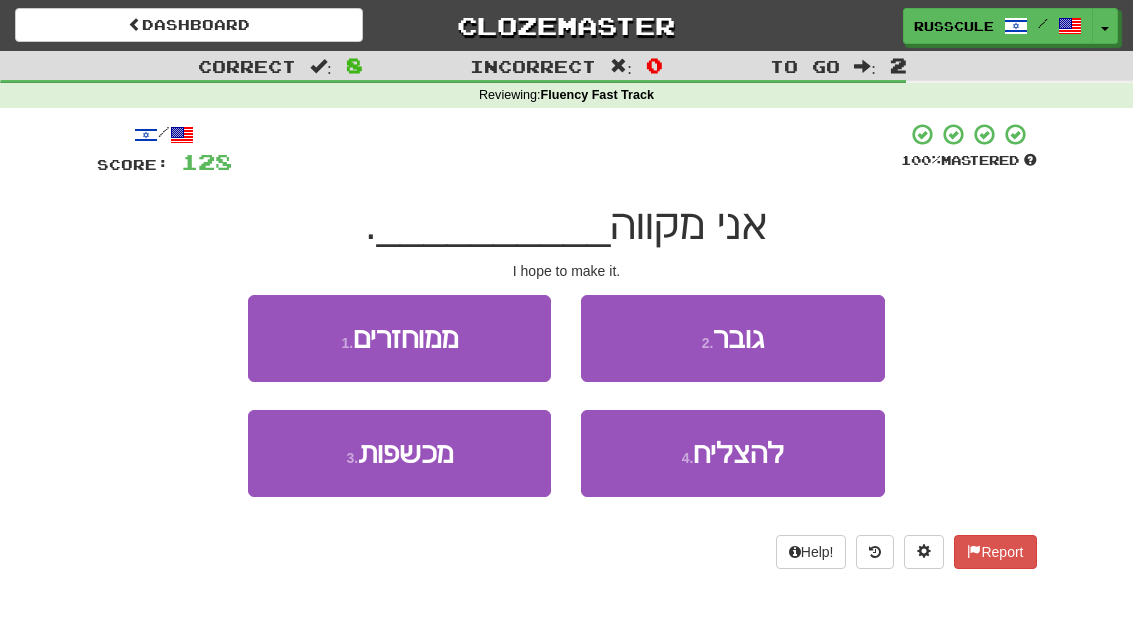 click on "להצליח" at bounding box center [738, 453] 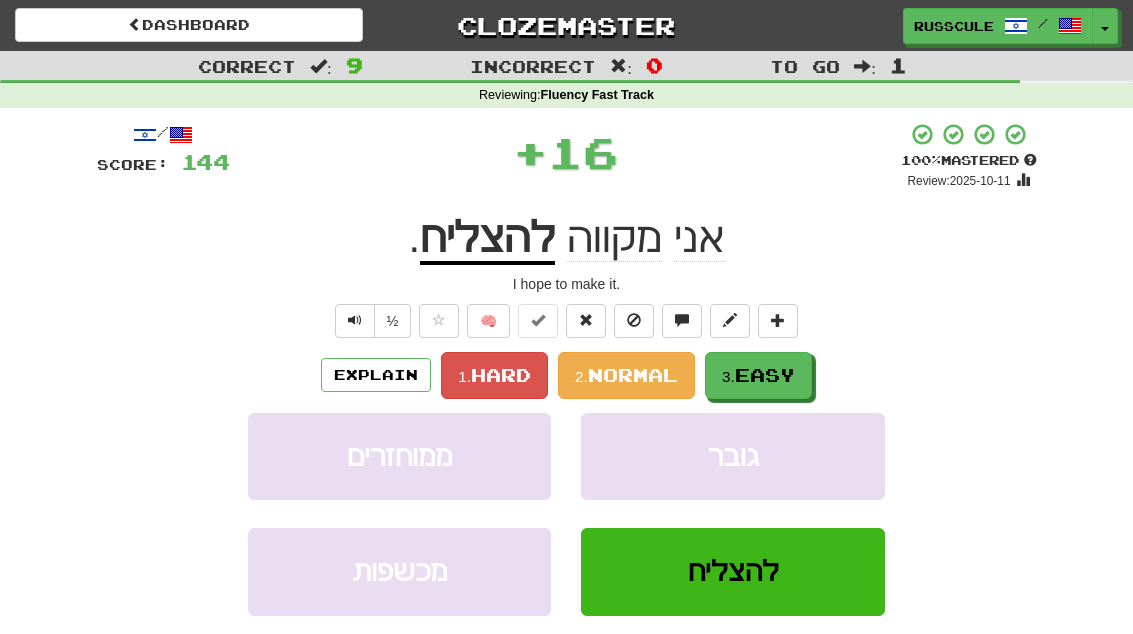 click on "3.  Easy" at bounding box center (758, 375) 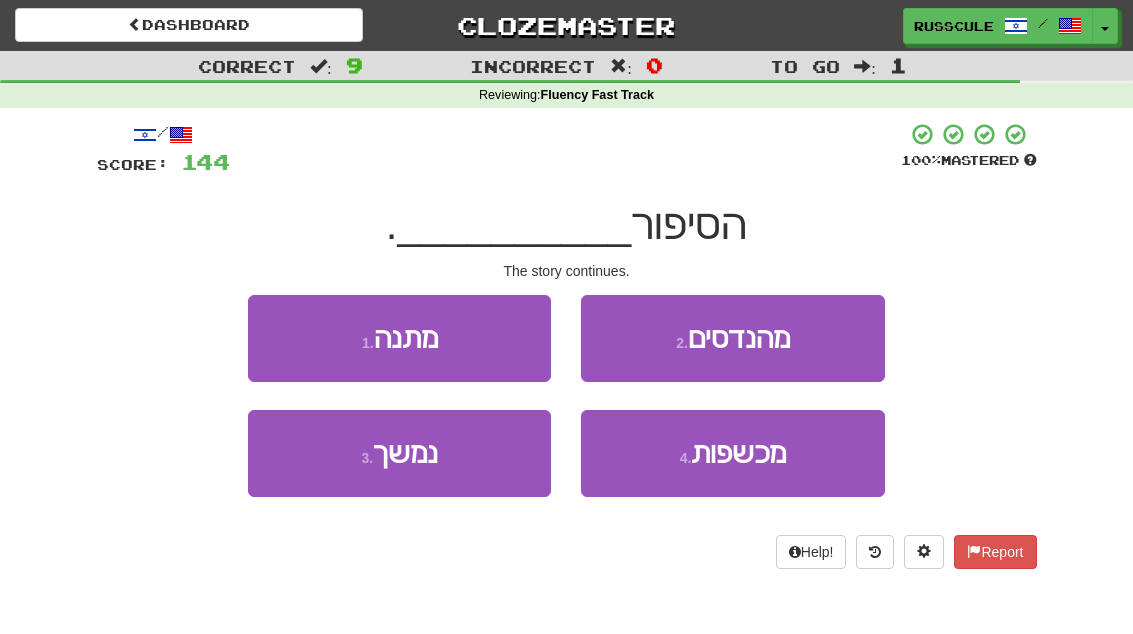 click on "3 .  נמשך" at bounding box center (399, 453) 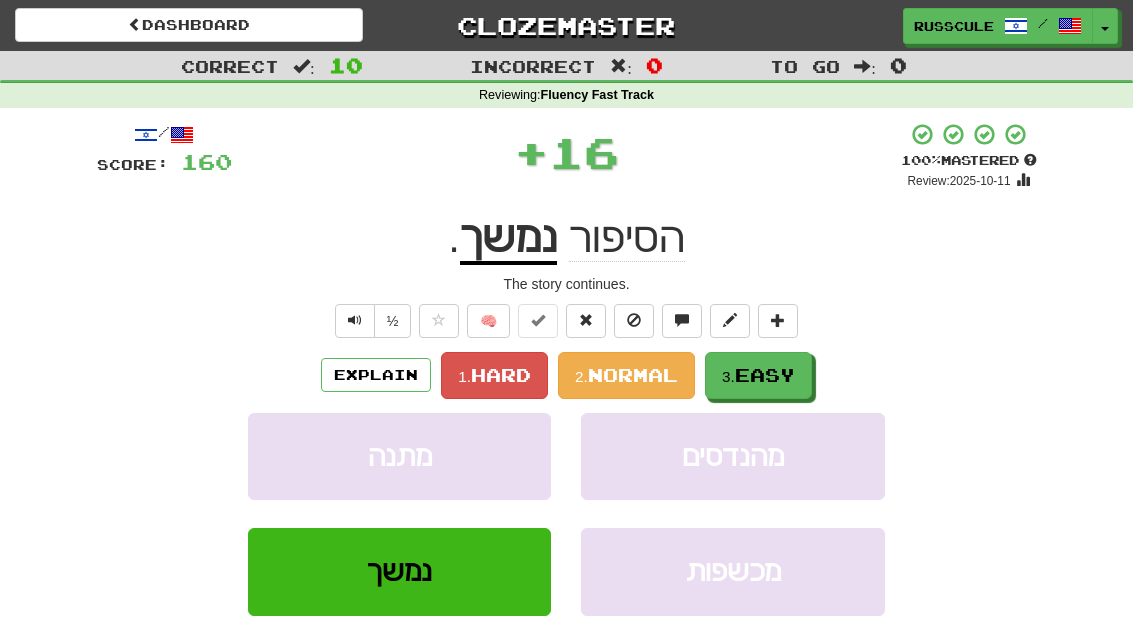 click on "Easy" at bounding box center (765, 375) 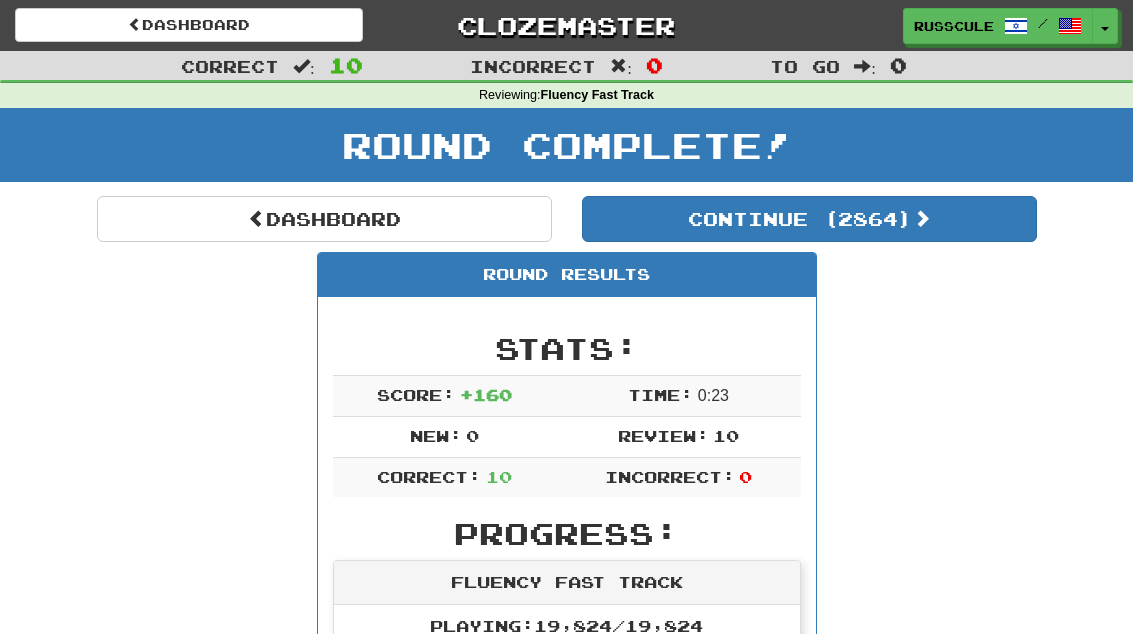 click on "Dashboard" at bounding box center [324, 219] 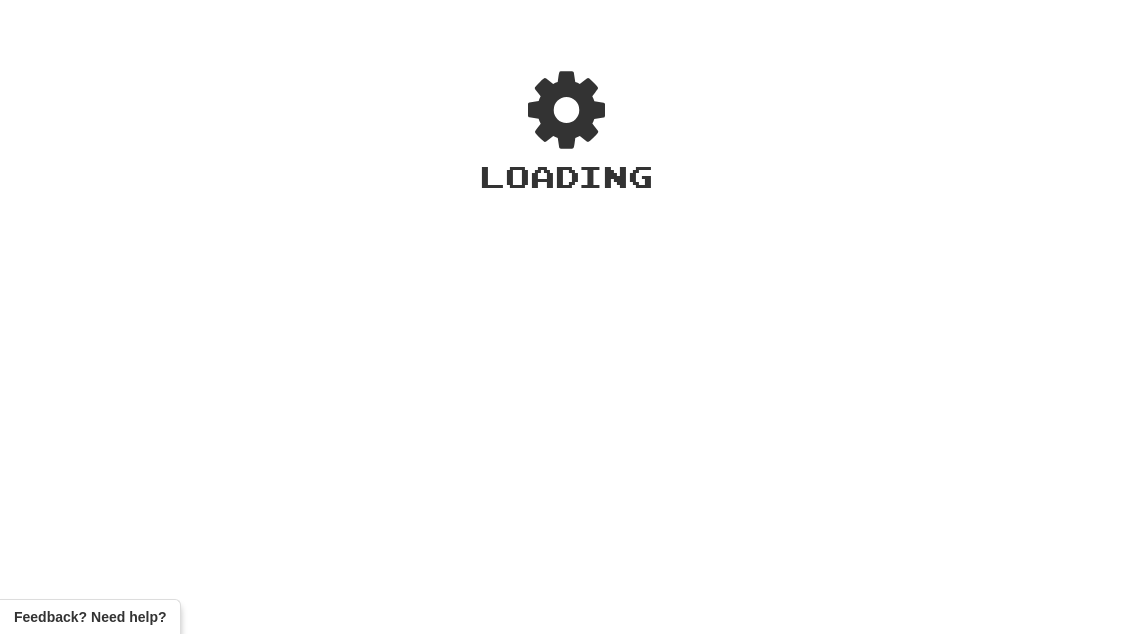 scroll, scrollTop: 0, scrollLeft: 0, axis: both 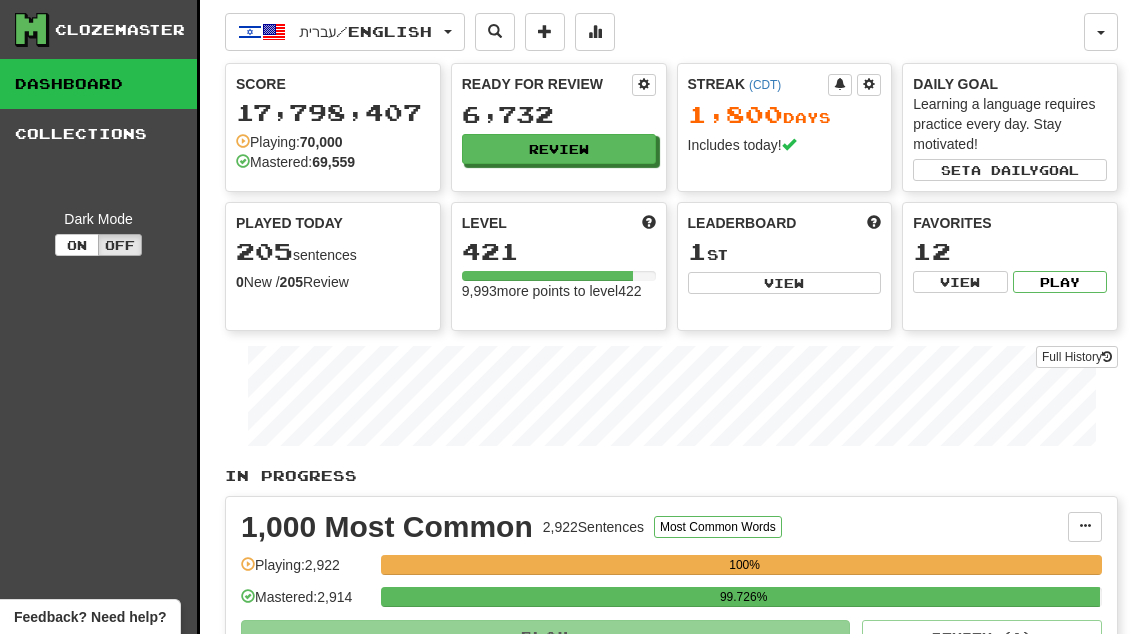 click on "View" at bounding box center (785, 283) 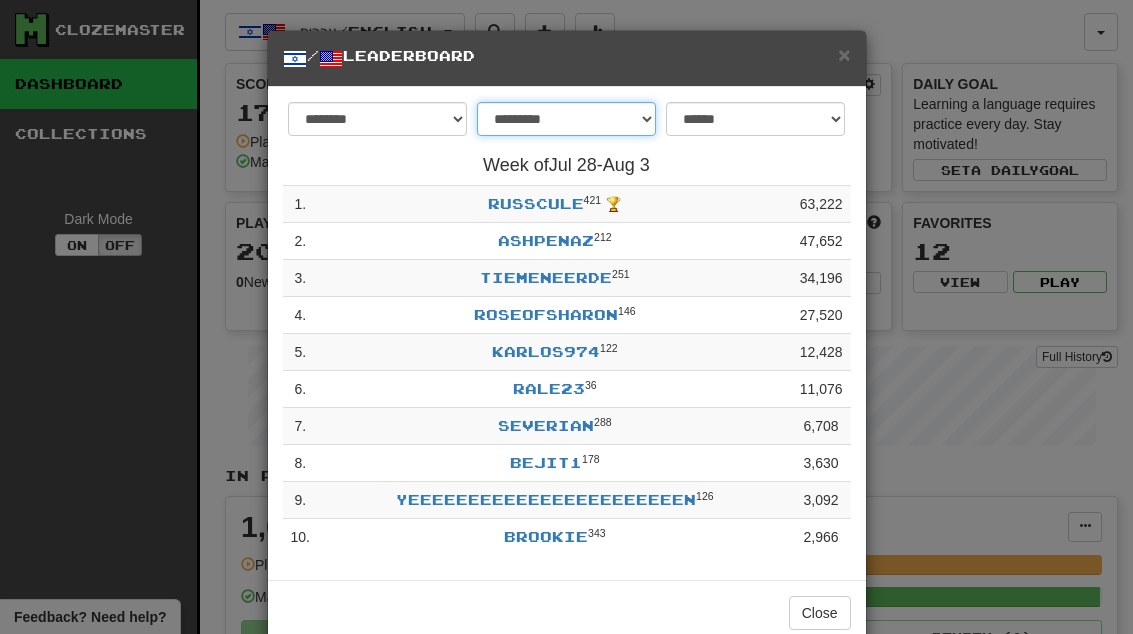 click on "**********" at bounding box center [566, 119] 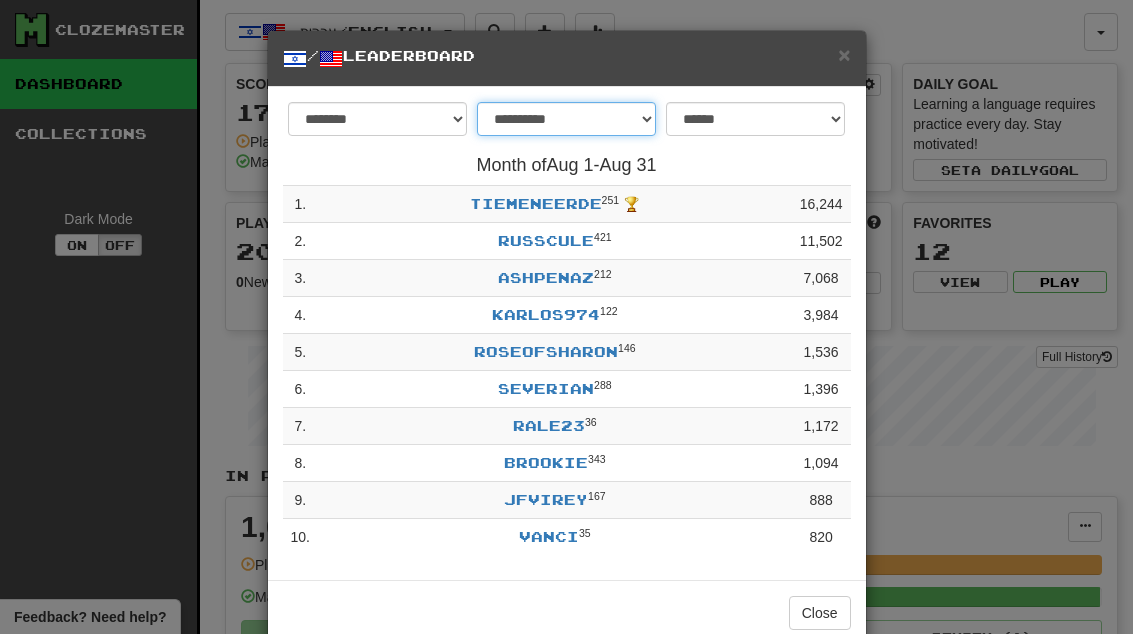 click on "**********" at bounding box center [566, 119] 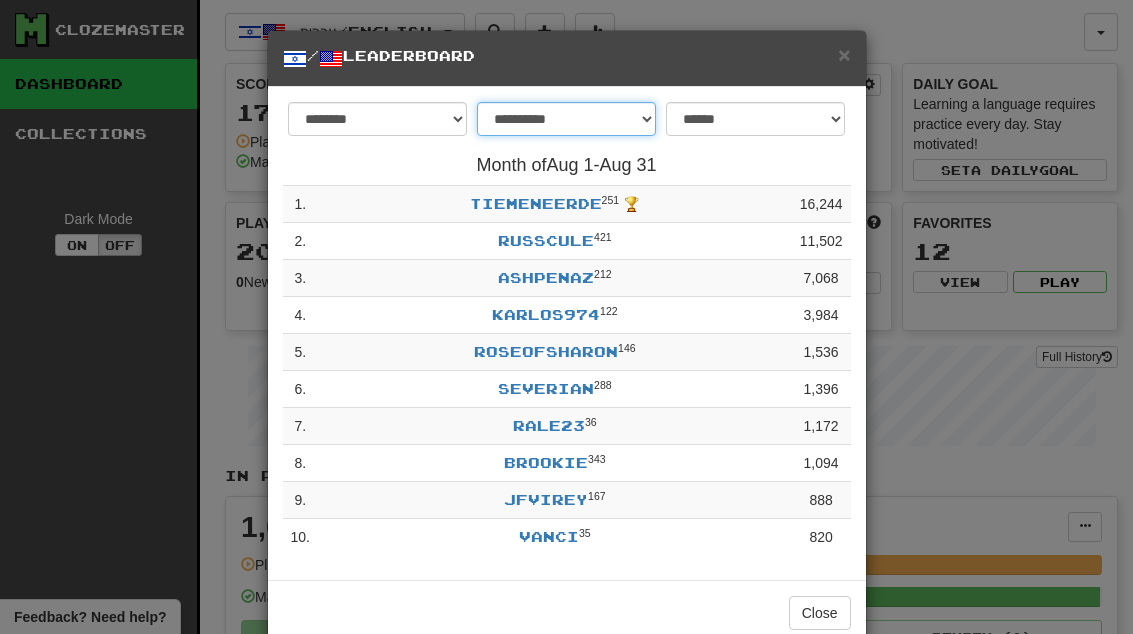 select on "******" 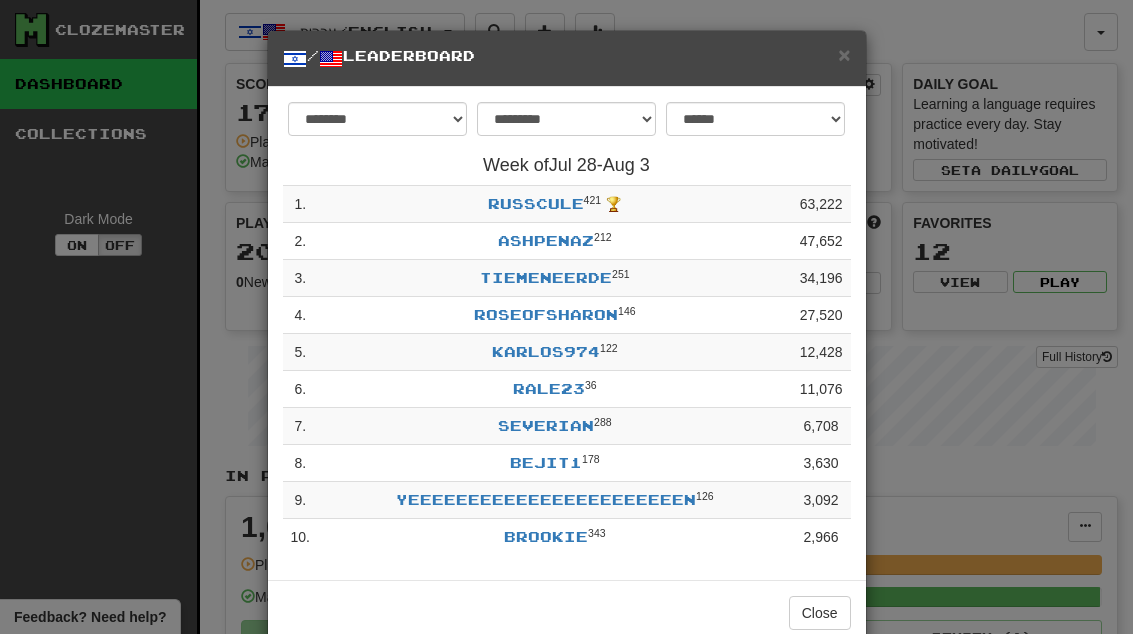 click on "tiemeneerde" at bounding box center (546, 277) 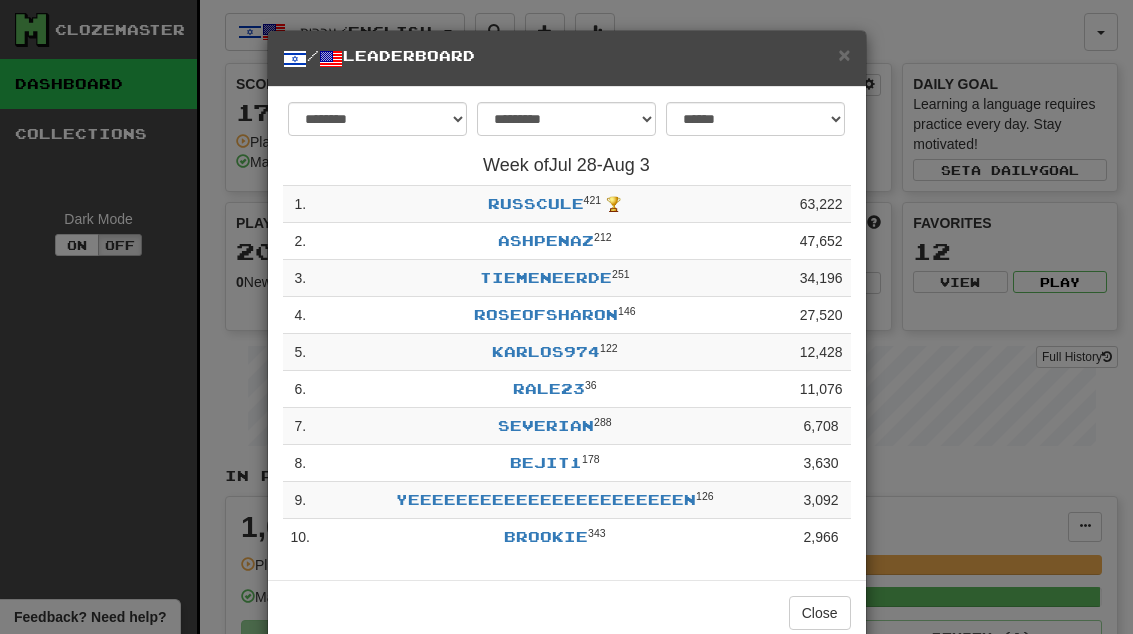 click on "×" at bounding box center [844, 54] 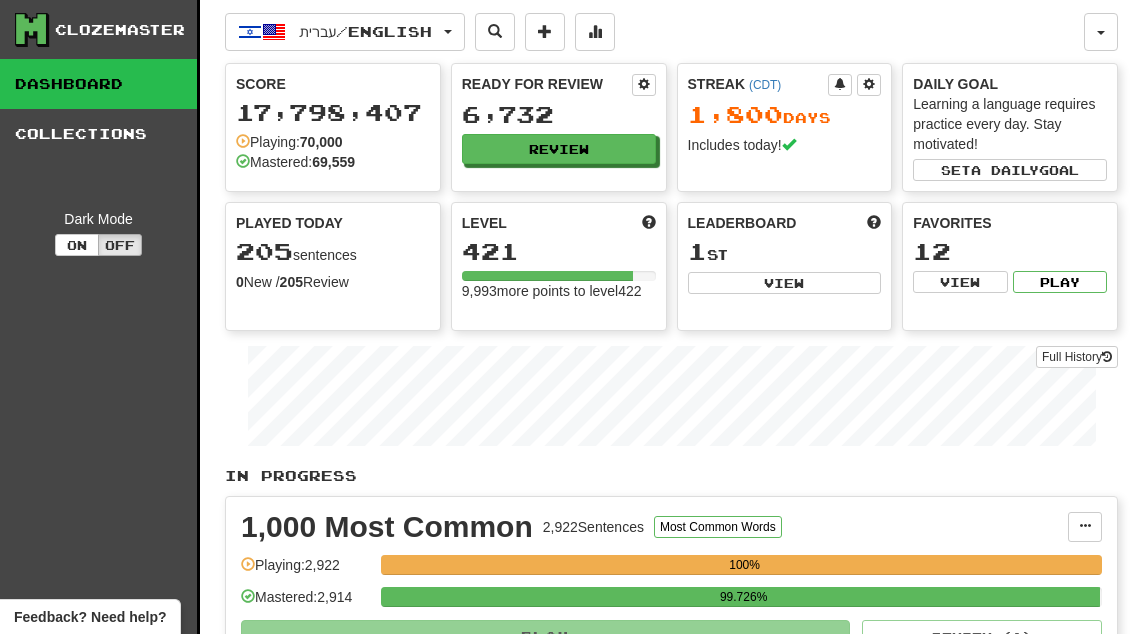 click at bounding box center (595, 32) 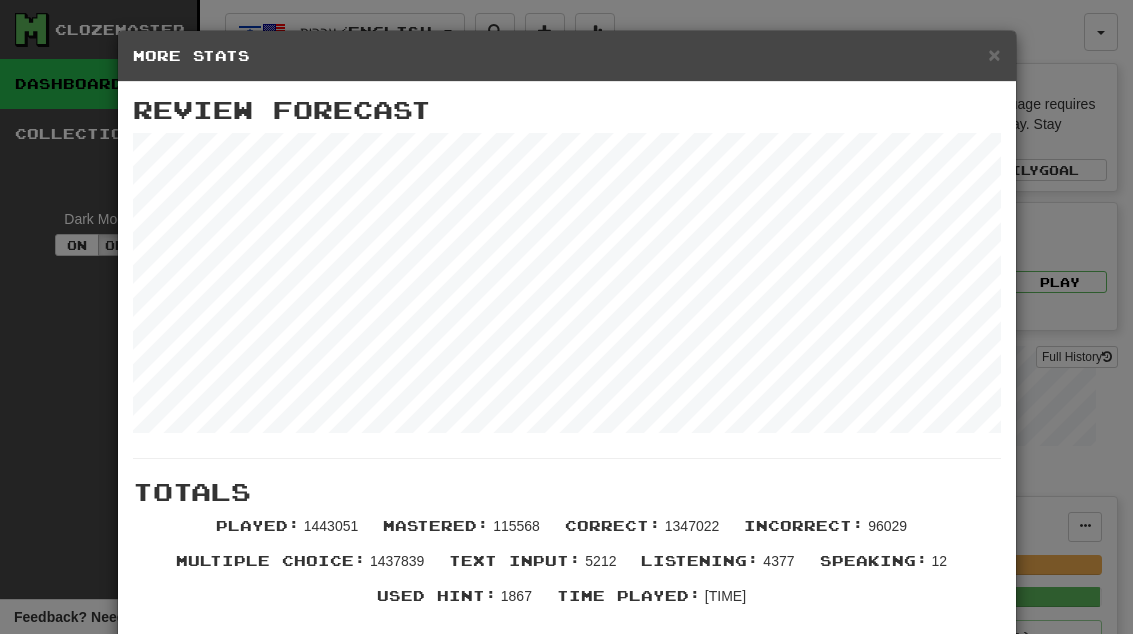 click on "× More Stats" at bounding box center (567, 56) 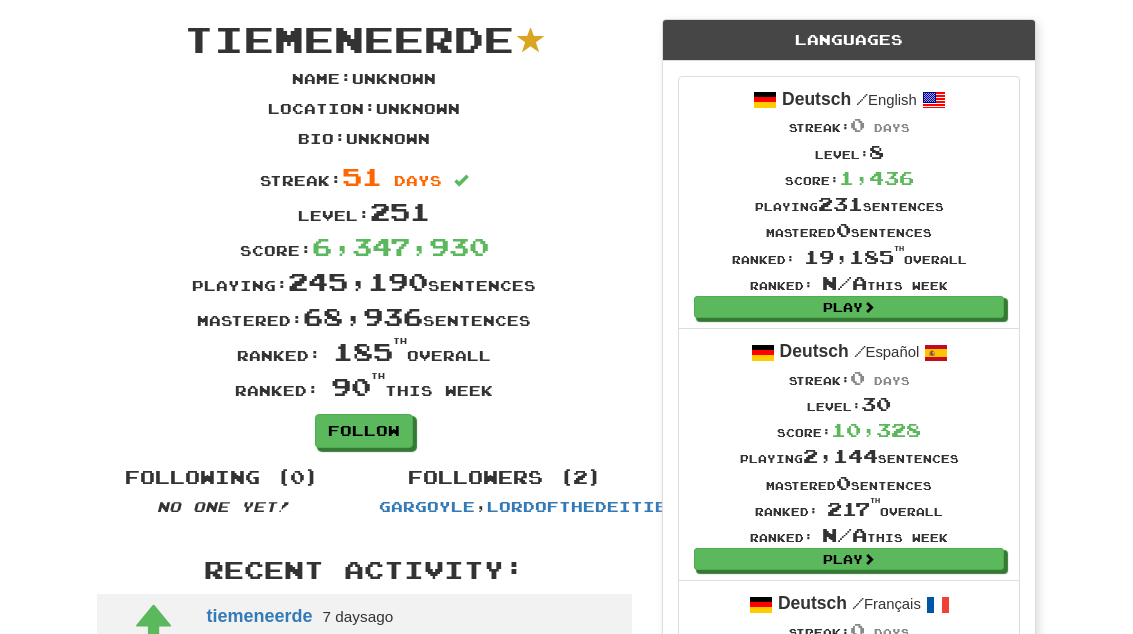 scroll, scrollTop: 0, scrollLeft: 0, axis: both 